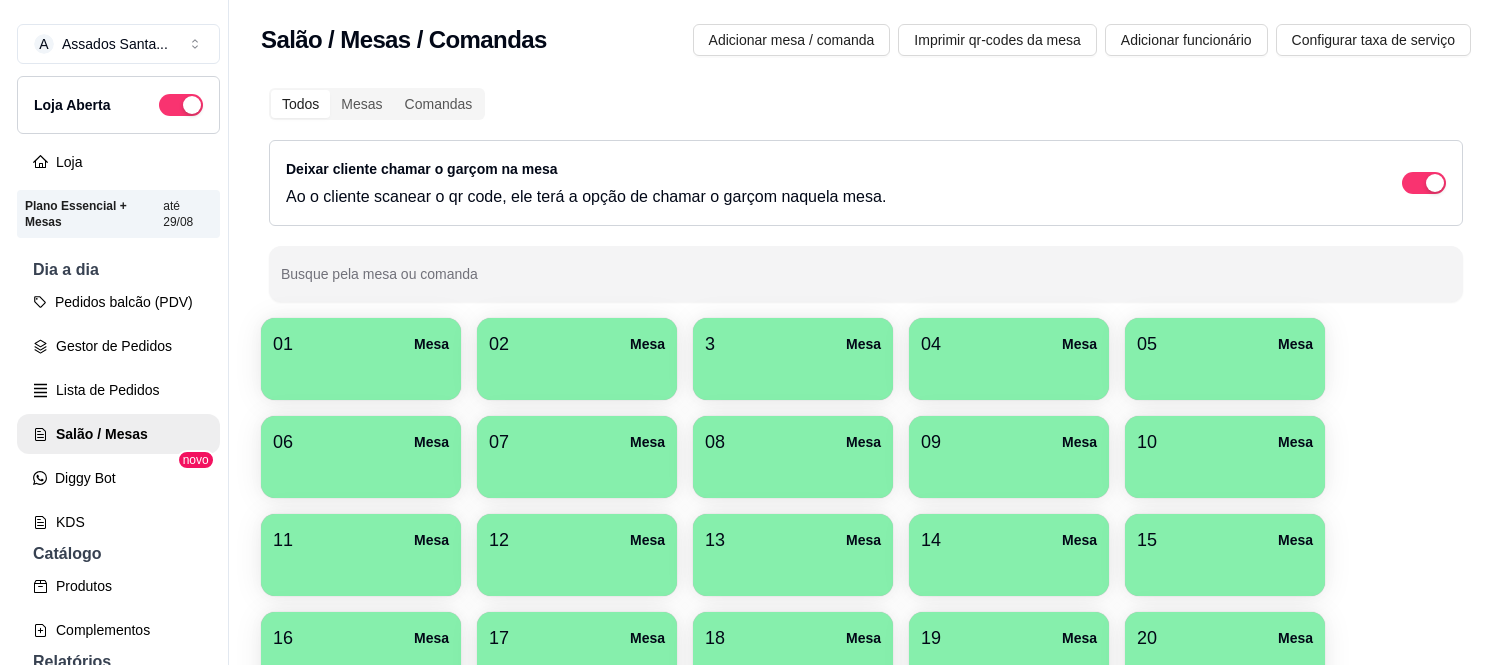 scroll, scrollTop: 0, scrollLeft: 0, axis: both 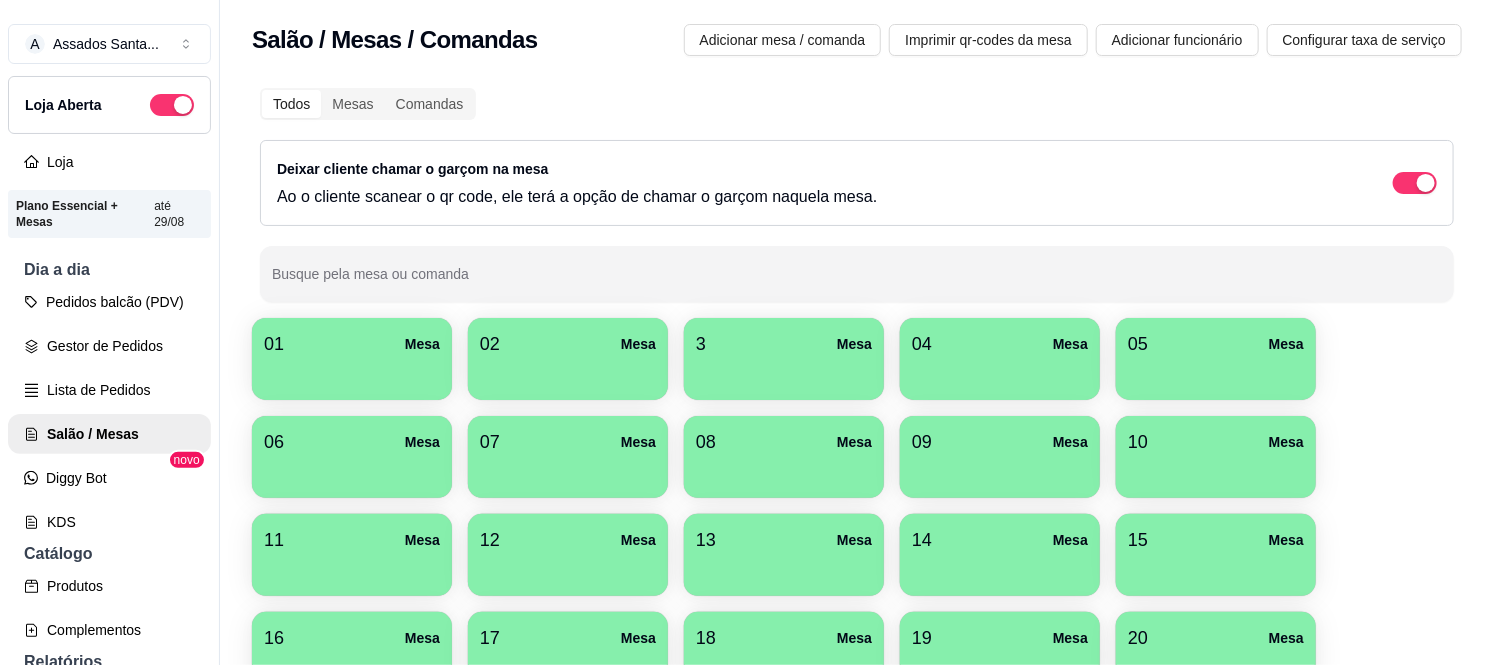 click at bounding box center [784, 373] 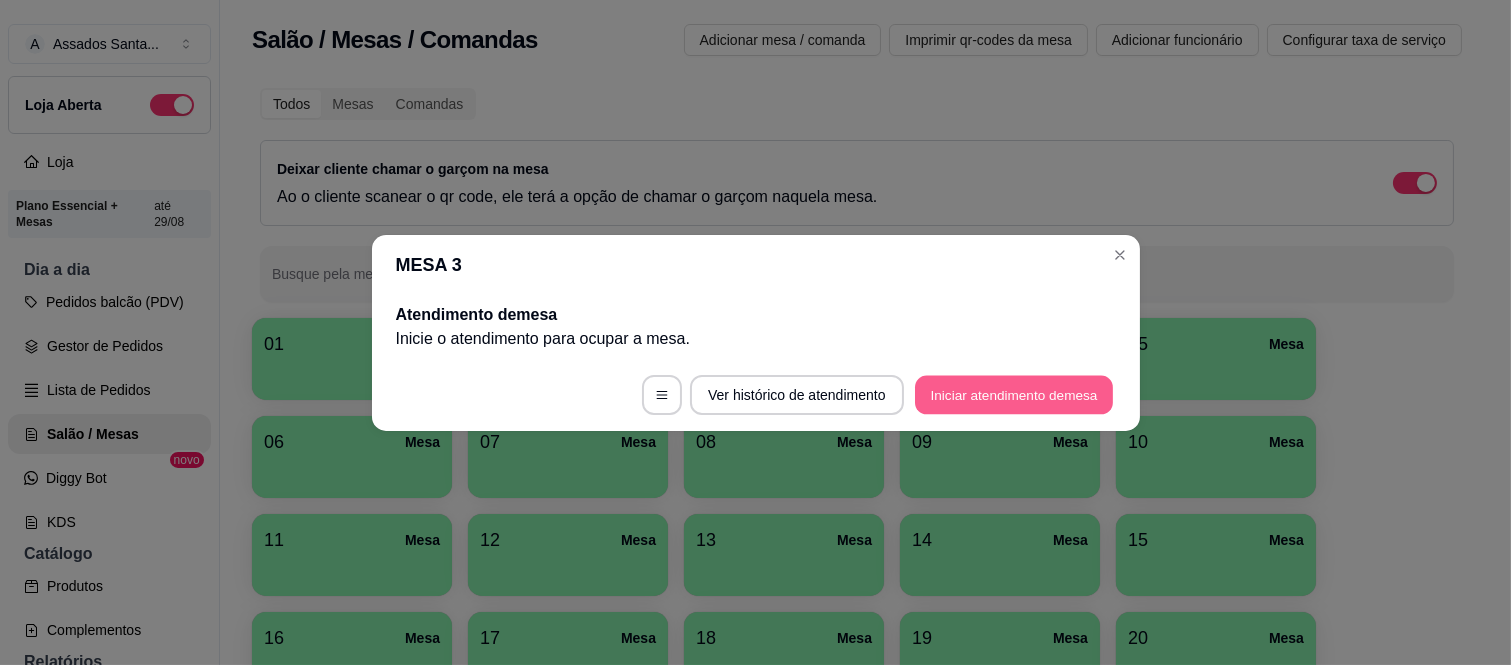 click on "Iniciar atendimento de  mesa" at bounding box center (1014, 394) 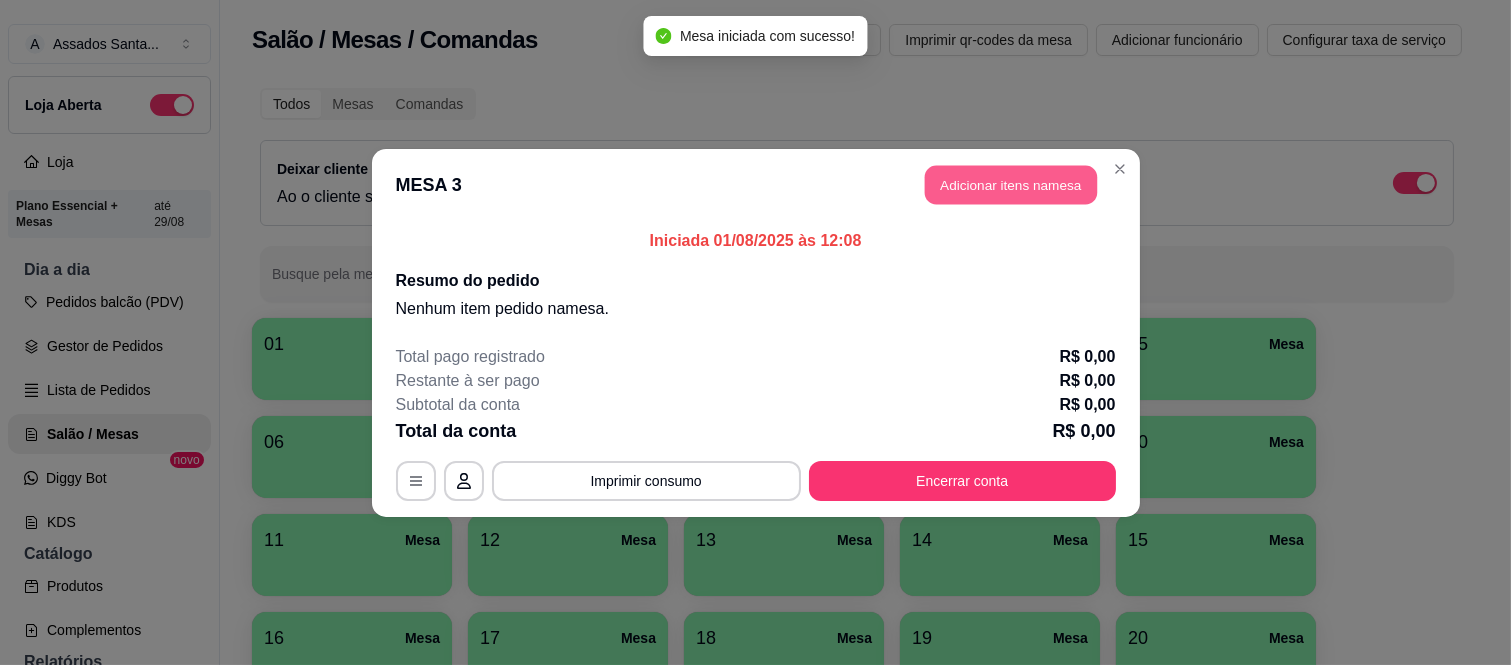 click on "Adicionar itens na  mesa" at bounding box center (1011, 184) 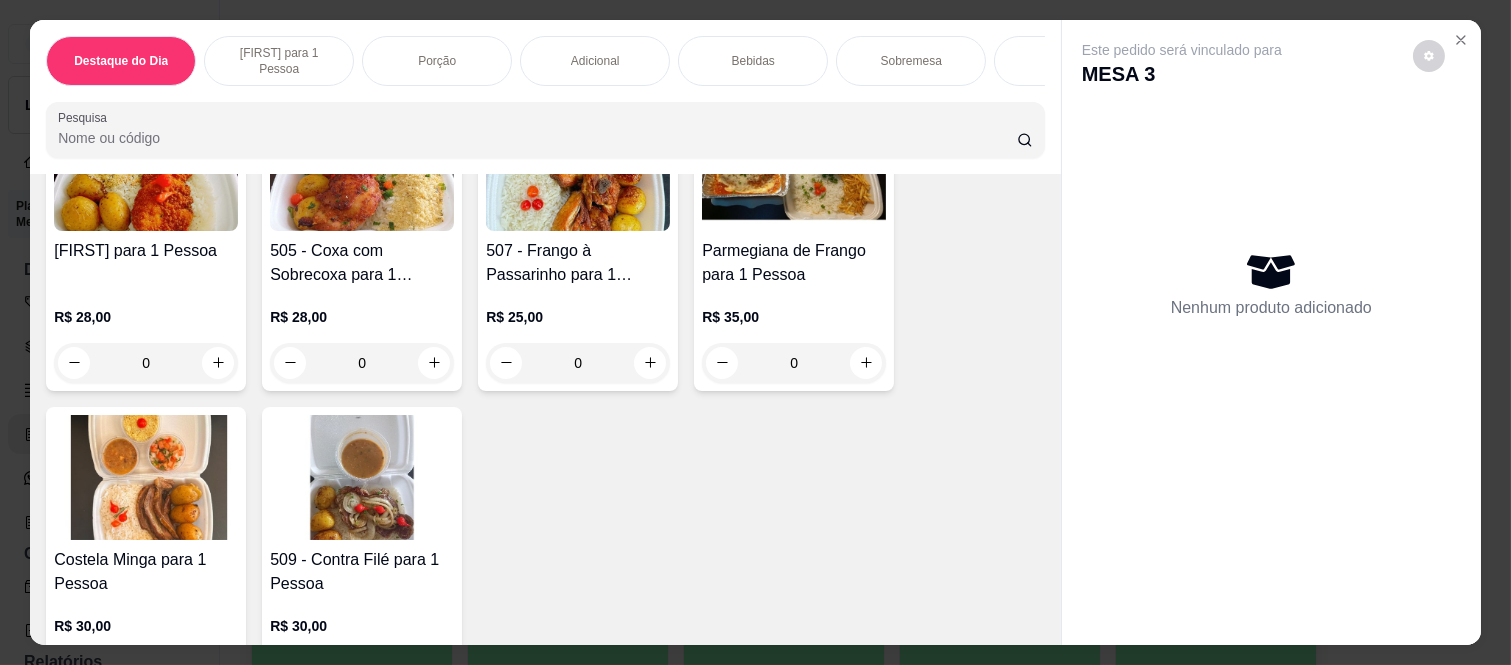 scroll, scrollTop: 1222, scrollLeft: 0, axis: vertical 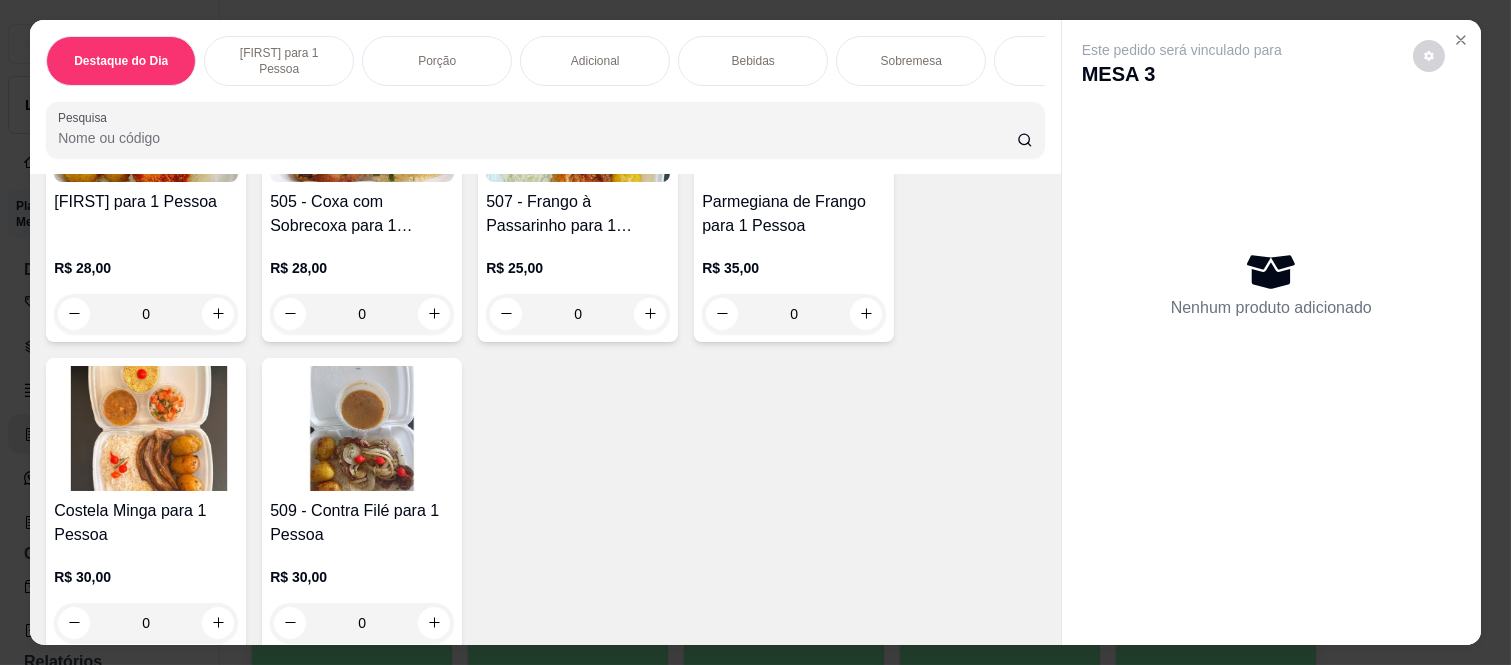 click on "0" at bounding box center [146, 623] 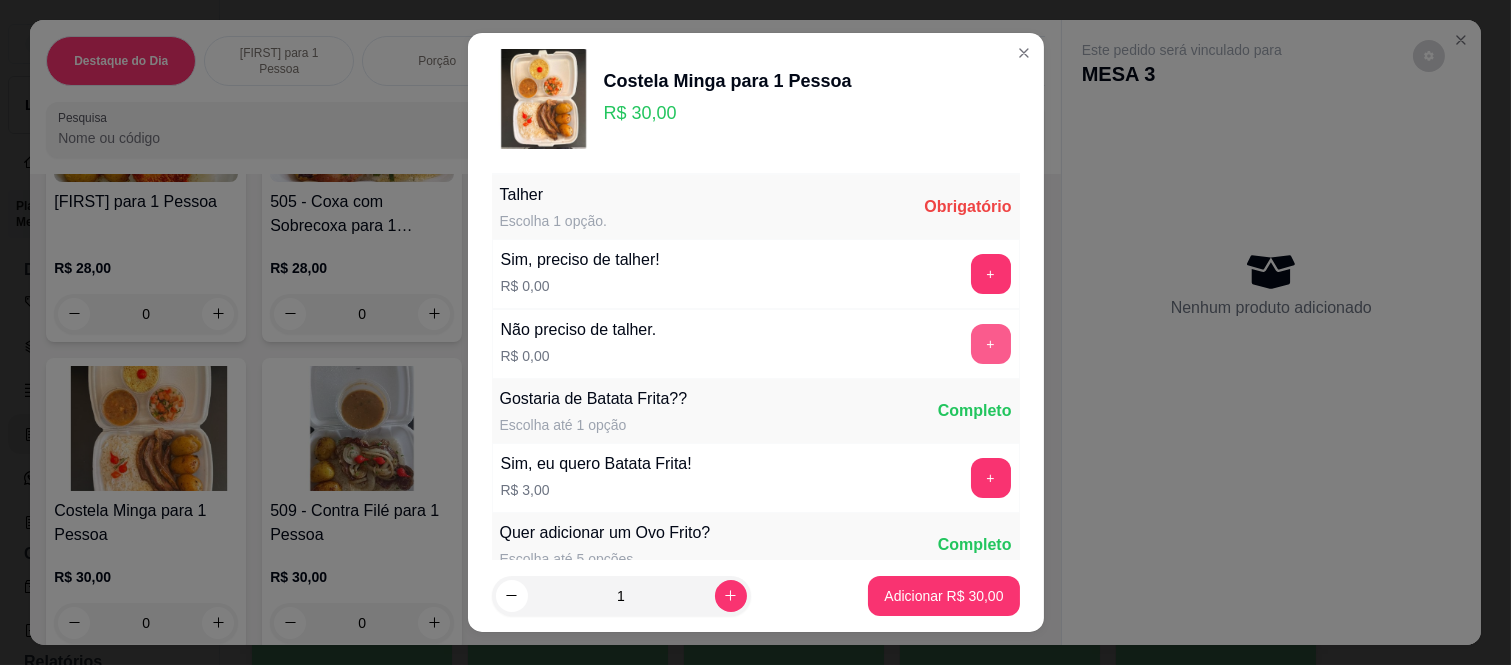click on "+" at bounding box center (991, 344) 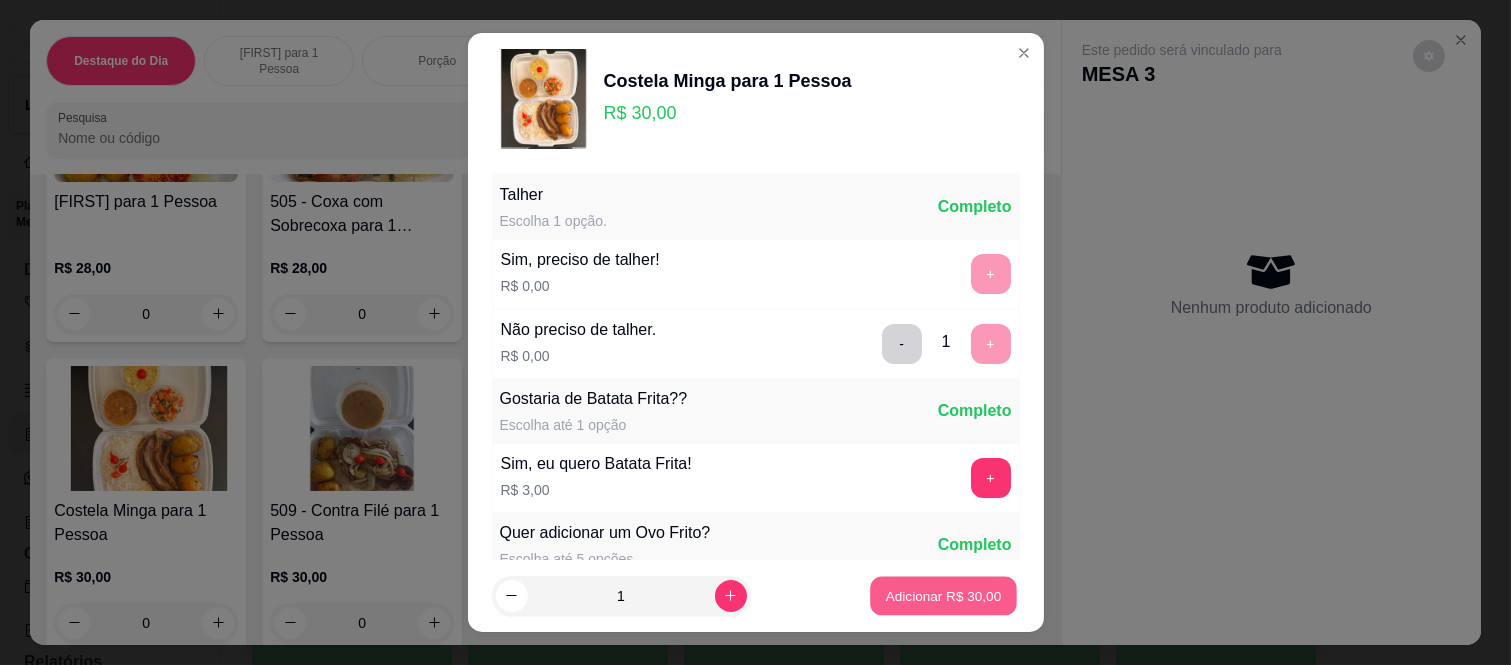 click on "Adicionar   R$ 30,00" at bounding box center [944, 595] 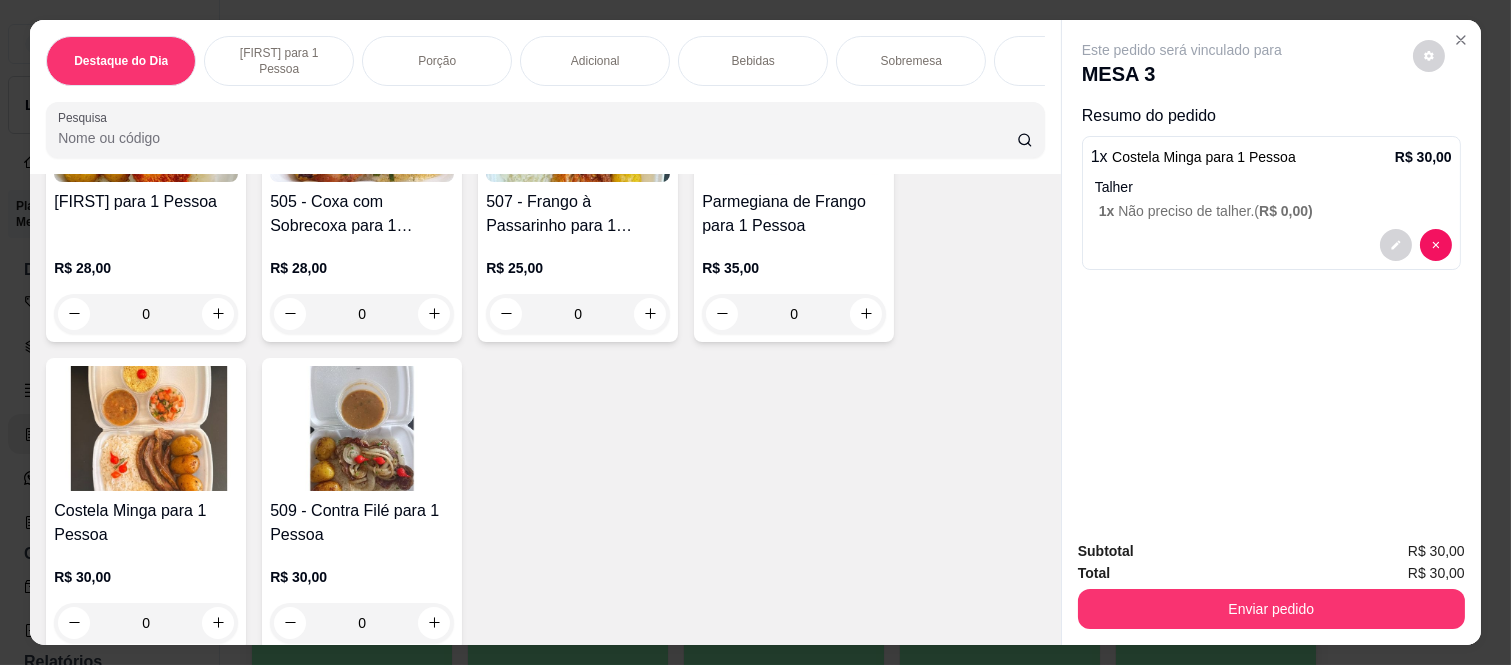 click on "Bebidas" at bounding box center [753, 61] 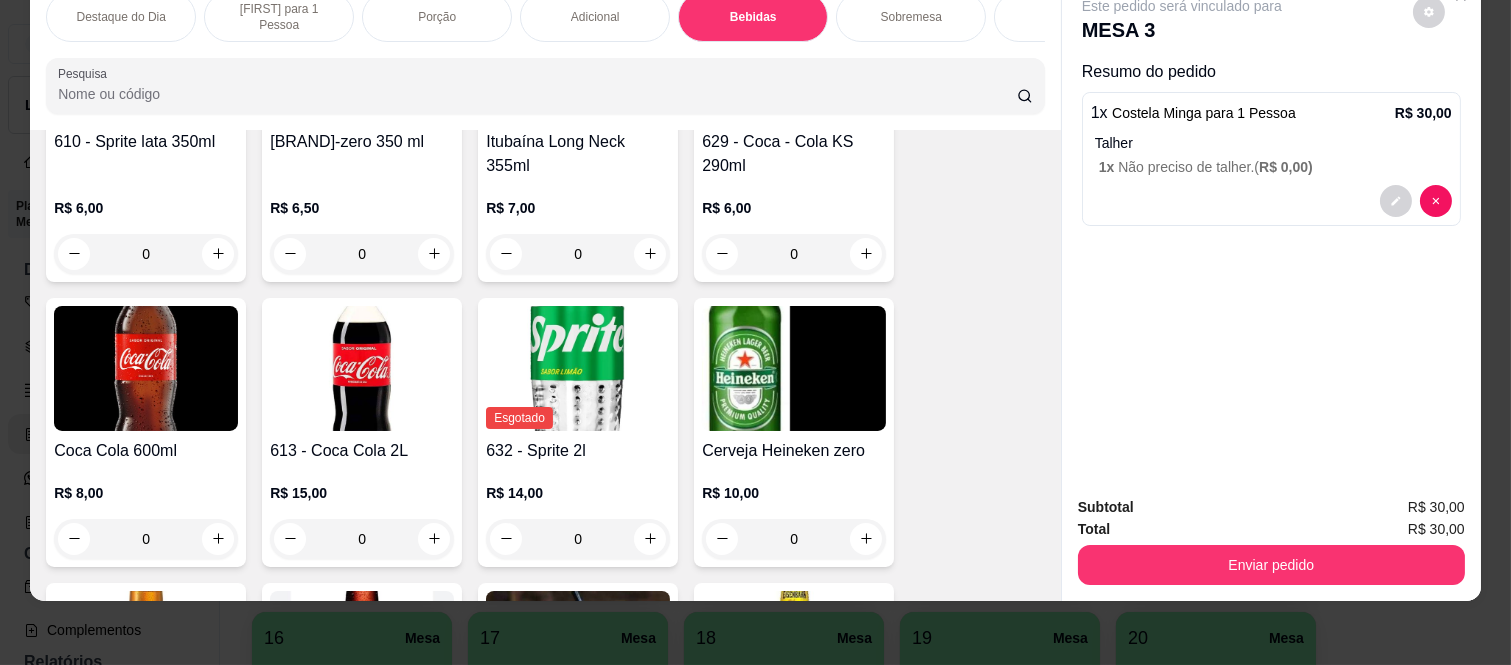 scroll, scrollTop: 4426, scrollLeft: 0, axis: vertical 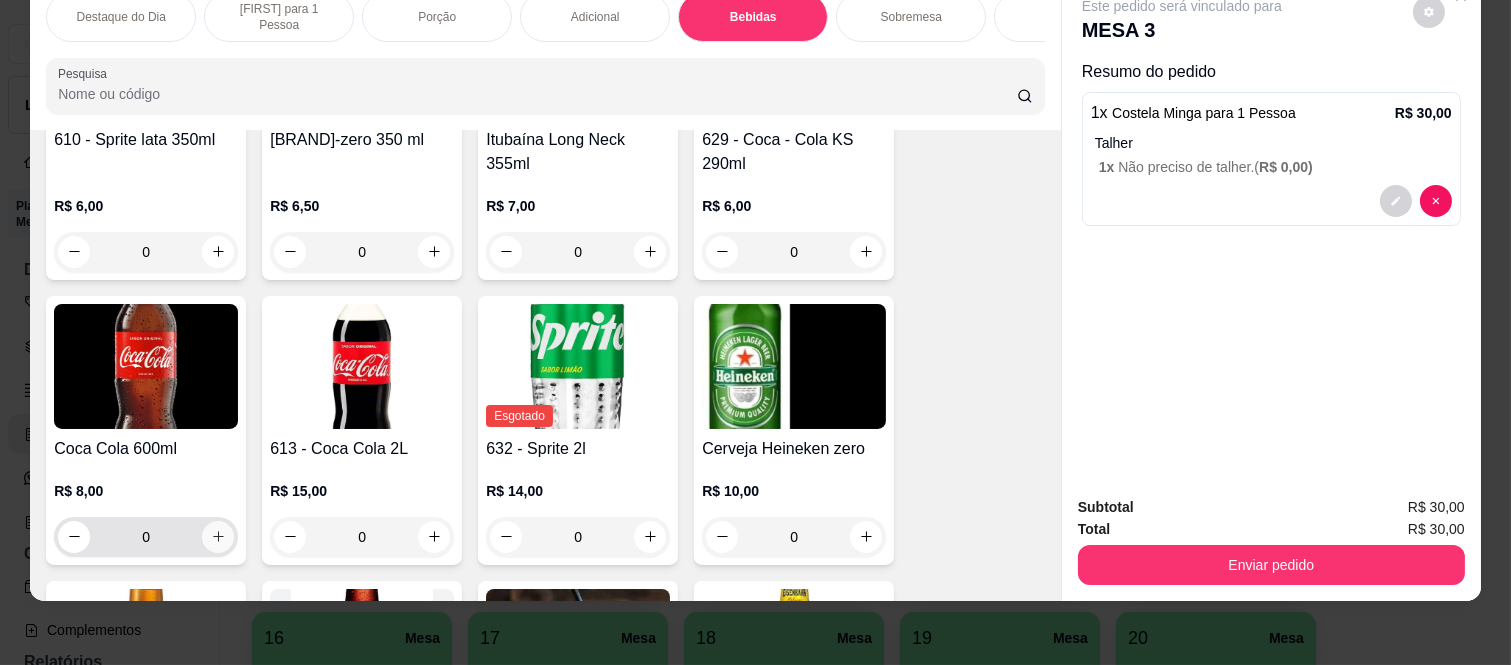 click 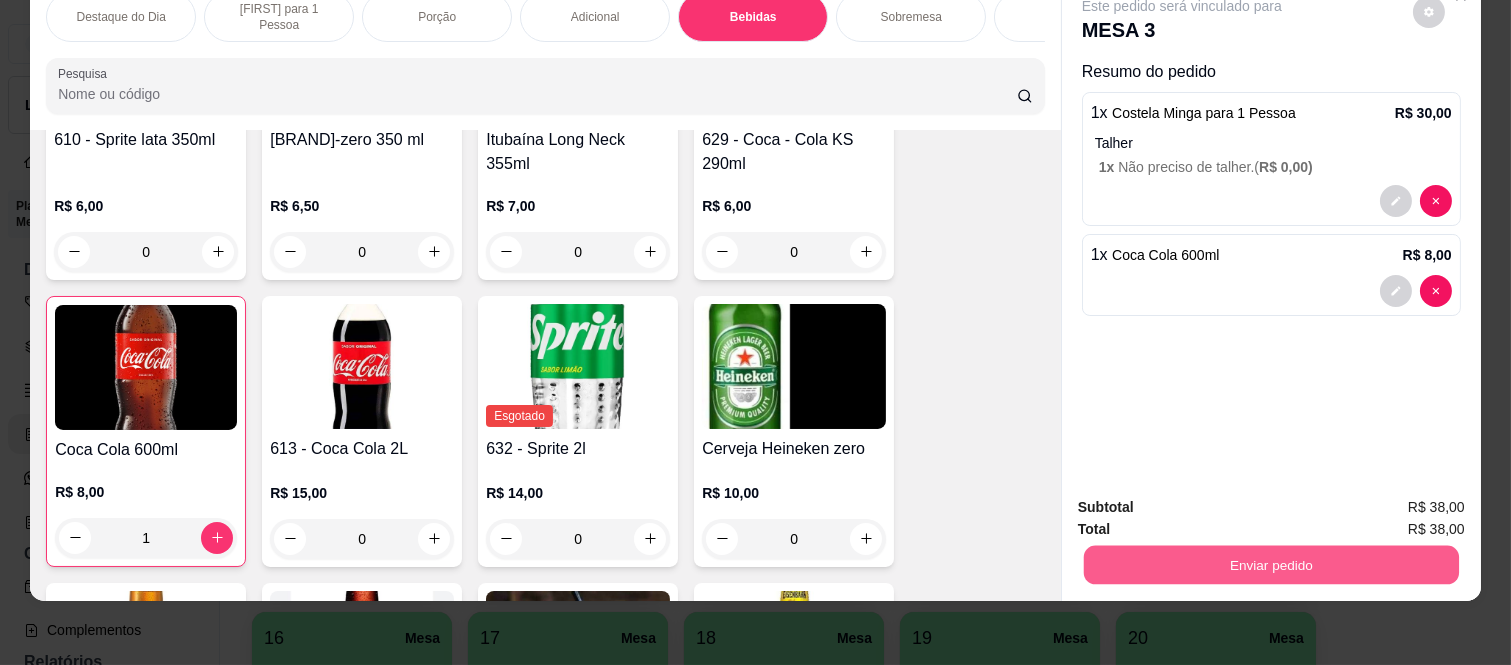 click on "Enviar pedido" at bounding box center (1271, 565) 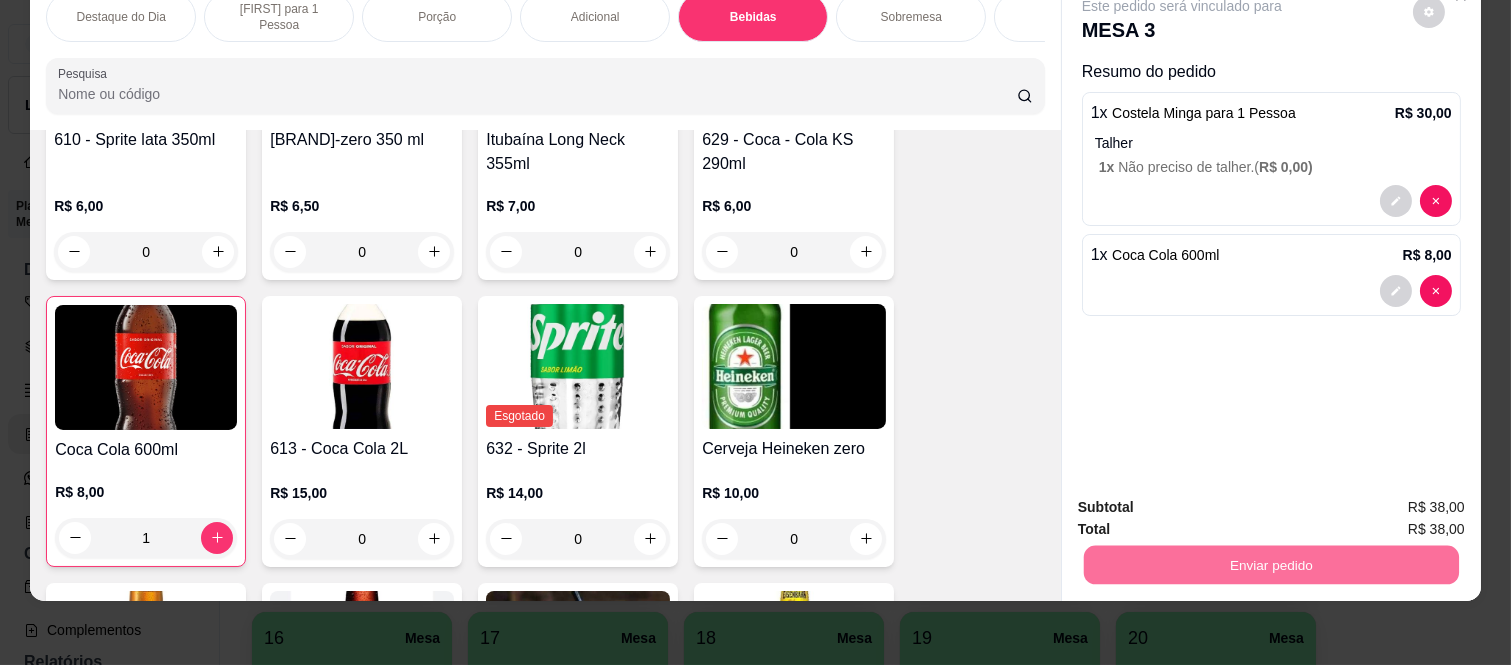 click on "Não registrar e enviar pedido" at bounding box center (1204, 500) 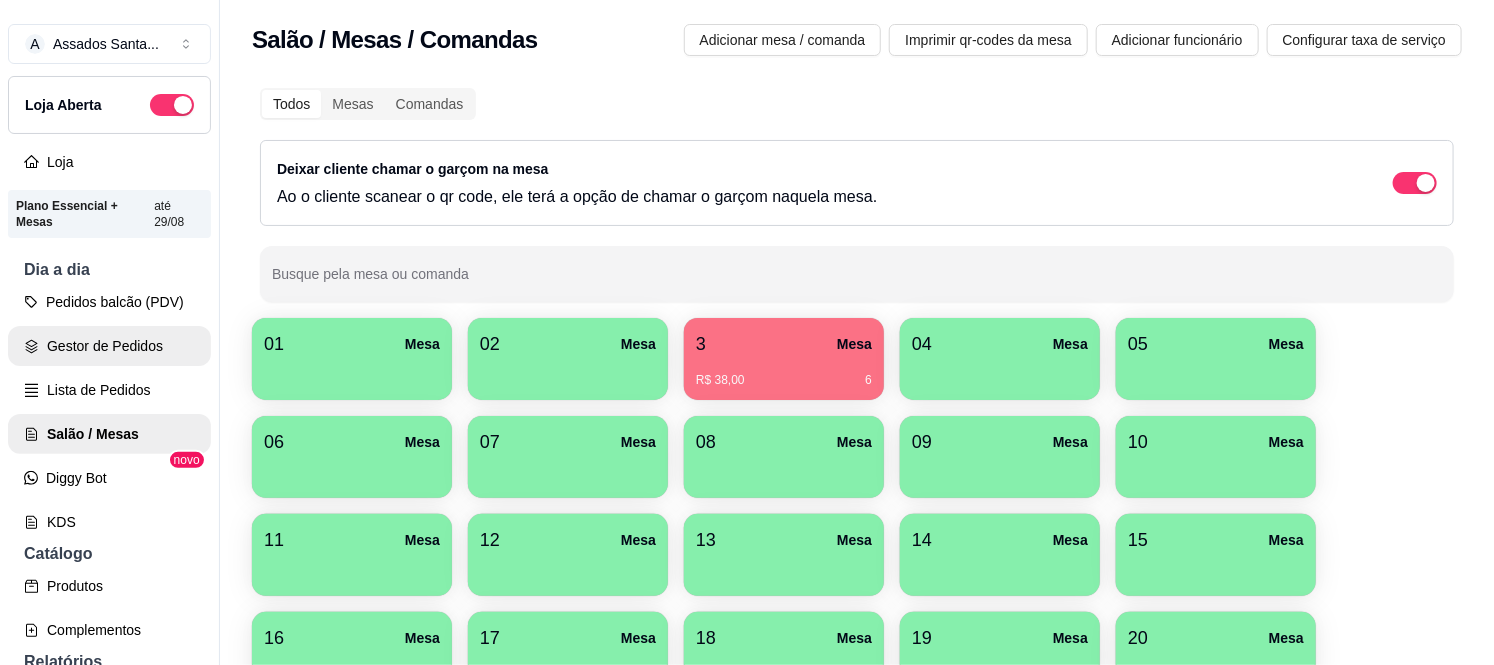 click on "Gestor de Pedidos" at bounding box center [109, 346] 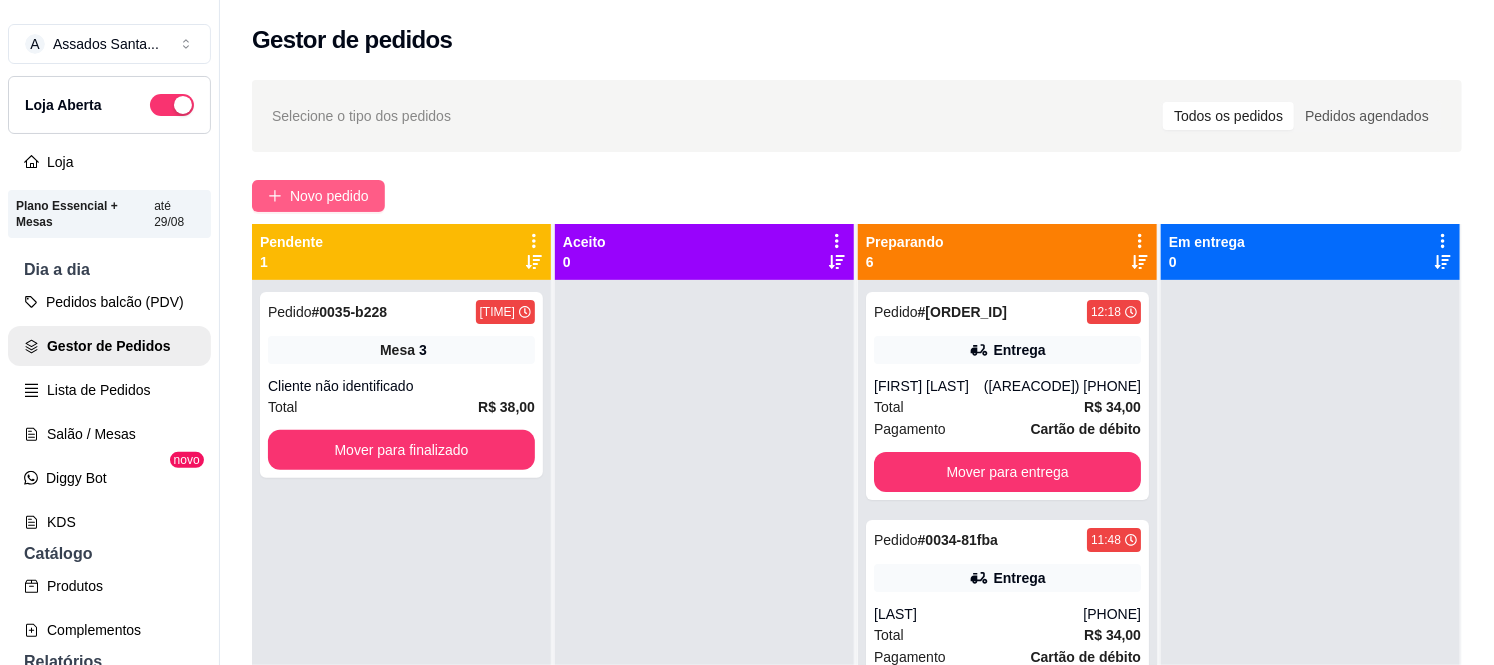 click on "Novo pedido" at bounding box center [329, 196] 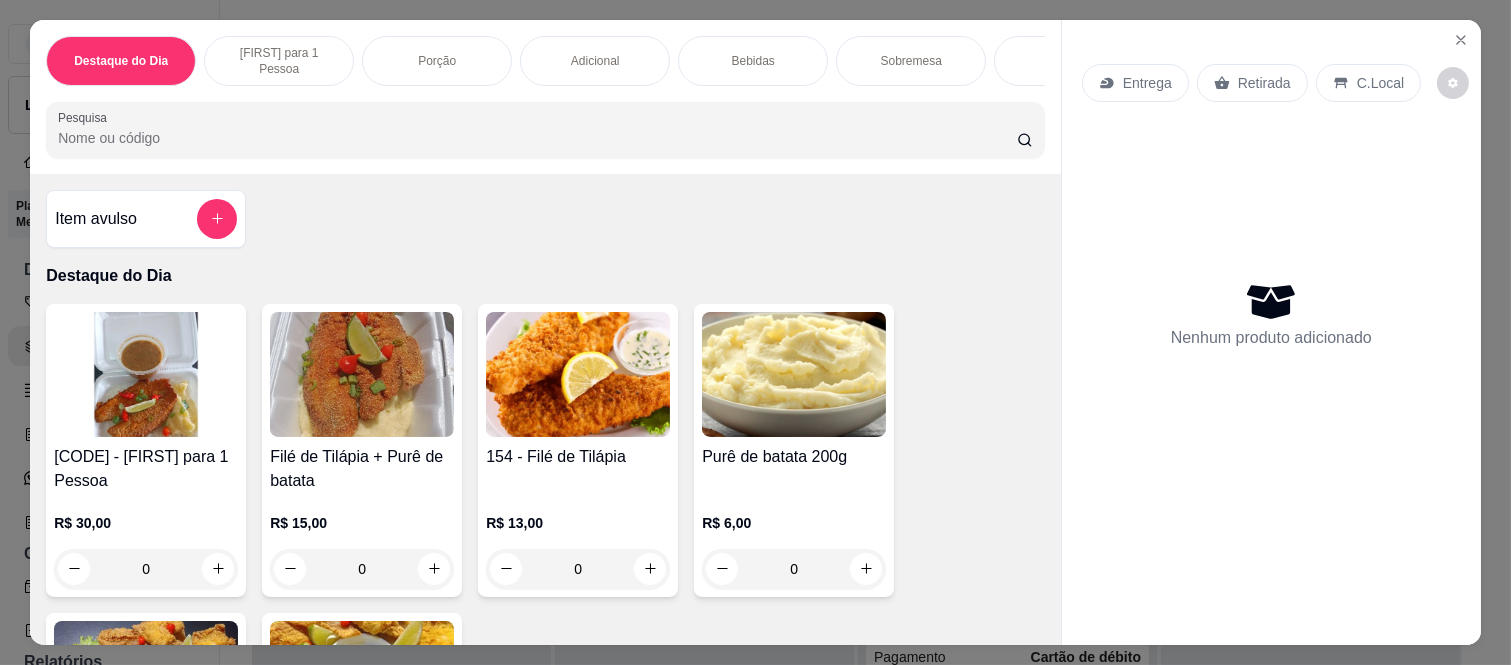 click on "Entrega Retirada C.Local" at bounding box center [1271, 83] 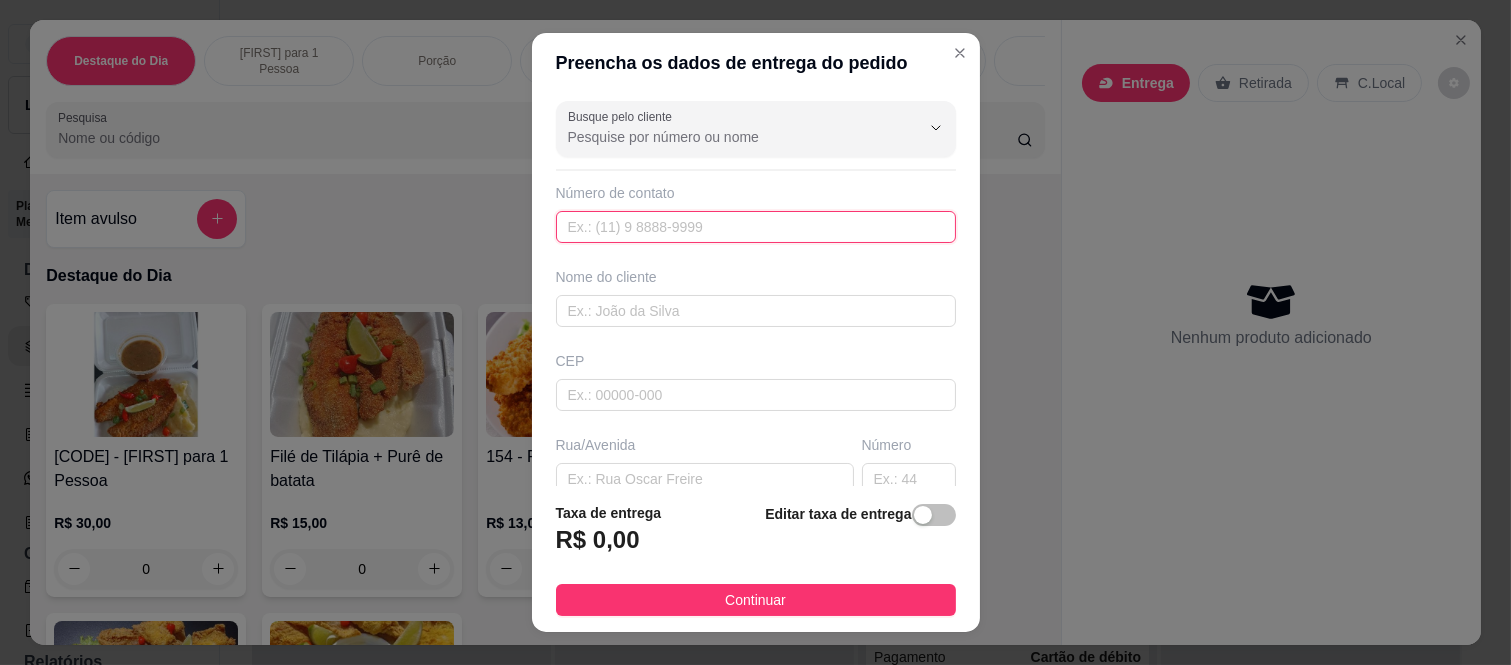 click at bounding box center (756, 227) 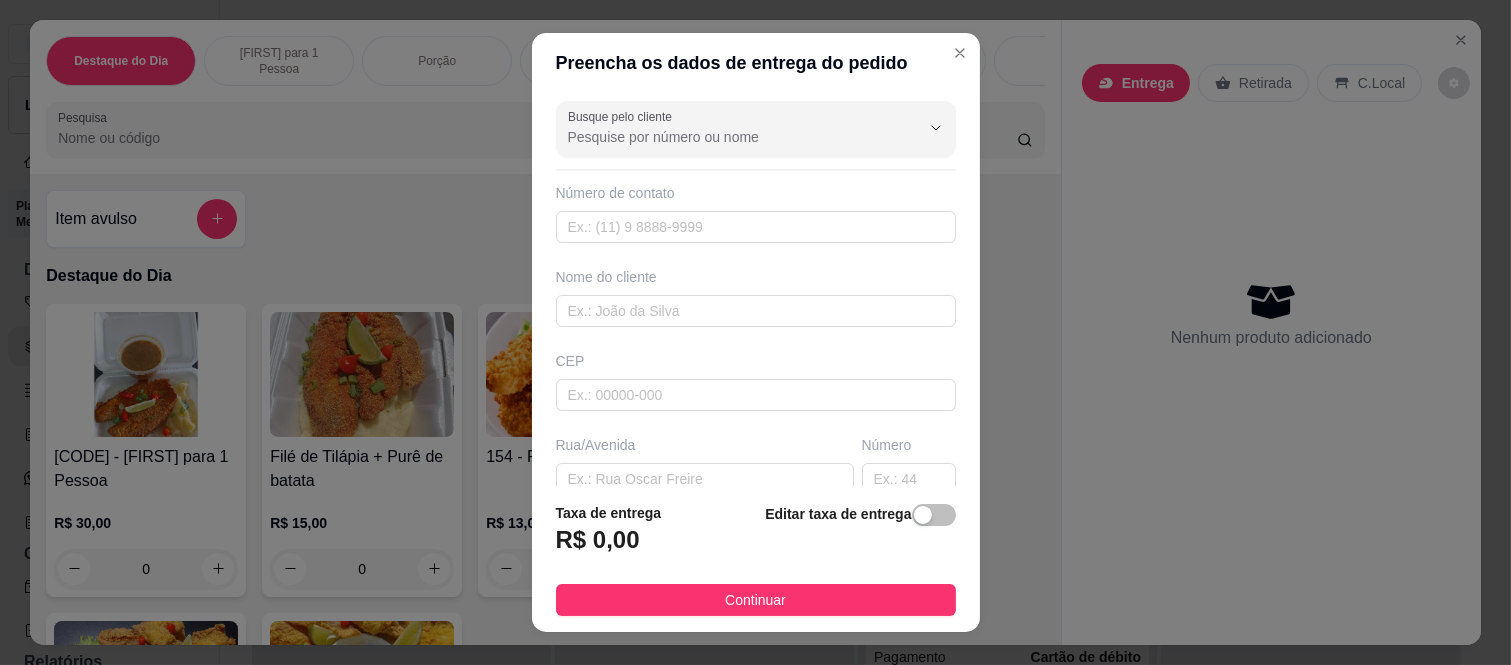 click on "Nome do cliente" at bounding box center [756, 277] 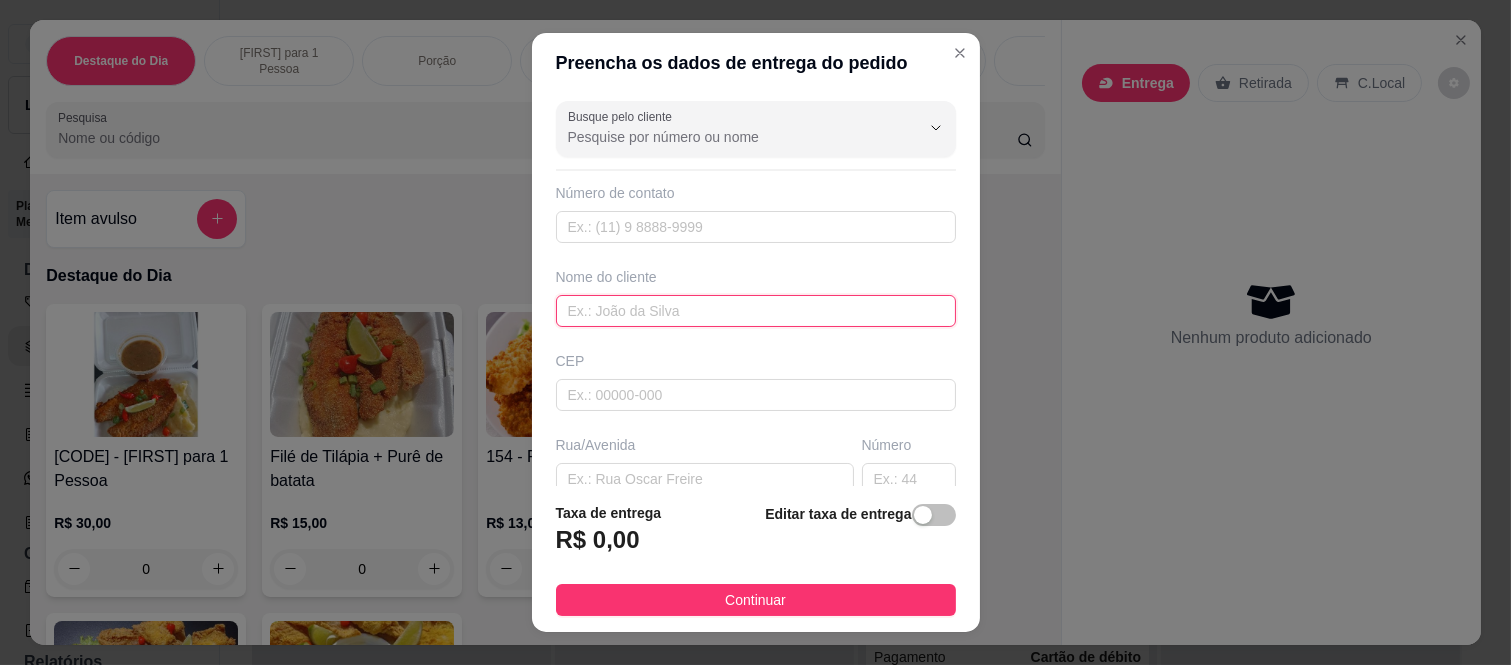 click at bounding box center [756, 311] 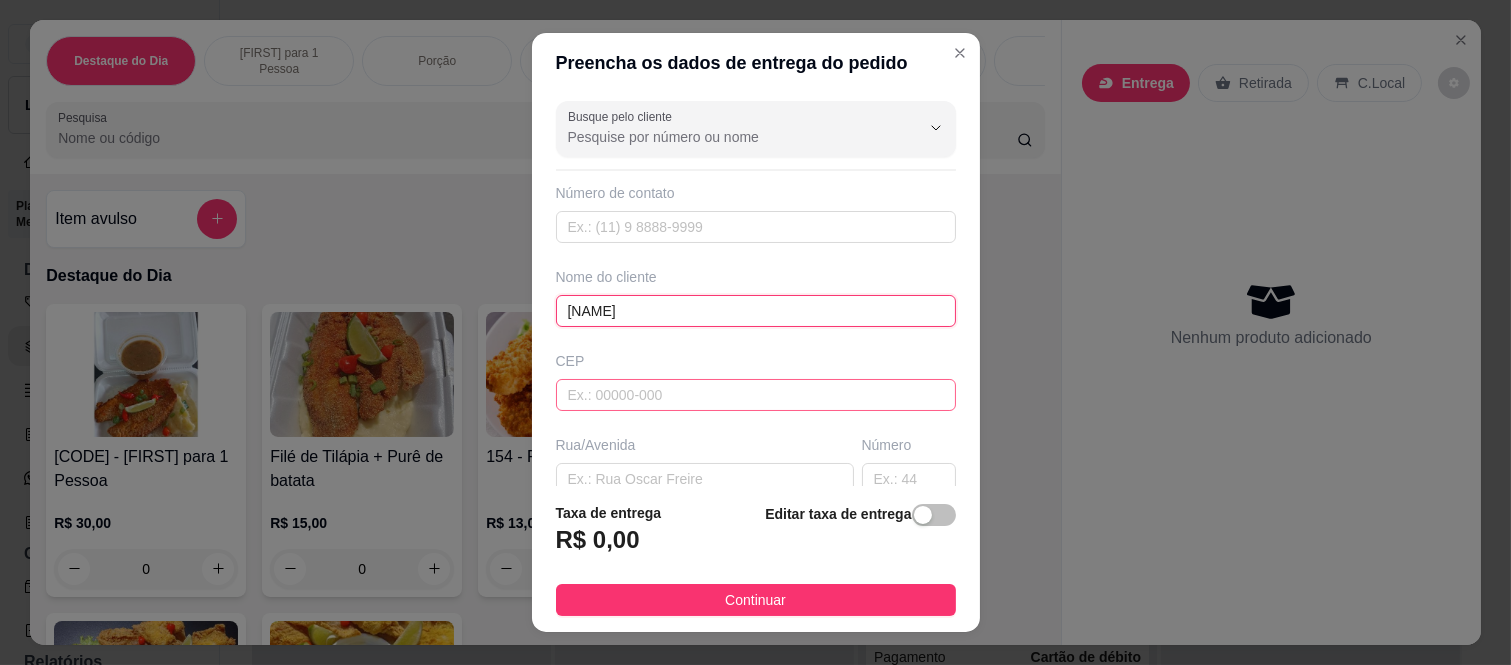 type on "[NAME]" 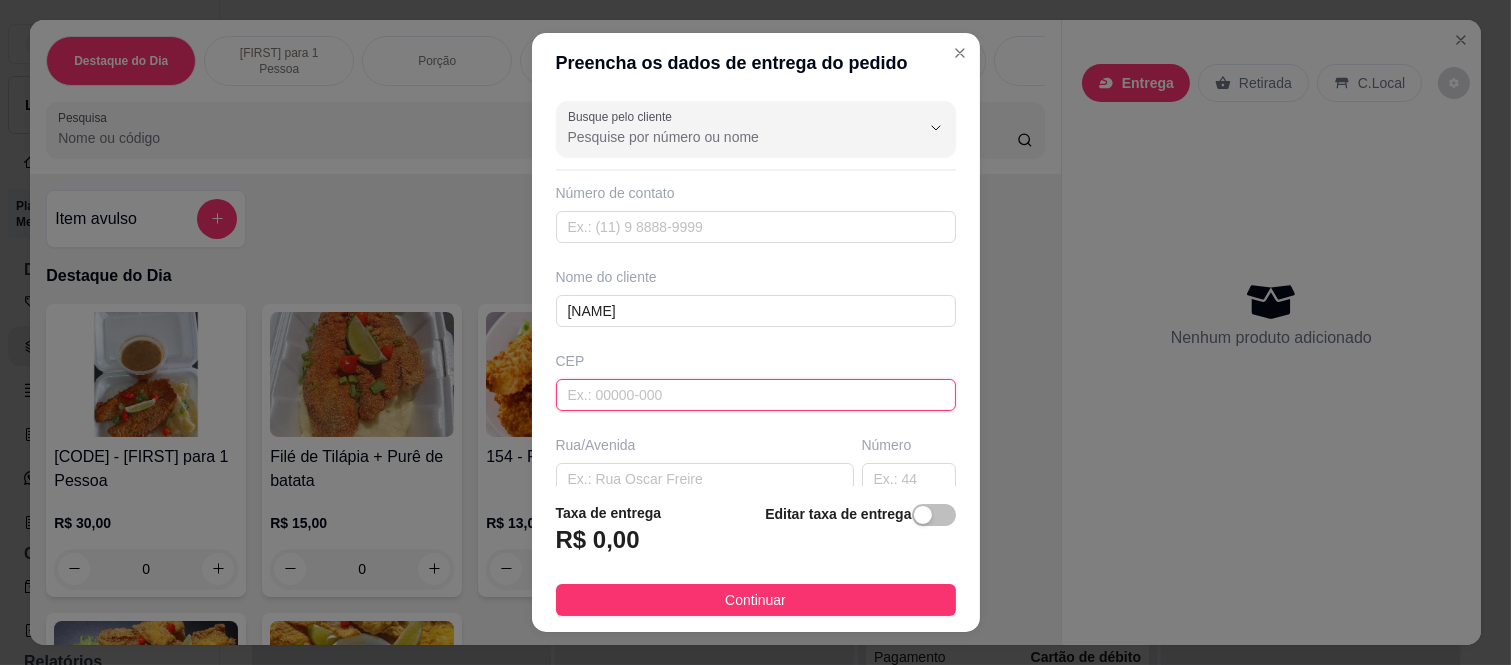 click at bounding box center (756, 395) 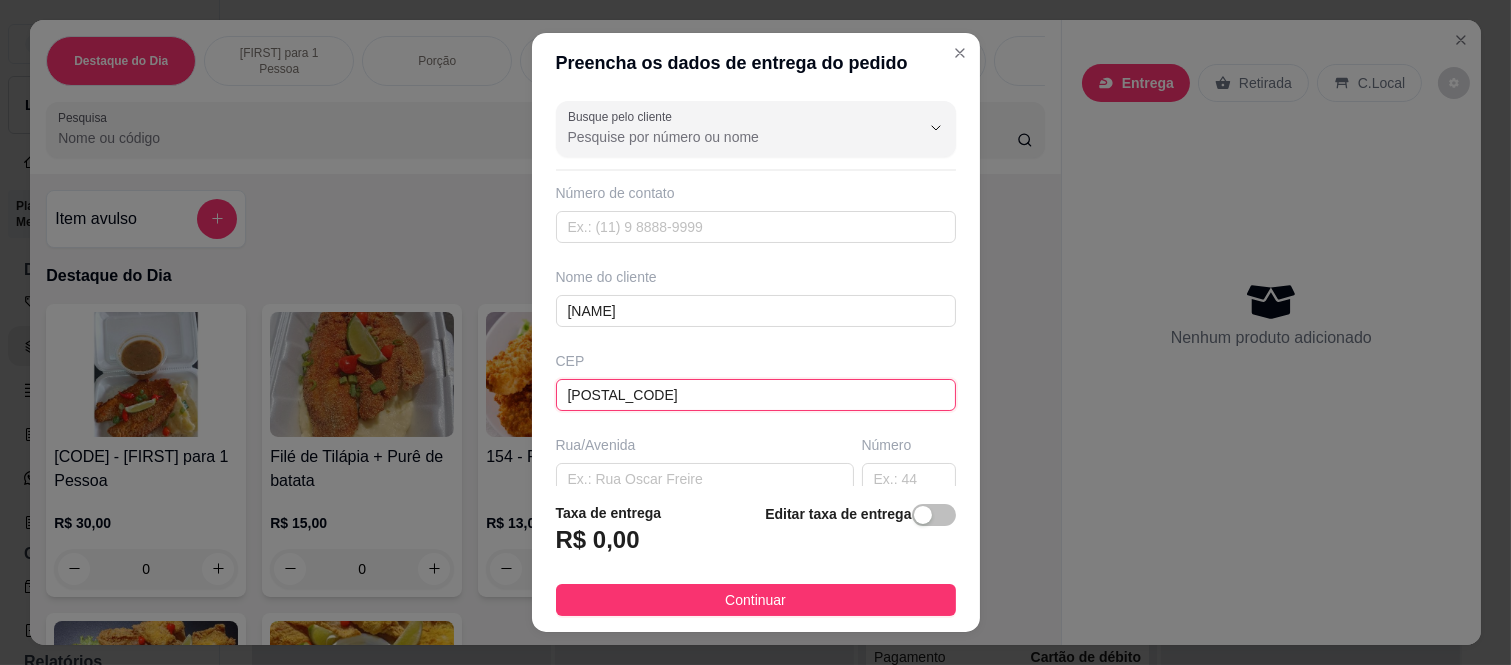 type on "08260140" 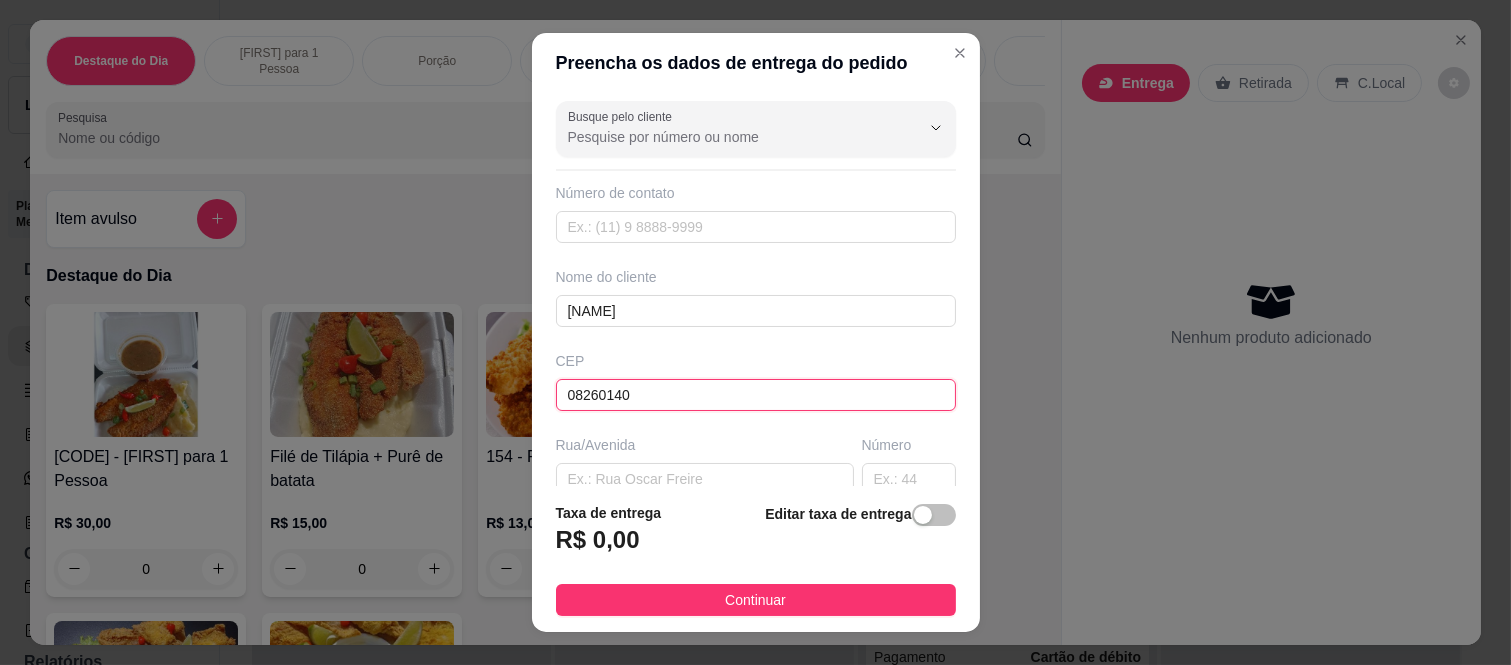 type on "[STREET] Tomoichi Shimizu" 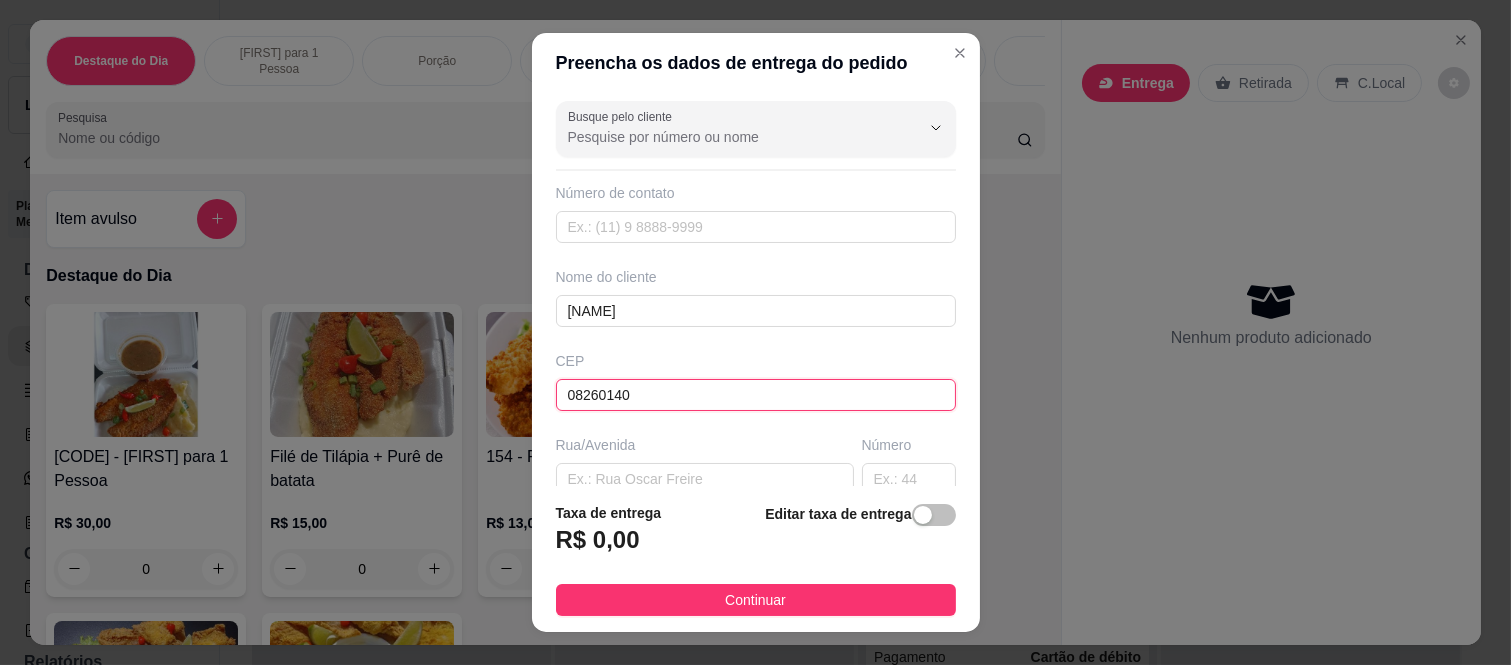 type on "[NEIGHBORHOOD] ([ZONE])" 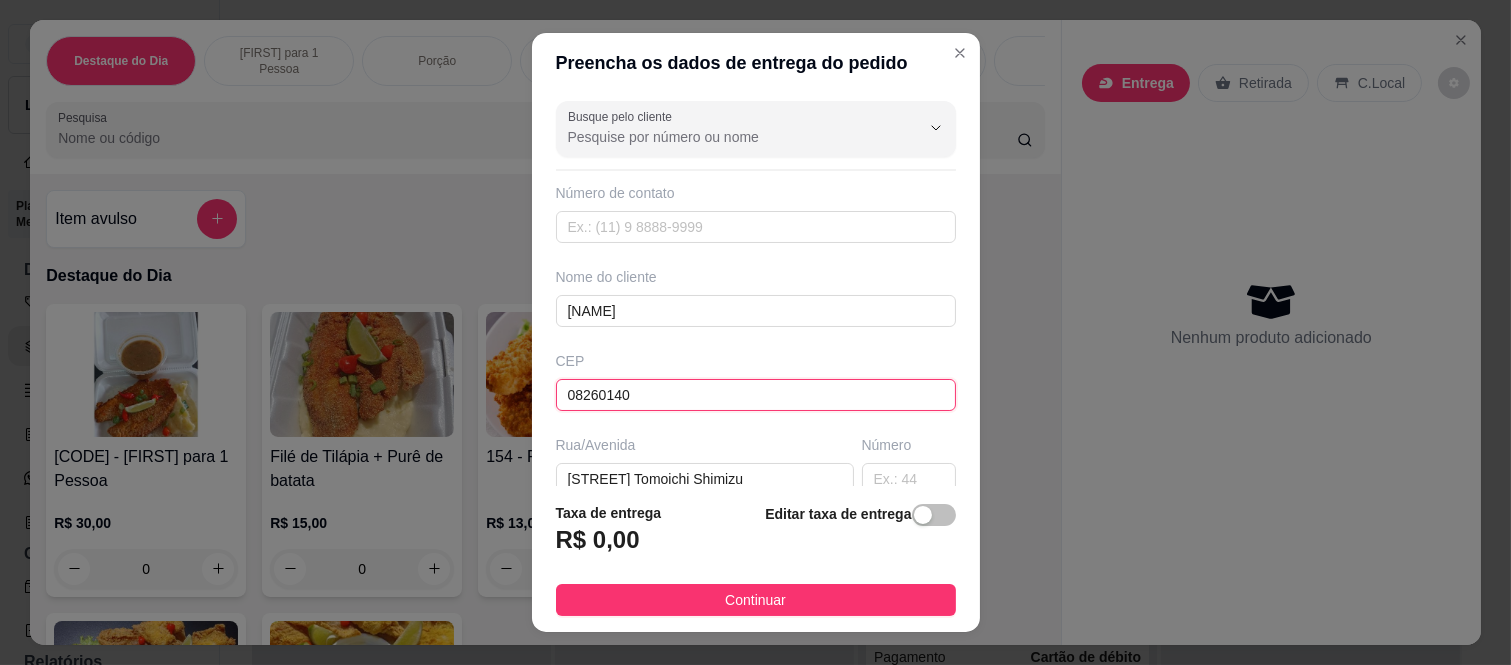 scroll, scrollTop: 111, scrollLeft: 0, axis: vertical 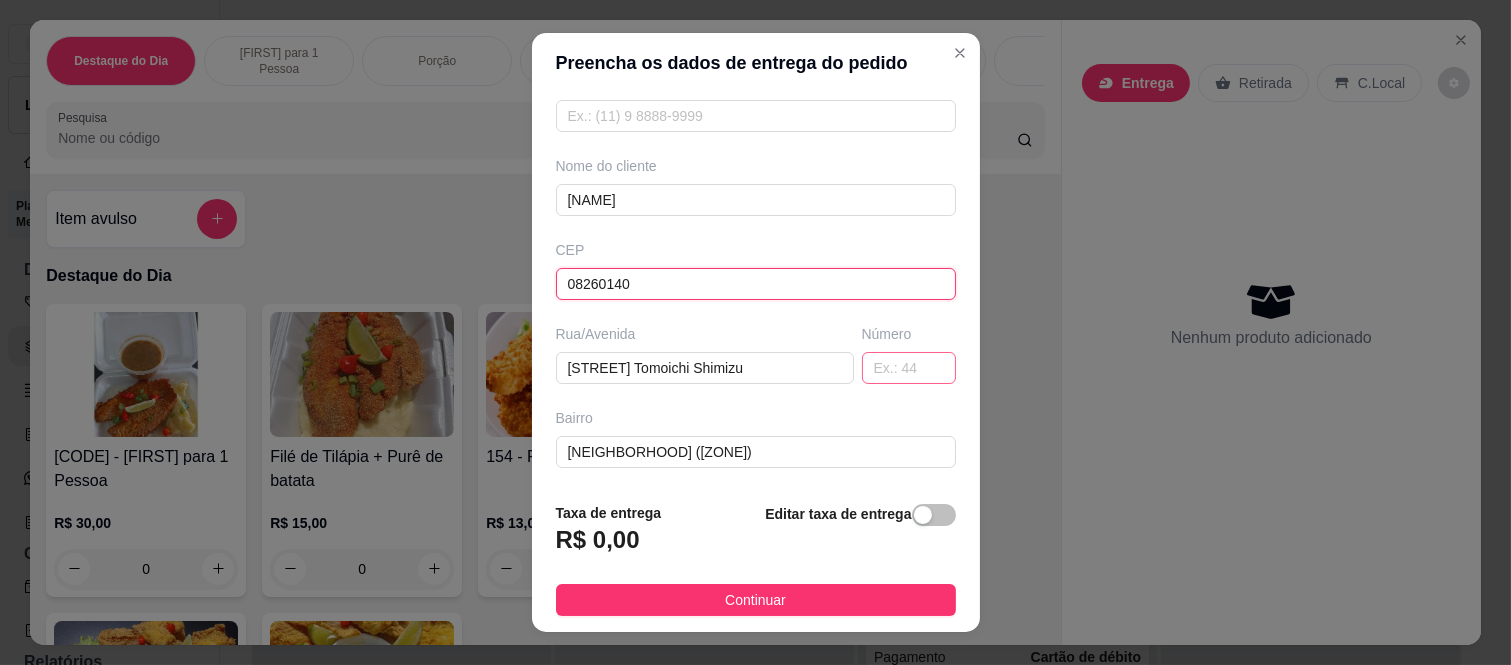 type on "08260140" 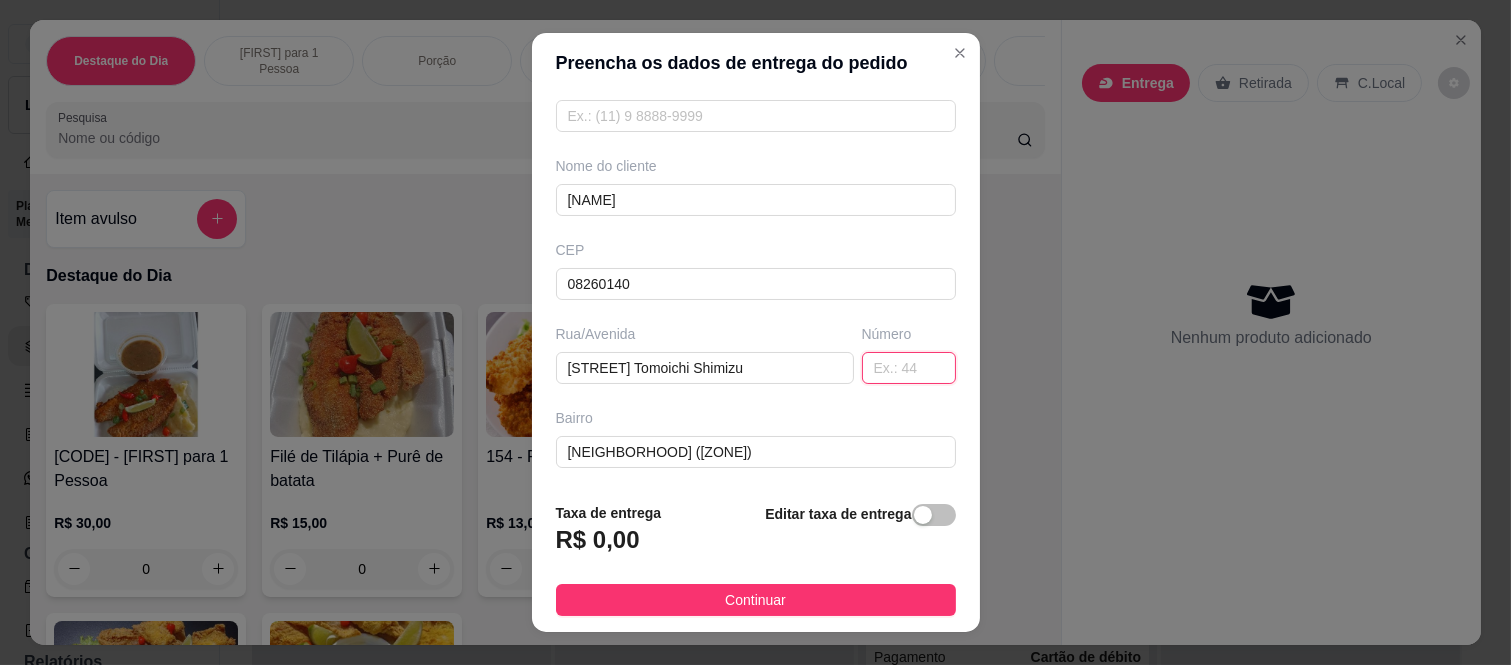click at bounding box center [909, 368] 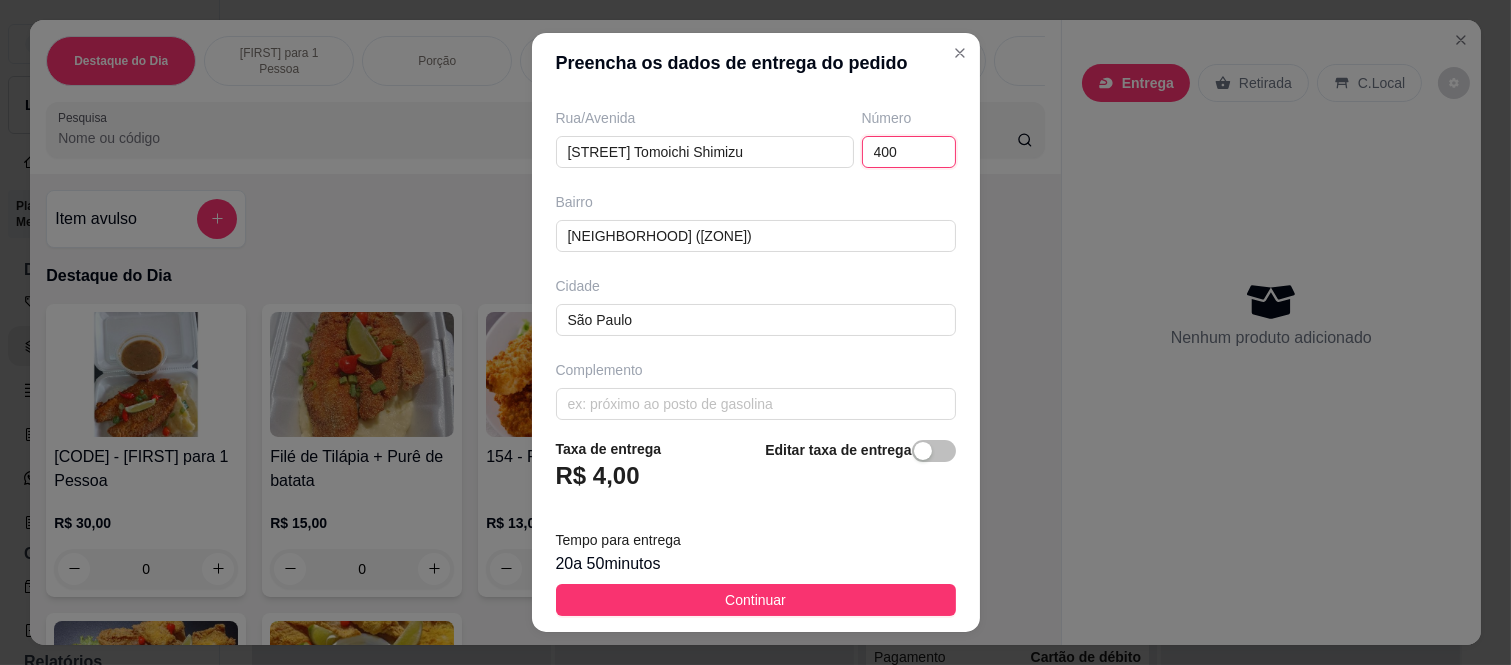 scroll, scrollTop: 346, scrollLeft: 0, axis: vertical 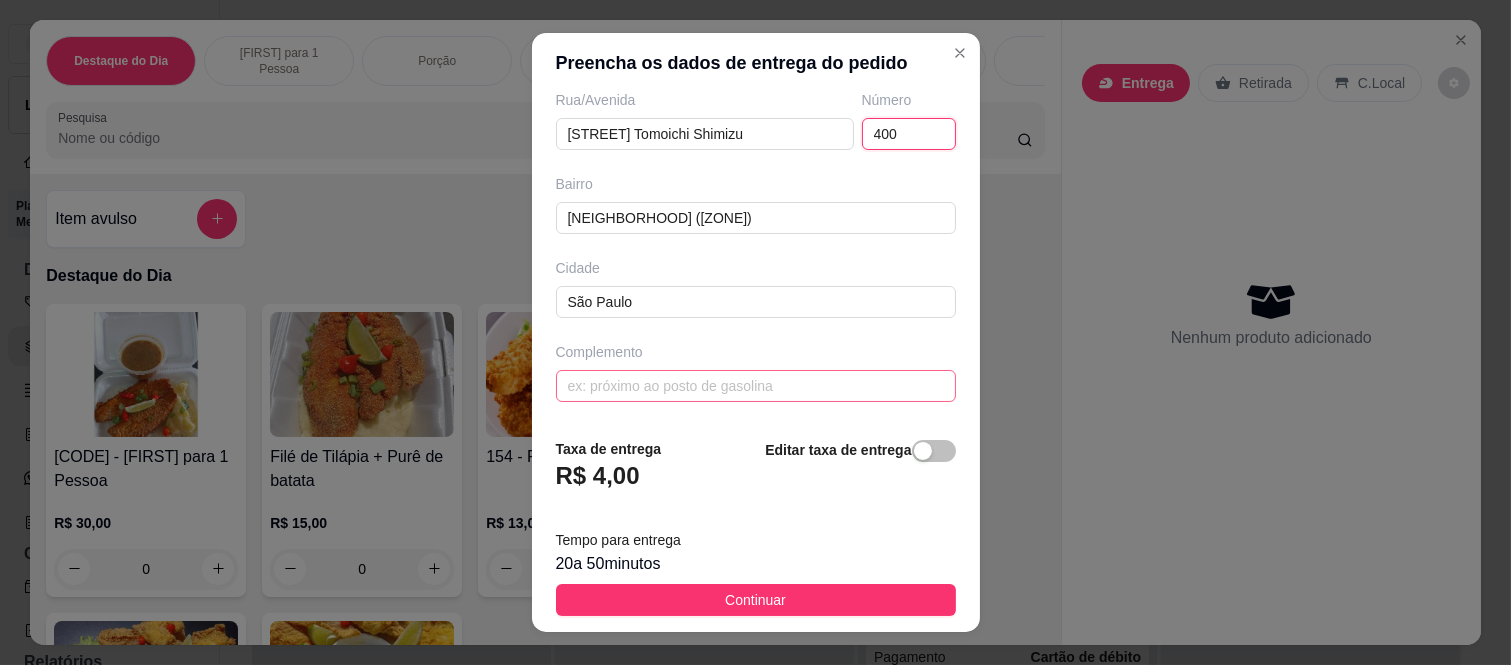 type on "400" 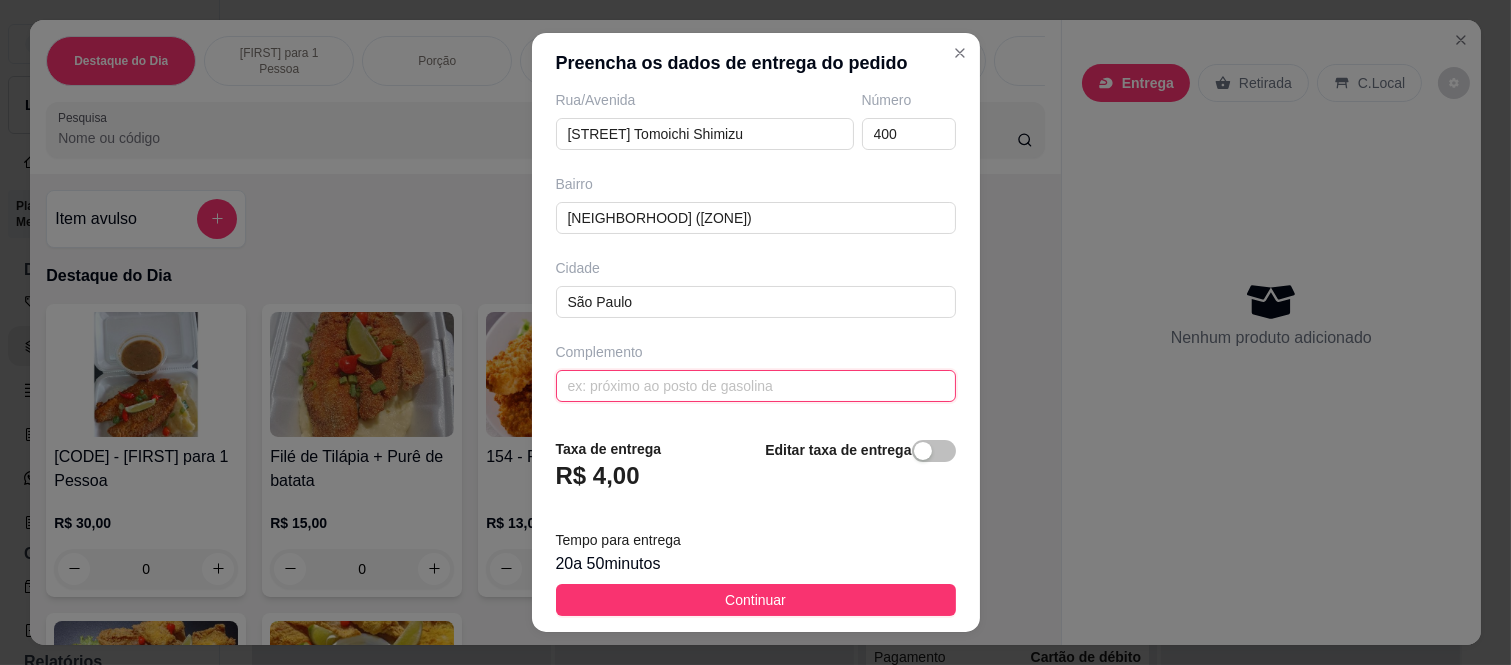 click at bounding box center (756, 386) 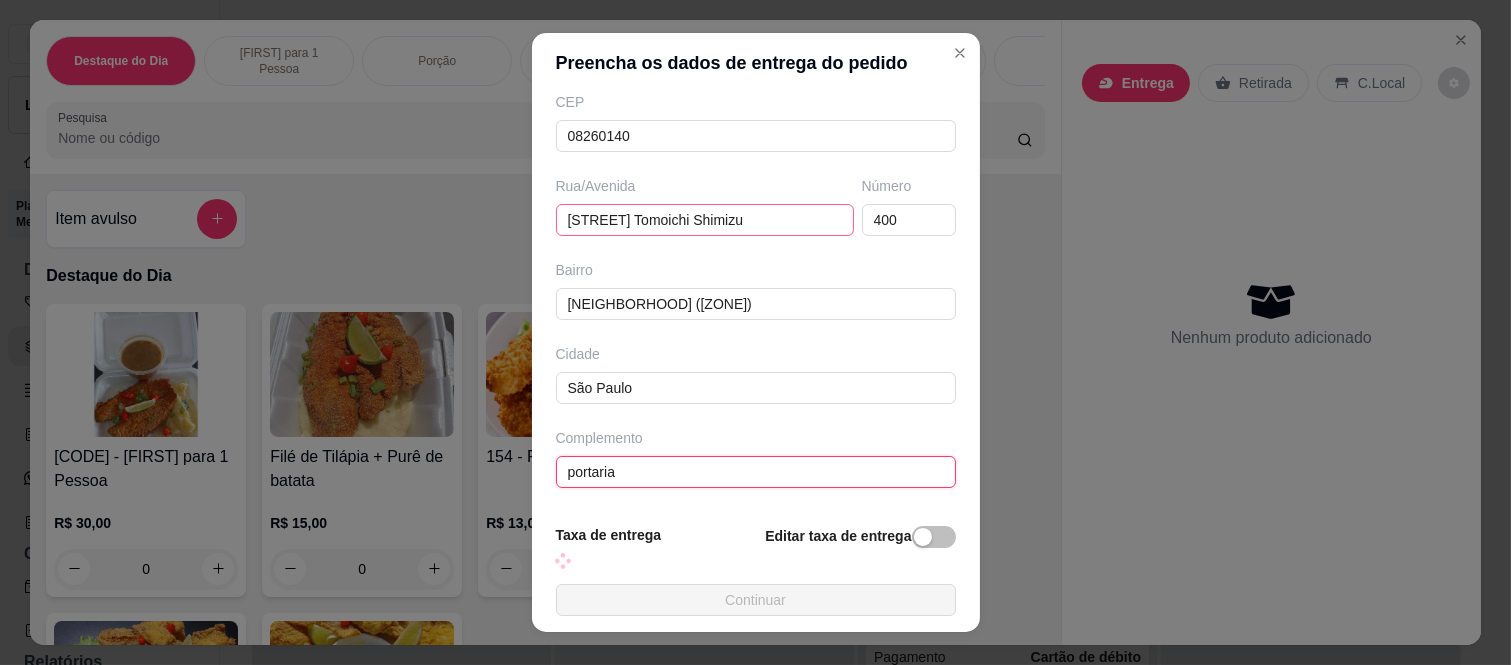 scroll, scrollTop: 346, scrollLeft: 0, axis: vertical 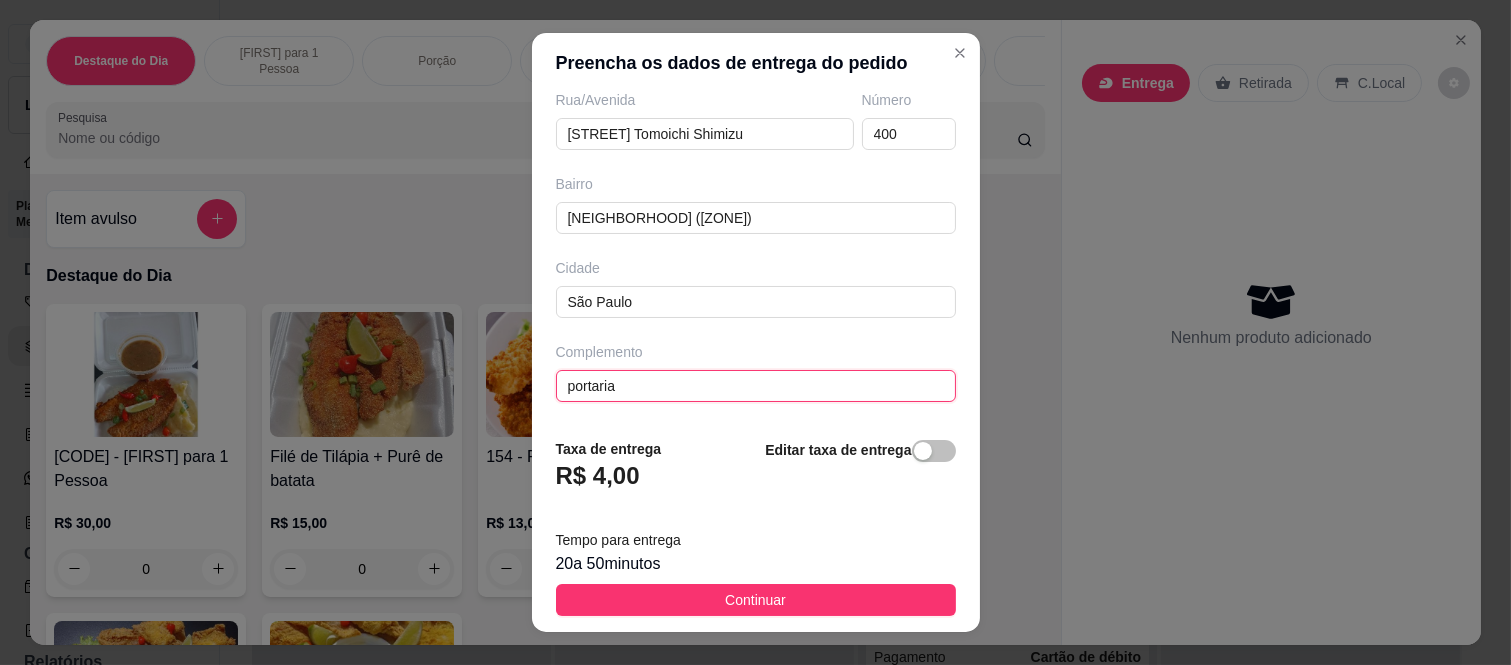type on "portaria" 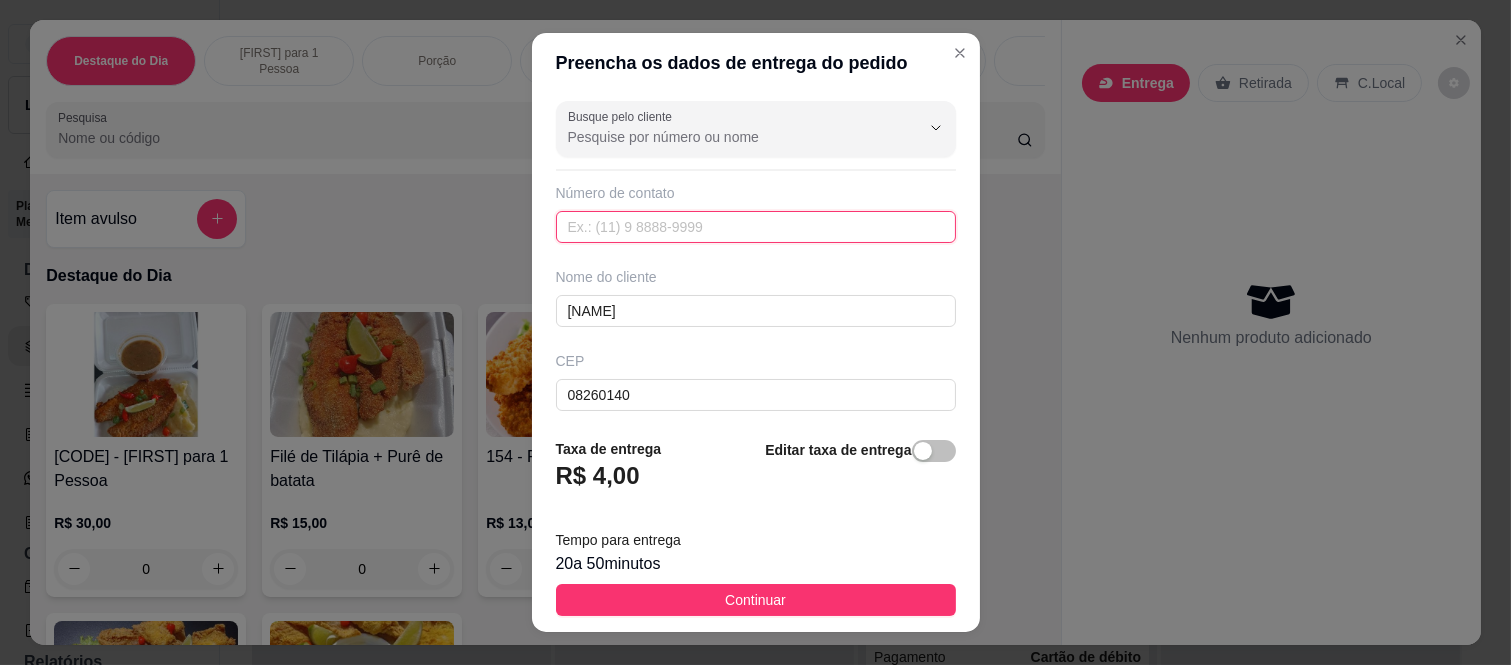 click at bounding box center (756, 227) 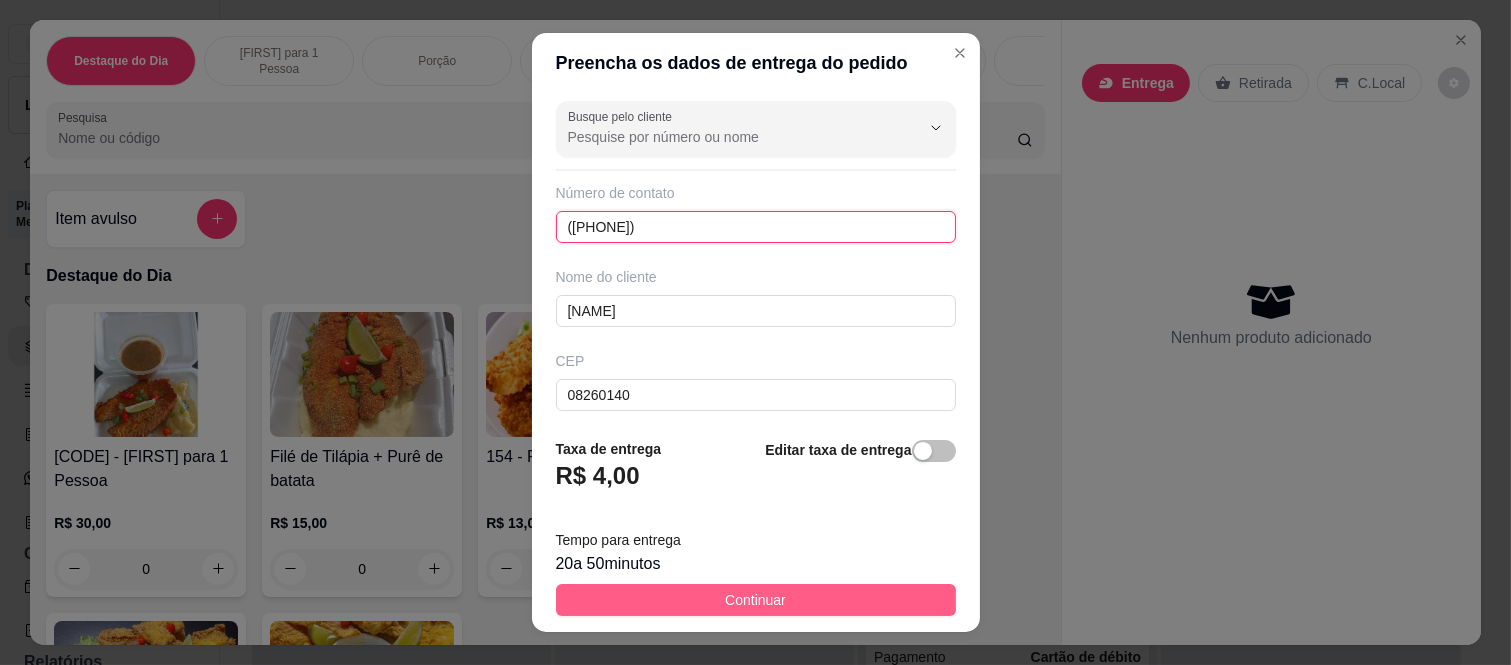 type on "([PHONE])" 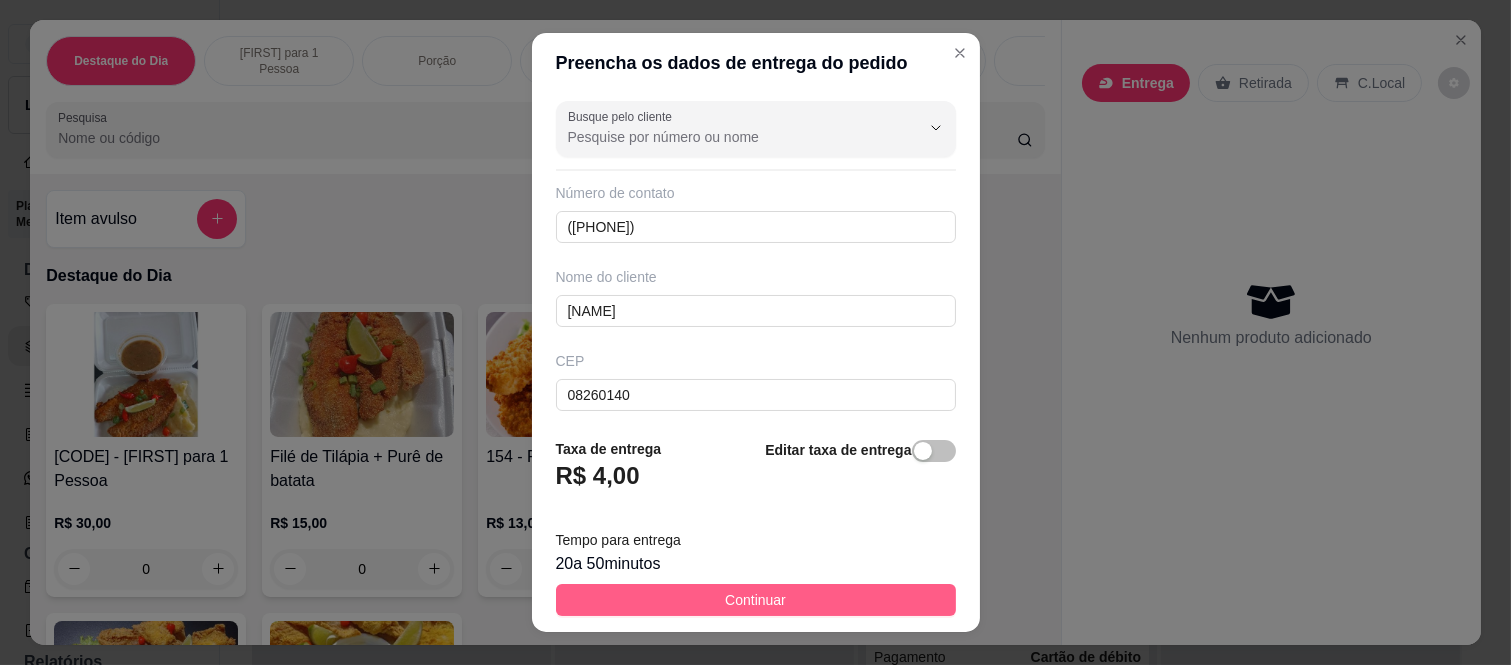 click on "Continuar" at bounding box center (756, 600) 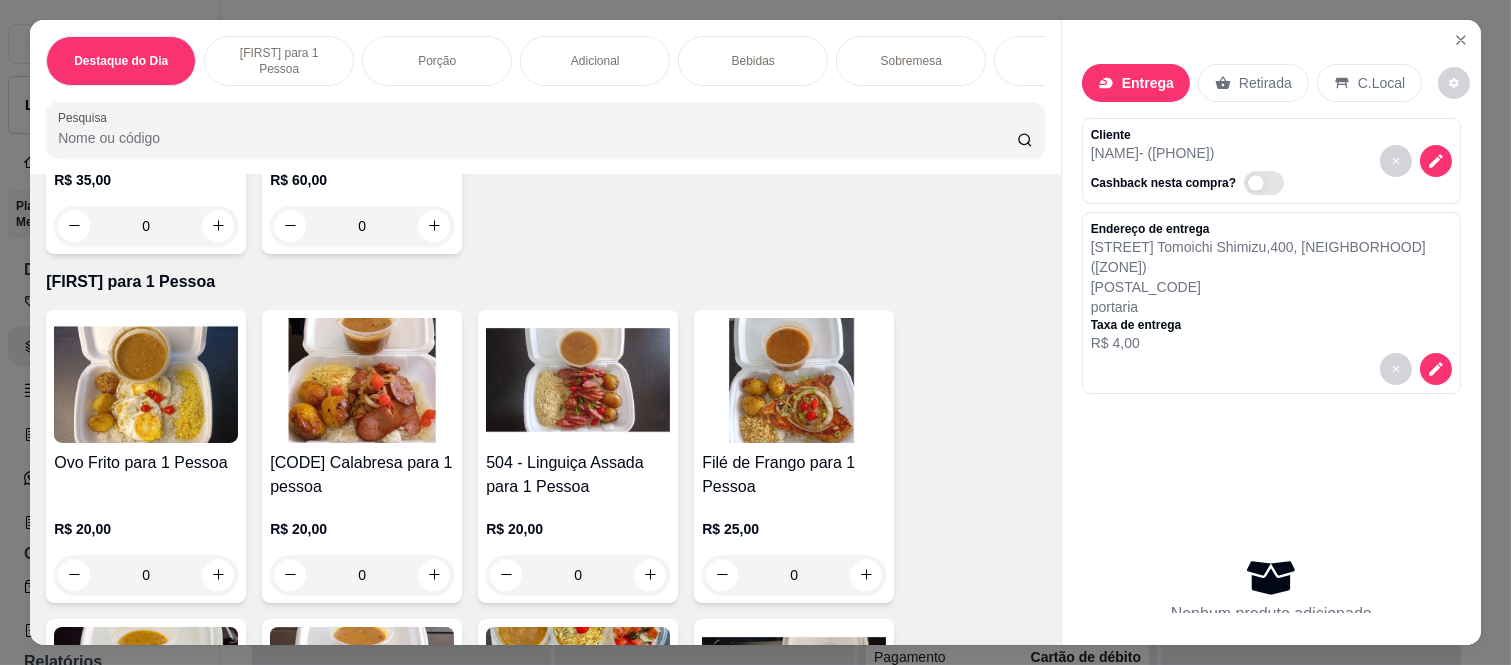 scroll, scrollTop: 777, scrollLeft: 0, axis: vertical 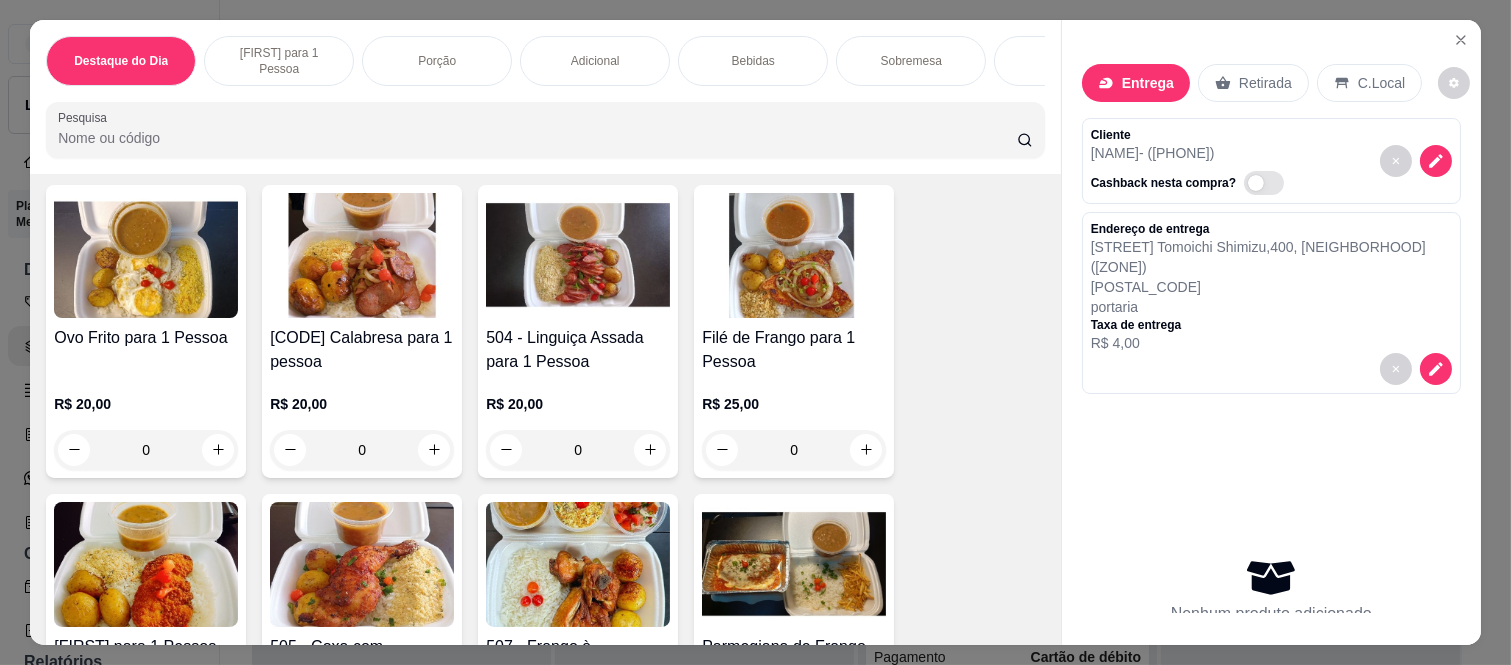 click on "0" at bounding box center (578, 450) 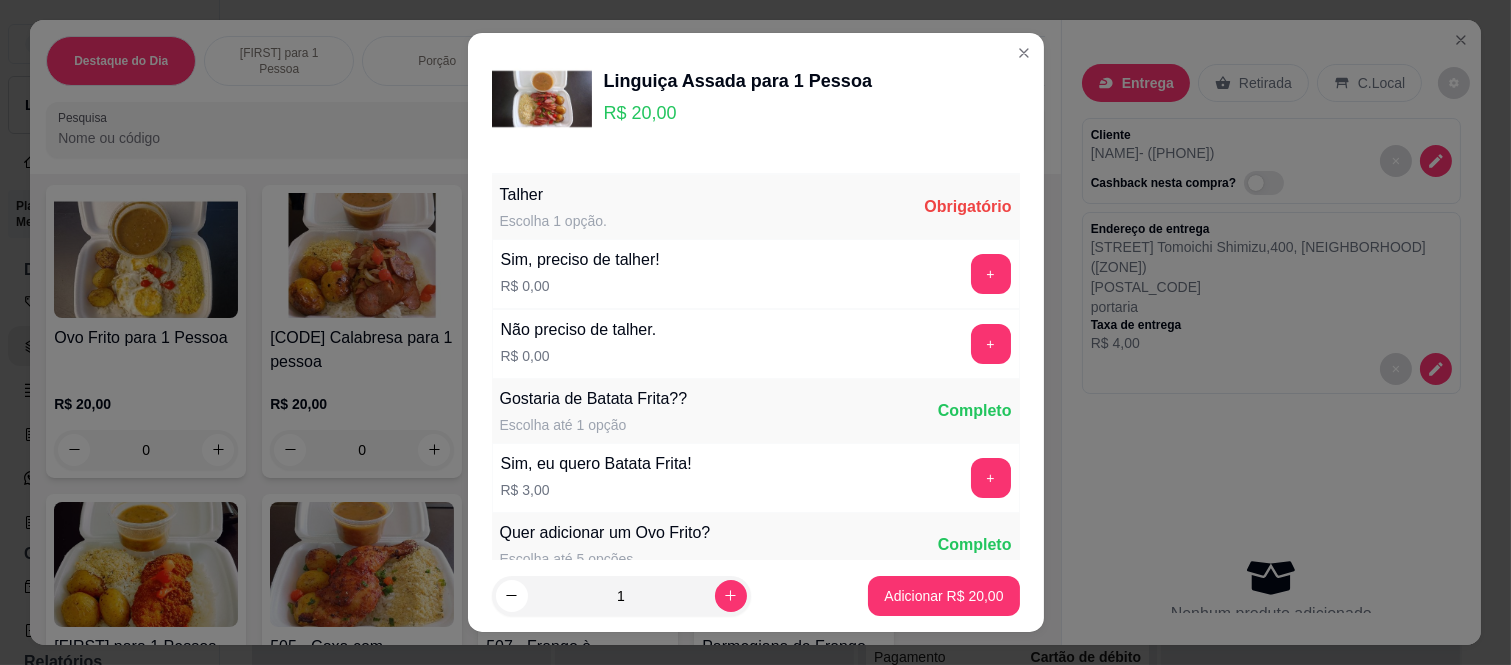 click on "+" at bounding box center [991, 274] 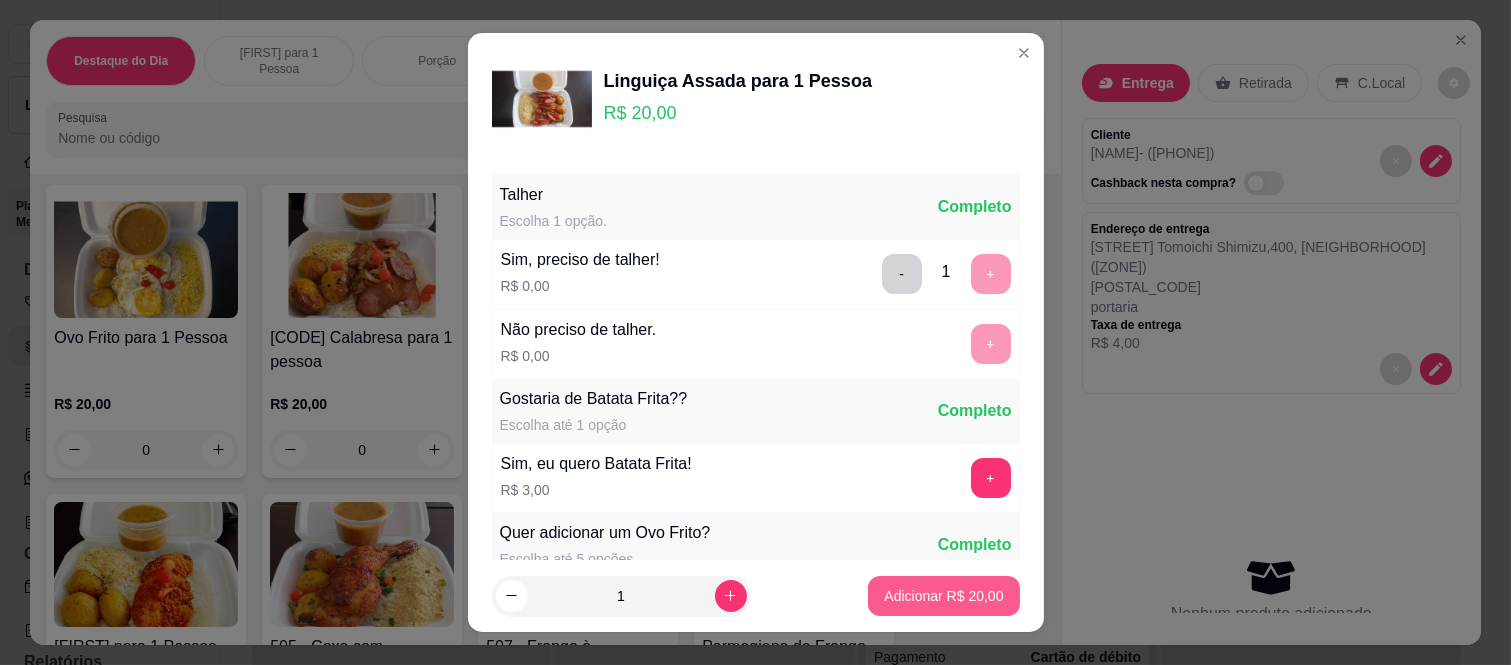 click on "Adicionar   R$ 20,00" at bounding box center (943, 596) 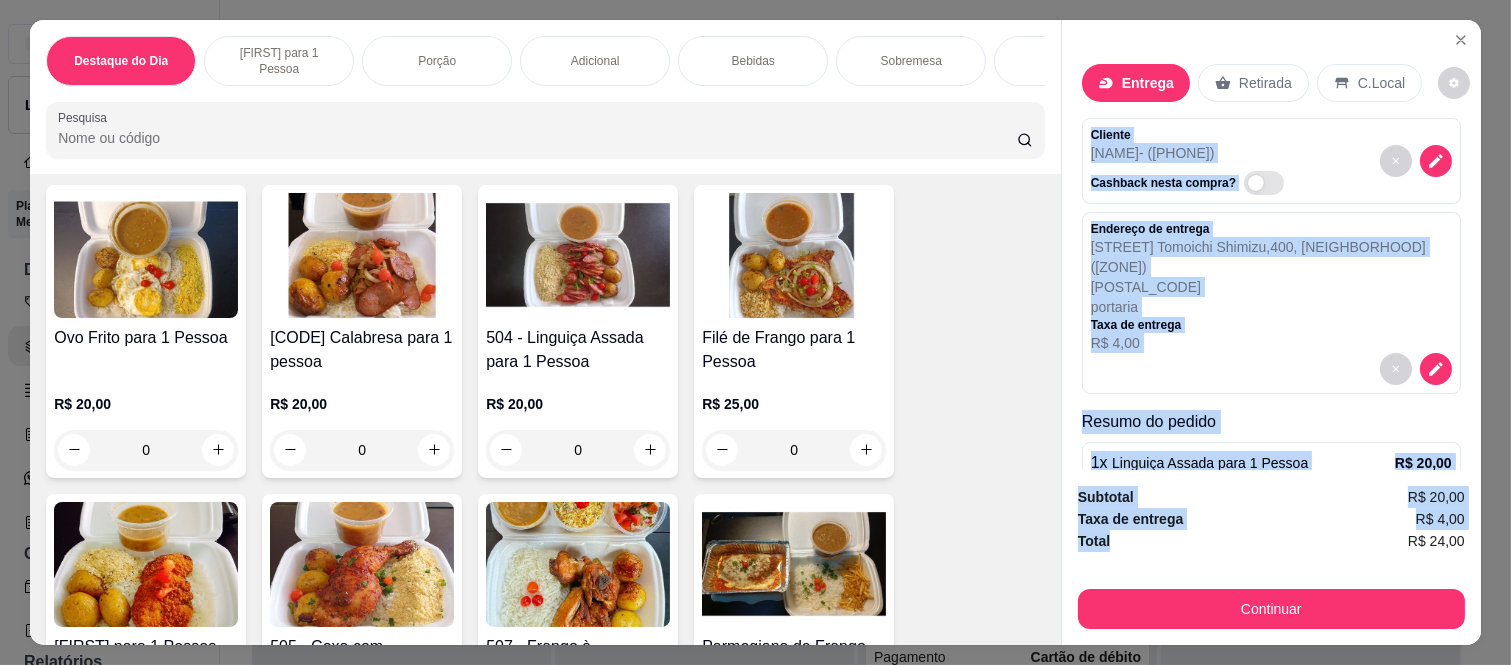 scroll, scrollTop: 113, scrollLeft: 0, axis: vertical 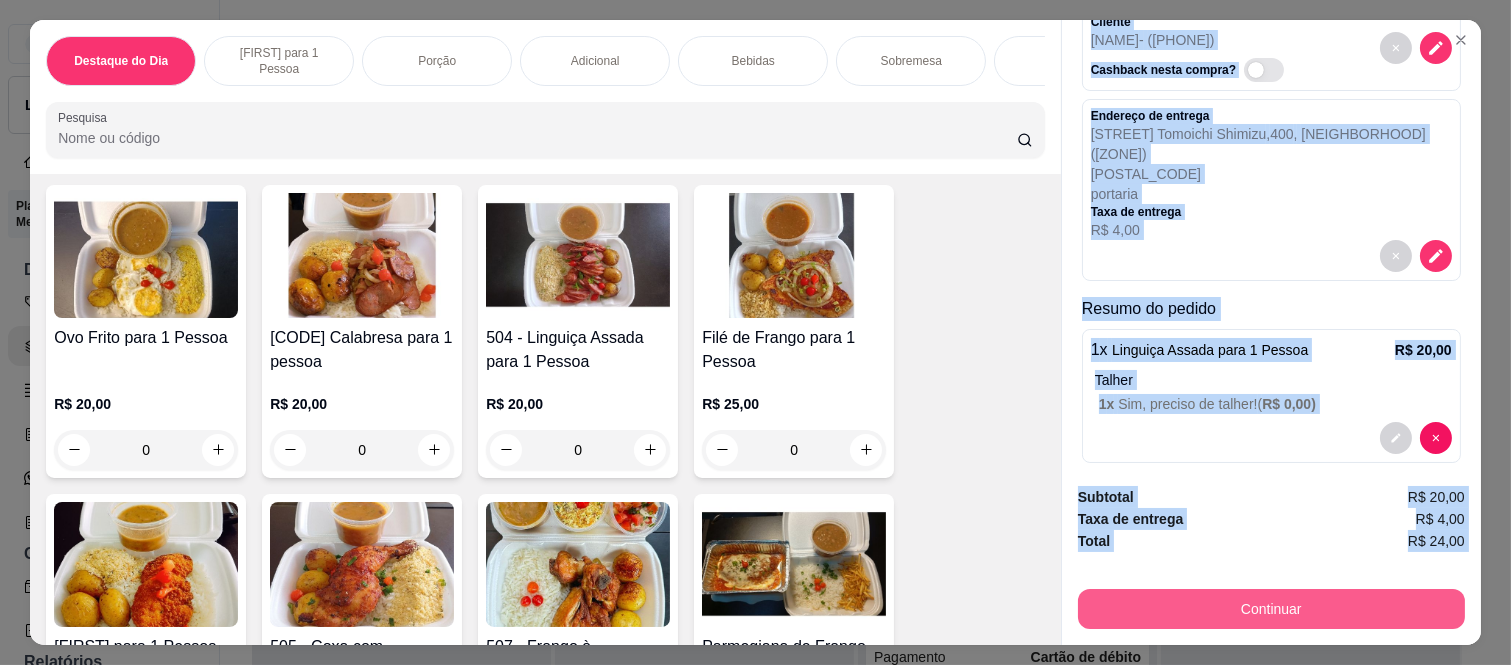 drag, startPoint x: 1080, startPoint y: 124, endPoint x: 1216, endPoint y: 610, distance: 504.6702 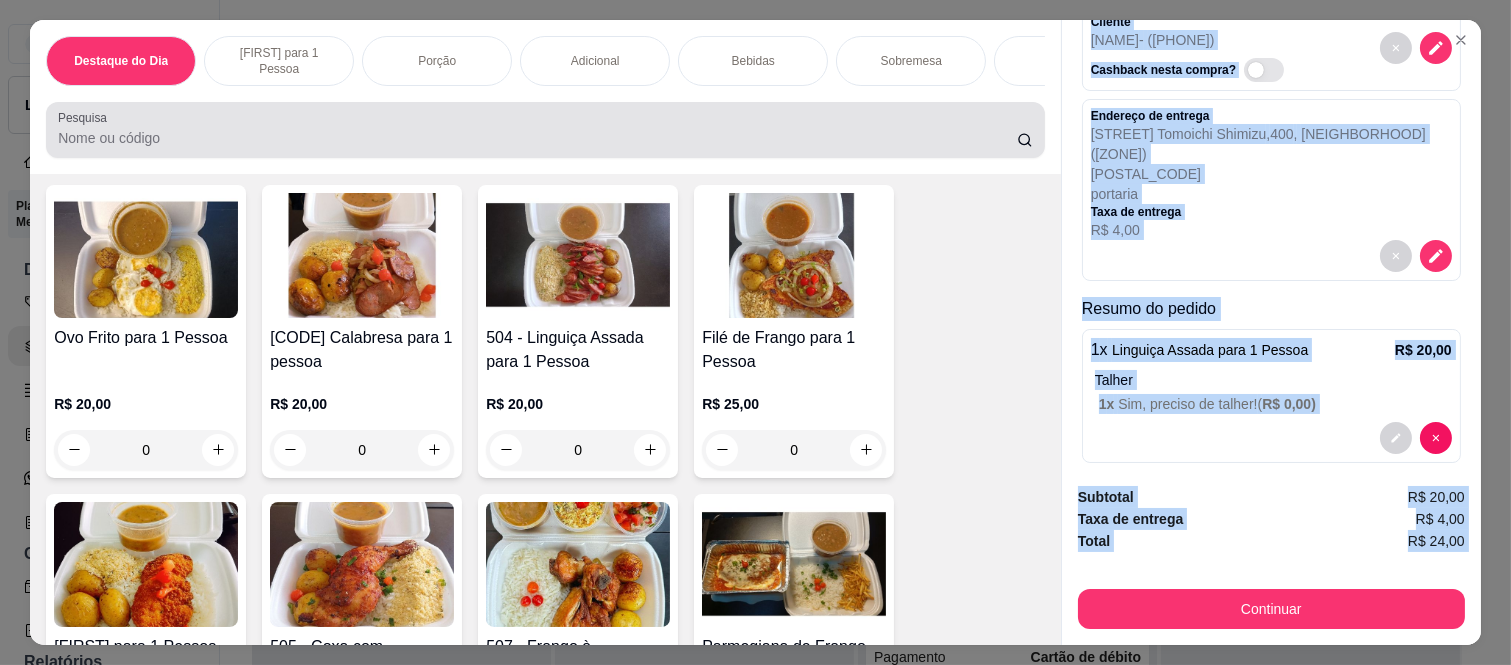 copy on "Cliente [NAME] - ([PHONE]) Cashback nesta compra? Endereço de entrega [STREET] , [NUMBER] , [NEIGHBORHOOD] ([ZONE]) [POSTAL_CODE] portaria Taxa de entrega R$ 4,00 Resumo do pedido 1 x Linguiça Assada para 1 Pessoa R$ 20,00 Talher 1 x Sim, preciso de talher! ( R$ 0,00 ) Subtotal R$ 20,00 Taxa de entrega R$ 4,00 Total R$ 24,00 Continuar" 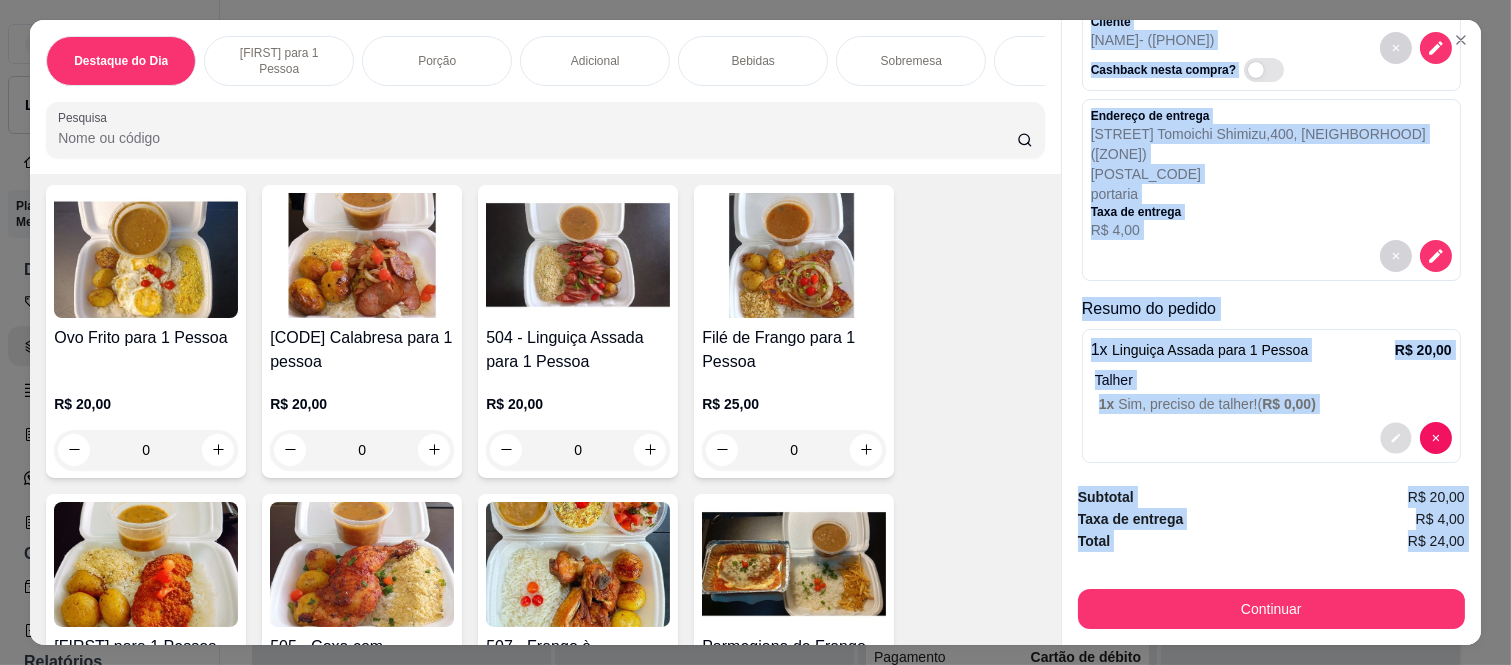 click at bounding box center (1395, 437) 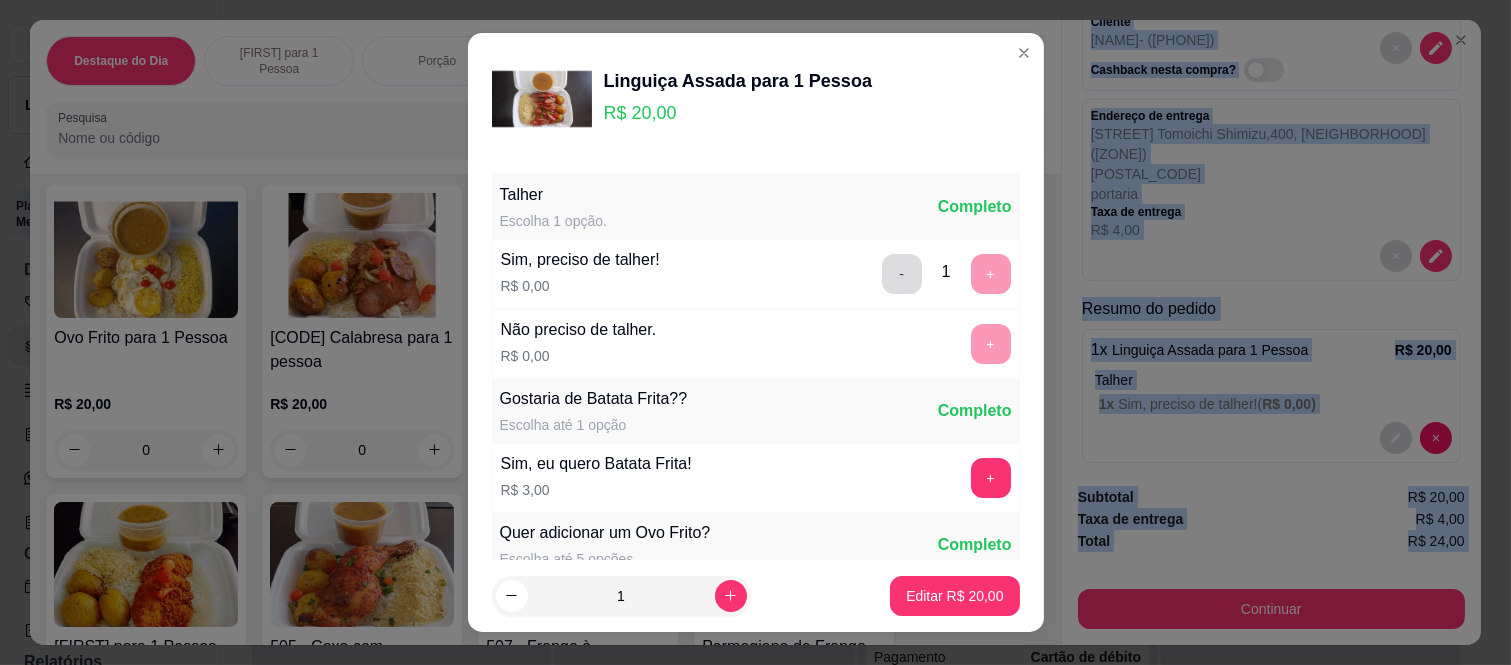 click on "-" at bounding box center (902, 274) 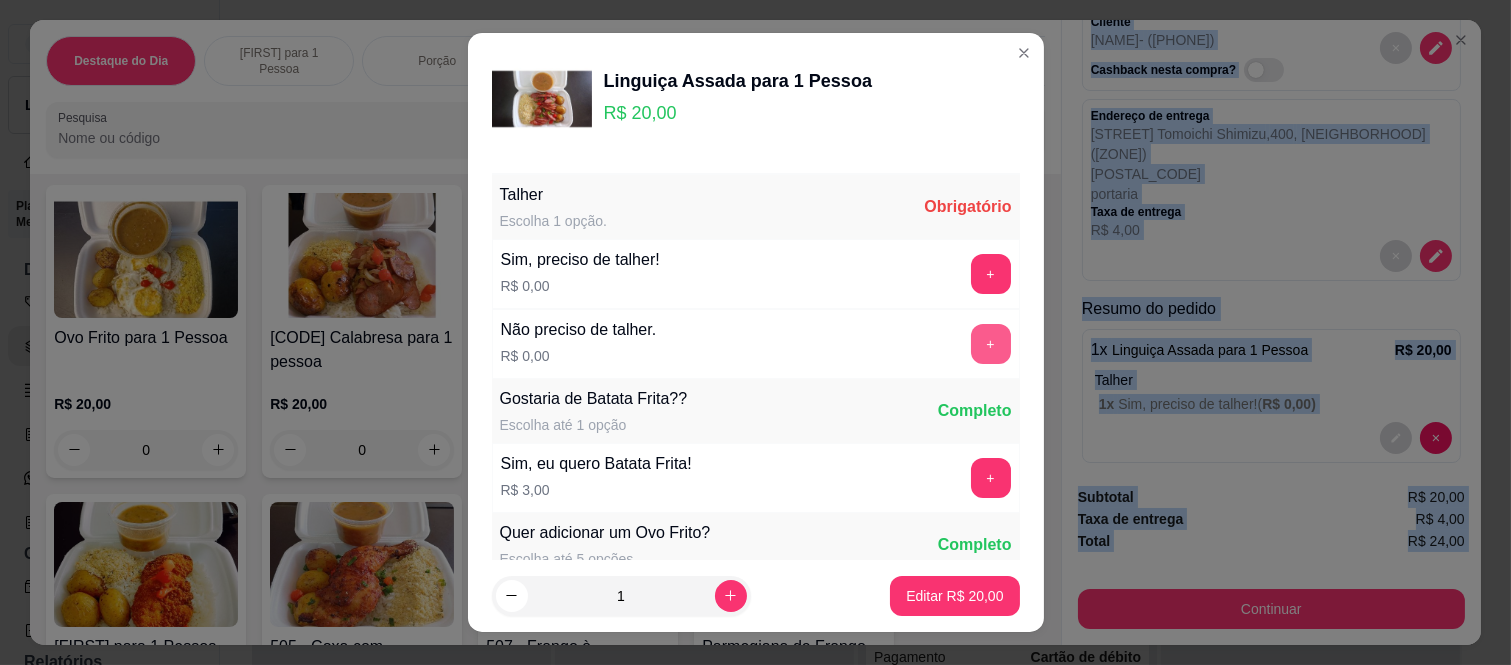 click on "+" at bounding box center (991, 344) 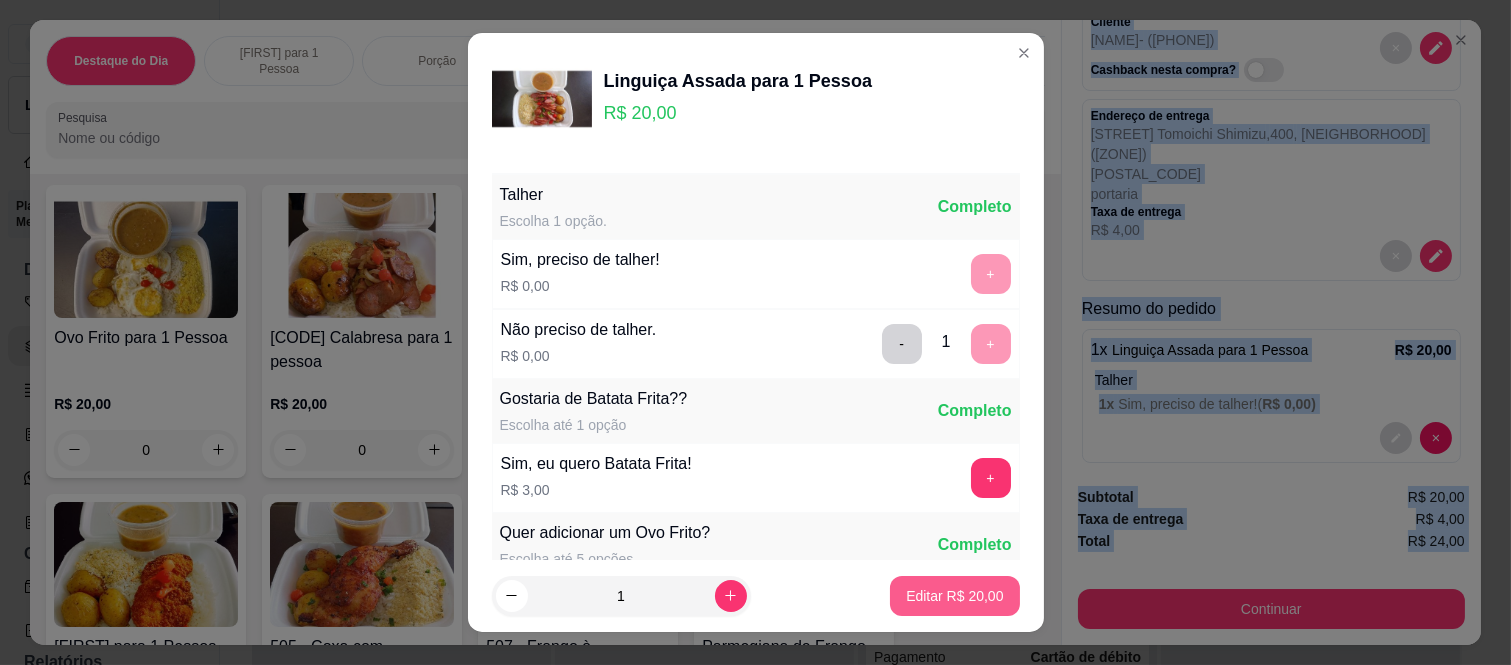 click on "Editar   R$ 20,00" at bounding box center [954, 596] 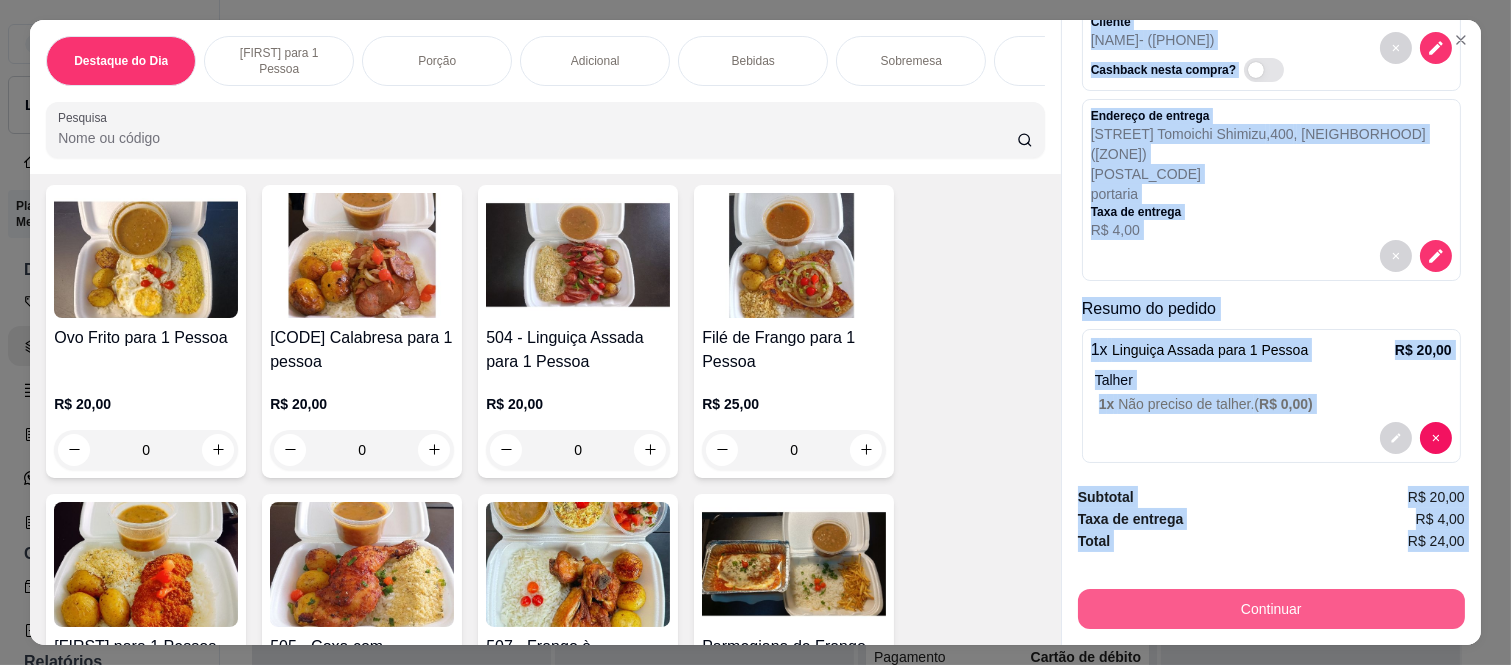 click on "Continuar" at bounding box center [1271, 609] 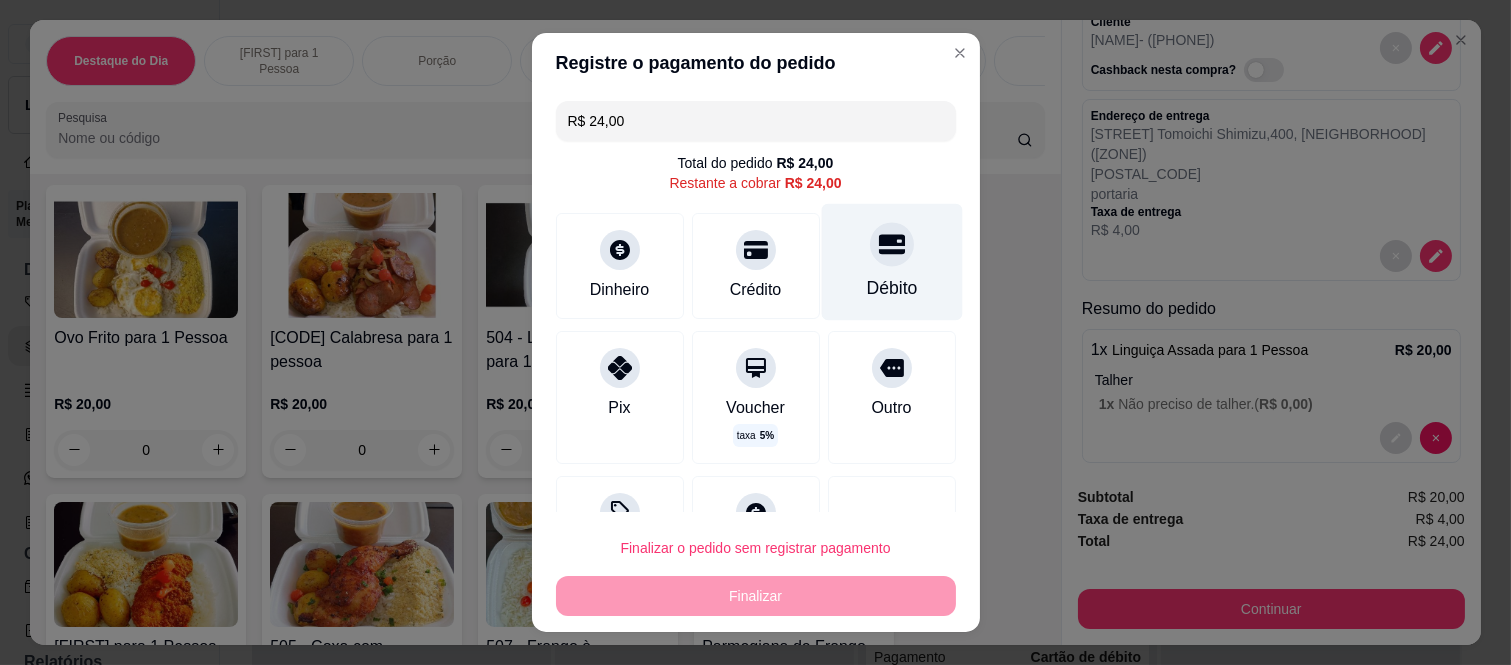 click 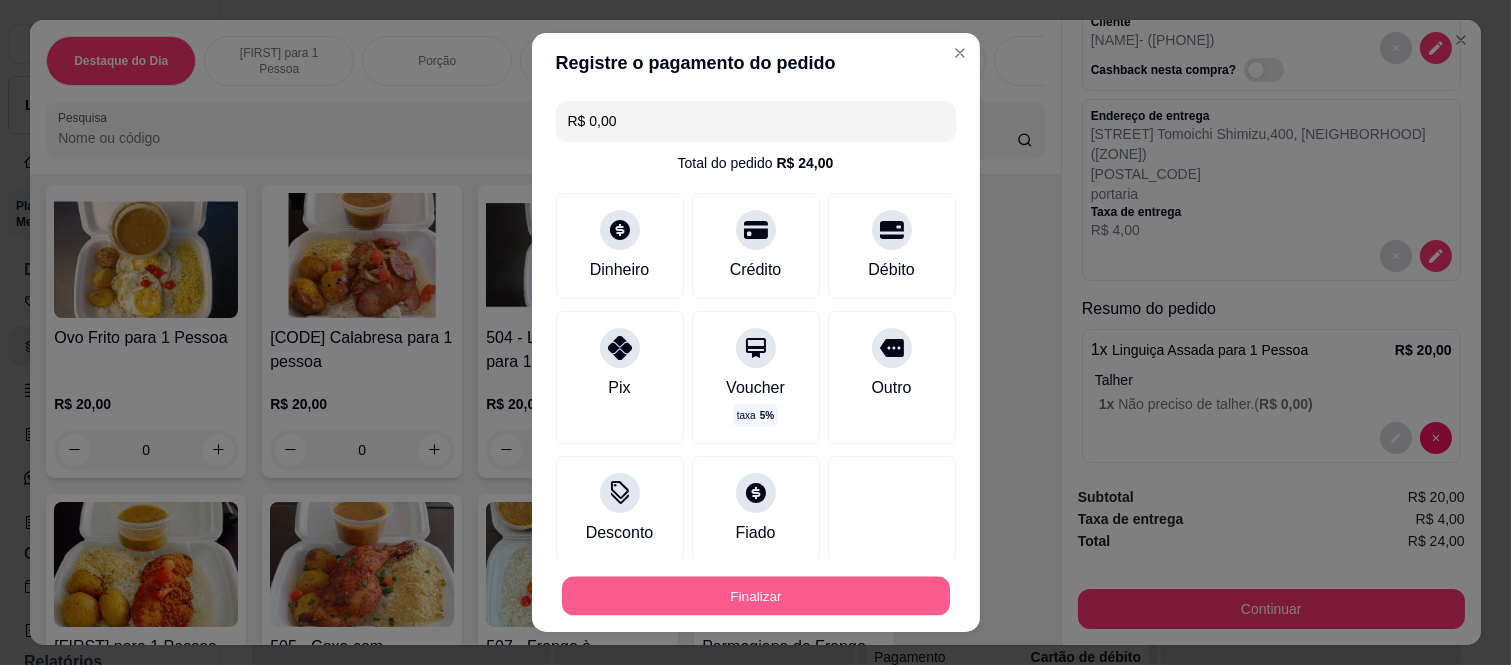 click on "Finalizar" at bounding box center (756, 595) 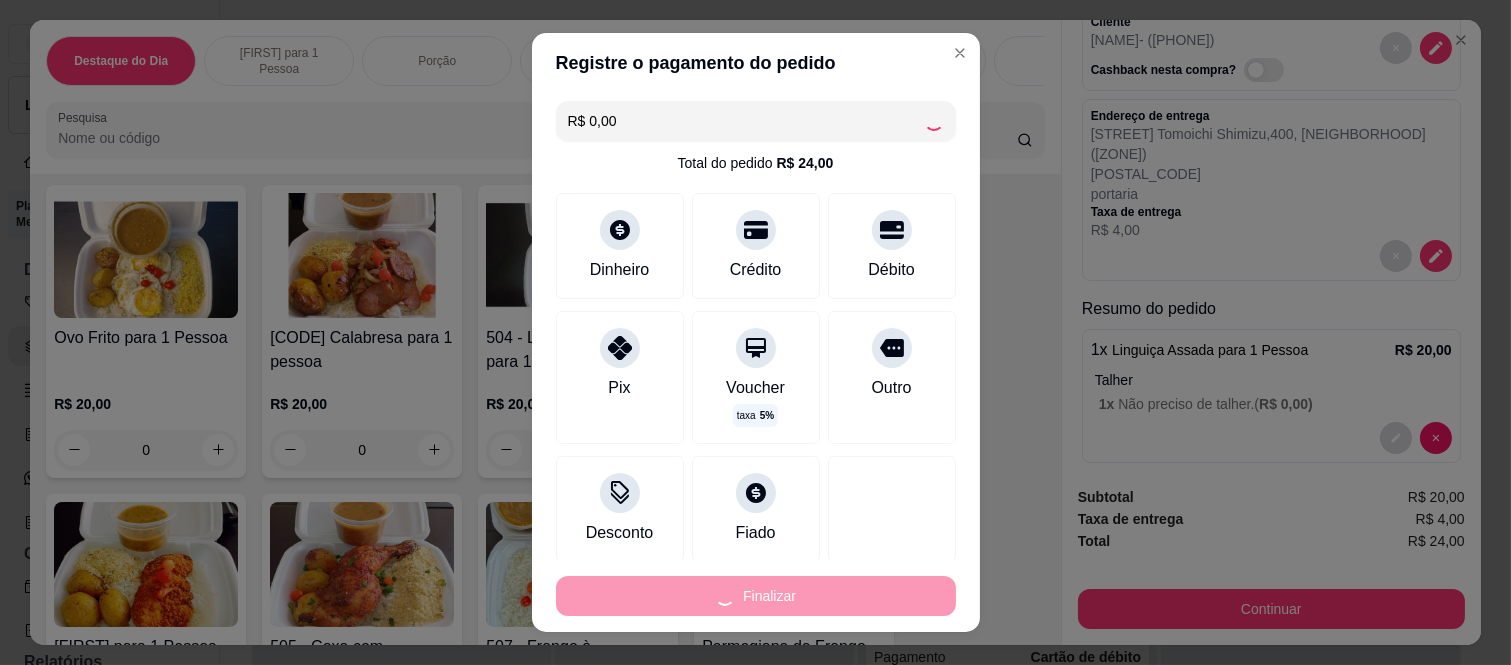 type on "-R$ 24,00" 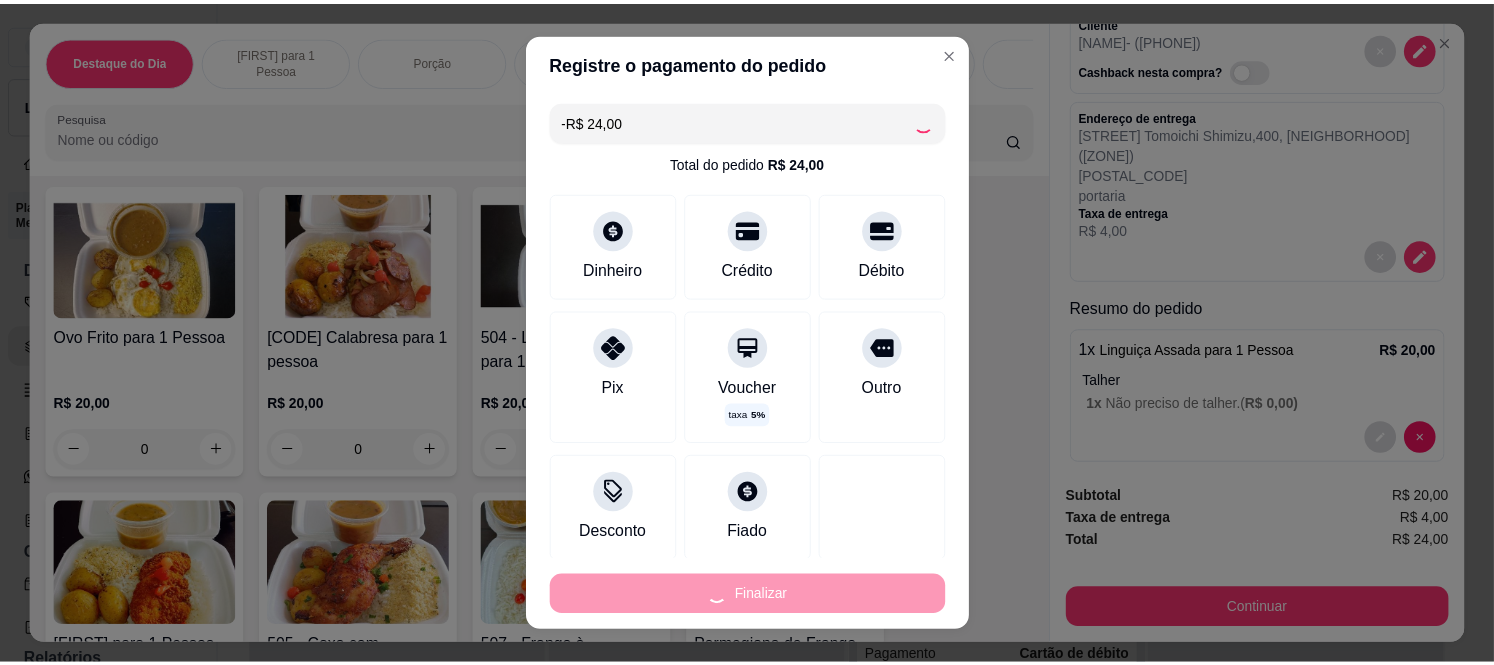 scroll, scrollTop: 0, scrollLeft: 0, axis: both 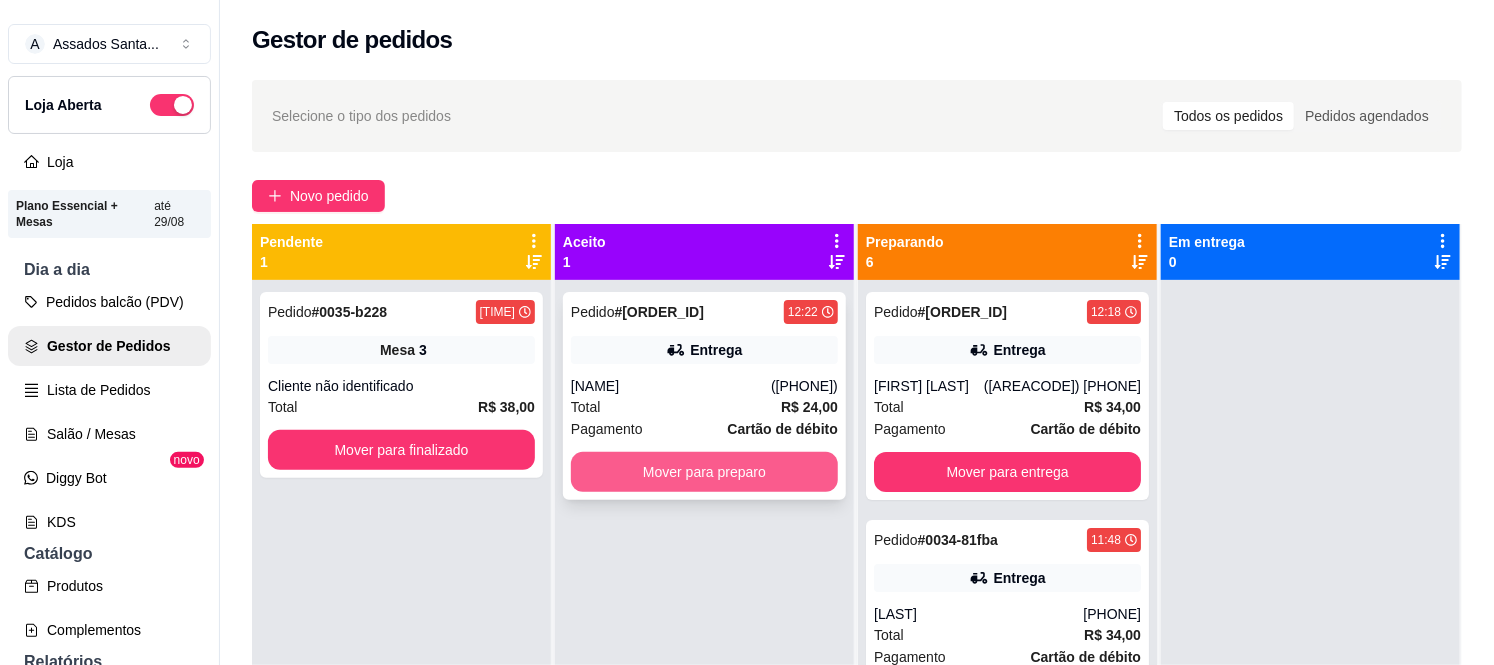 click on "Mover para preparo" at bounding box center [704, 472] 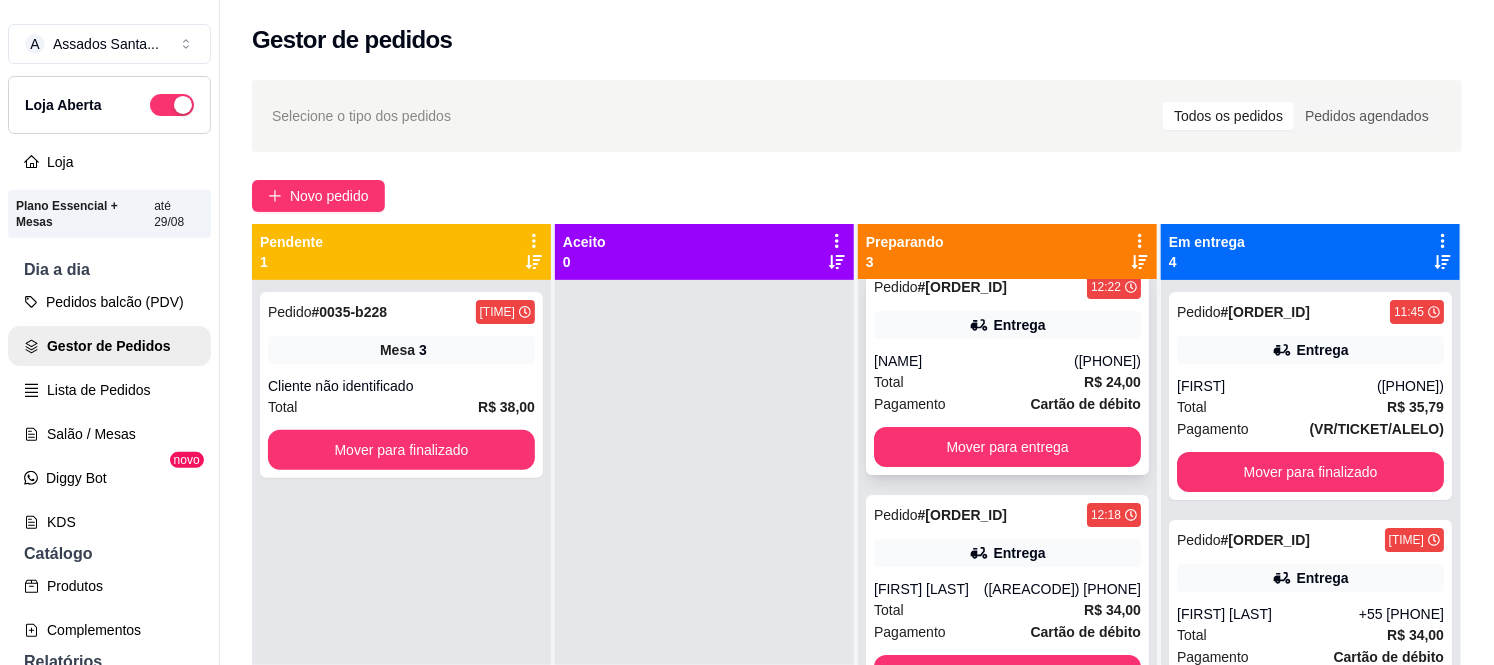 scroll, scrollTop: 37, scrollLeft: 0, axis: vertical 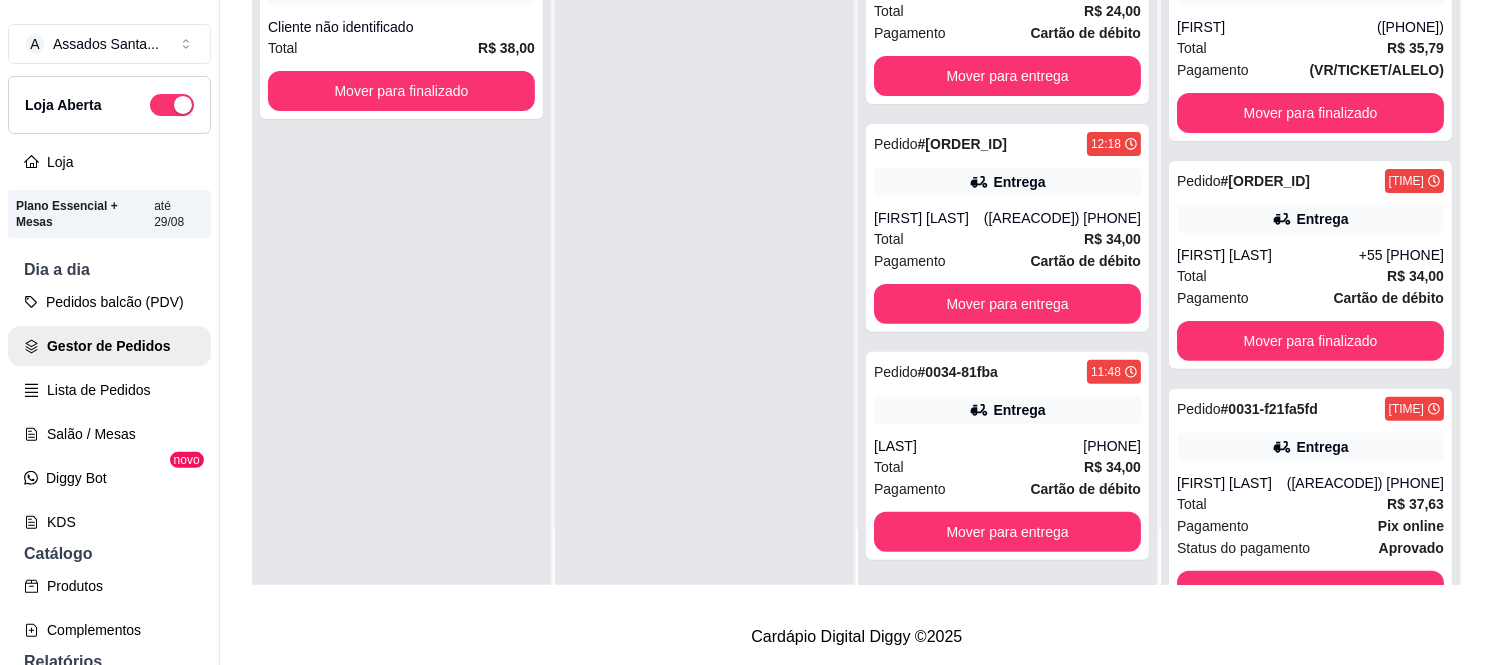 drag, startPoint x: 681, startPoint y: 537, endPoint x: 480, endPoint y: 224, distance: 371.98117 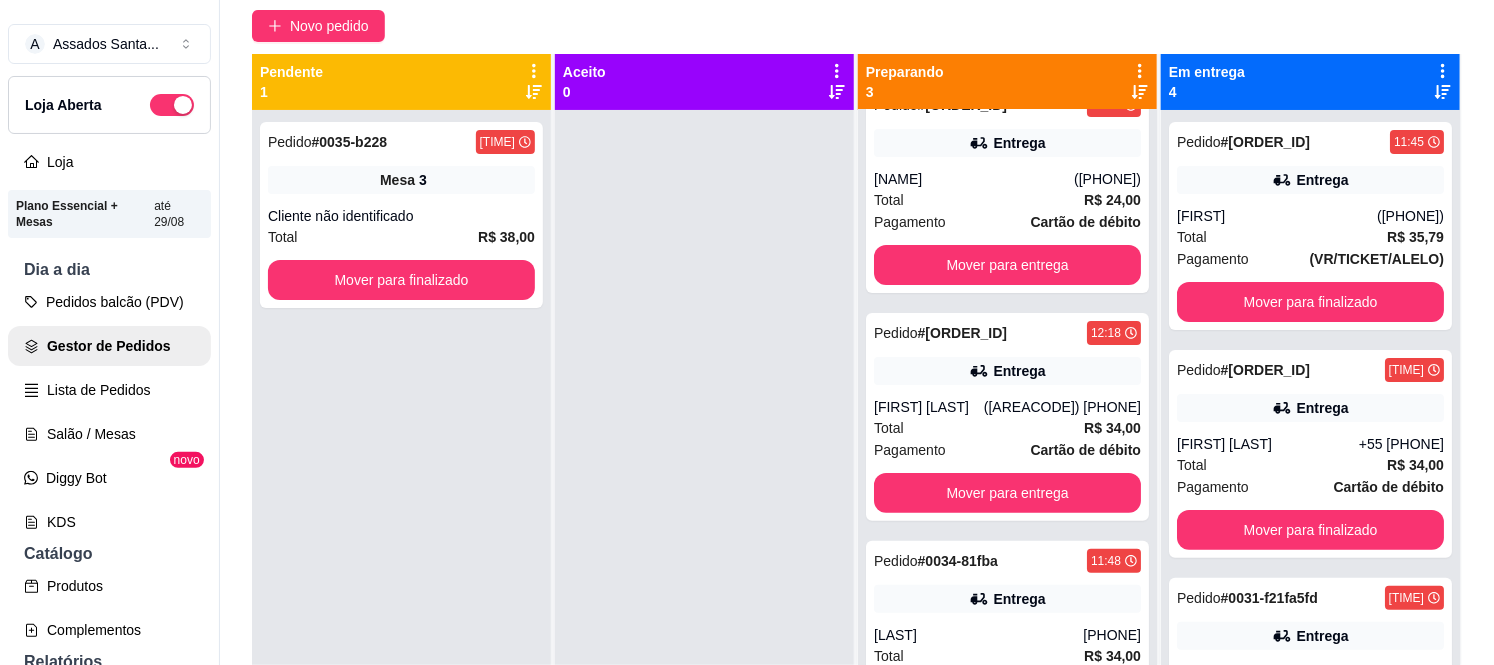 scroll, scrollTop: 0, scrollLeft: 0, axis: both 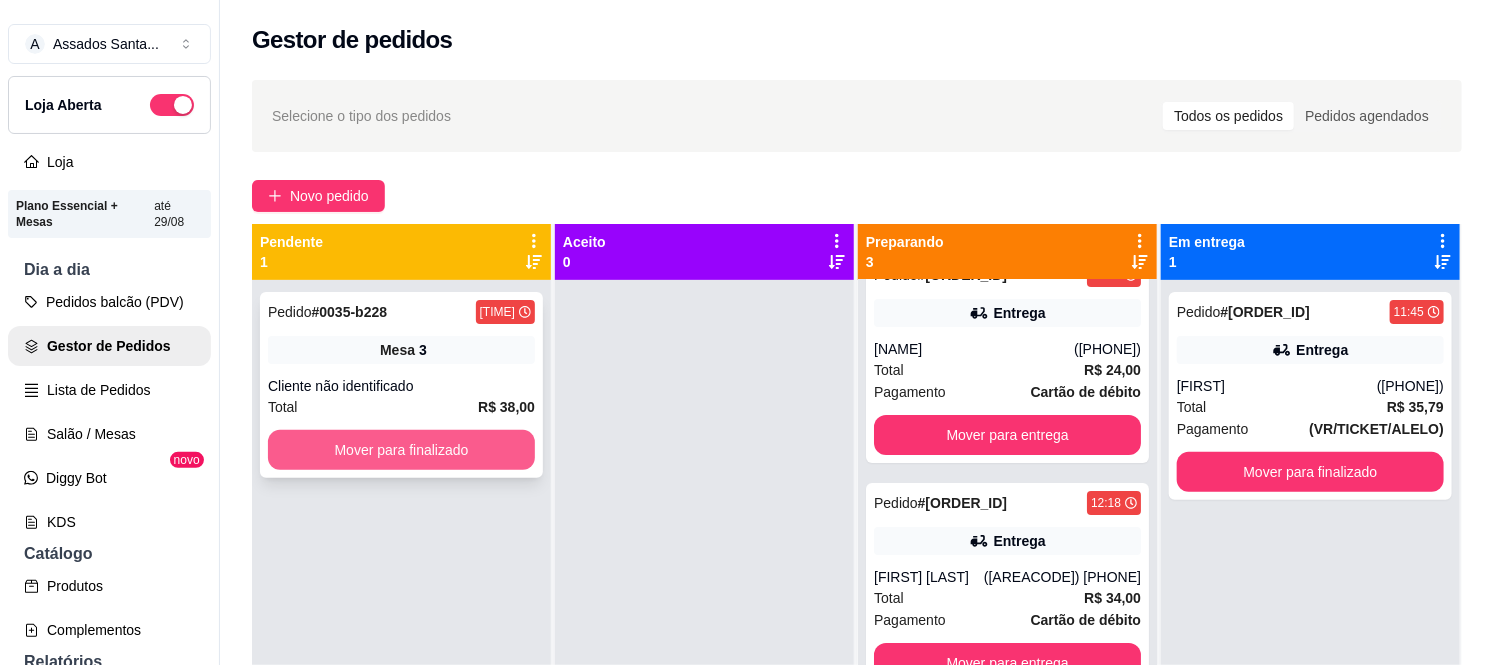click on "Mover para finalizado" at bounding box center (401, 450) 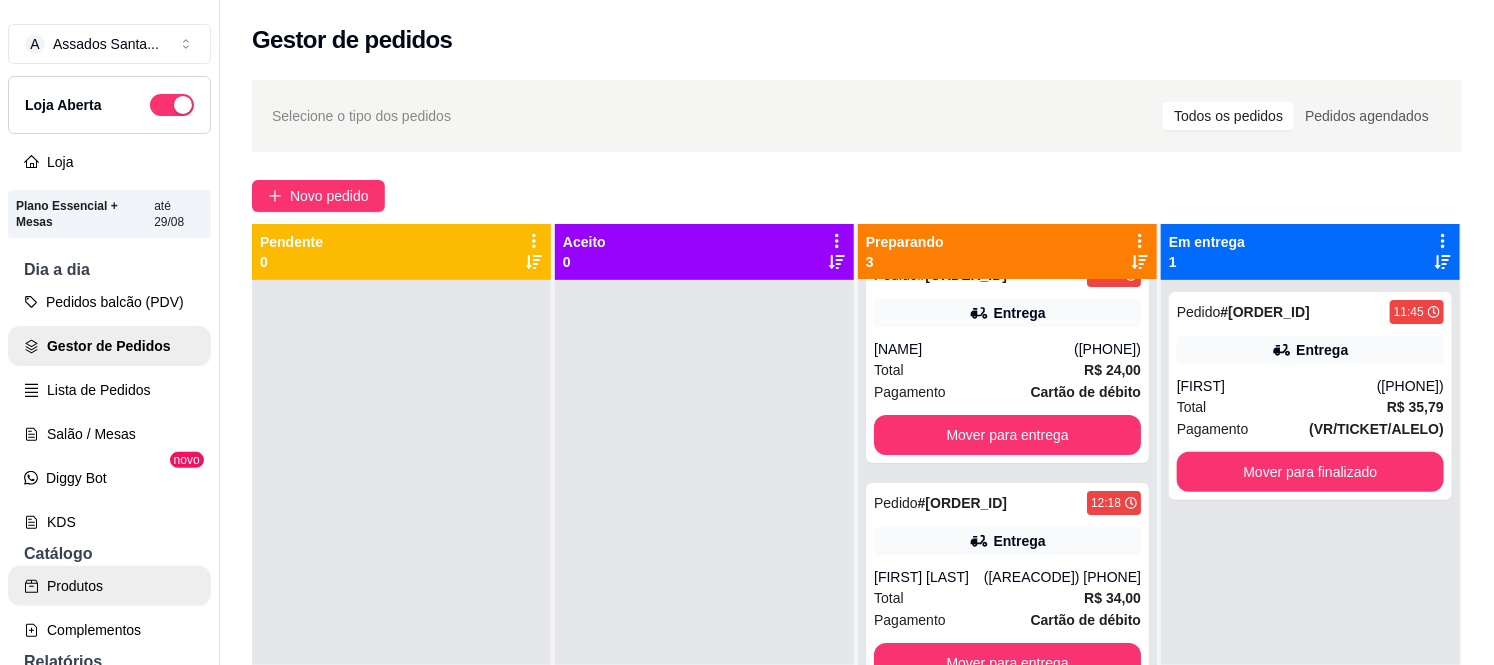click on "Produtos" at bounding box center (109, 586) 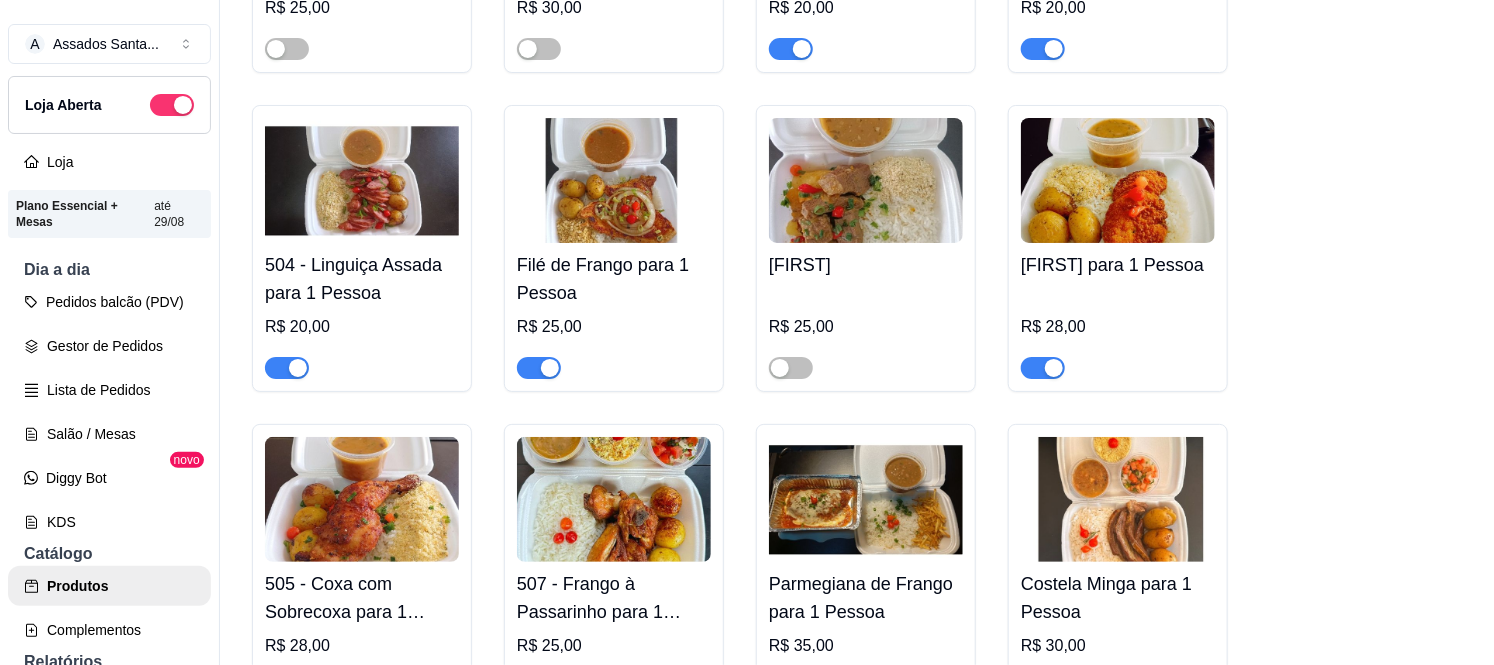 scroll, scrollTop: 2888, scrollLeft: 0, axis: vertical 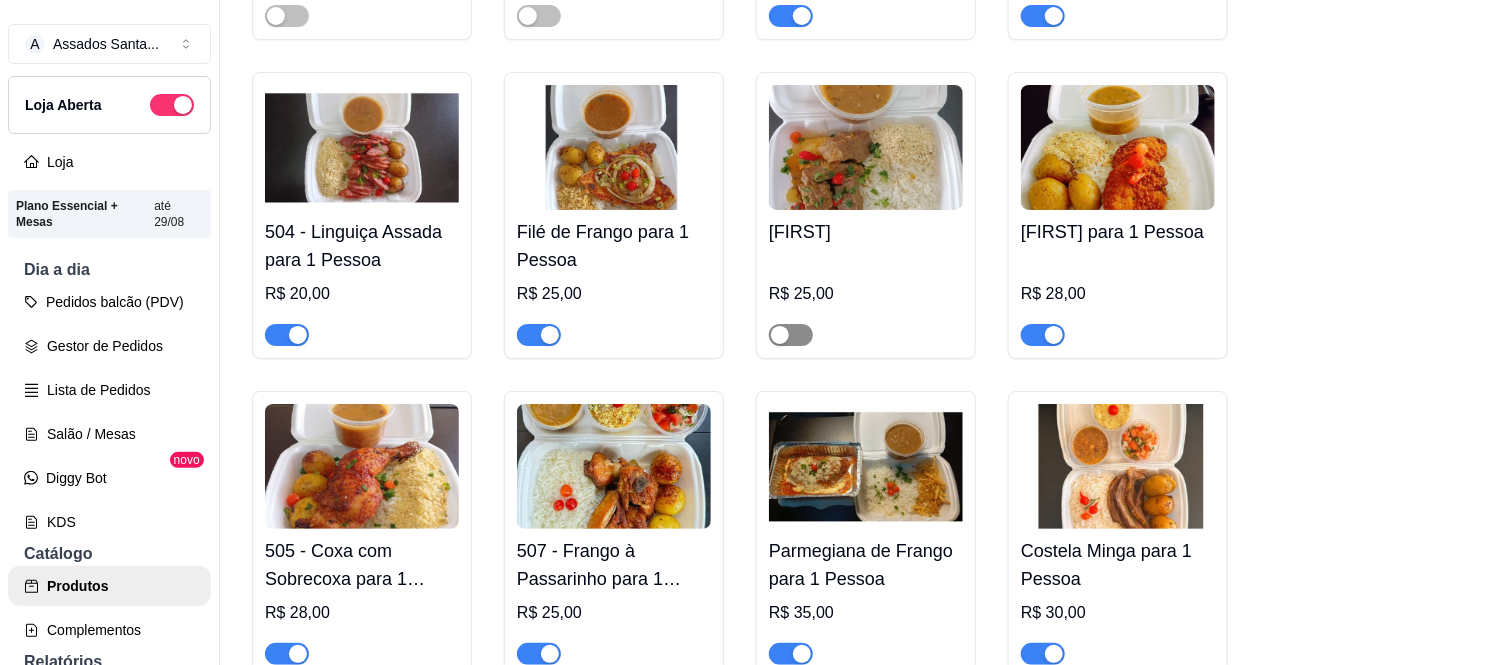 click at bounding box center [780, 335] 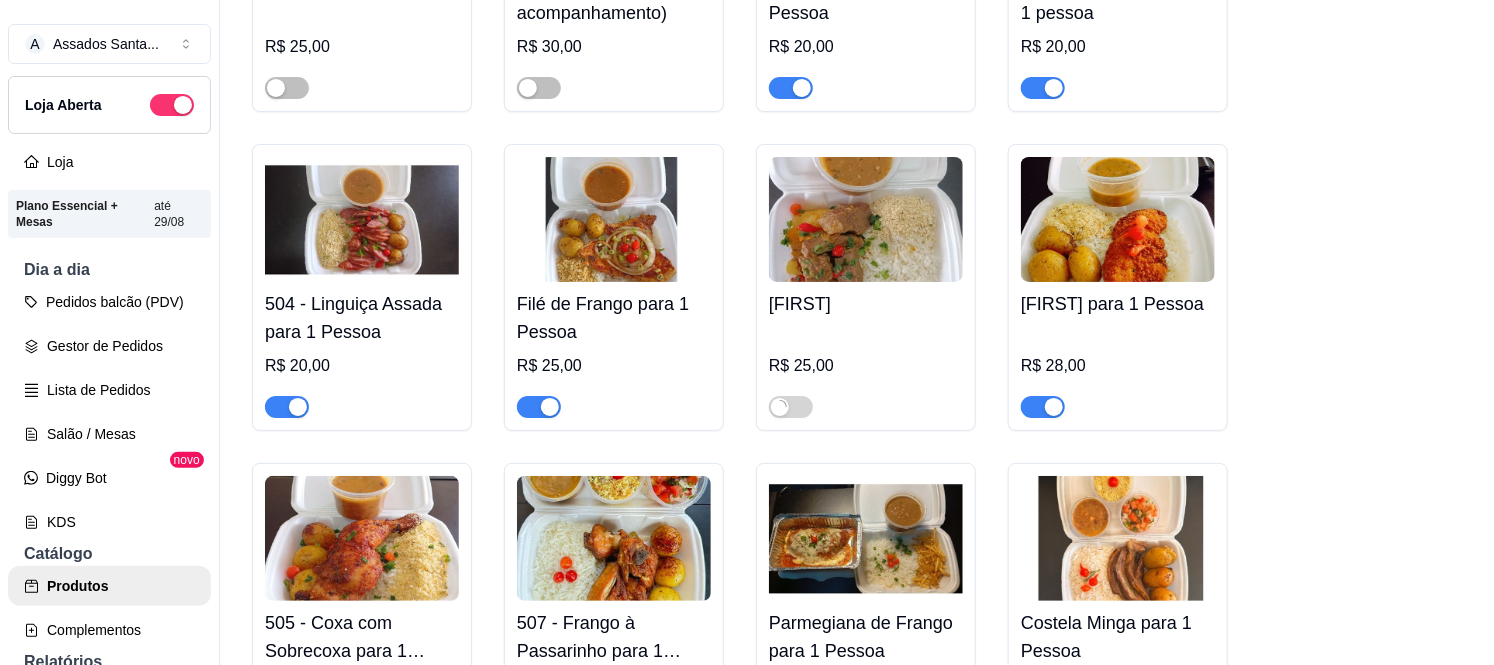 scroll, scrollTop: 2777, scrollLeft: 0, axis: vertical 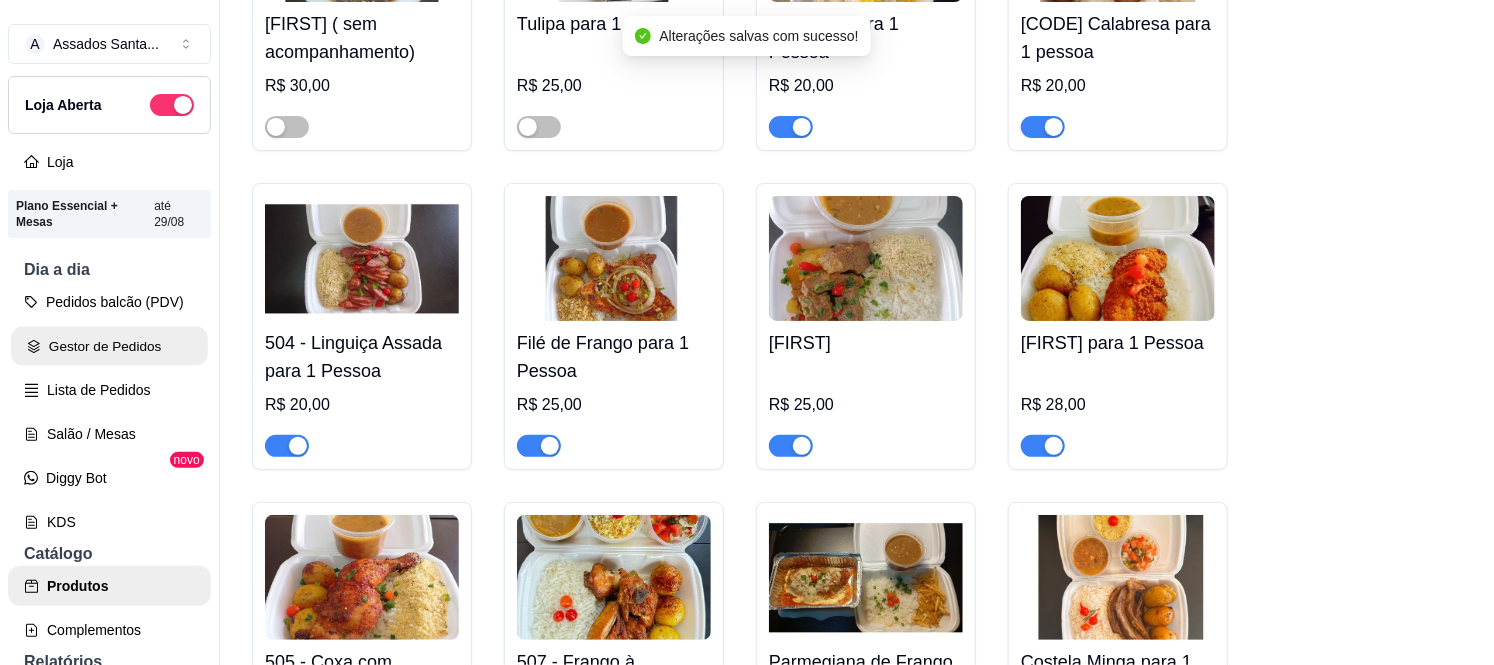 click on "Gestor de Pedidos" at bounding box center [109, 346] 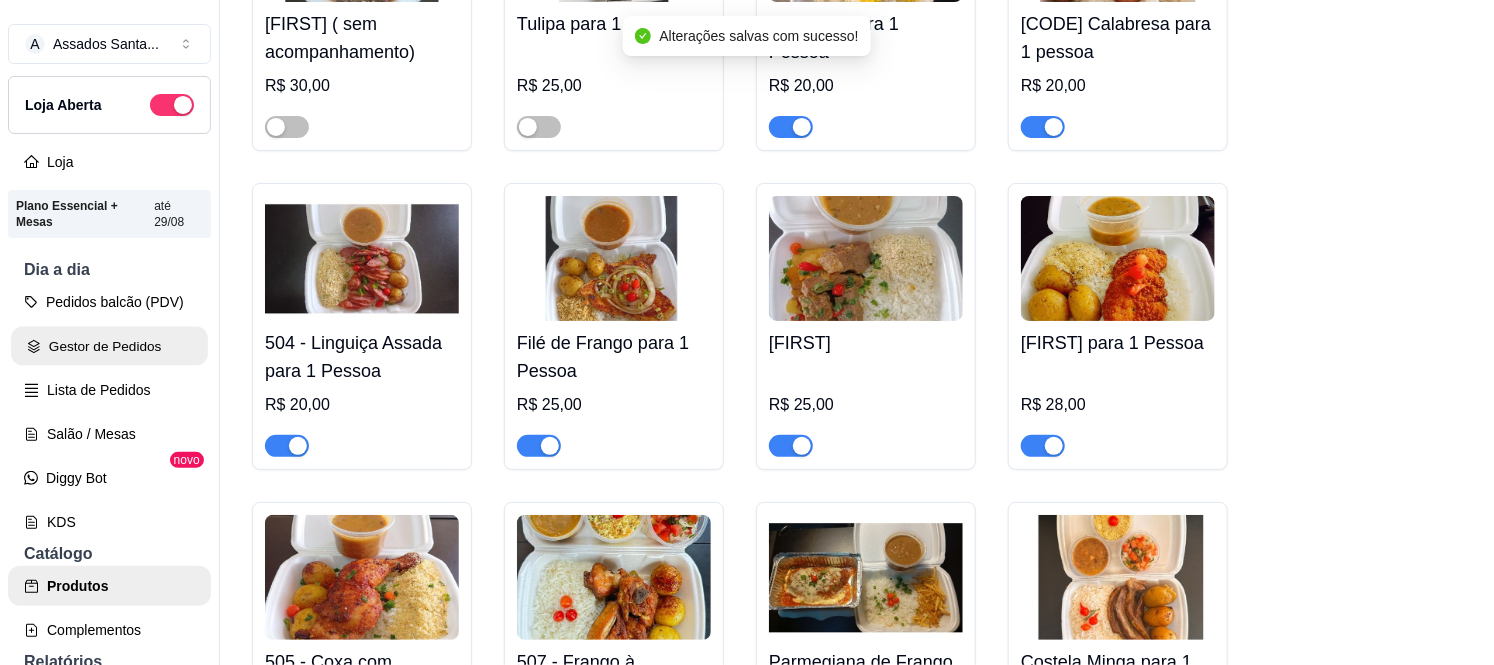 scroll, scrollTop: 0, scrollLeft: 0, axis: both 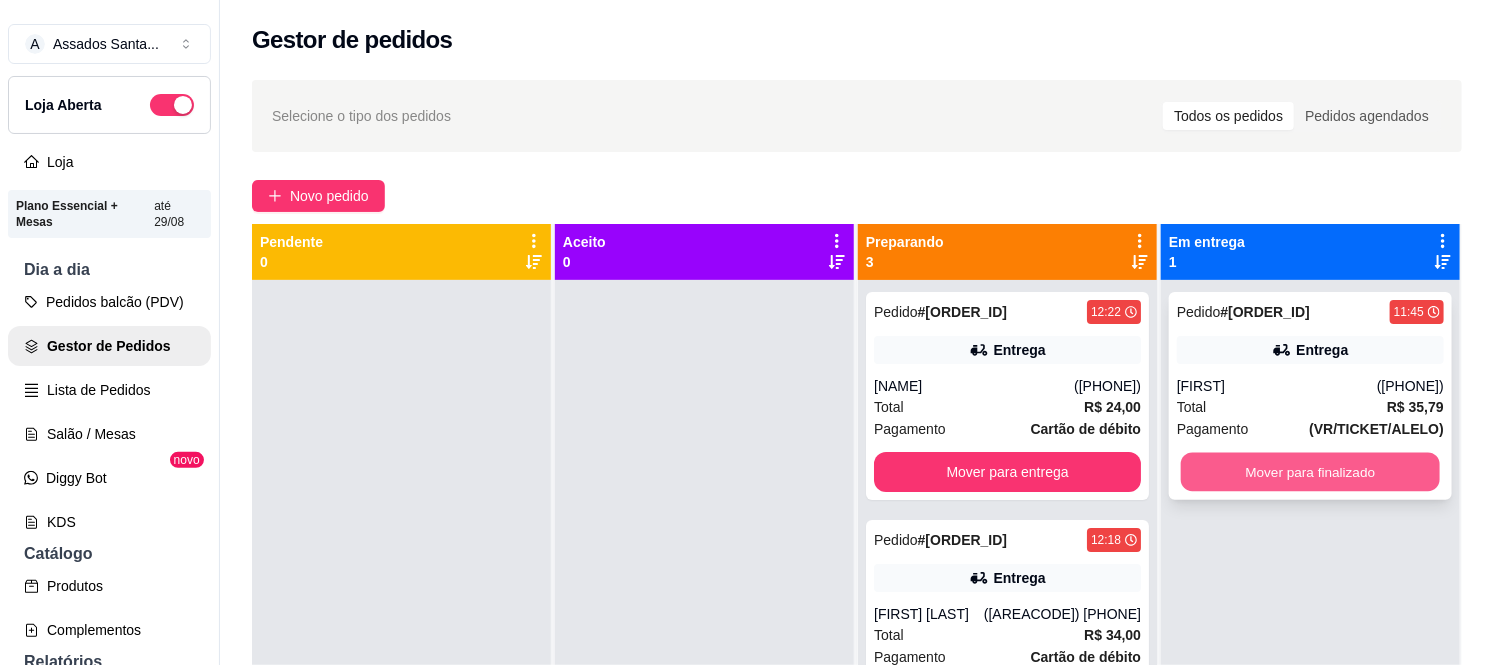 click on "Mover para finalizado" at bounding box center [1310, 472] 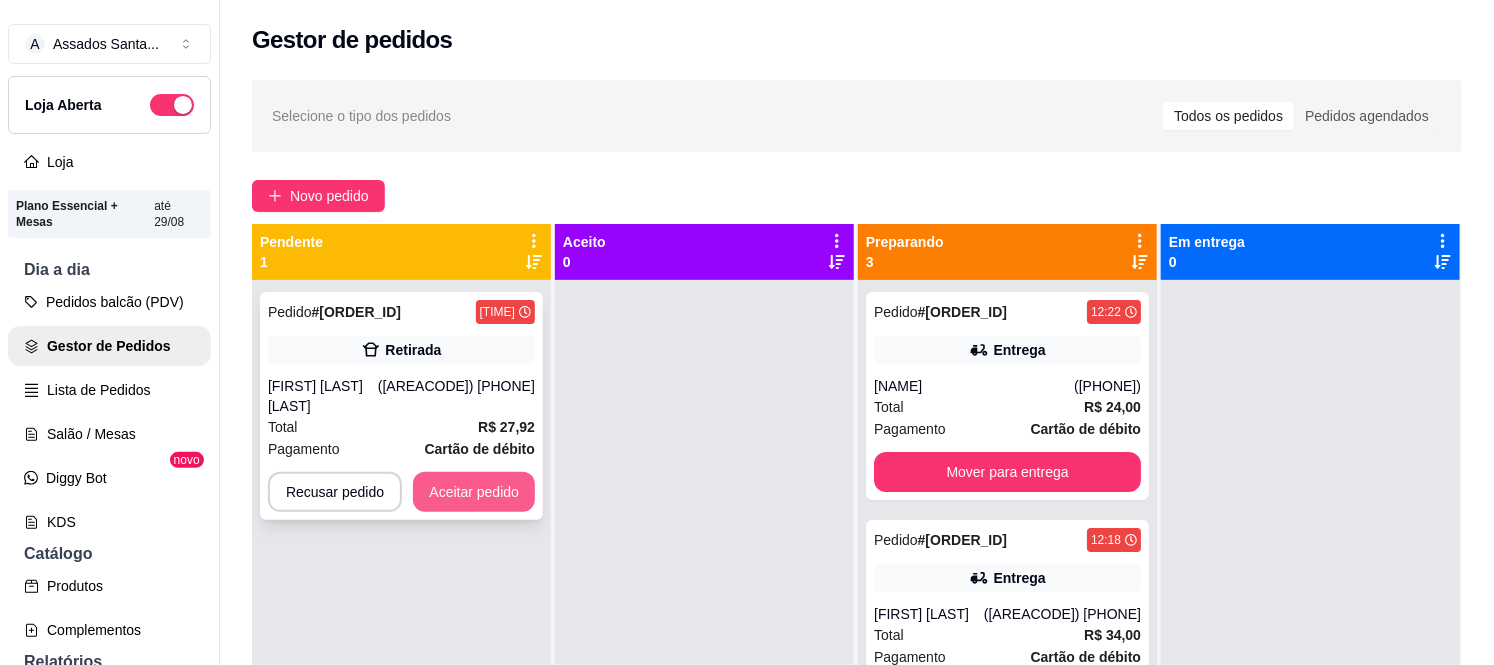 click on "Aceitar pedido" at bounding box center (474, 492) 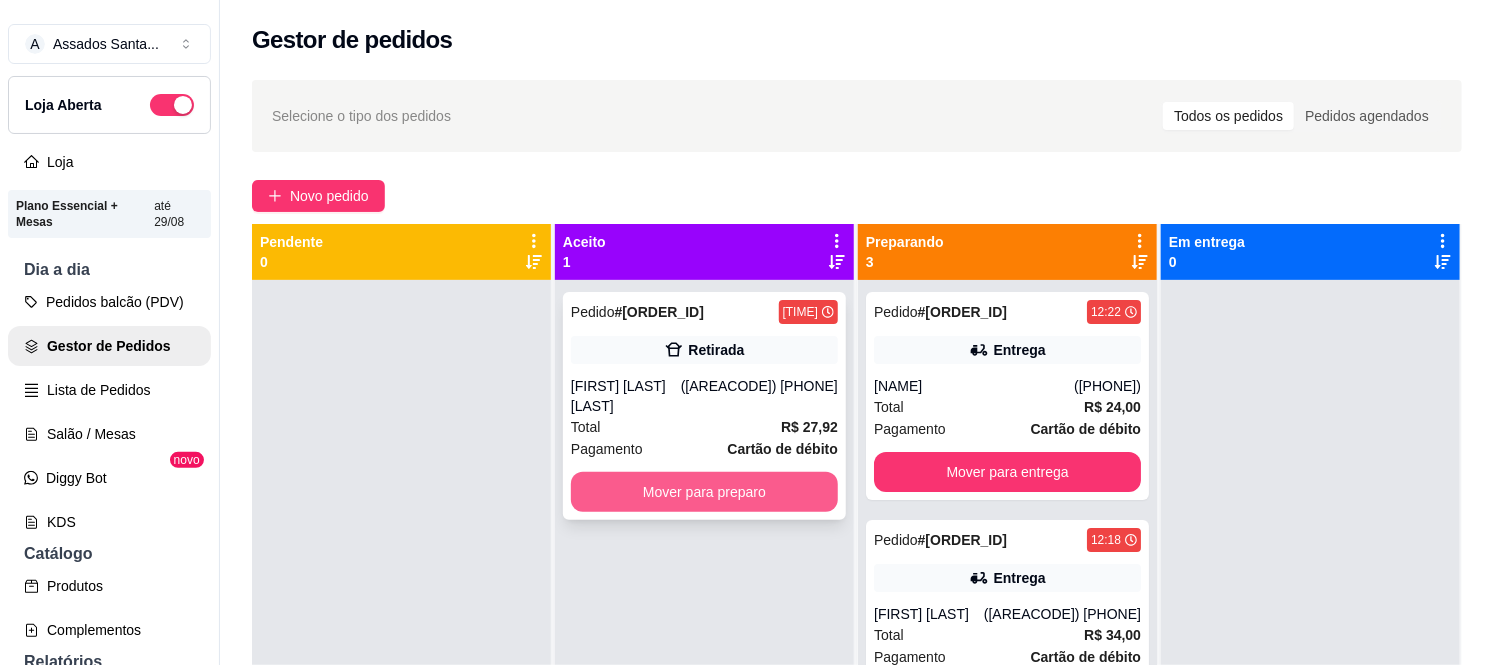 click on "Mover para preparo" at bounding box center [704, 492] 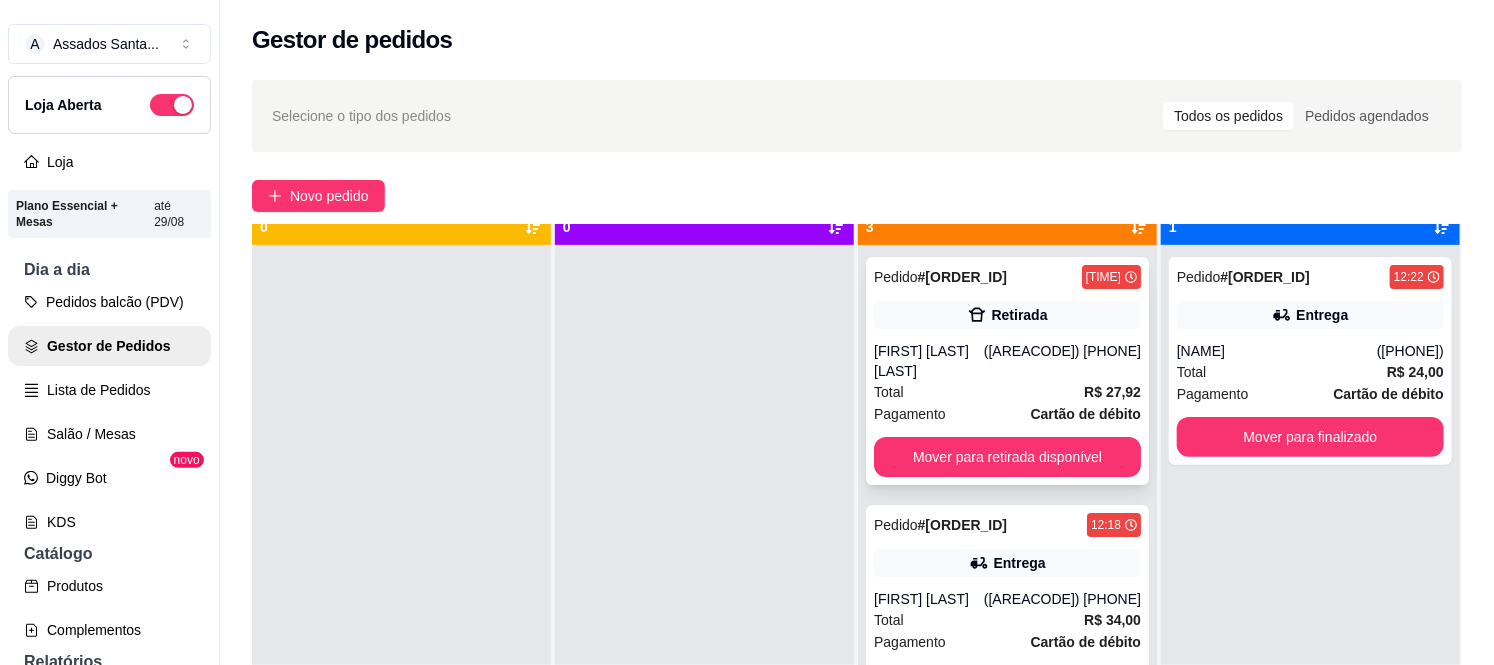 scroll, scrollTop: 55, scrollLeft: 0, axis: vertical 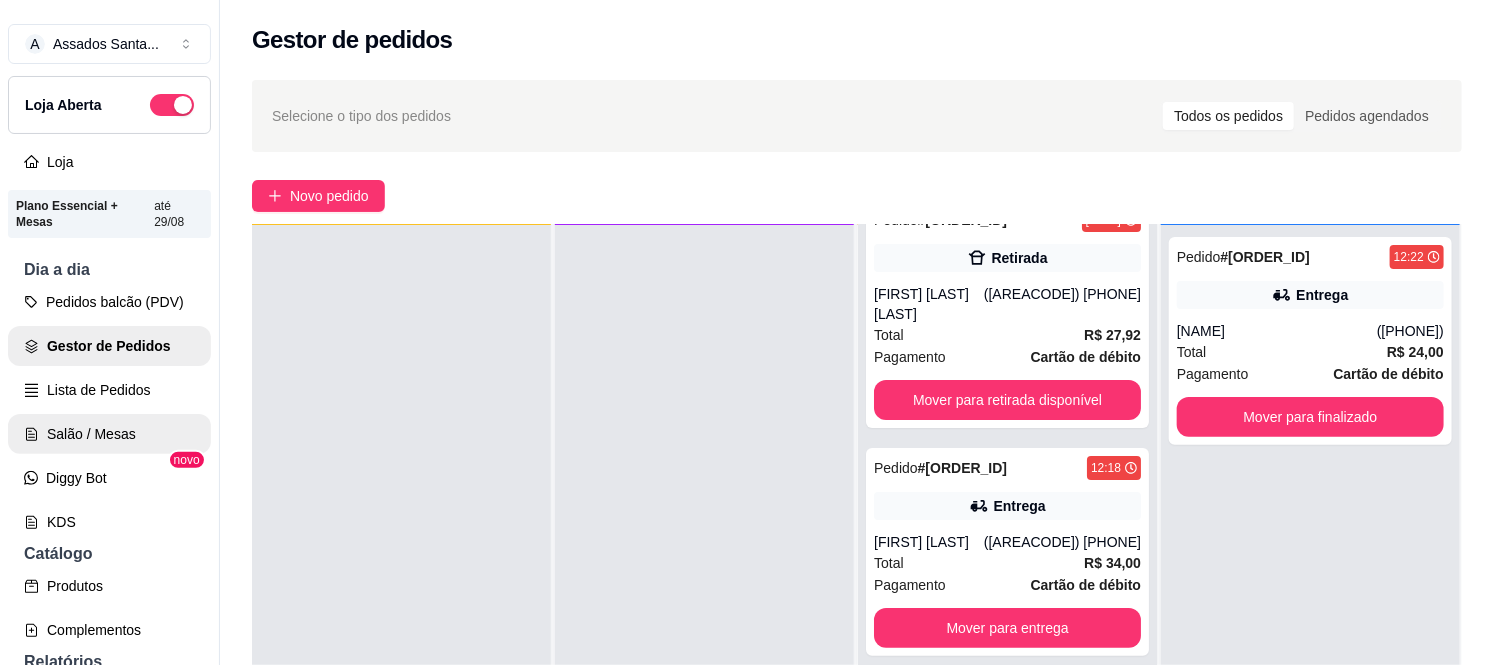 click on "Salão / Mesas" at bounding box center [109, 434] 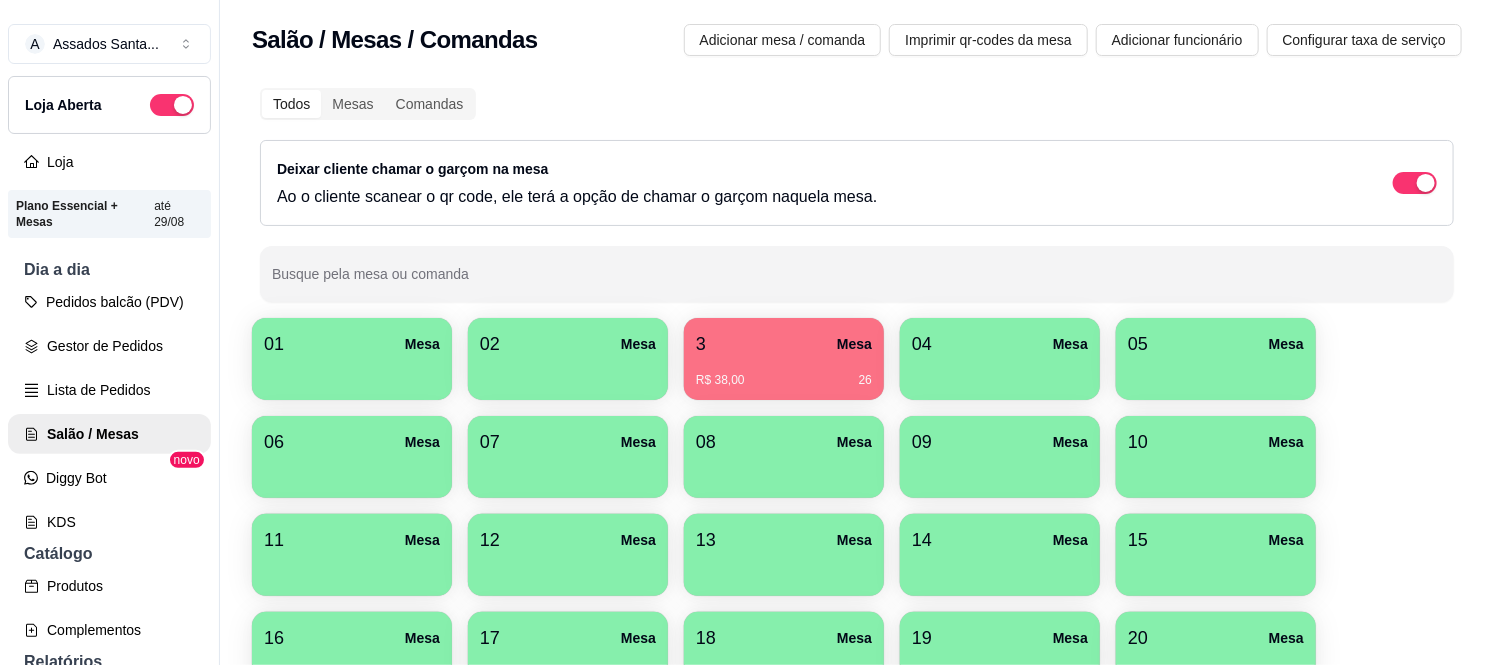 click on "3 Mesa" at bounding box center [784, 344] 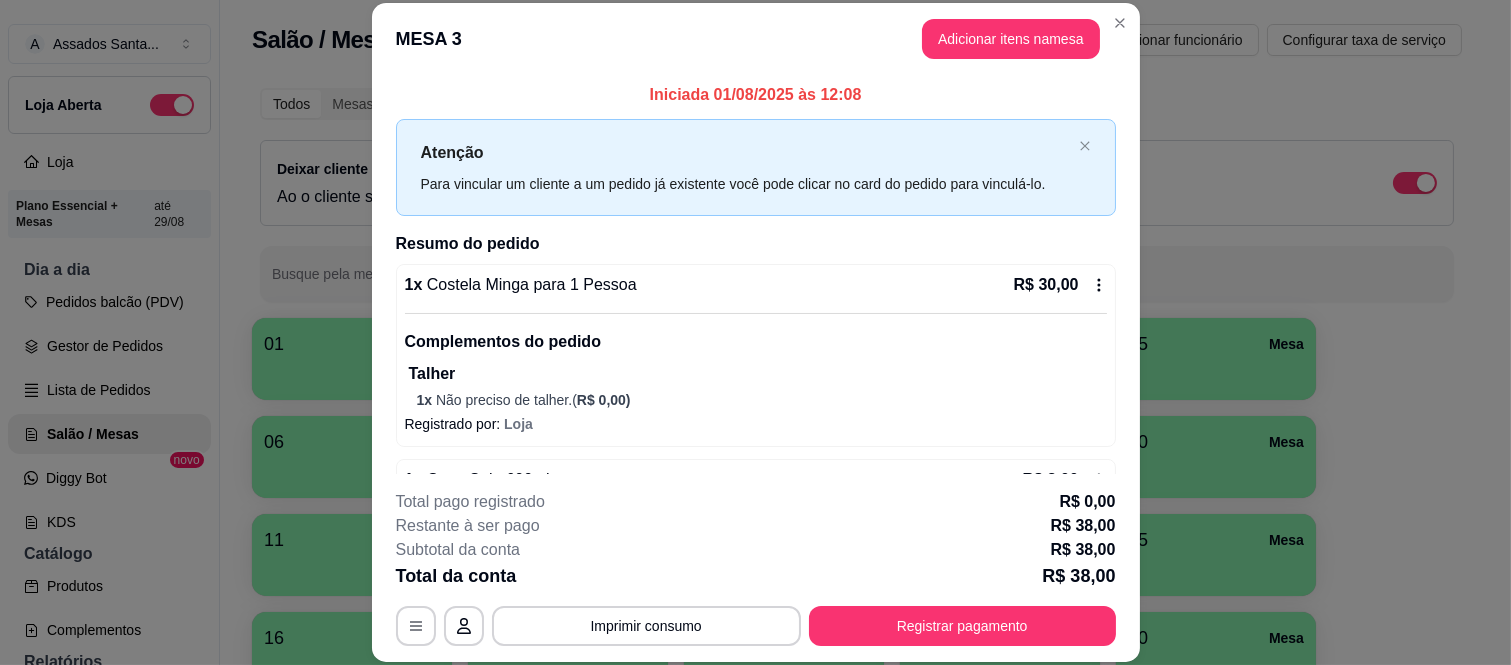 scroll, scrollTop: 63, scrollLeft: 0, axis: vertical 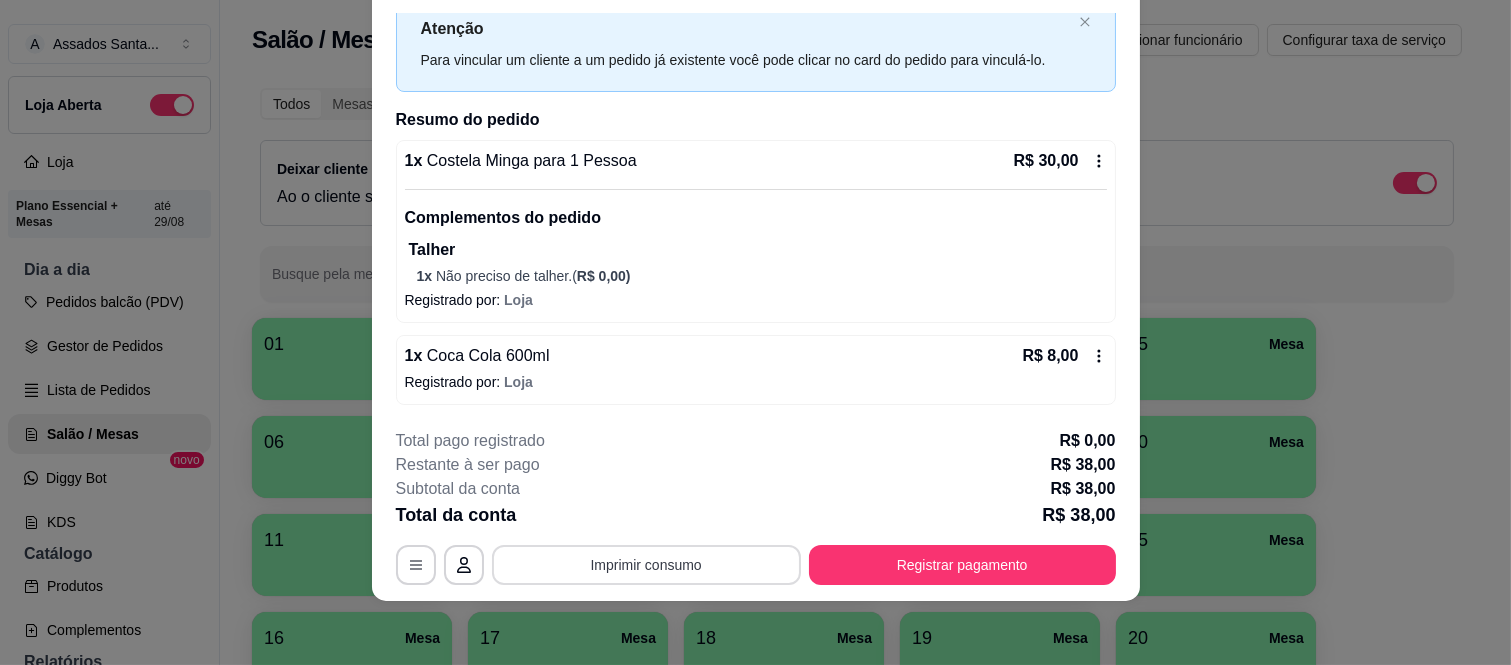 click on "Imprimir consumo" at bounding box center [646, 565] 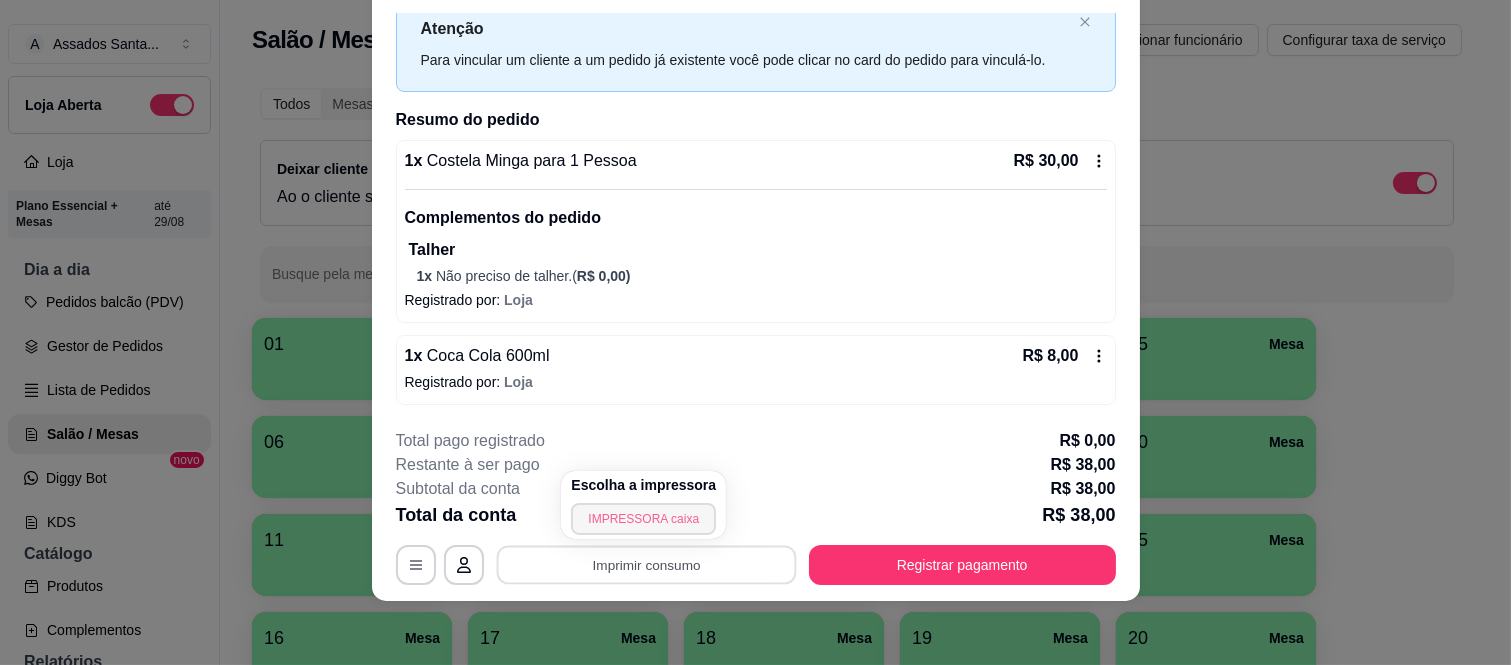 click on "IMPRESSORA caixa" at bounding box center (643, 519) 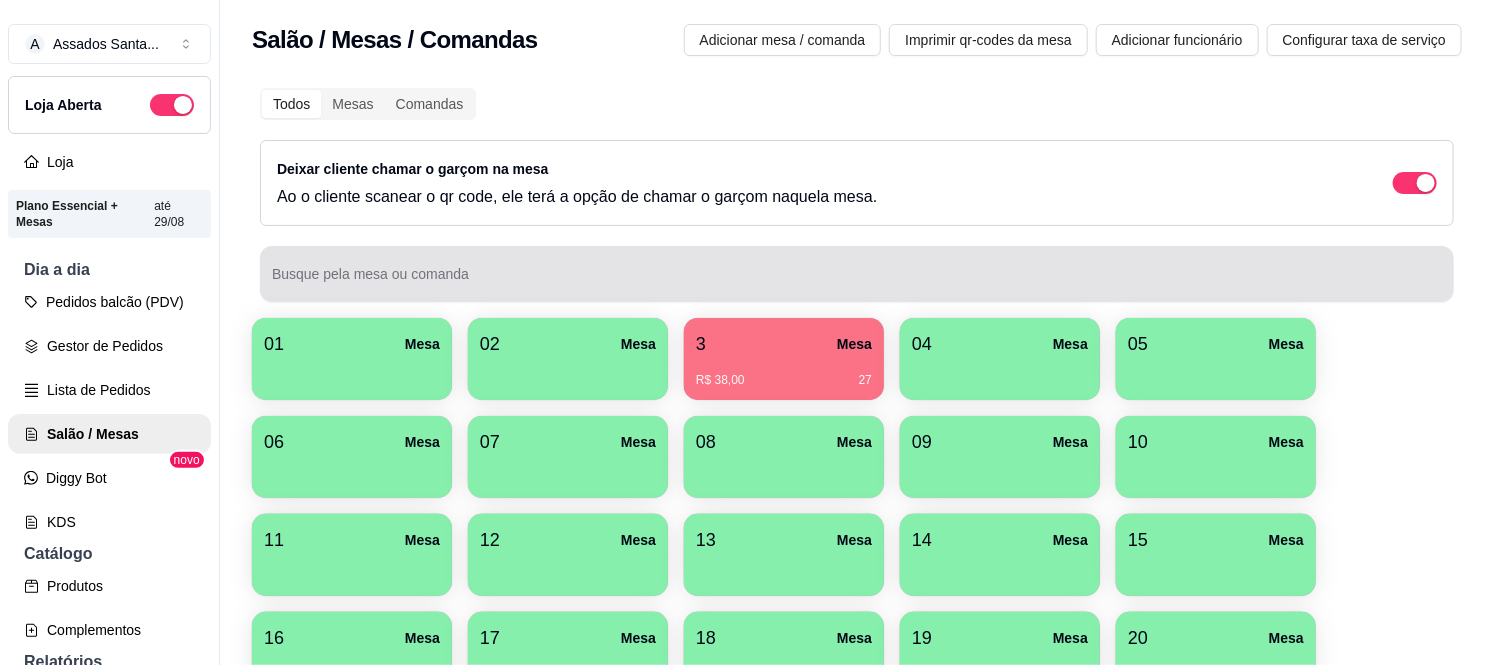 click on "3 Mesa" at bounding box center [784, 344] 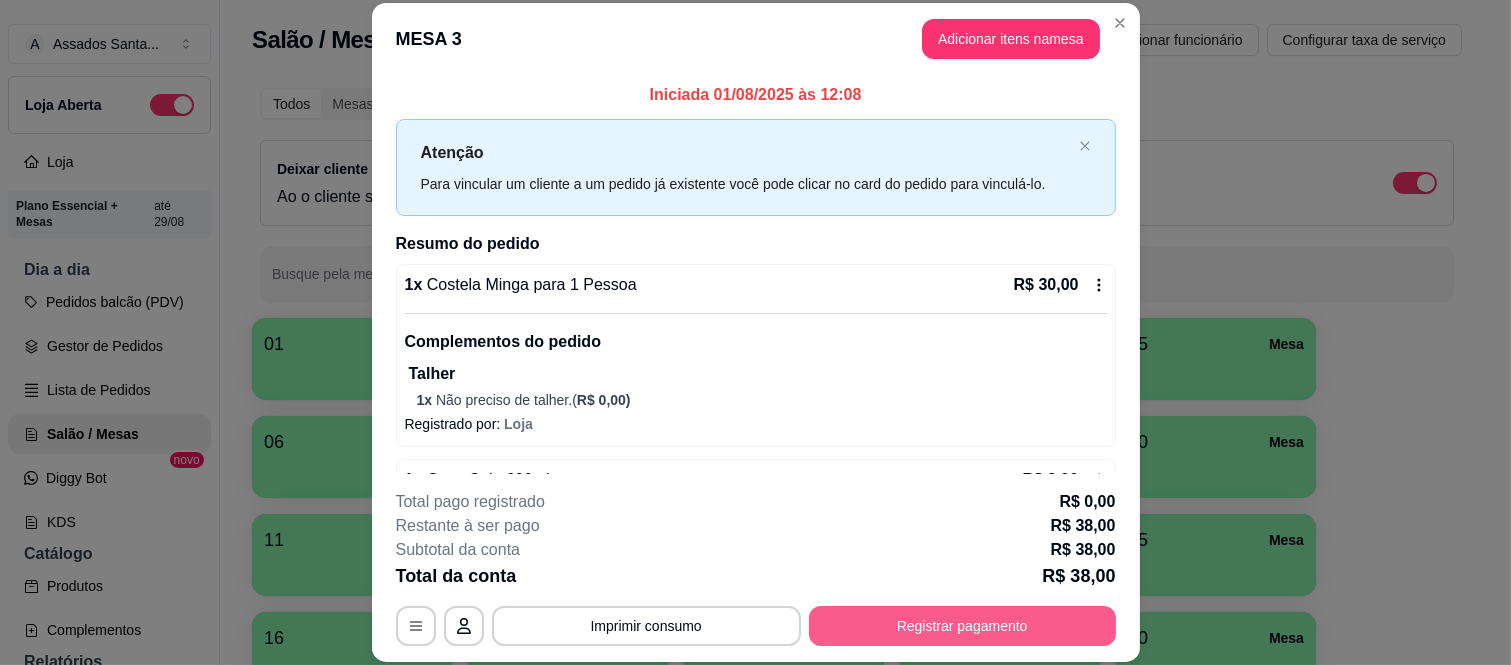 click on "Registrar pagamento" at bounding box center (962, 626) 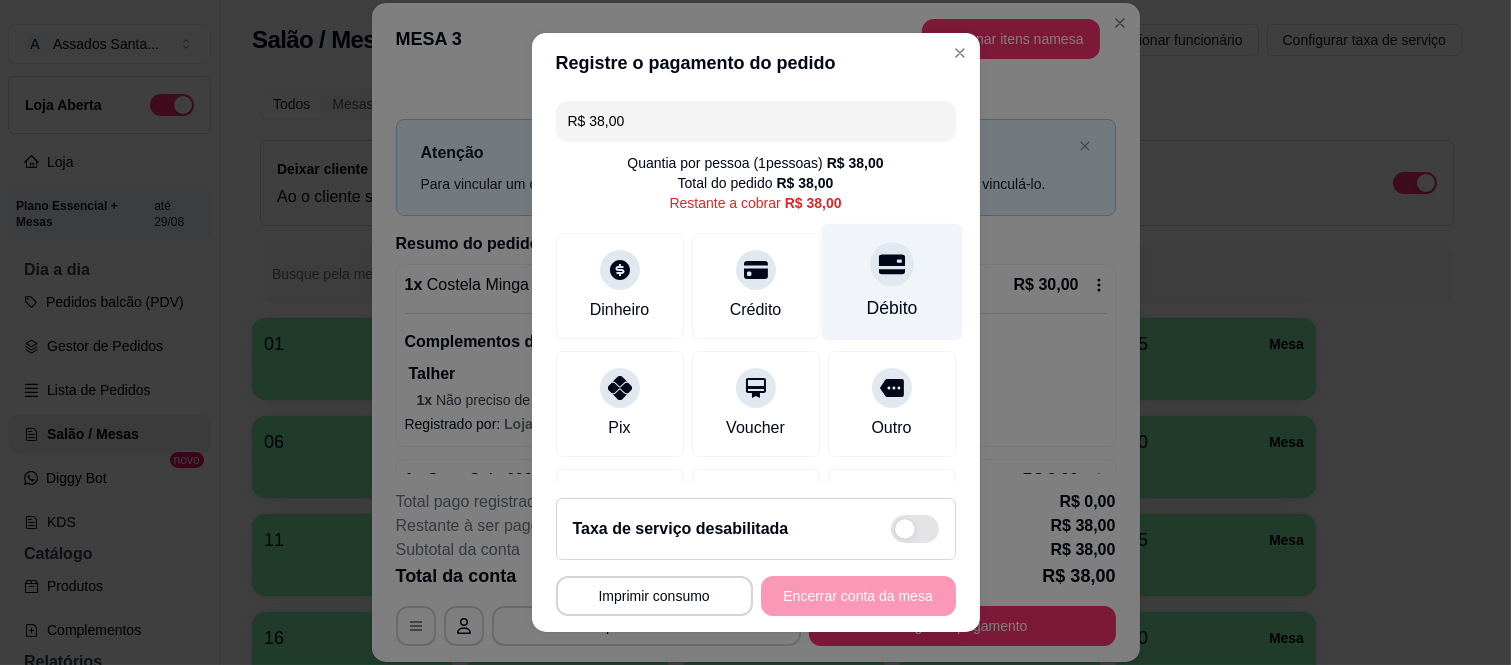 click 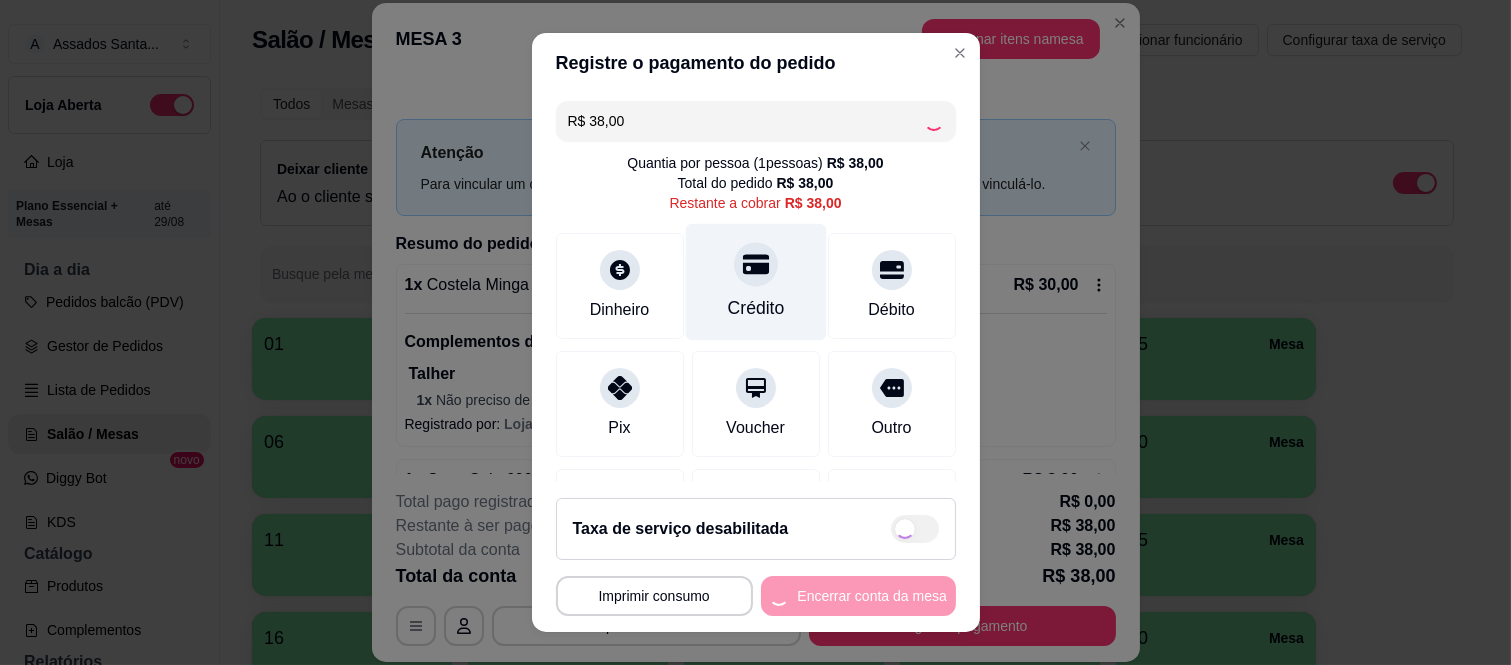 click 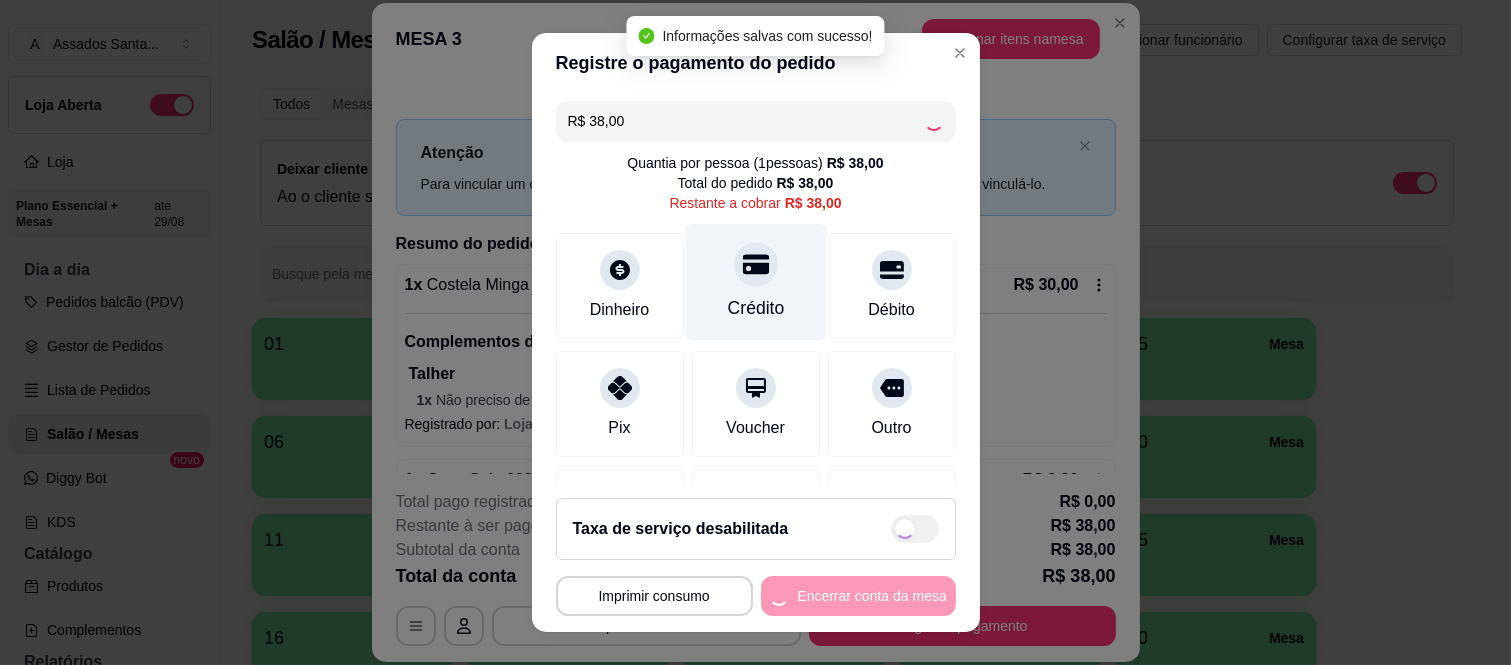 type on "R$ 0,00" 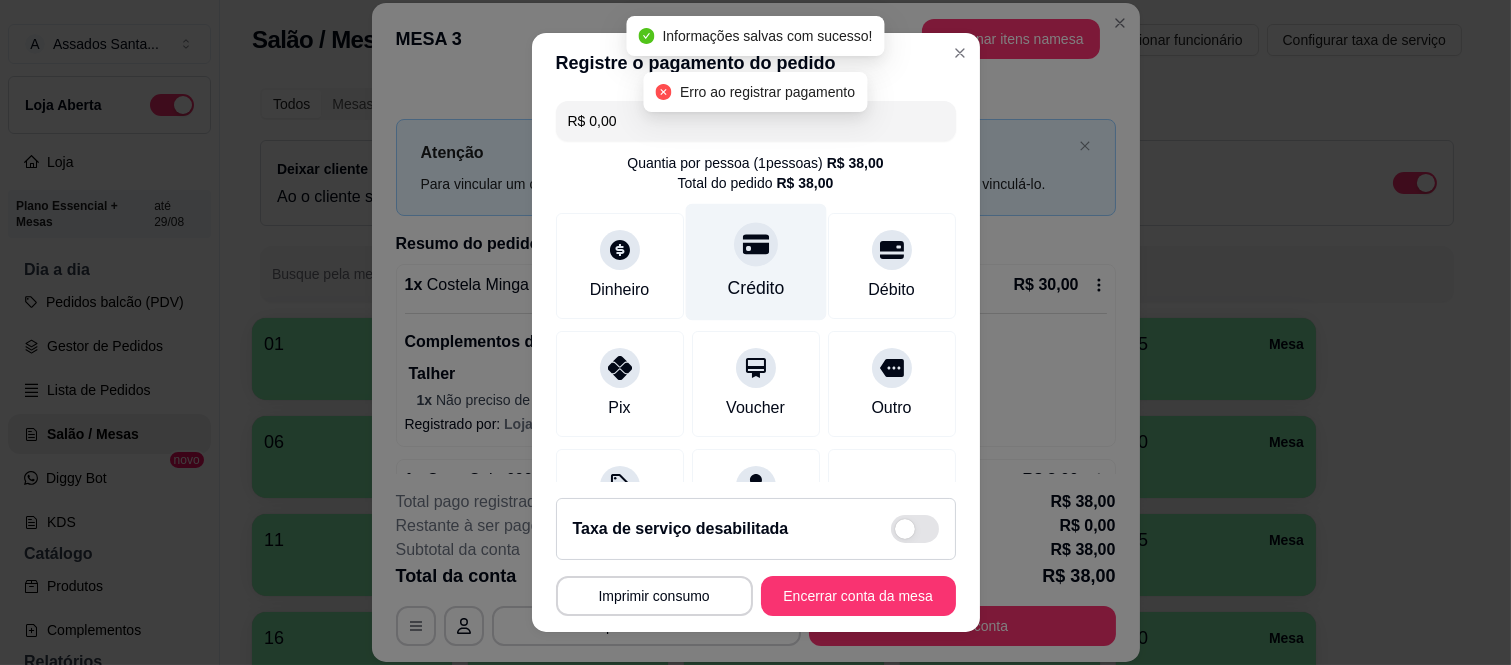 click 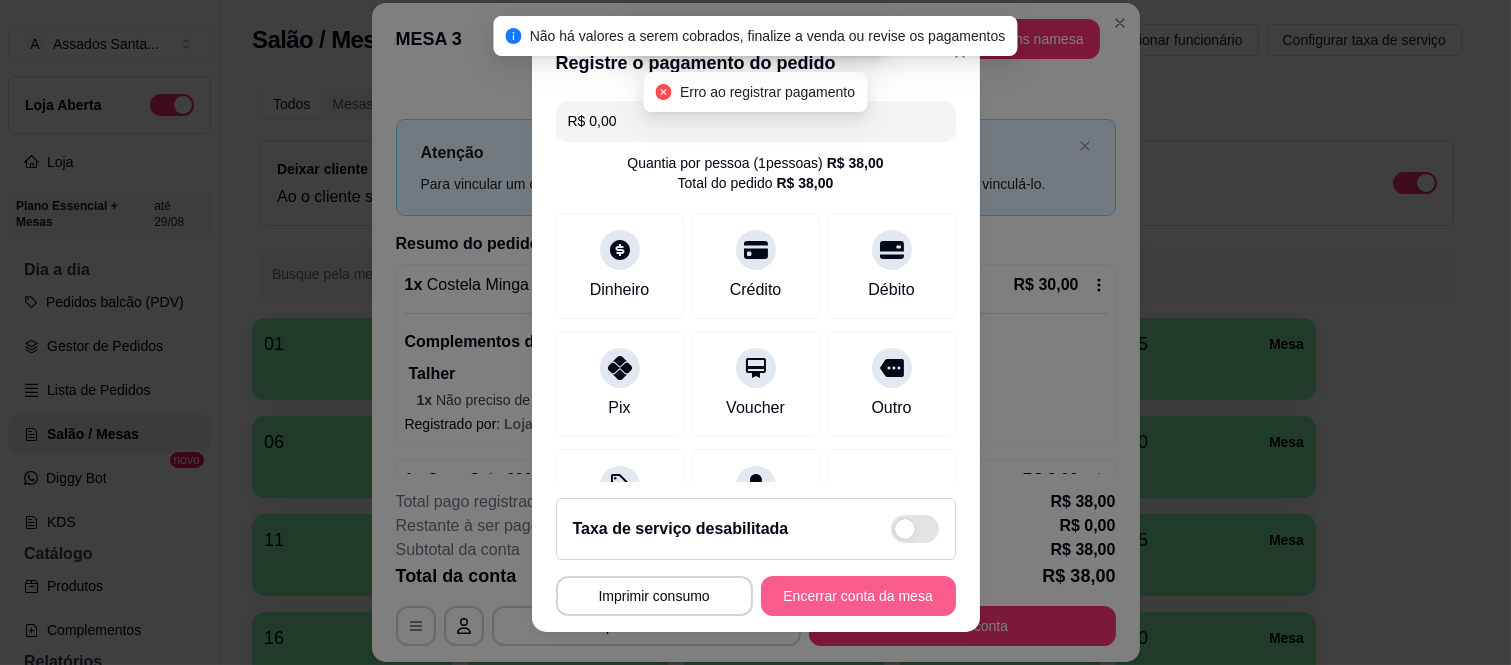 click on "Encerrar conta da mesa" at bounding box center (858, 596) 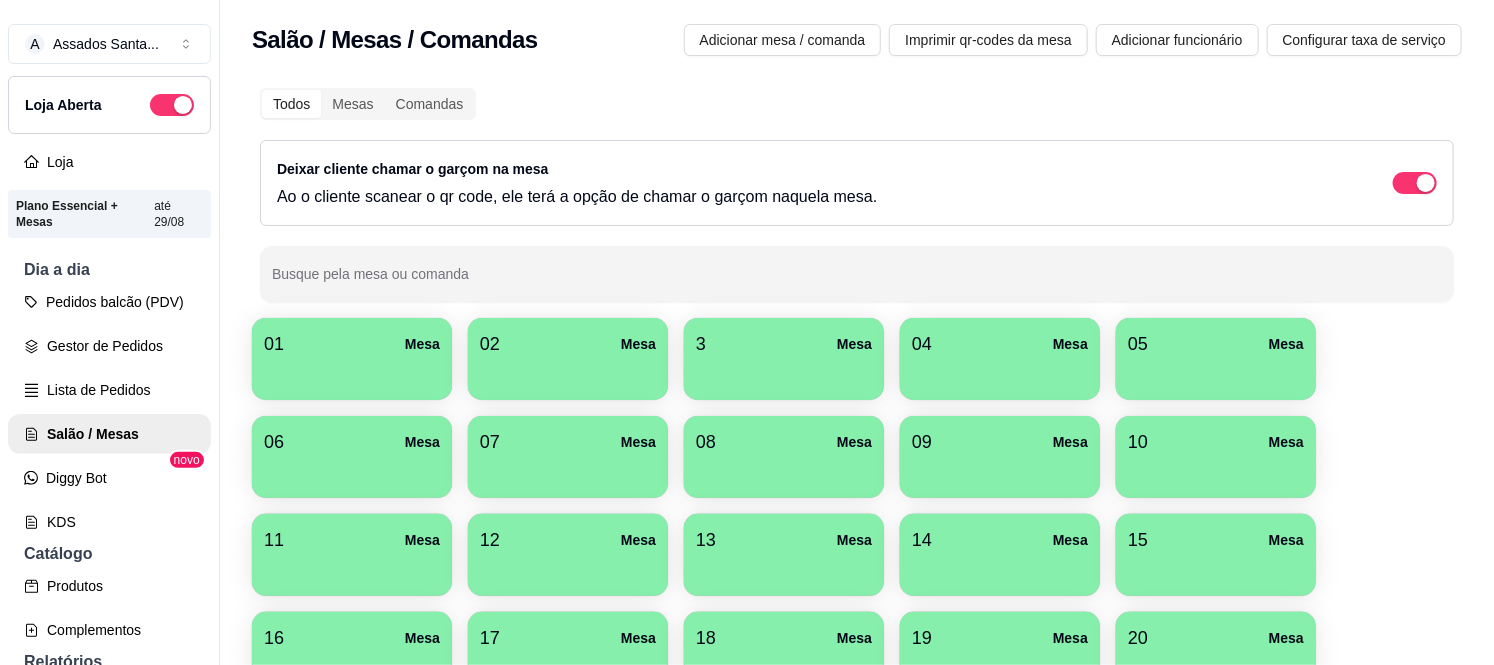 click at bounding box center (568, 471) 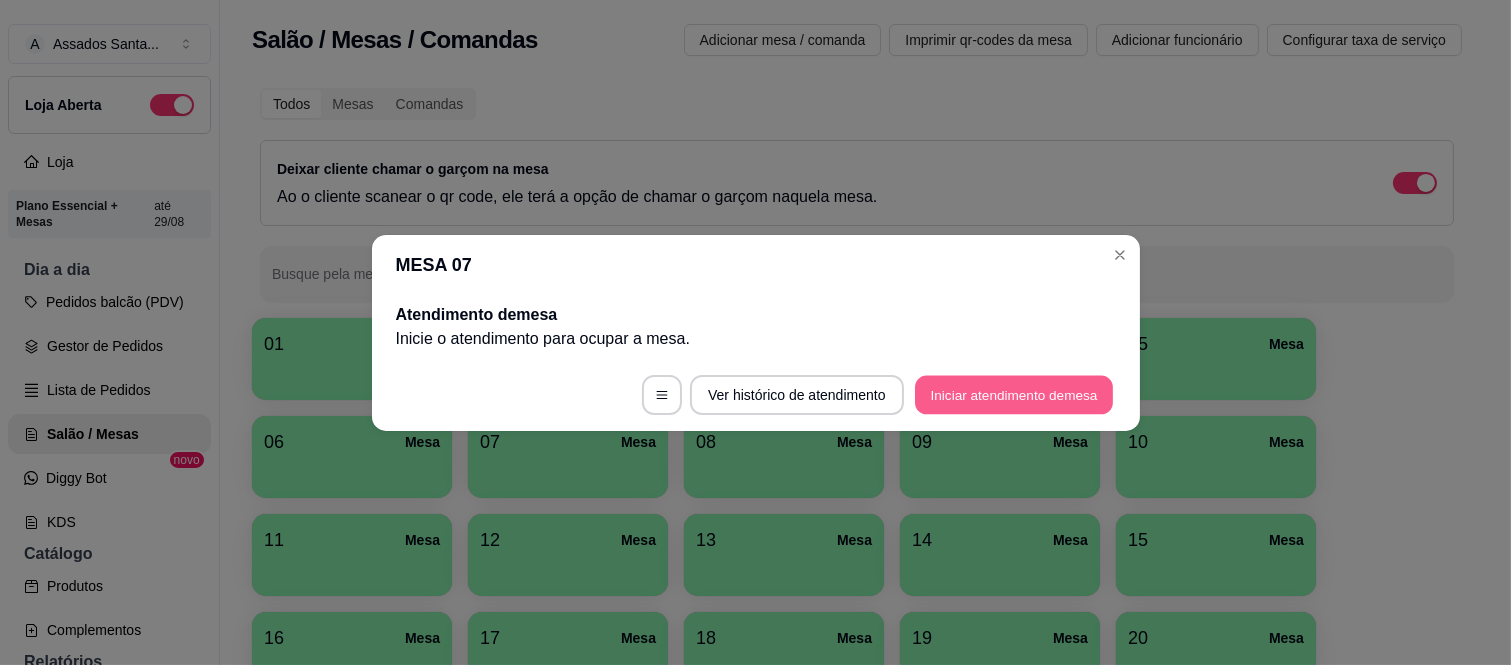 click on "Iniciar atendimento de  mesa" at bounding box center [1014, 394] 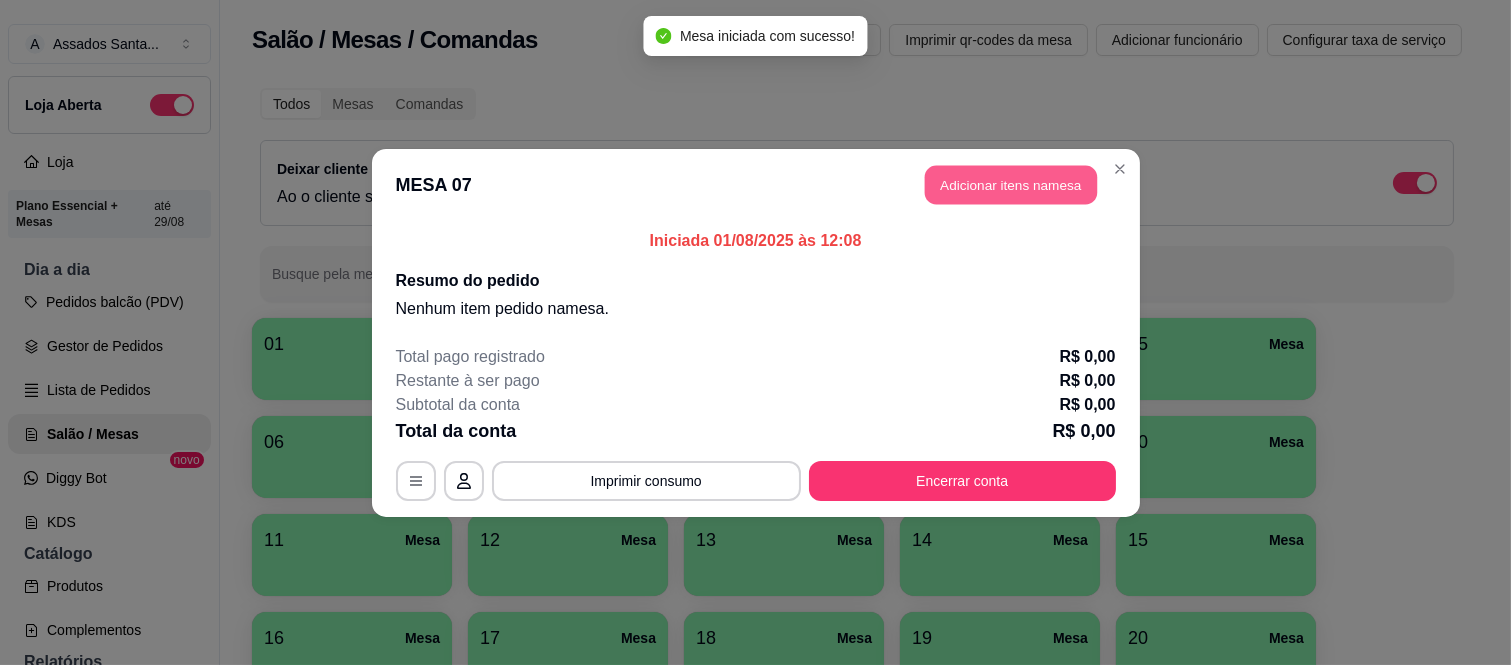 click on "Adicionar itens na  mesa" at bounding box center (1011, 184) 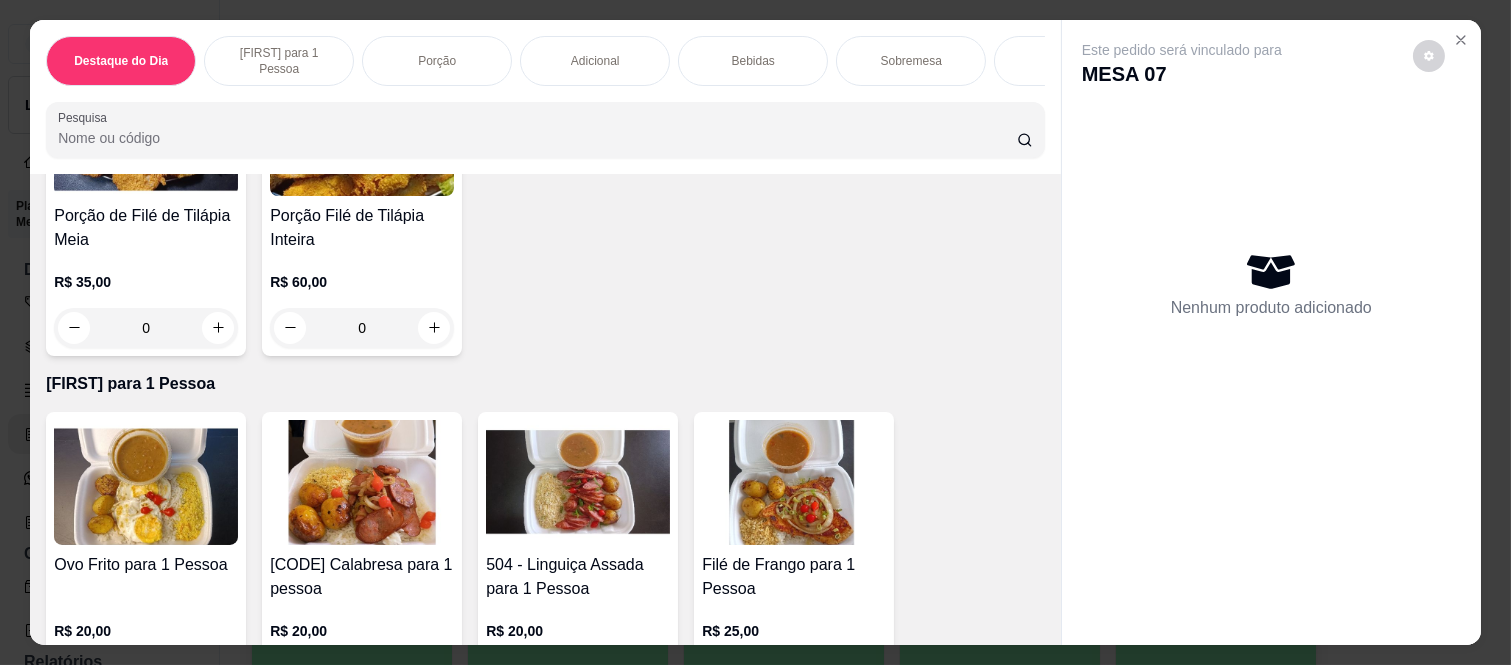 scroll, scrollTop: 666, scrollLeft: 0, axis: vertical 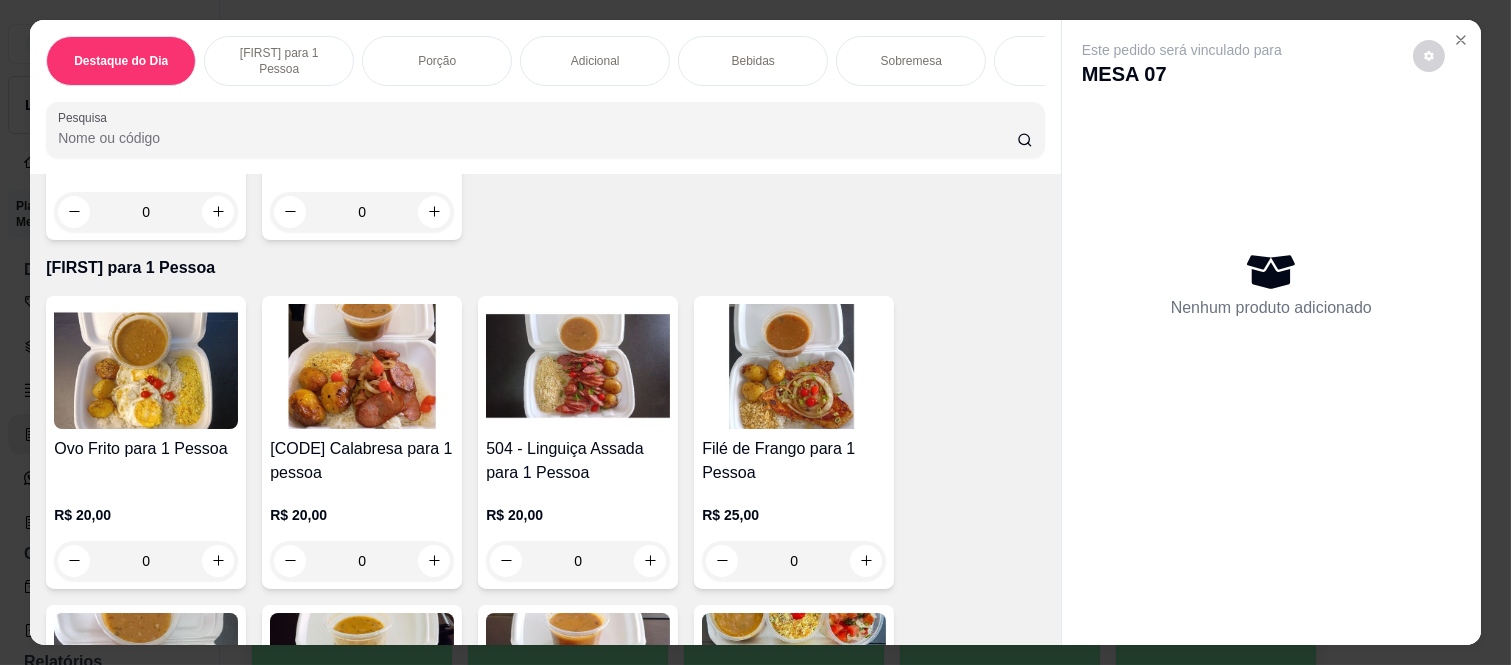 click on "0" at bounding box center (578, 561) 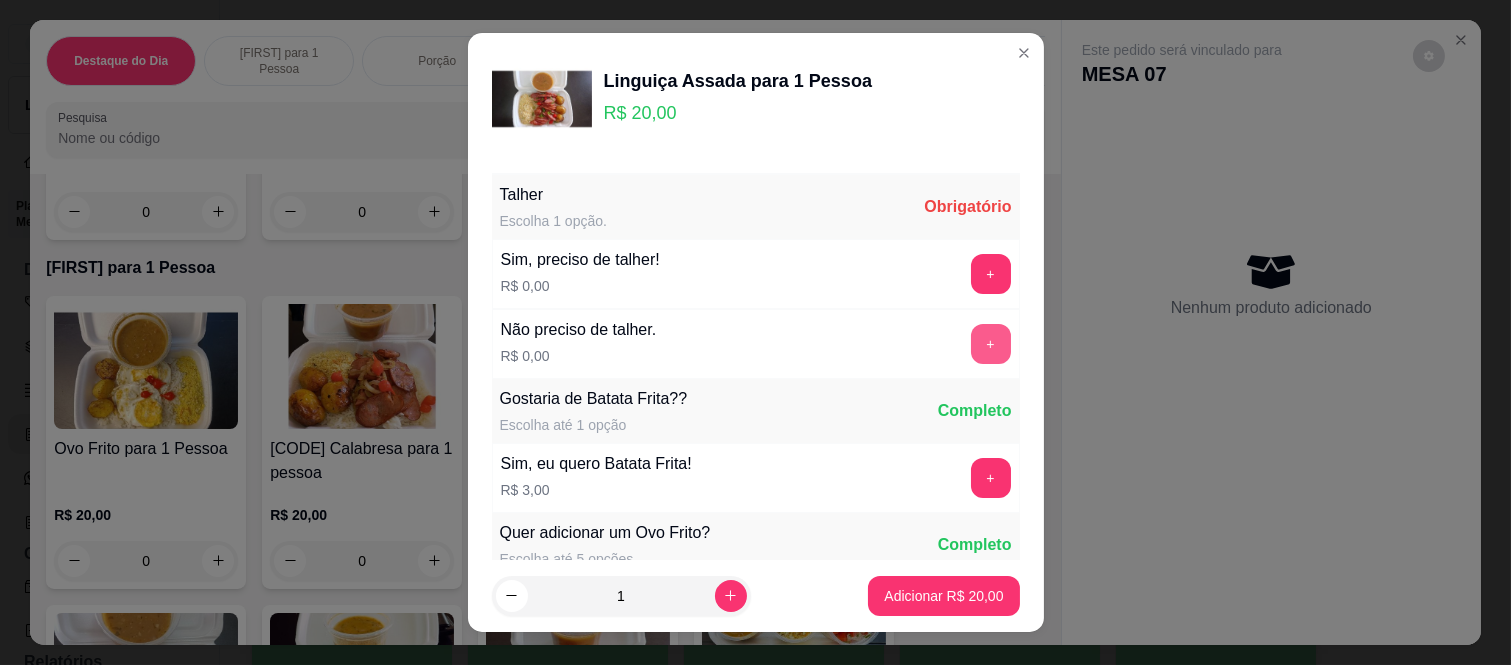 click on "+" at bounding box center (991, 344) 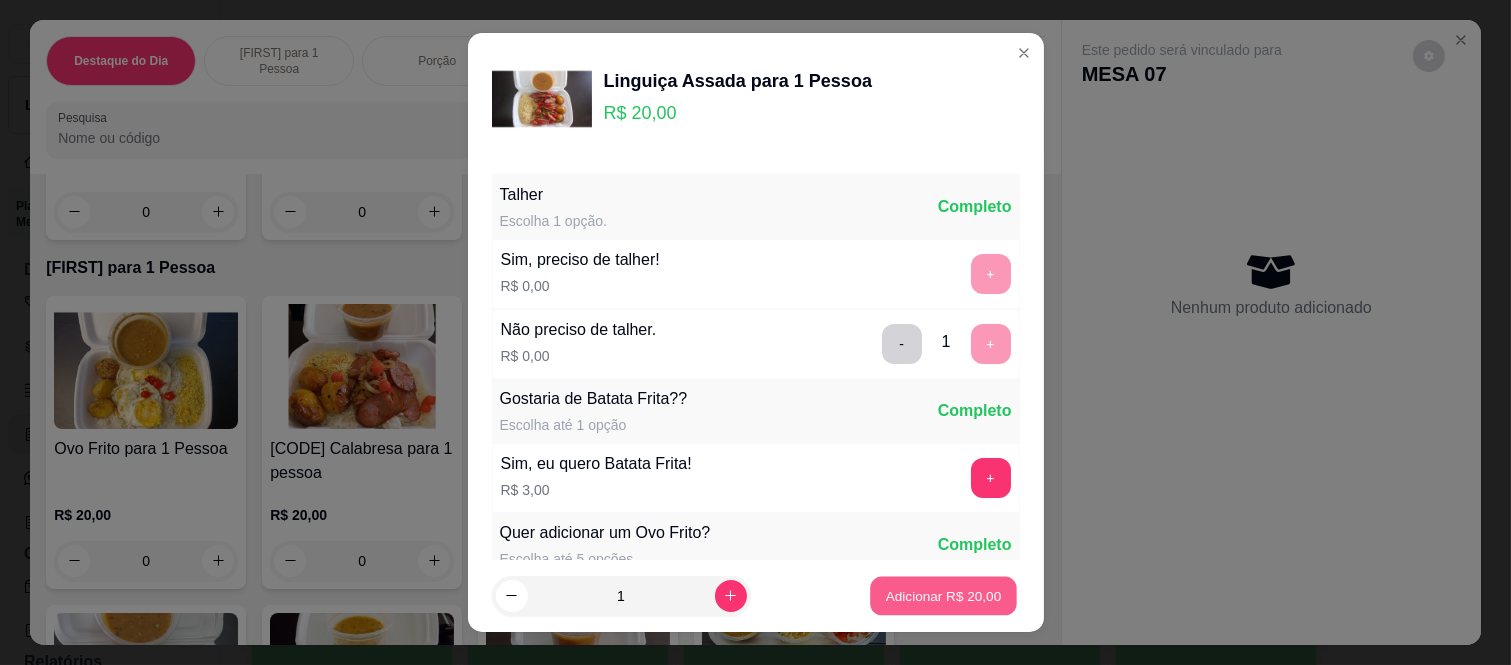click on "Adicionar   R$ 20,00" at bounding box center (944, 595) 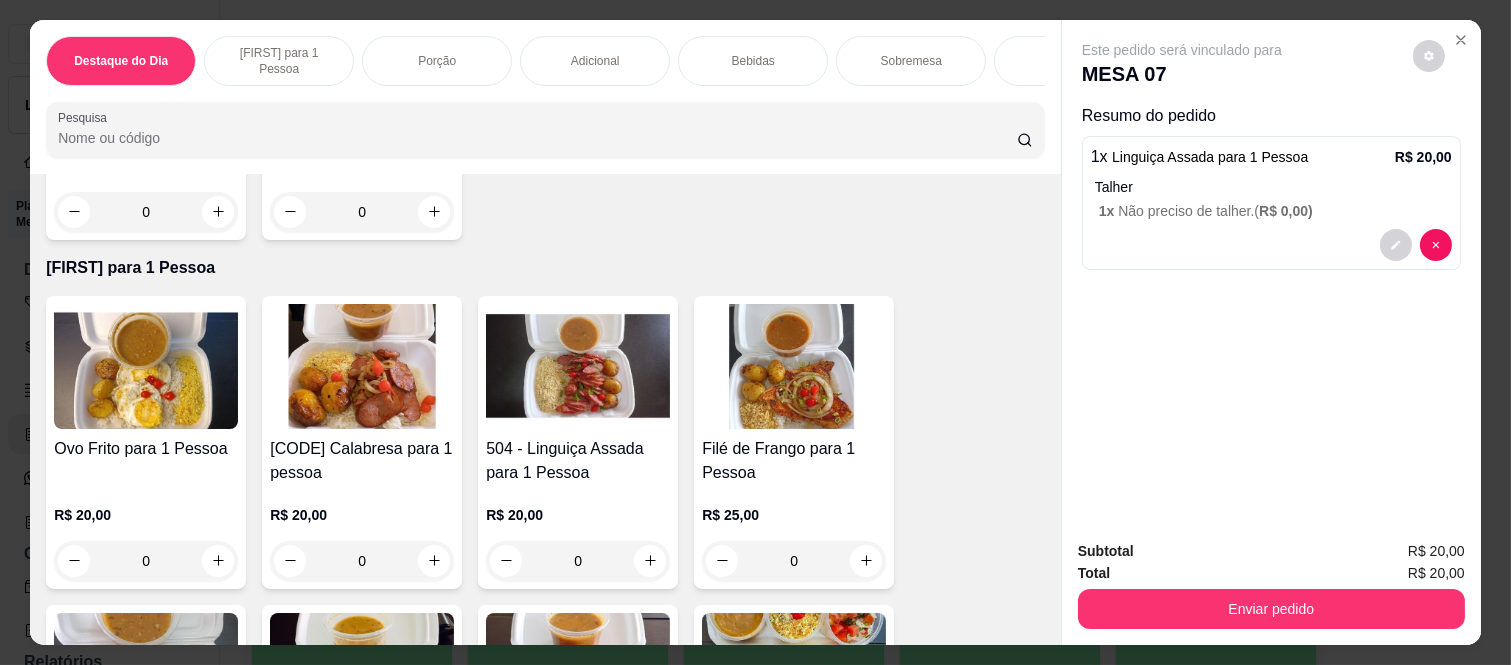 click on "Bebidas" at bounding box center (753, 61) 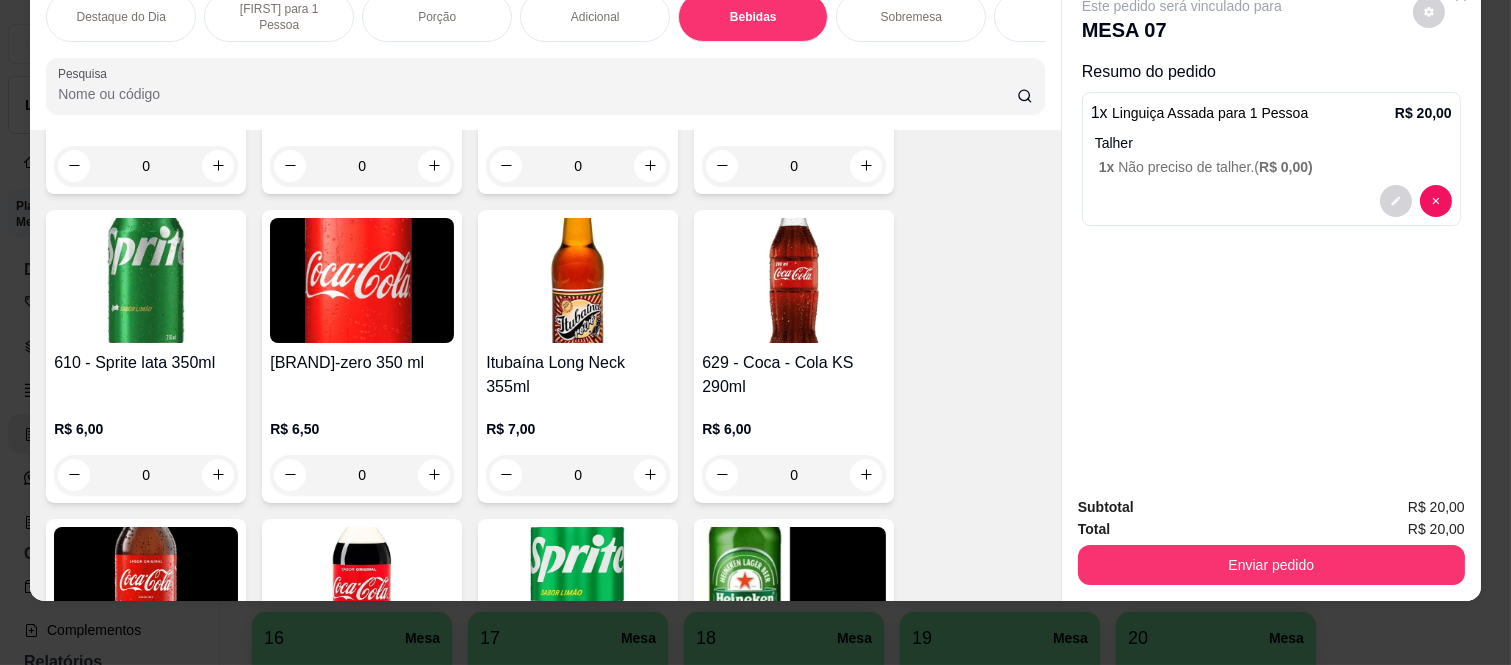 scroll, scrollTop: 4204, scrollLeft: 0, axis: vertical 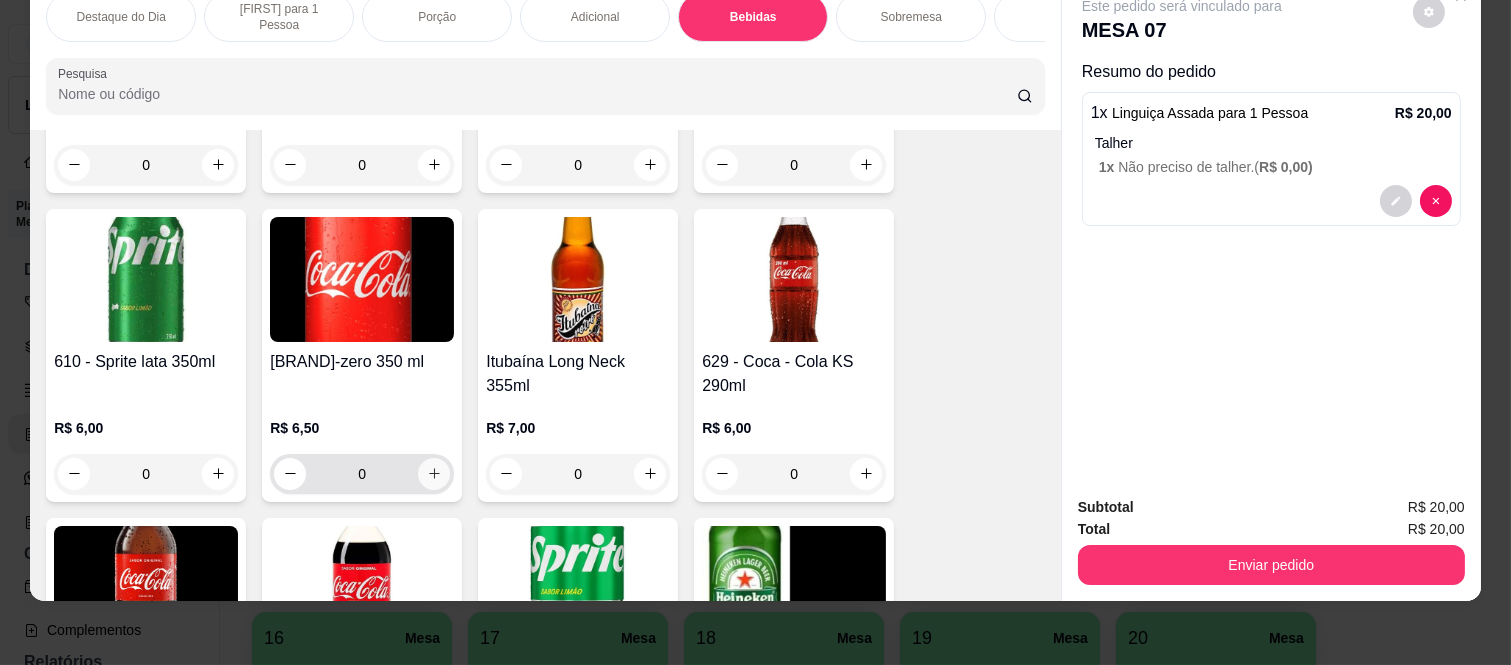 click 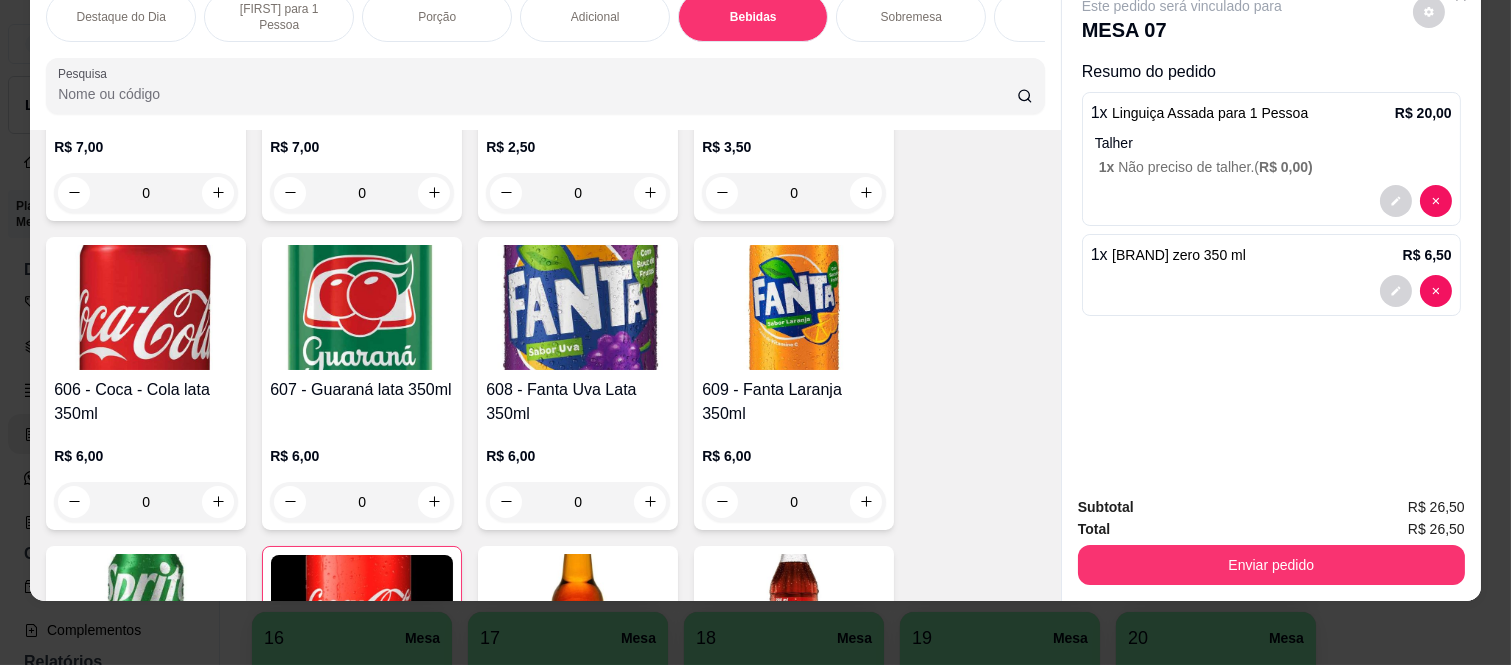 scroll, scrollTop: 3760, scrollLeft: 0, axis: vertical 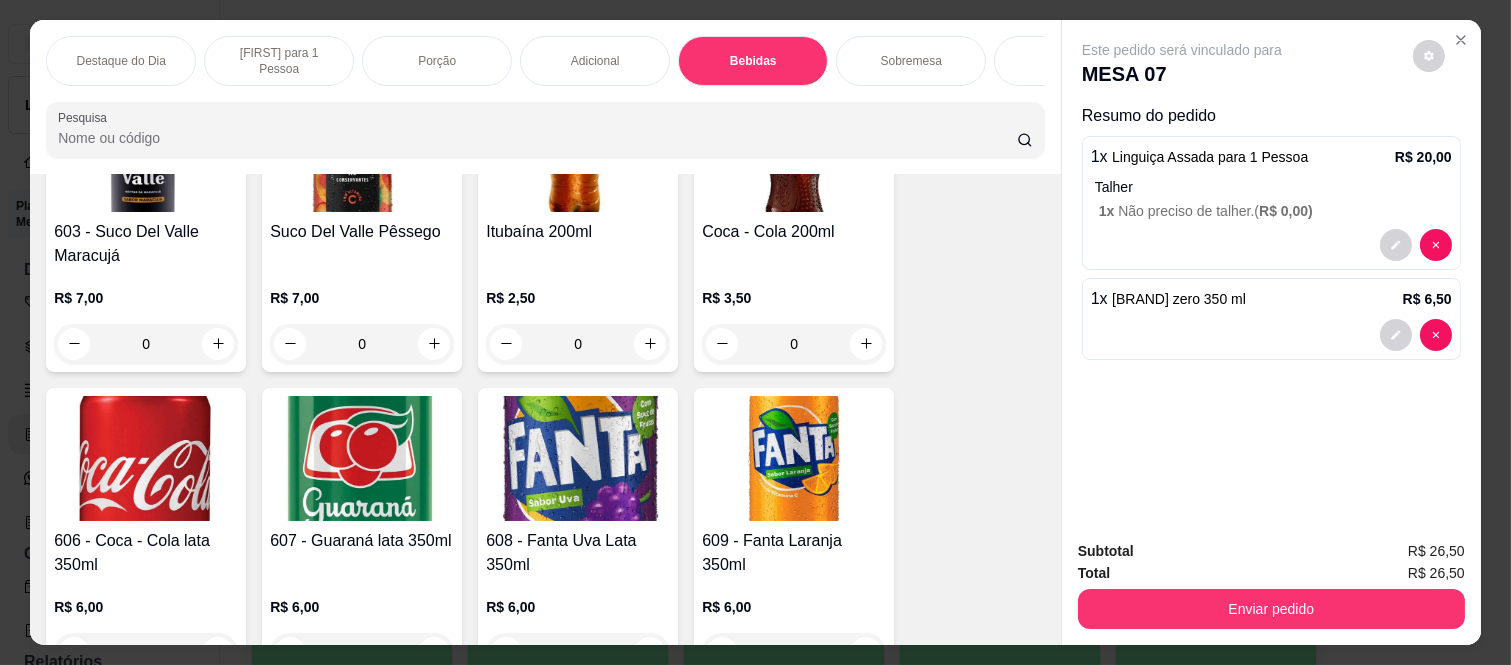 click on "Adicional" at bounding box center (595, 61) 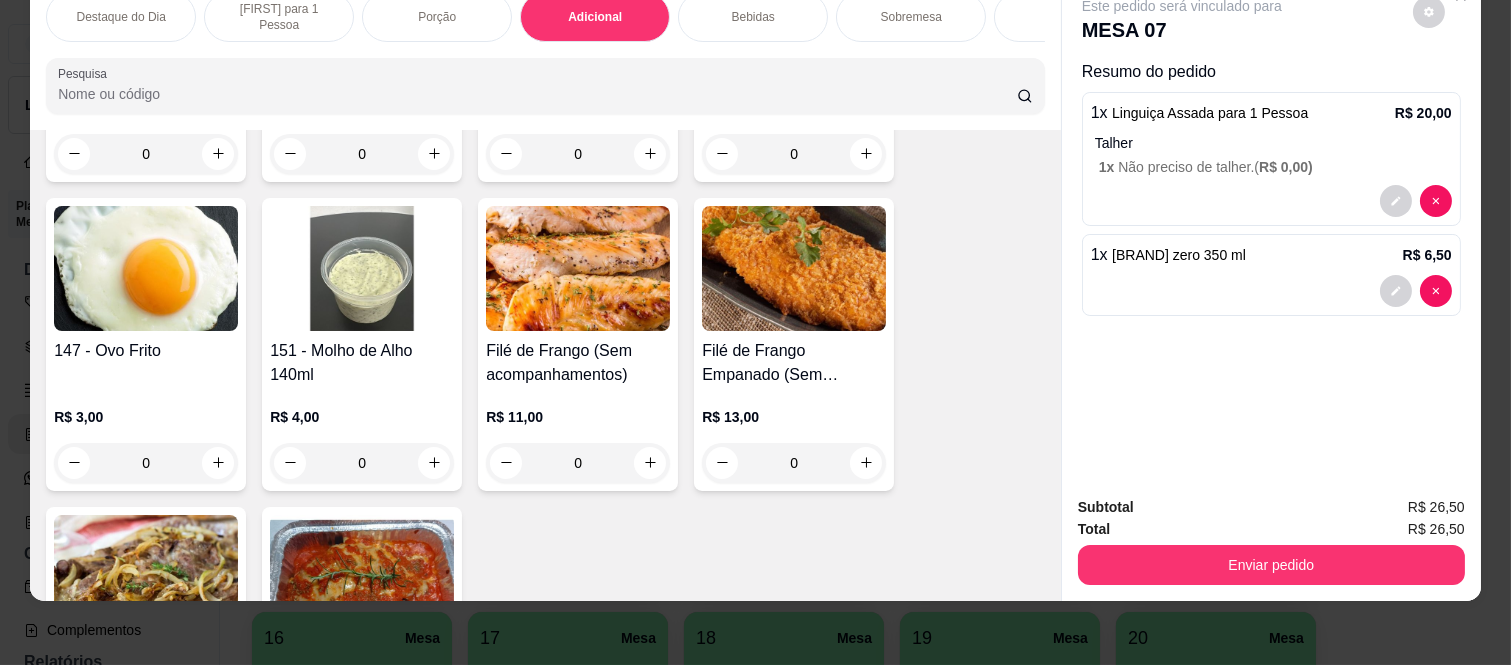 scroll, scrollTop: 2706, scrollLeft: 0, axis: vertical 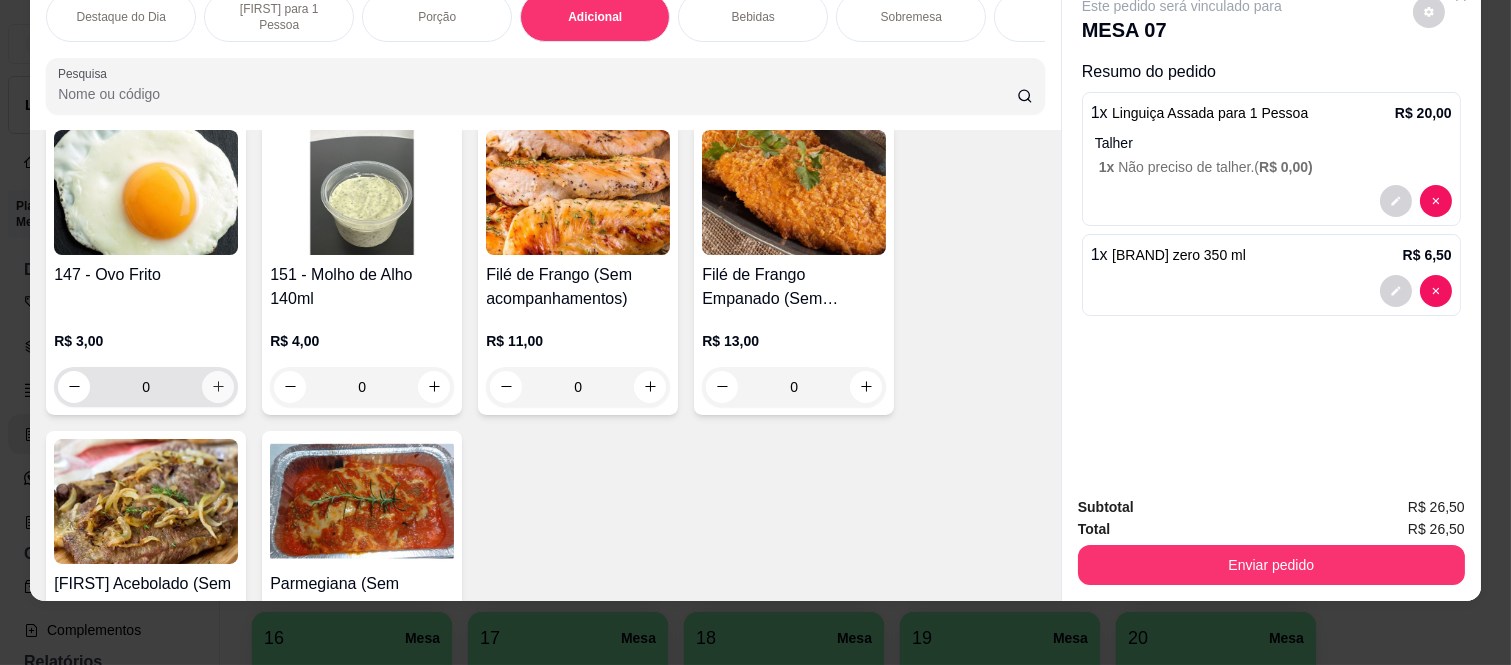 click 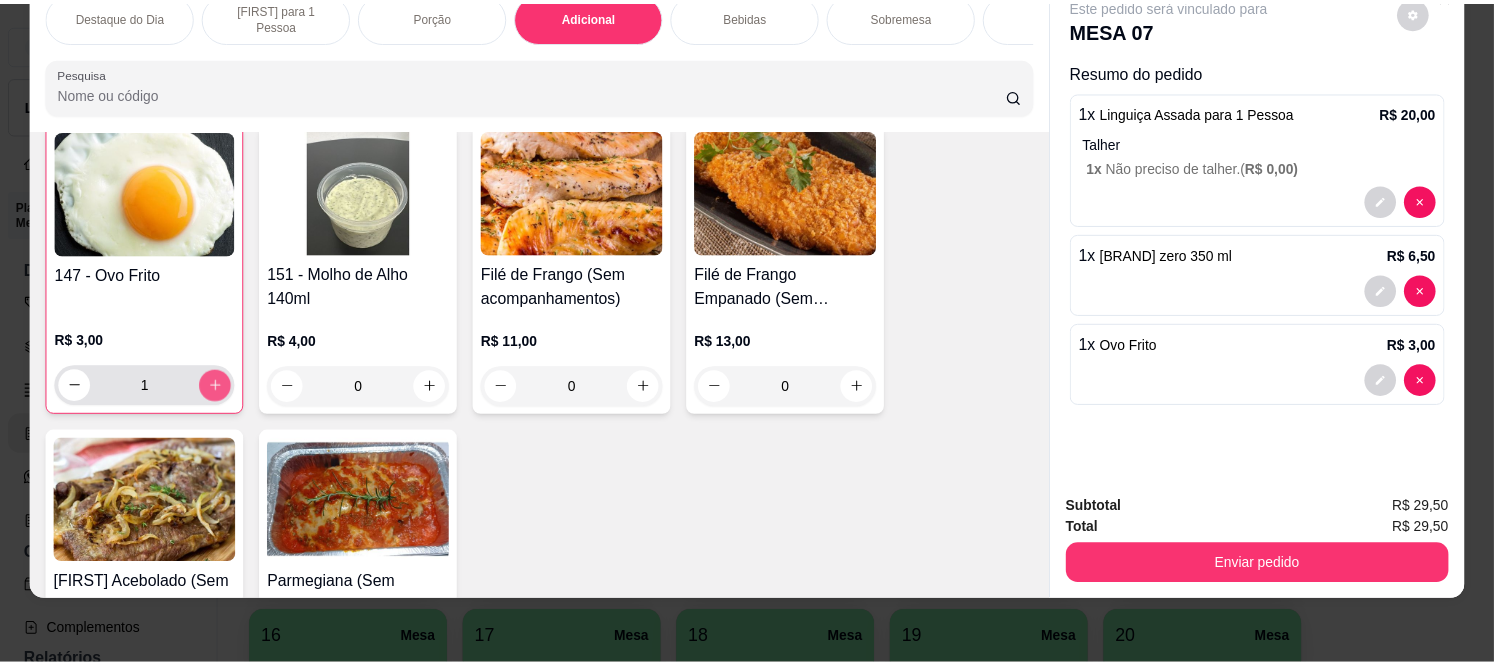scroll, scrollTop: 2707, scrollLeft: 0, axis: vertical 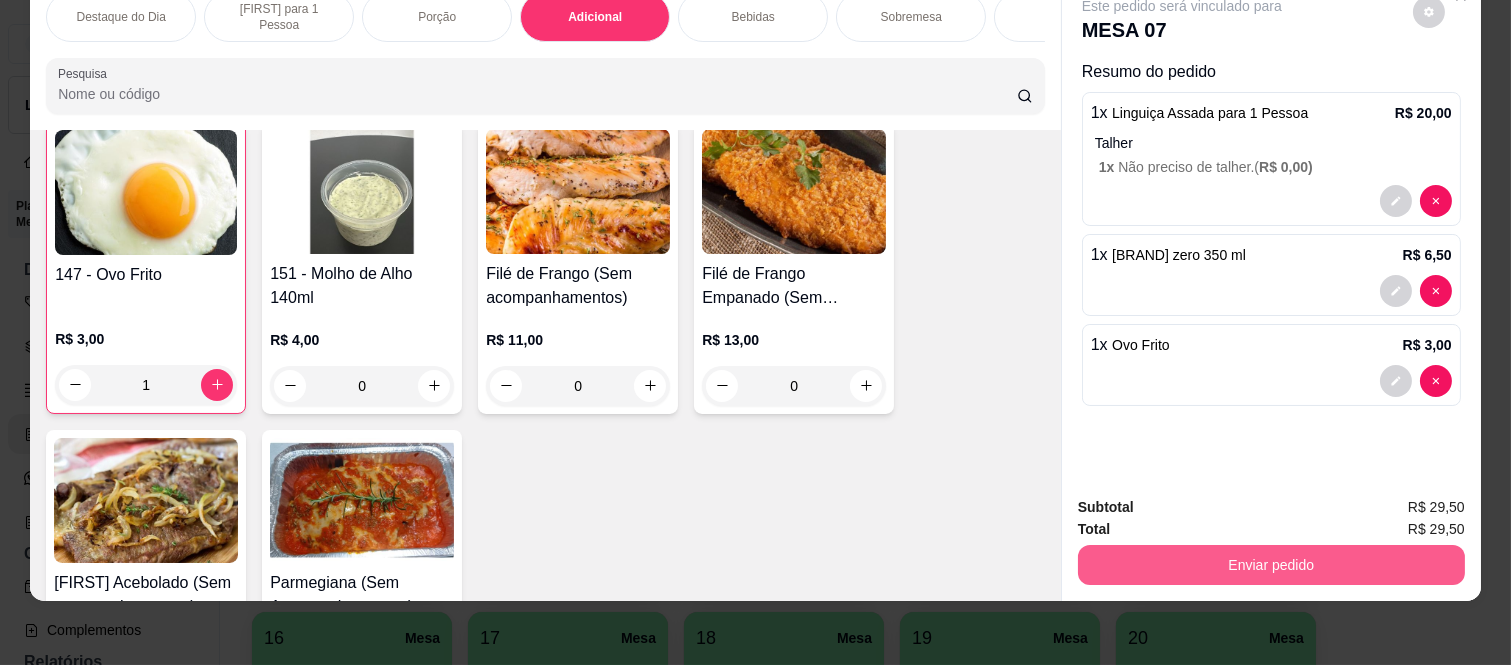 click on "Enviar pedido" at bounding box center (1271, 565) 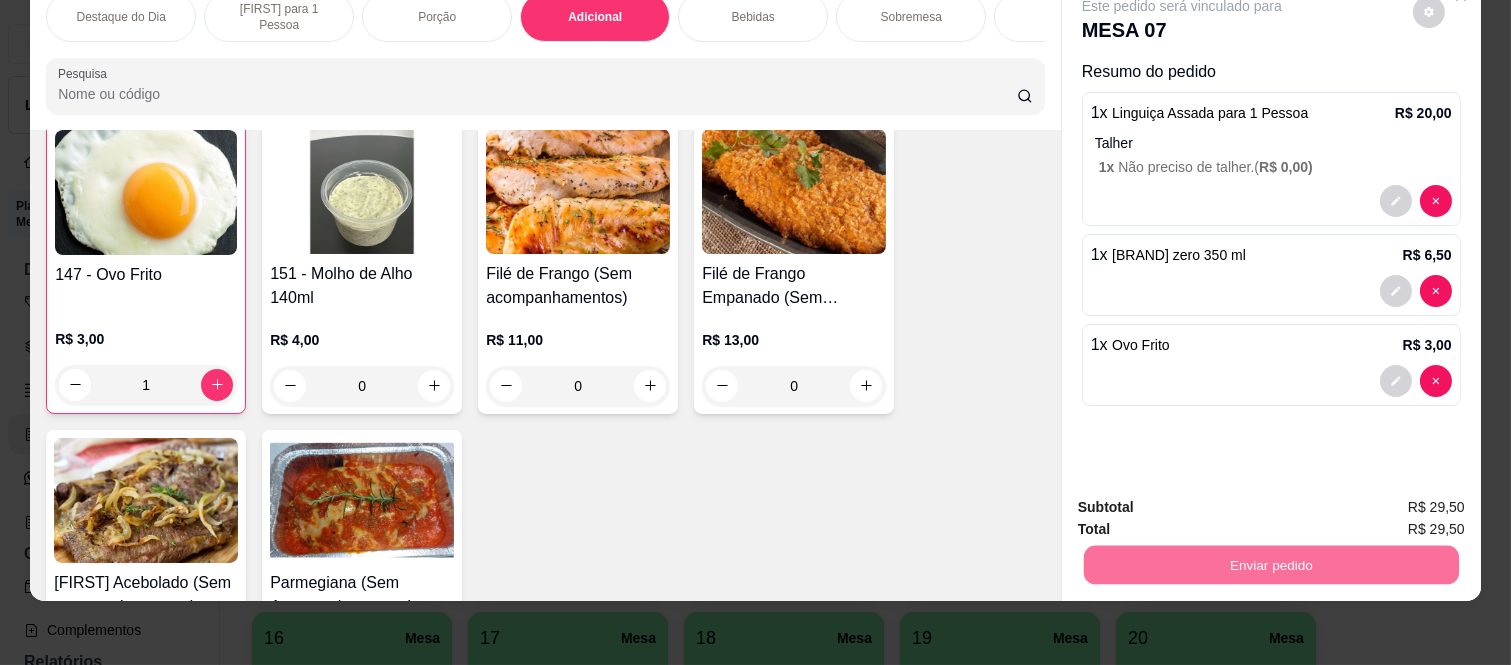 click on "Não registrar e enviar pedido" at bounding box center (1204, 500) 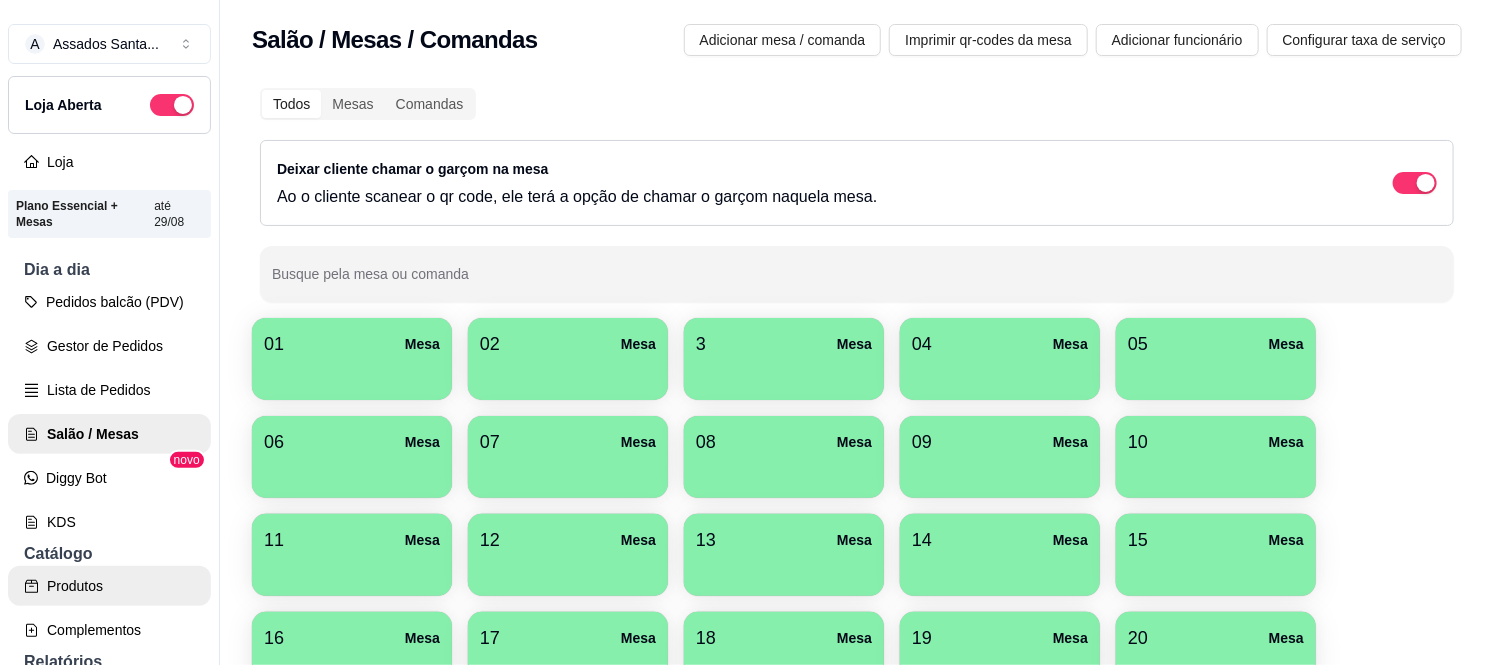 click on "Produtos" at bounding box center [109, 586] 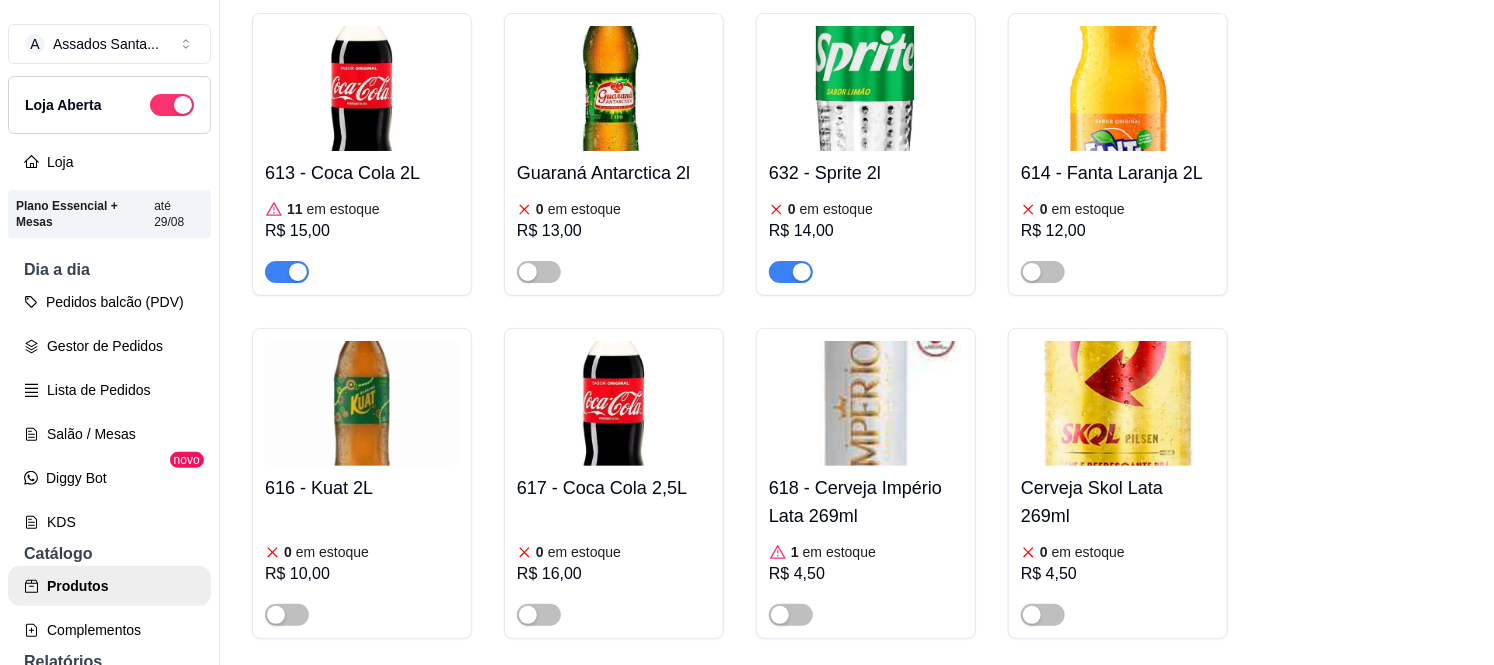 scroll, scrollTop: 11000, scrollLeft: 0, axis: vertical 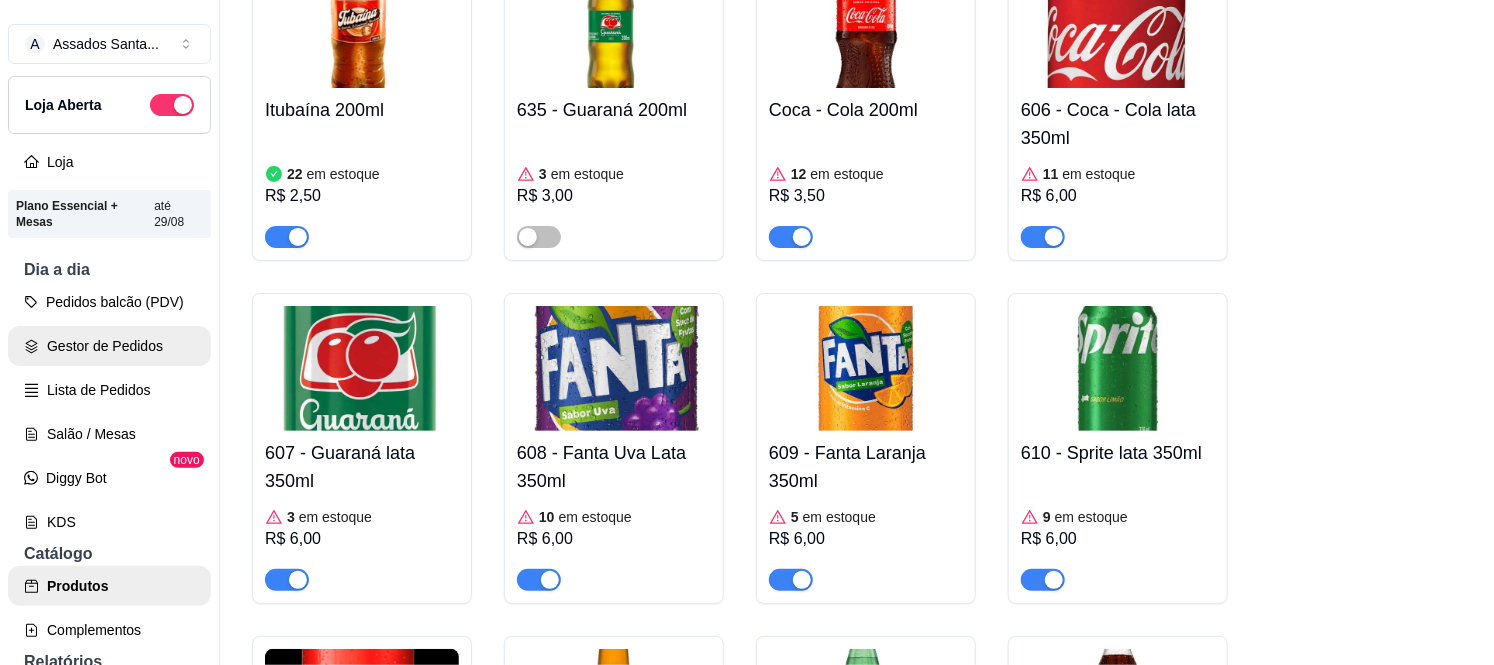 click on "Gestor de Pedidos" at bounding box center (109, 346) 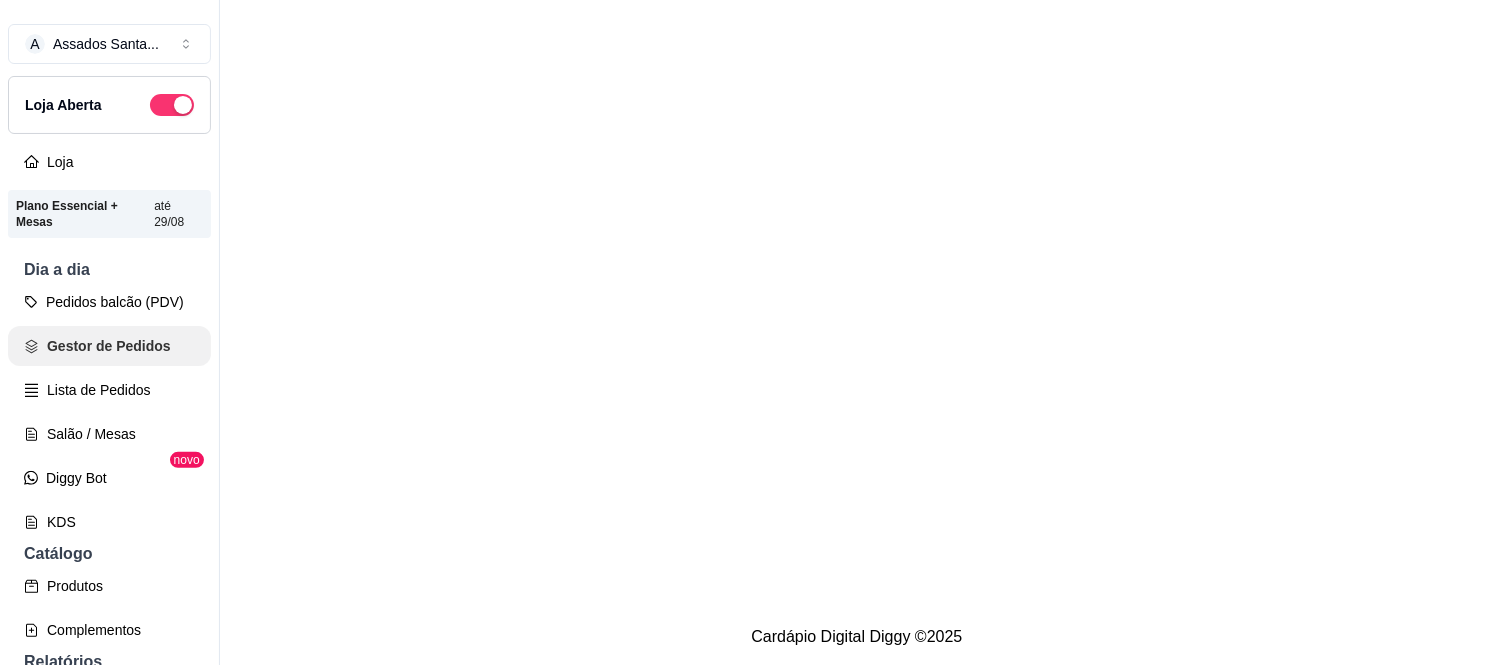 scroll, scrollTop: 0, scrollLeft: 0, axis: both 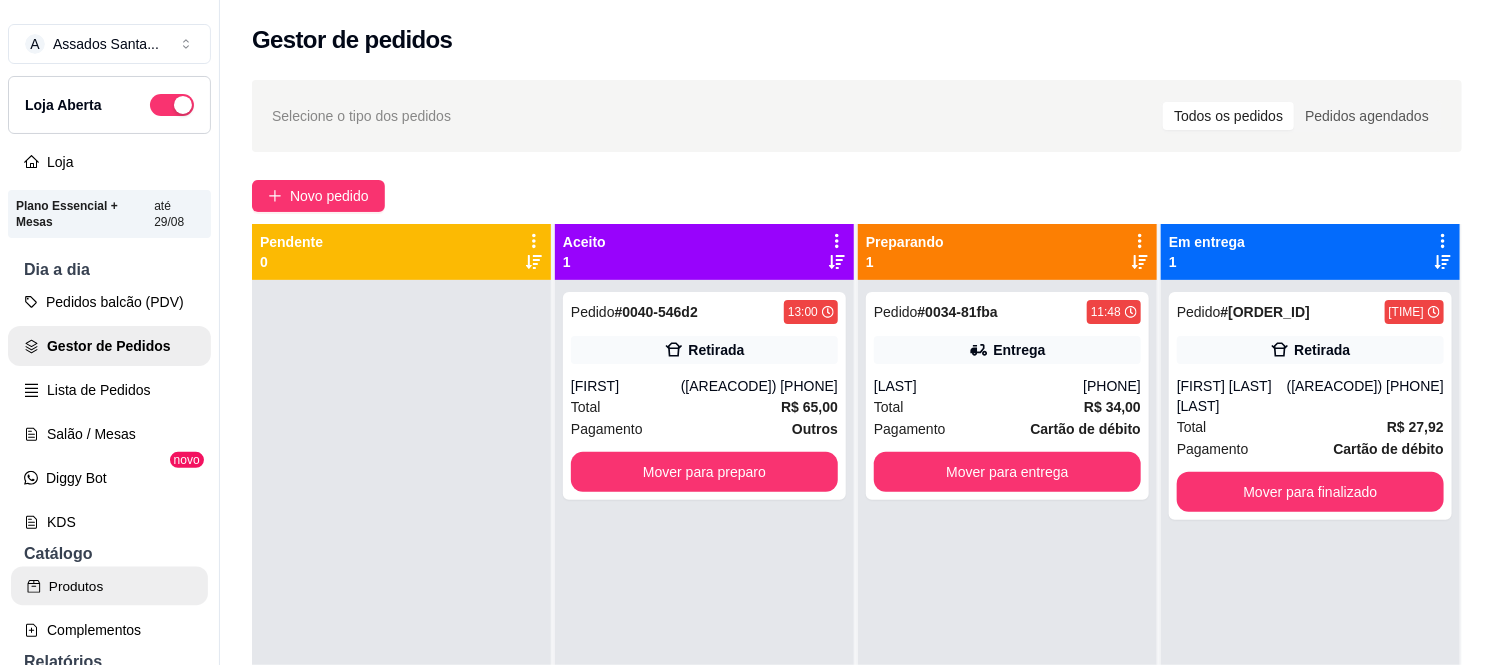 click on "Produtos" at bounding box center (109, 586) 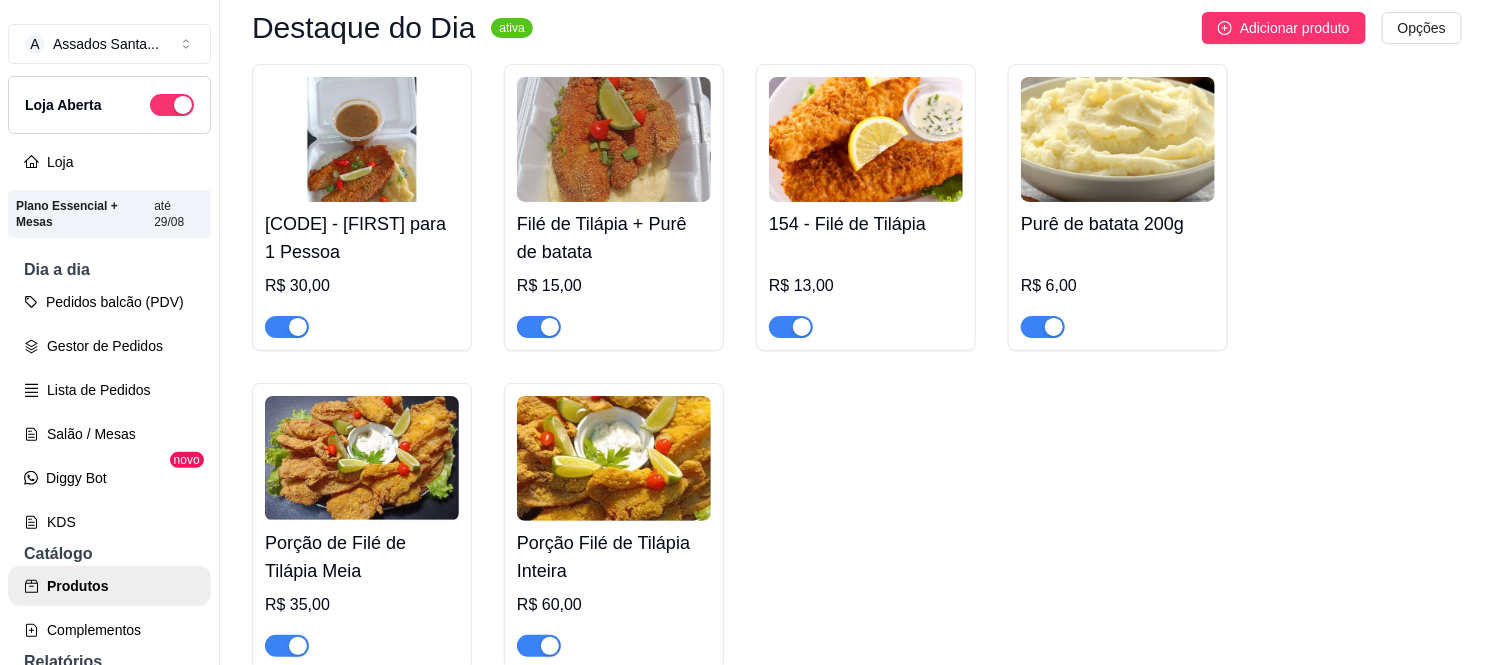 scroll, scrollTop: 222, scrollLeft: 0, axis: vertical 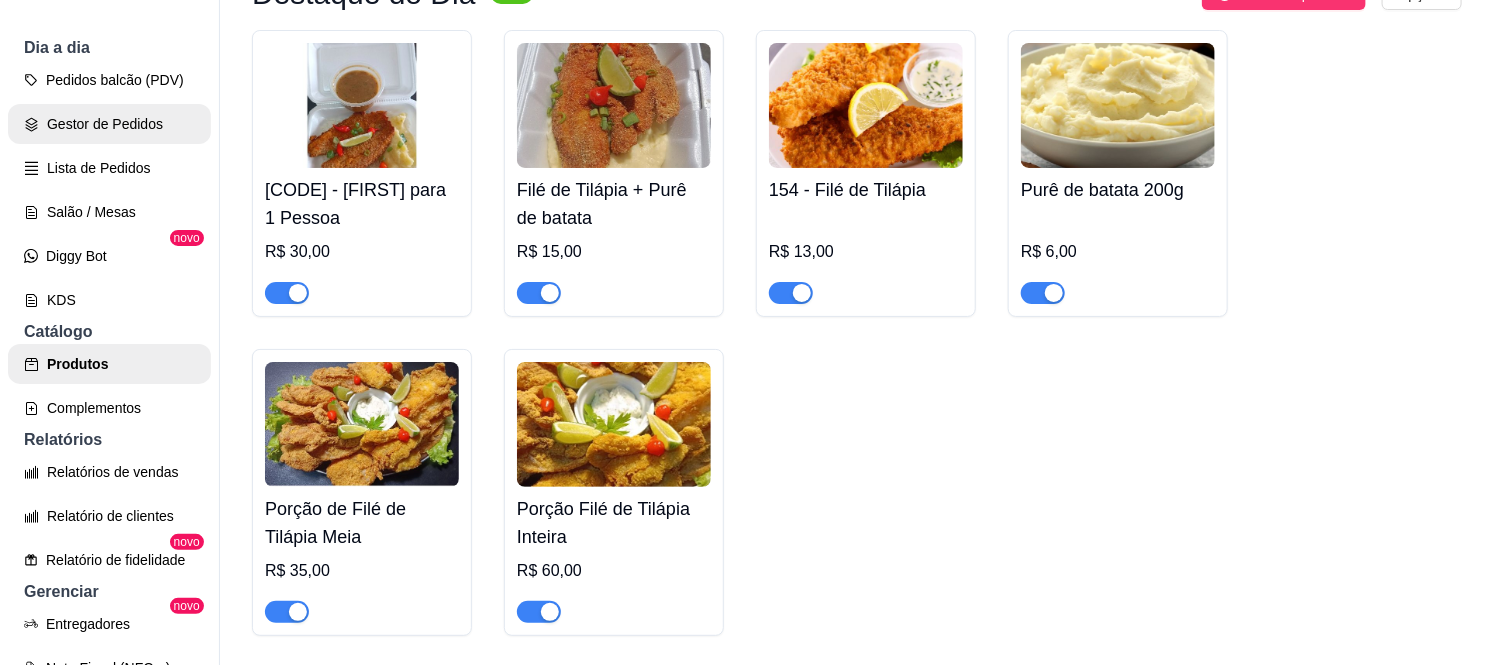 click on "Gestor de Pedidos" at bounding box center [109, 124] 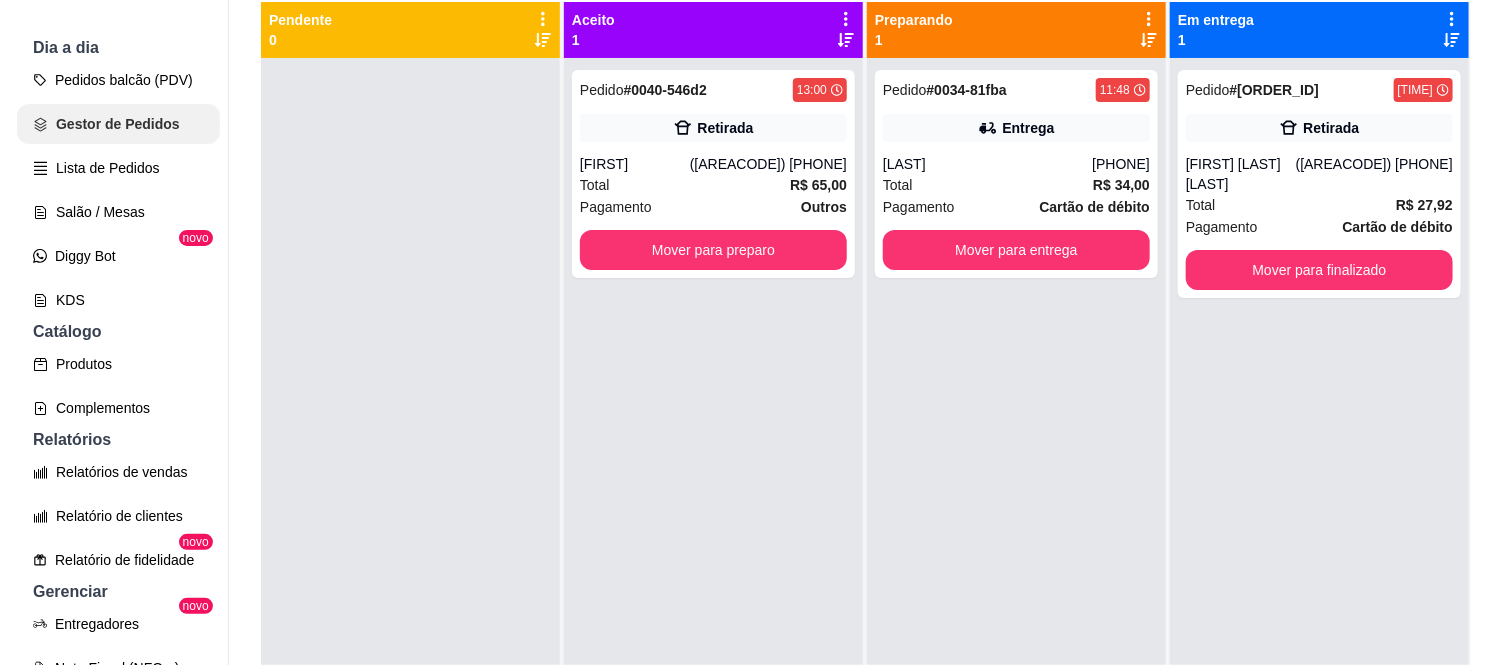 scroll, scrollTop: 0, scrollLeft: 0, axis: both 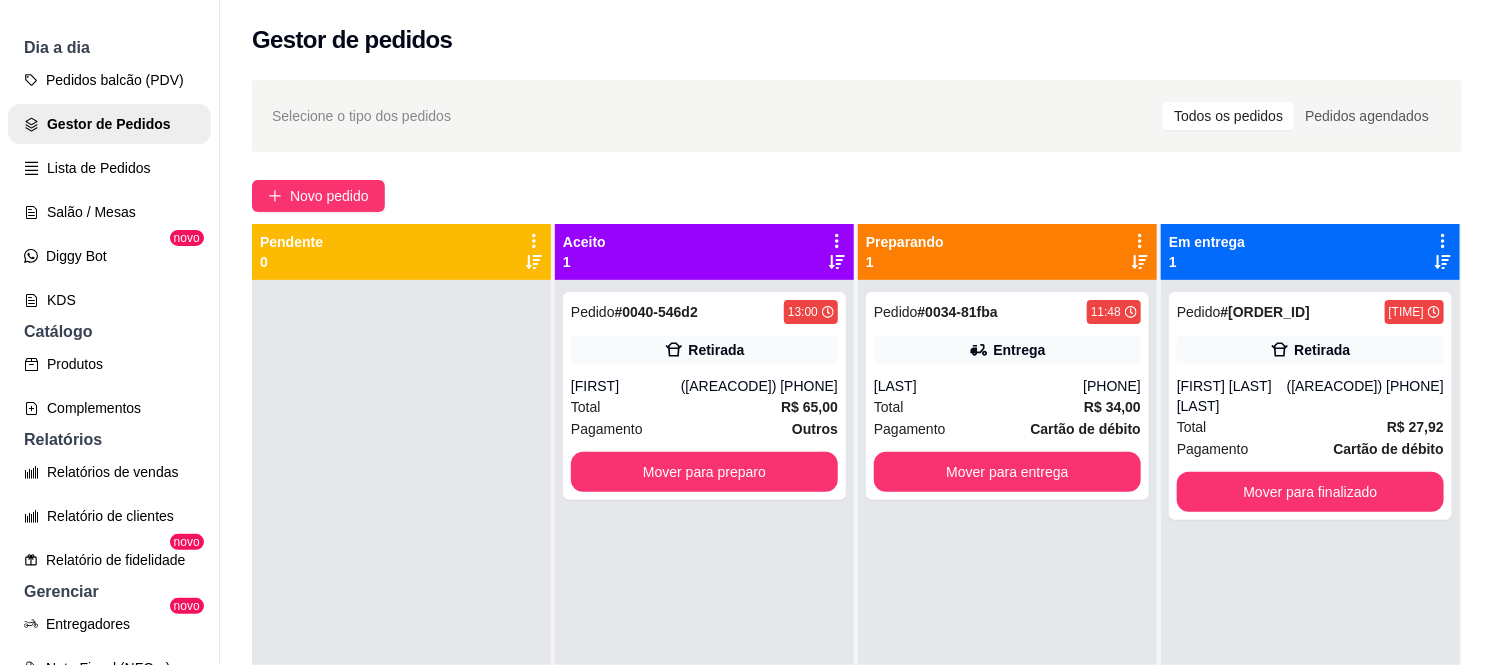 click on "Selecione o tipo dos pedidos Todos os pedidos Pedidos agendados Novo pedido Pendente 0 Aceito 1 Pedido  # [ORDER_ID] [TIME] Retirada [FIRST] [LAST] ([AREACODE]) [PHONE] Total R$ 65,00 Pagamento Outros Mover para preparo Preparando 1 Pedido  # [ORDER_ID] [TIME] Entrega [LAST] [PHONE] Total R$ 34,00 Pagamento Cartão de débito Mover para entrega Em entrega 1 Pedido  # [ORDER_ID] [TIME] Retirada [FIRST] [LAST]  ([AREACODE]) [PHONE] Total R$ 27,92 Pagamento Cartão de débito Mover para finalizado" at bounding box center (857, 490) 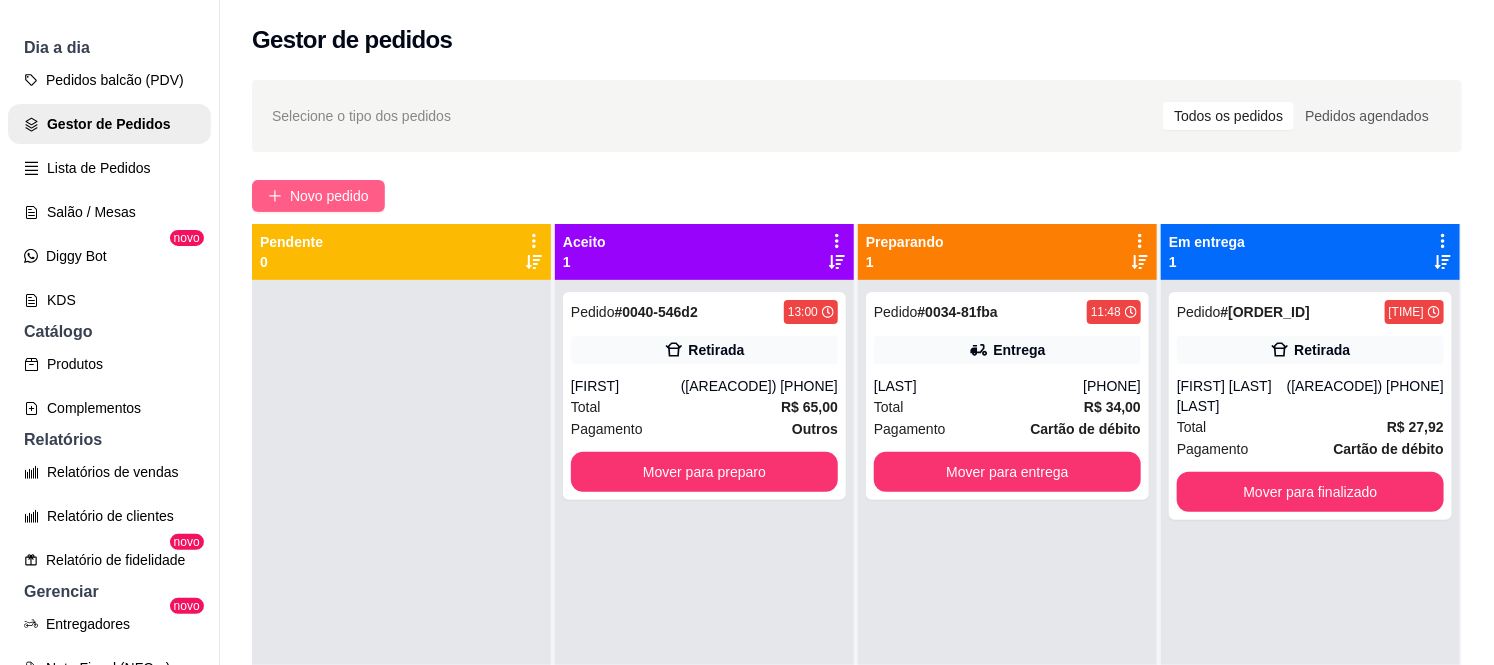 click on "Novo pedido" at bounding box center [329, 196] 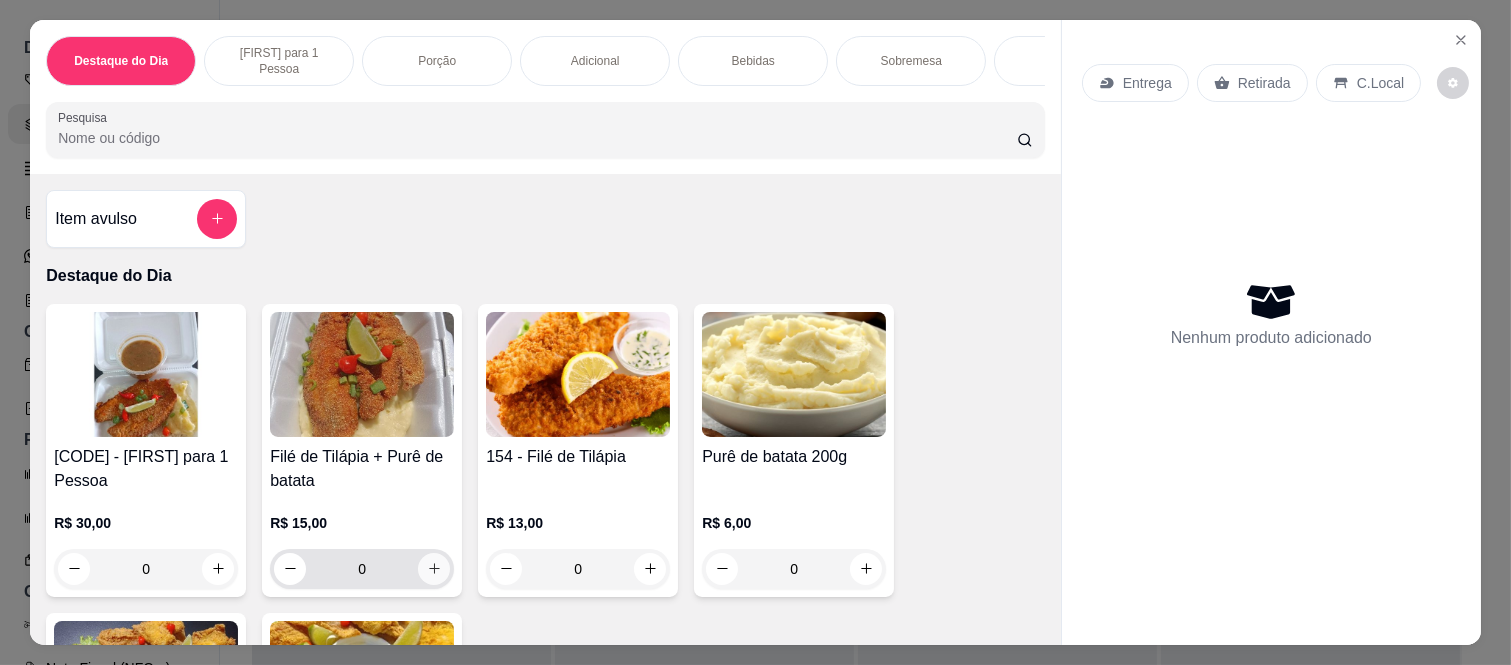 click 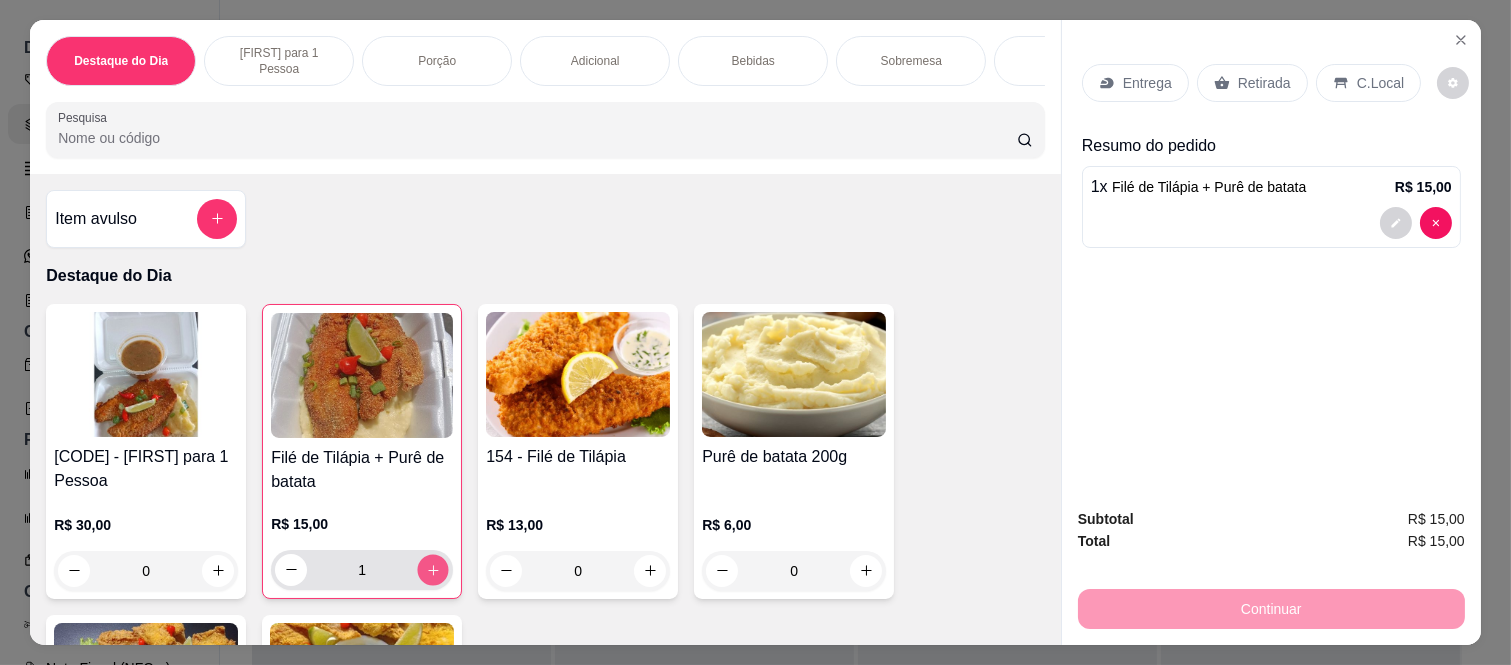 click 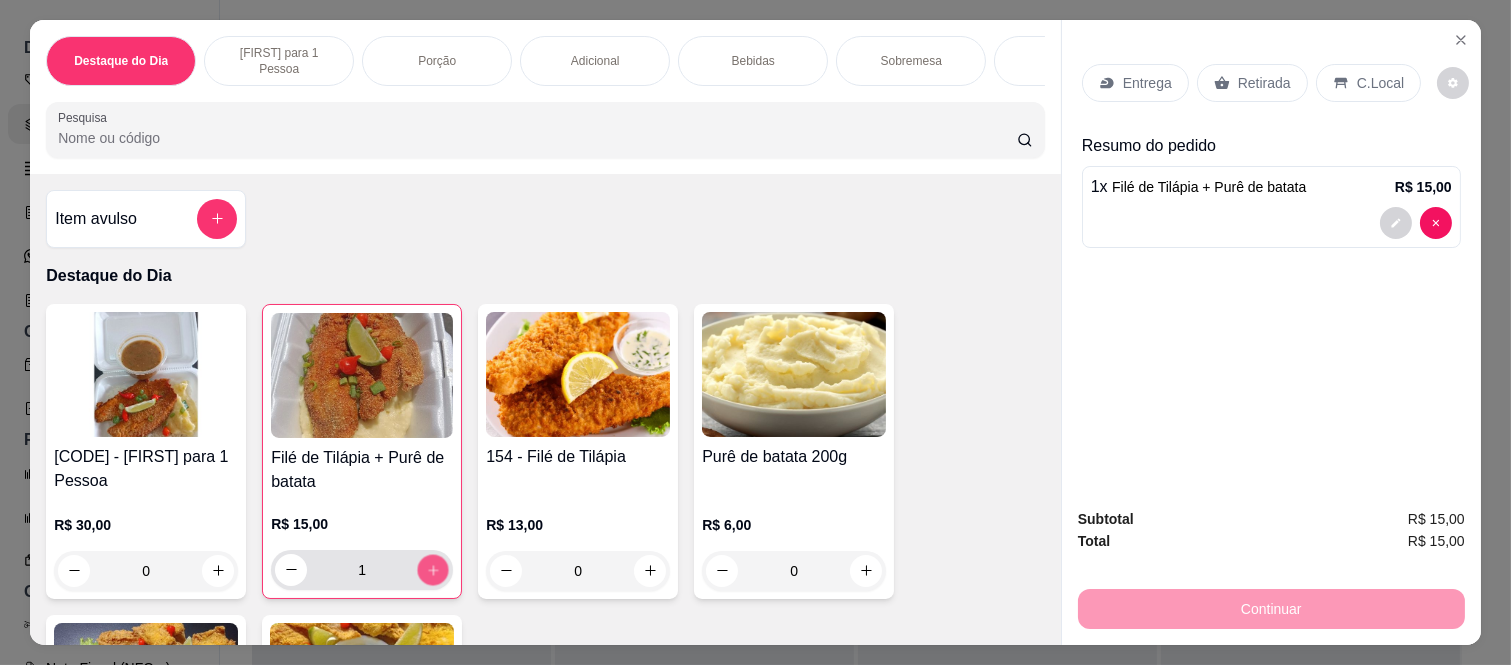 type on "2" 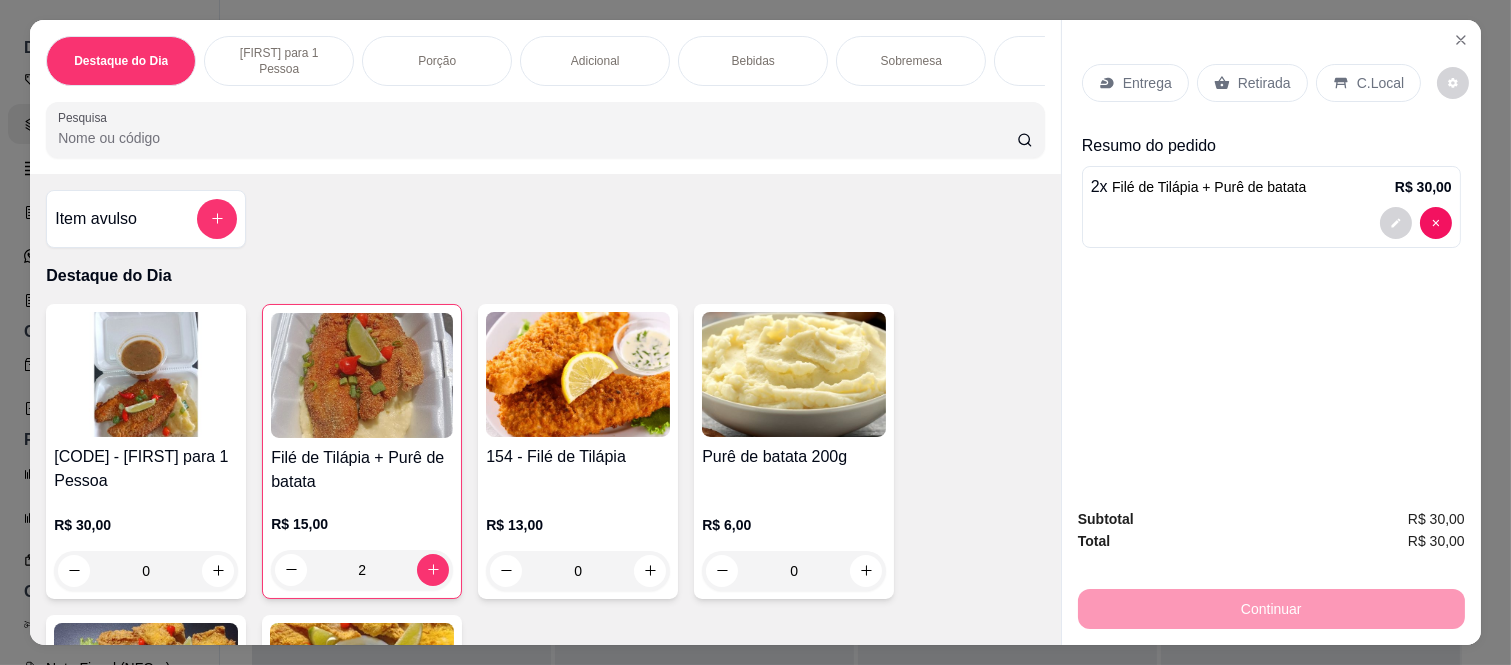 click on "Retirada" at bounding box center [1252, 83] 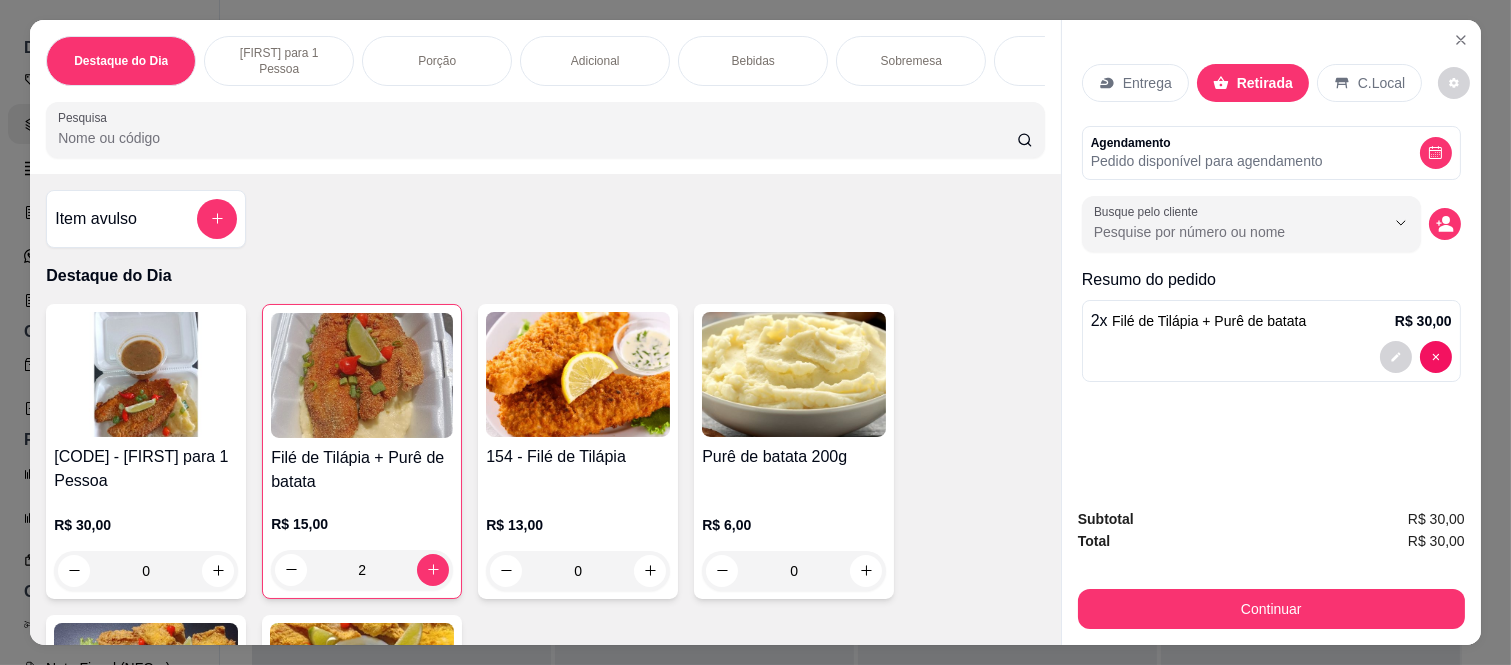 click on "Agendamento" at bounding box center [1207, 143] 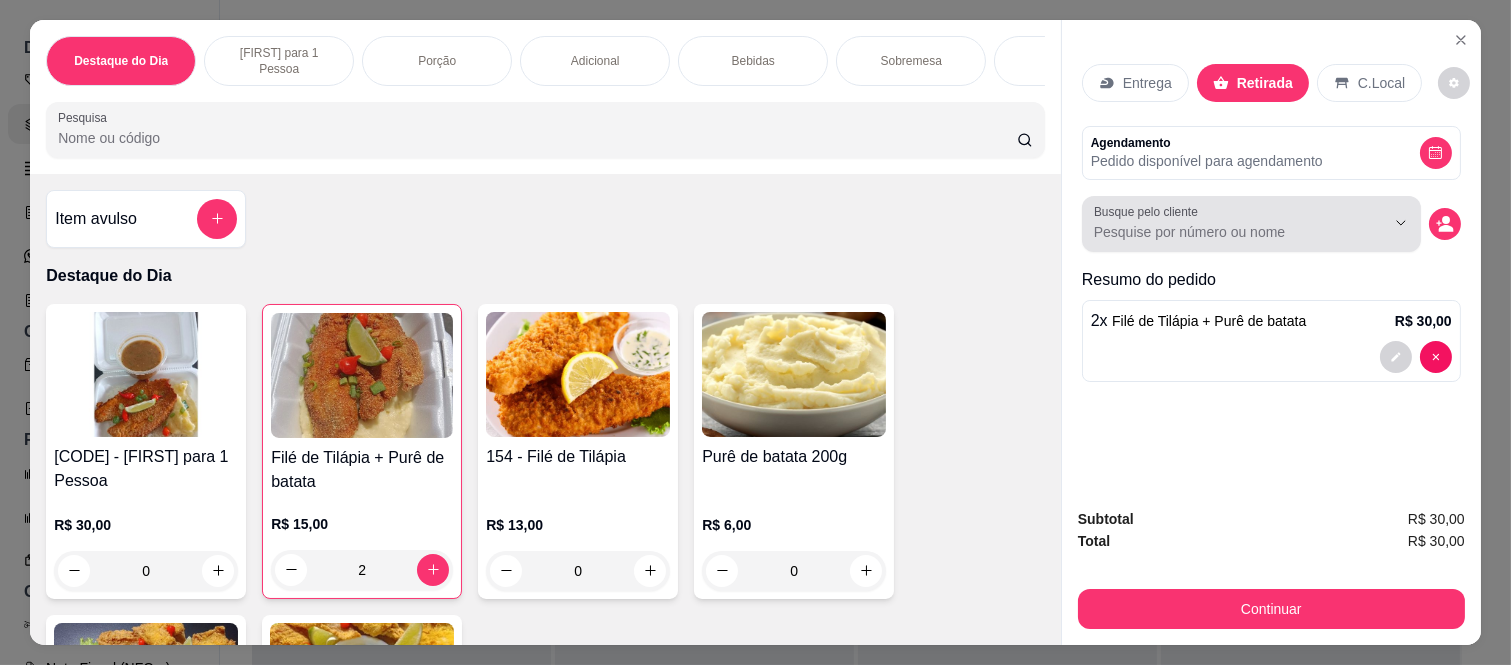 click at bounding box center (1251, 224) 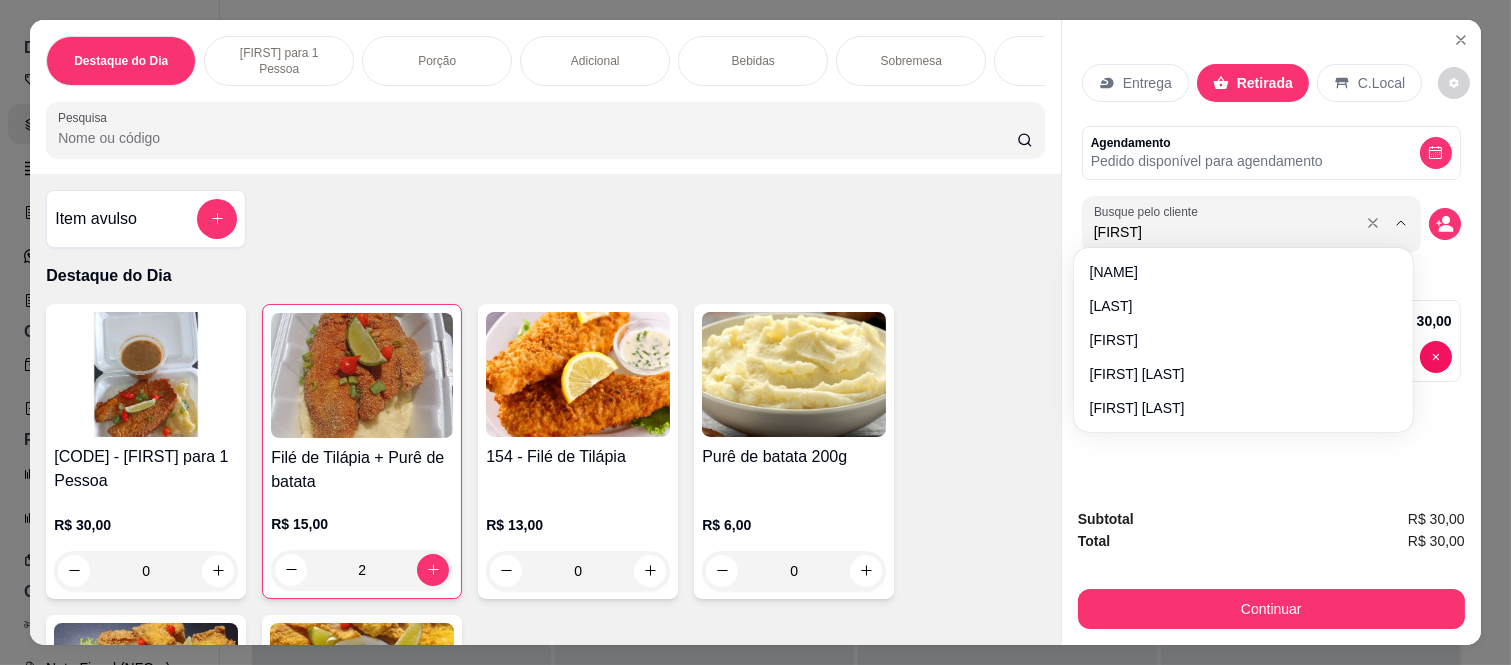 type on "[FIRST]" 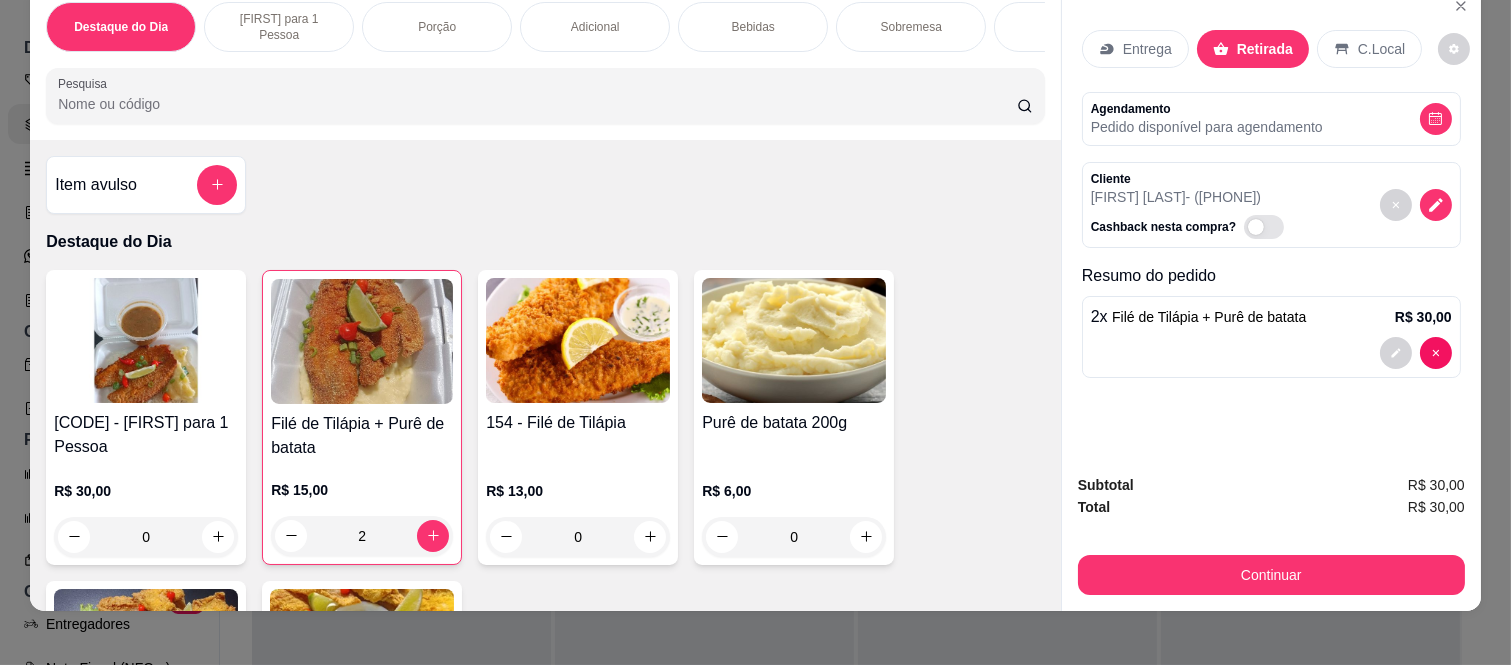 scroll, scrollTop: 52, scrollLeft: 0, axis: vertical 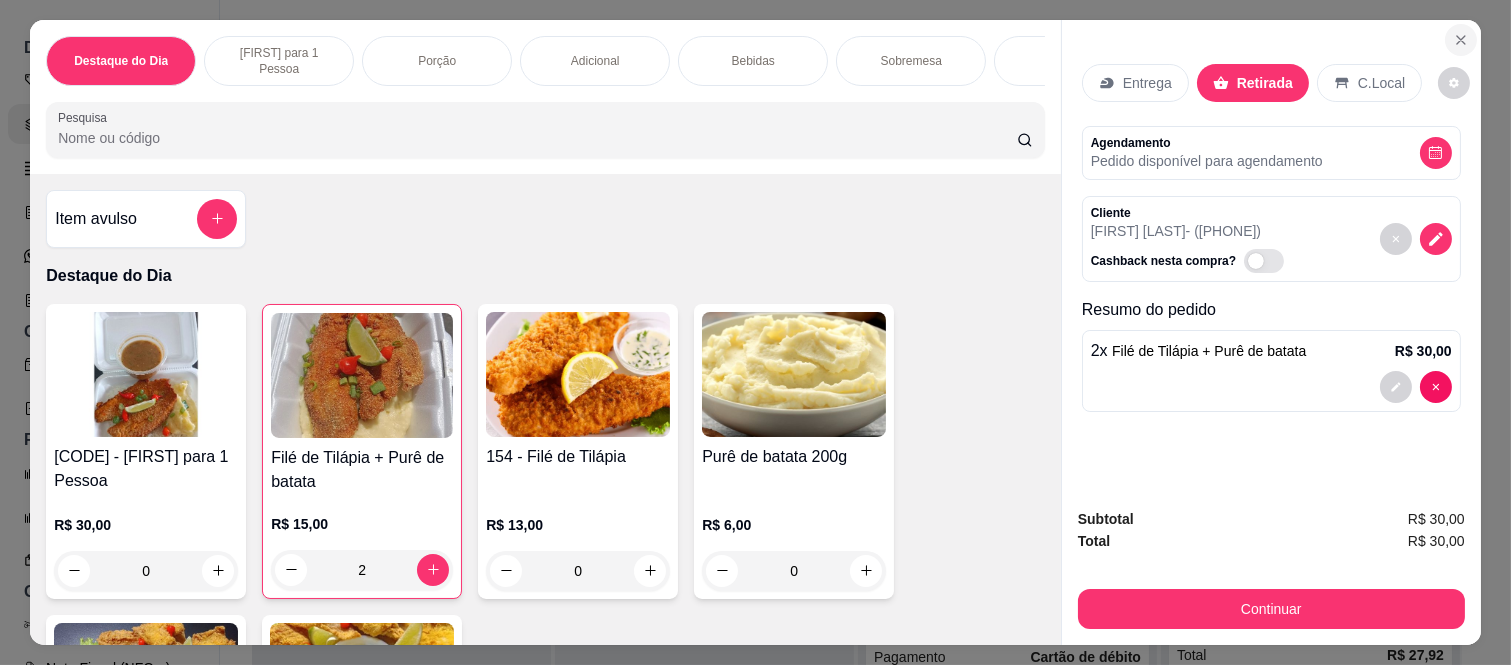 click 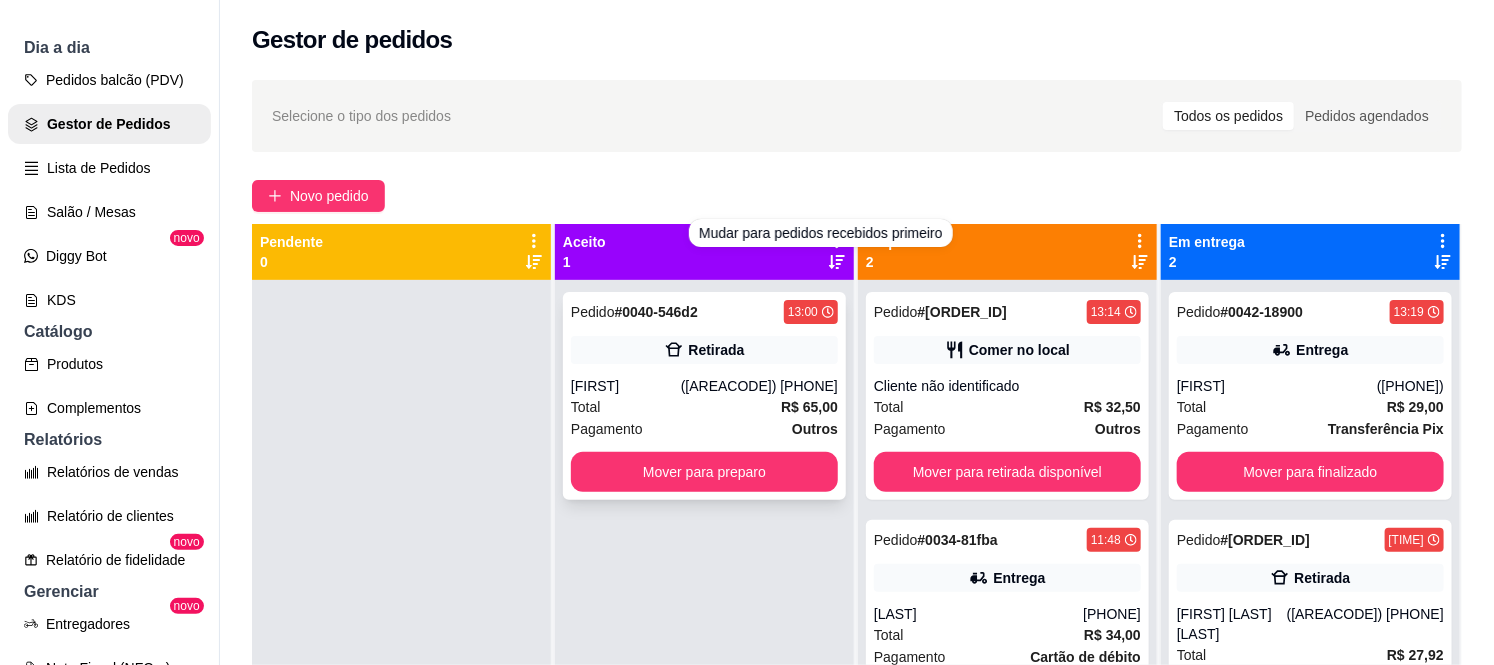 scroll, scrollTop: 55, scrollLeft: 0, axis: vertical 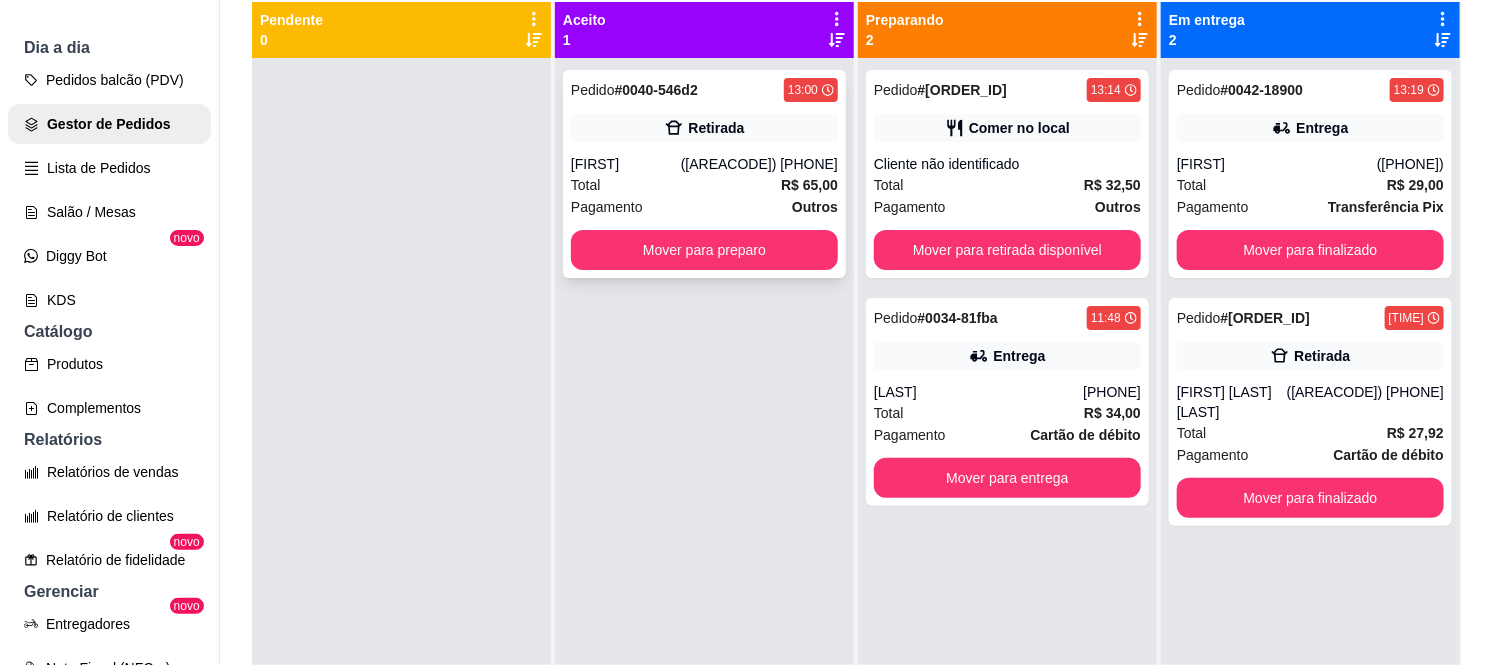 click on "([AREACODE]) [PHONE]" at bounding box center [759, 164] 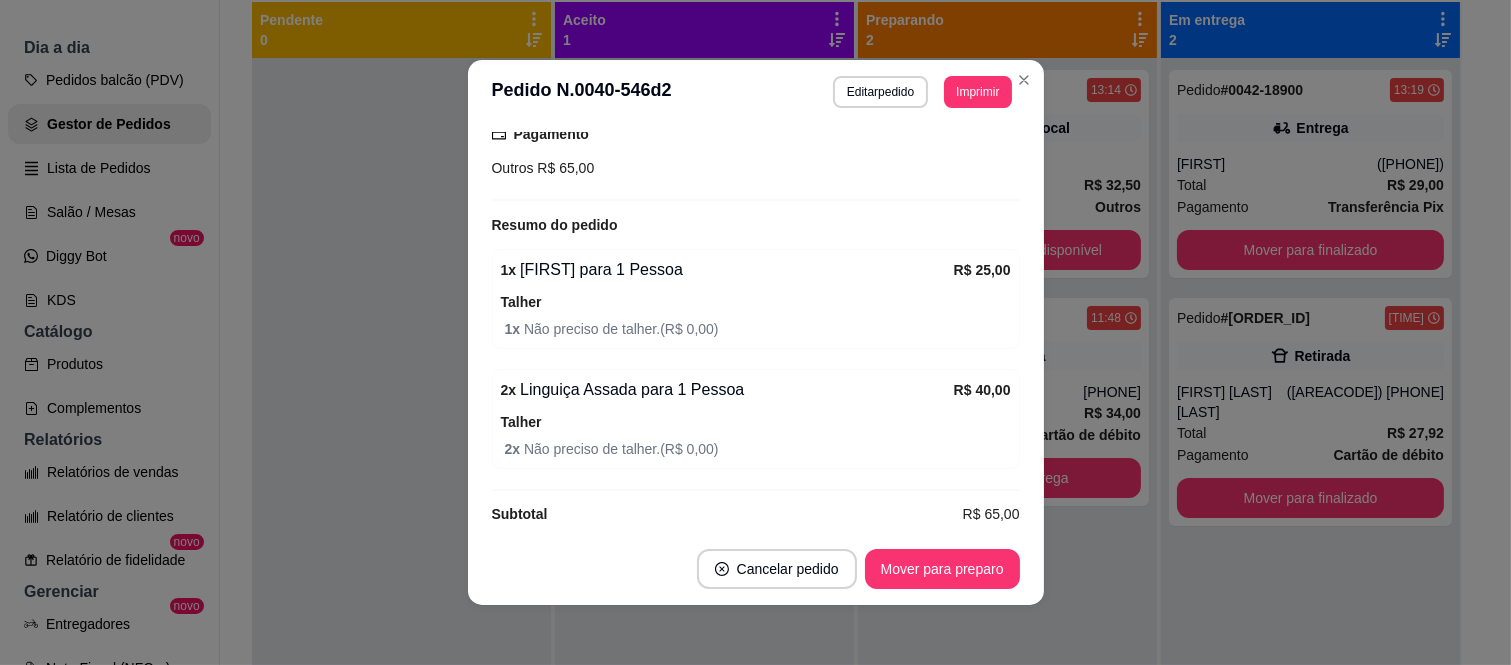scroll, scrollTop: 347, scrollLeft: 0, axis: vertical 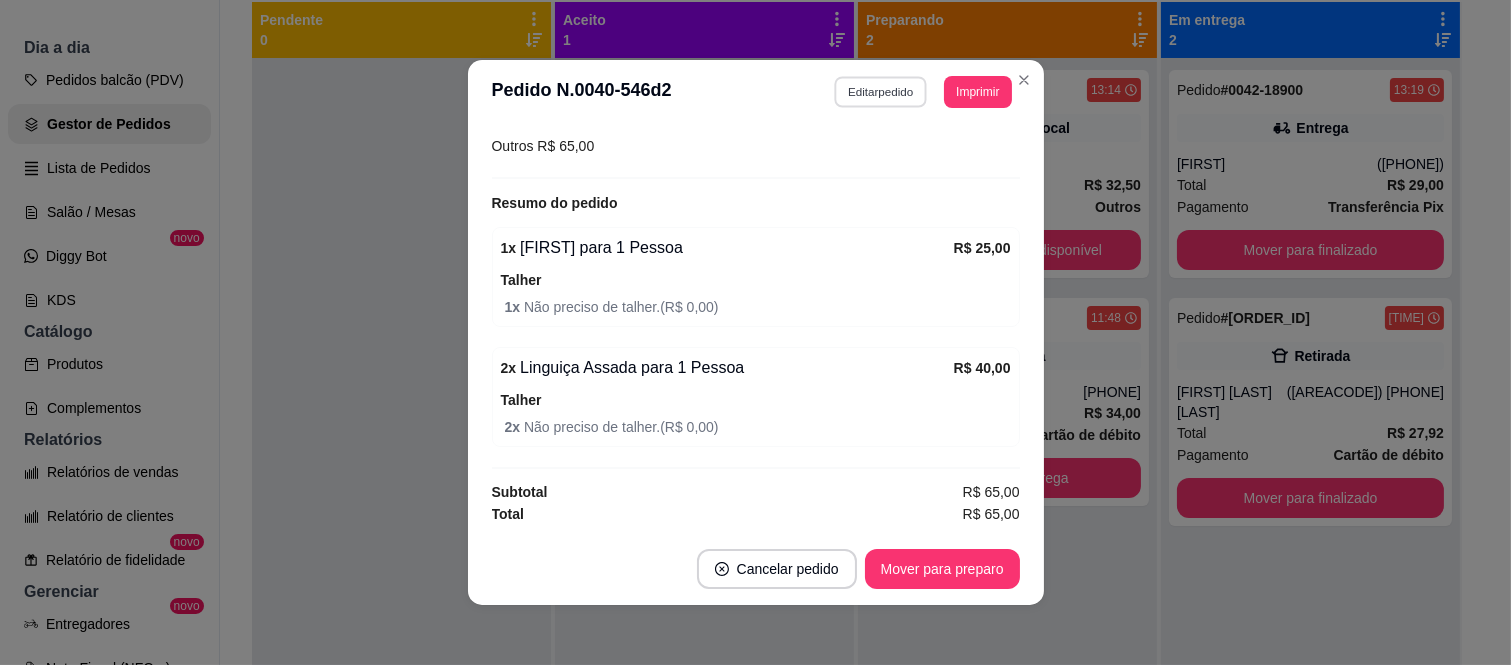 click on "Editar  pedido" at bounding box center [880, 91] 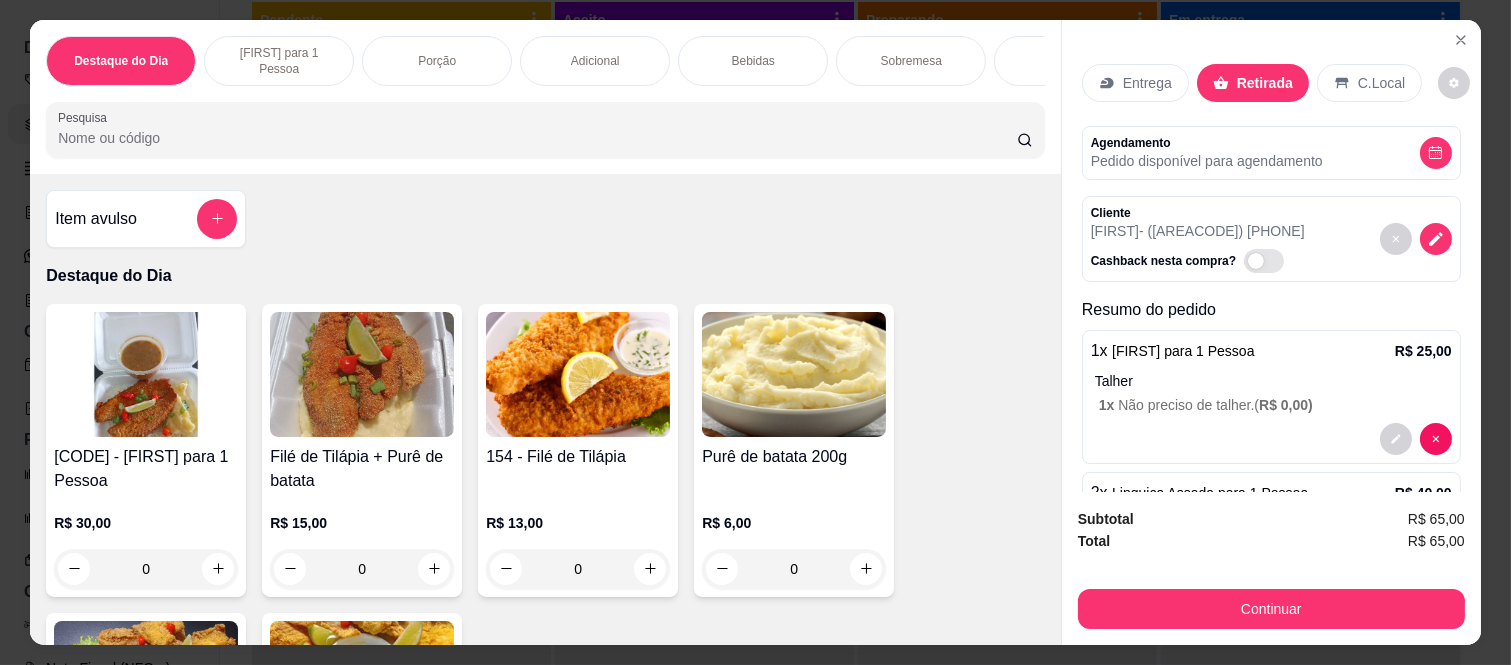 scroll, scrollTop: 142, scrollLeft: 0, axis: vertical 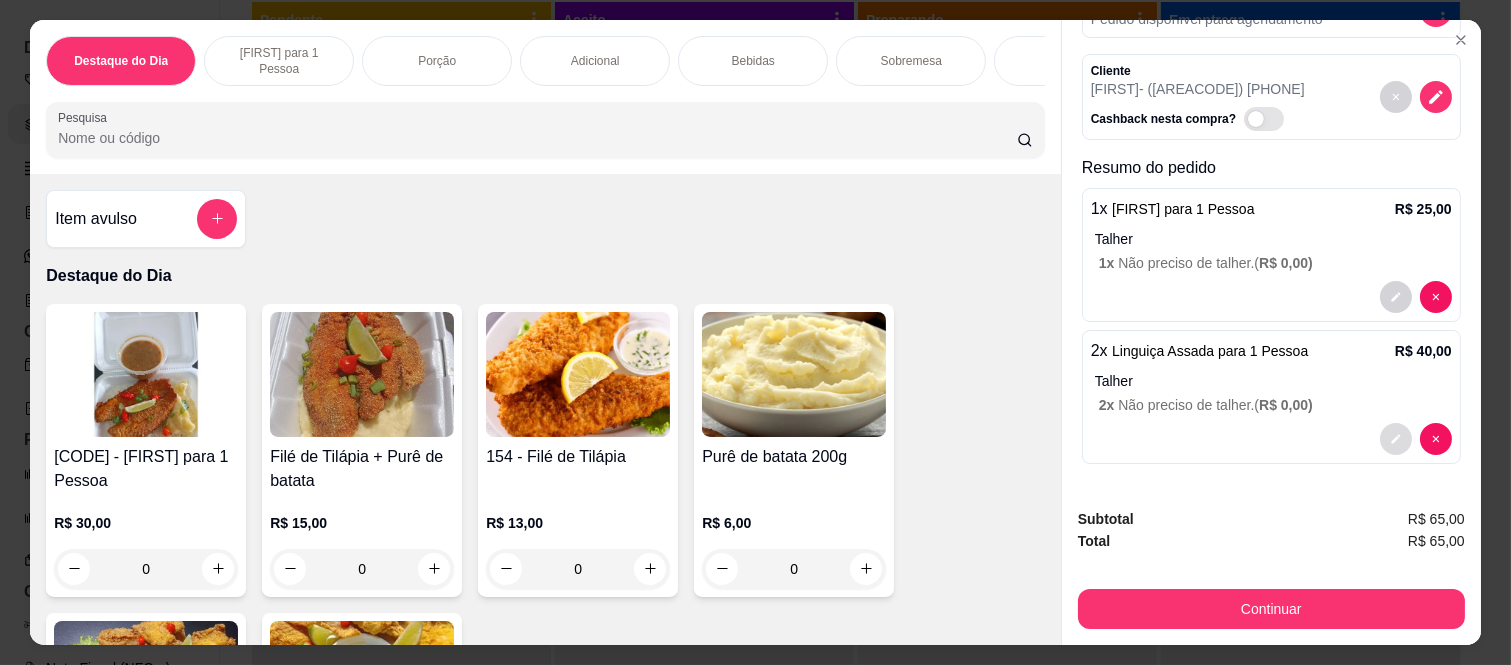 click 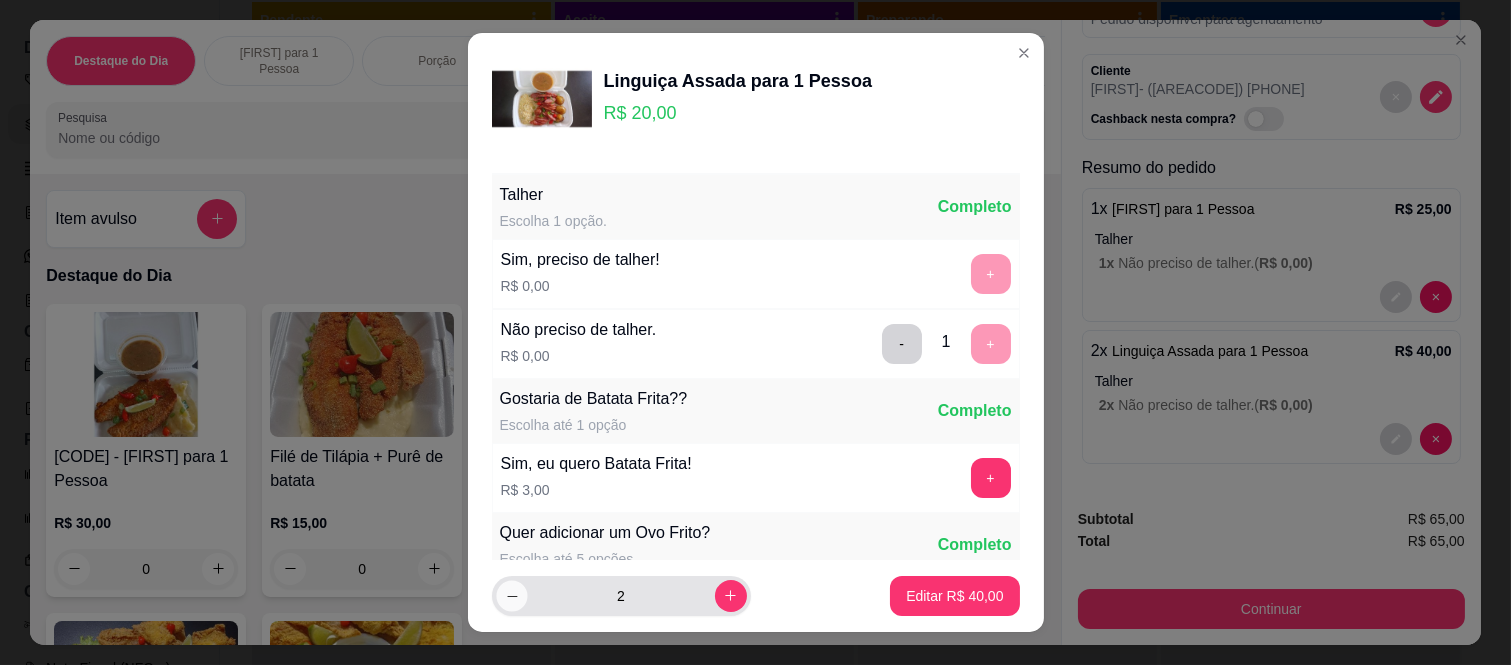 click 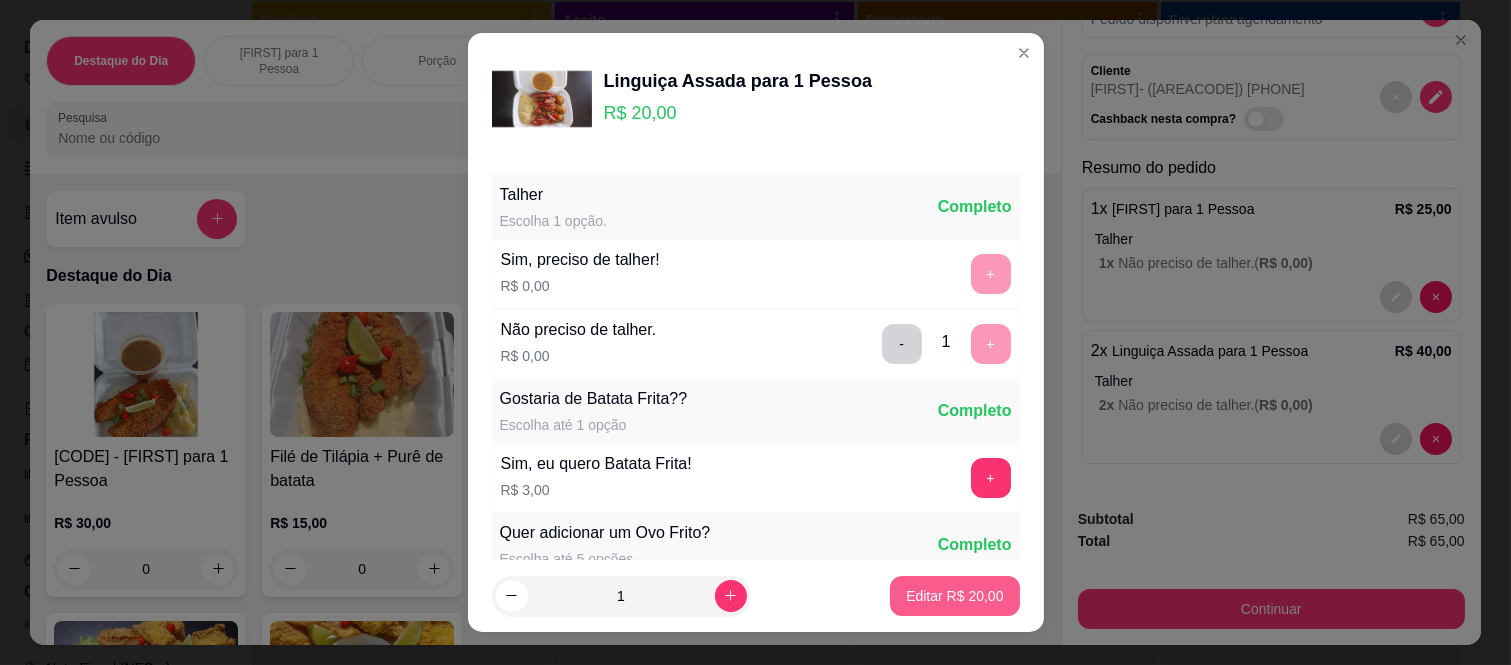click on "Editar   R$ 20,00" at bounding box center (954, 596) 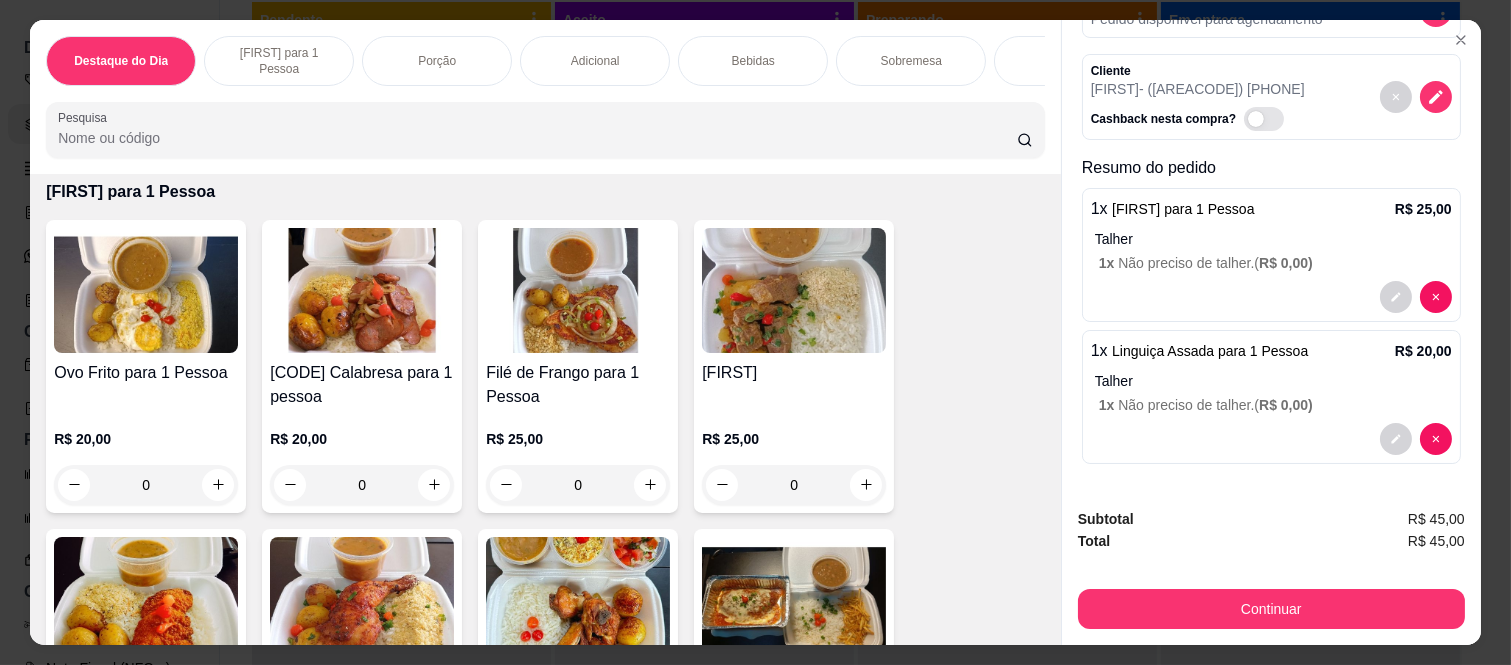 scroll, scrollTop: 777, scrollLeft: 0, axis: vertical 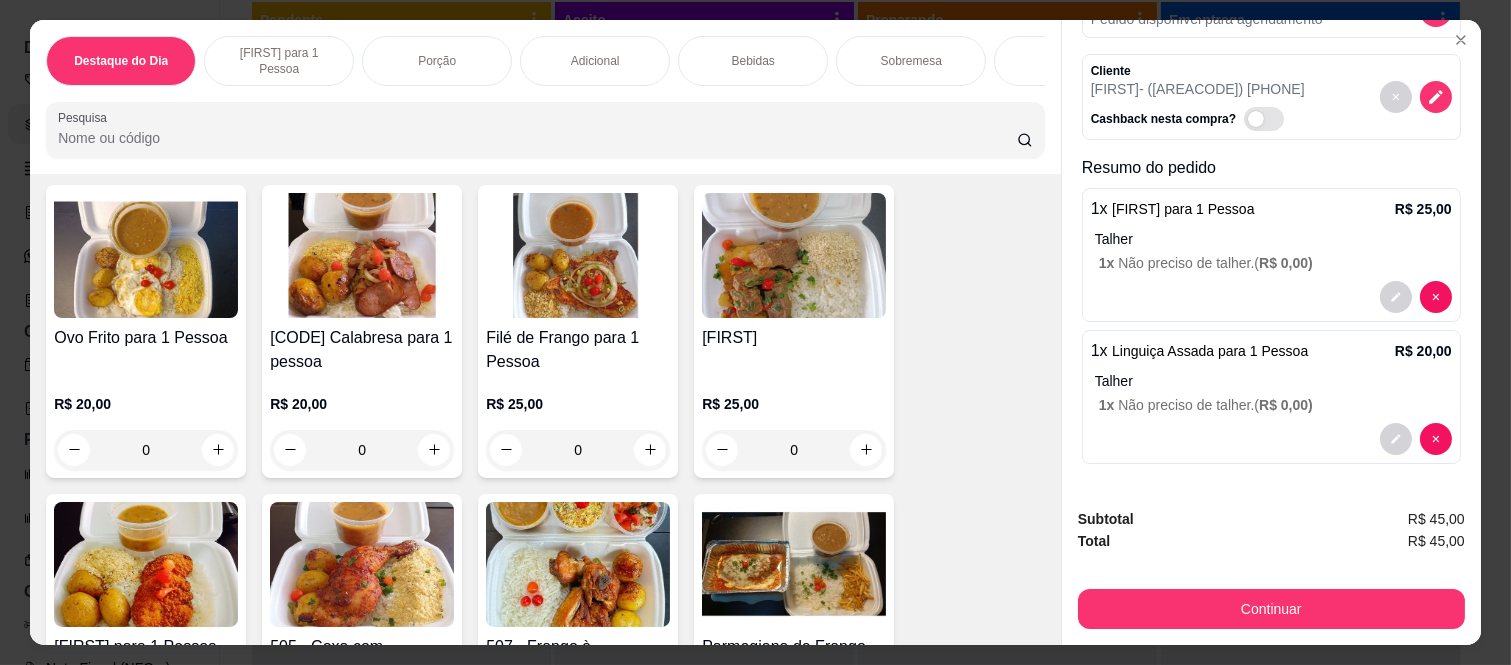 click on "0" at bounding box center [362, 450] 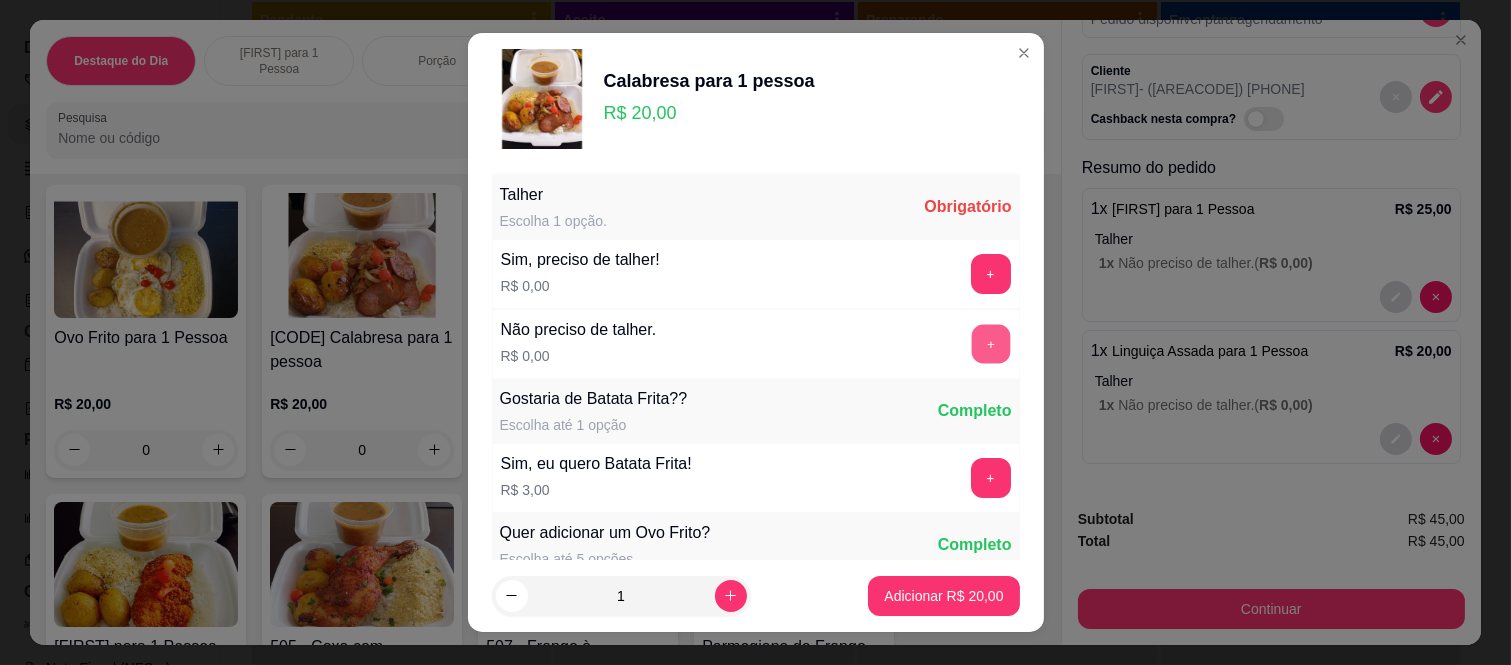 click on "+" at bounding box center (990, 344) 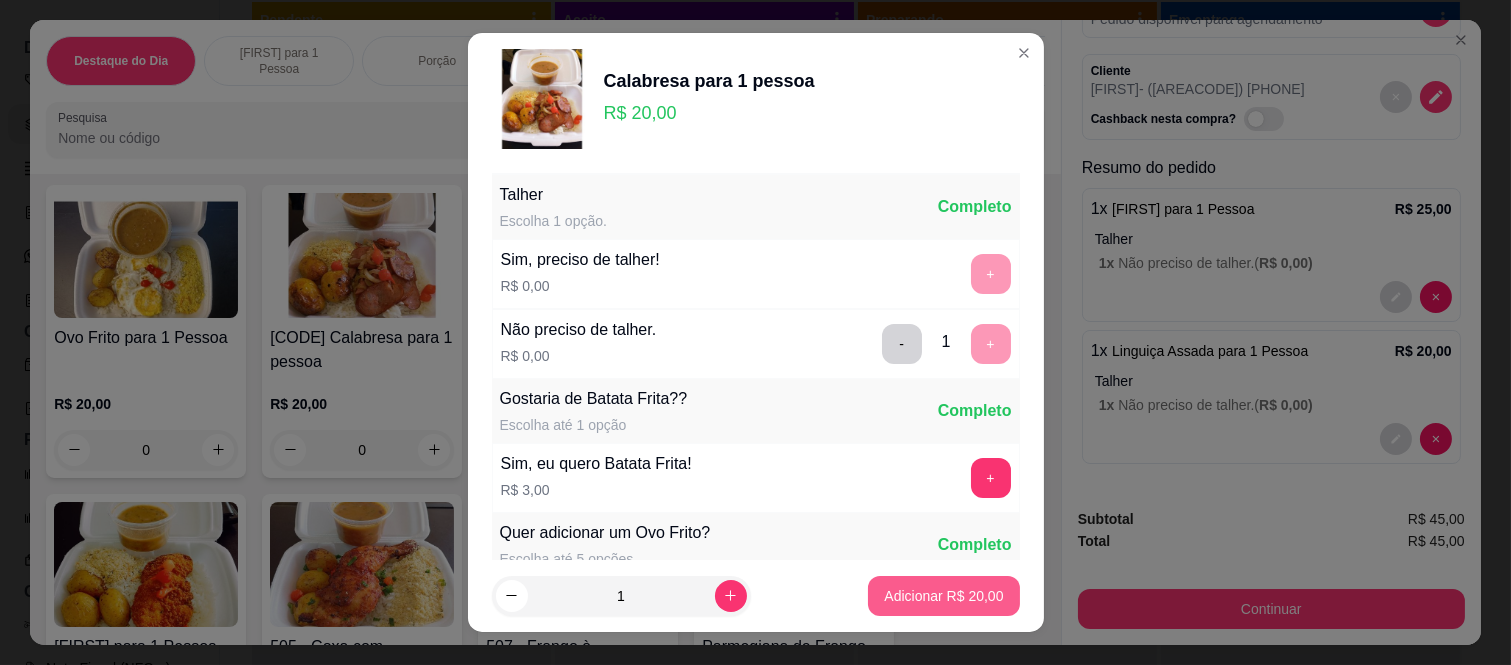 click on "Adicionar   R$ 20,00" at bounding box center [943, 596] 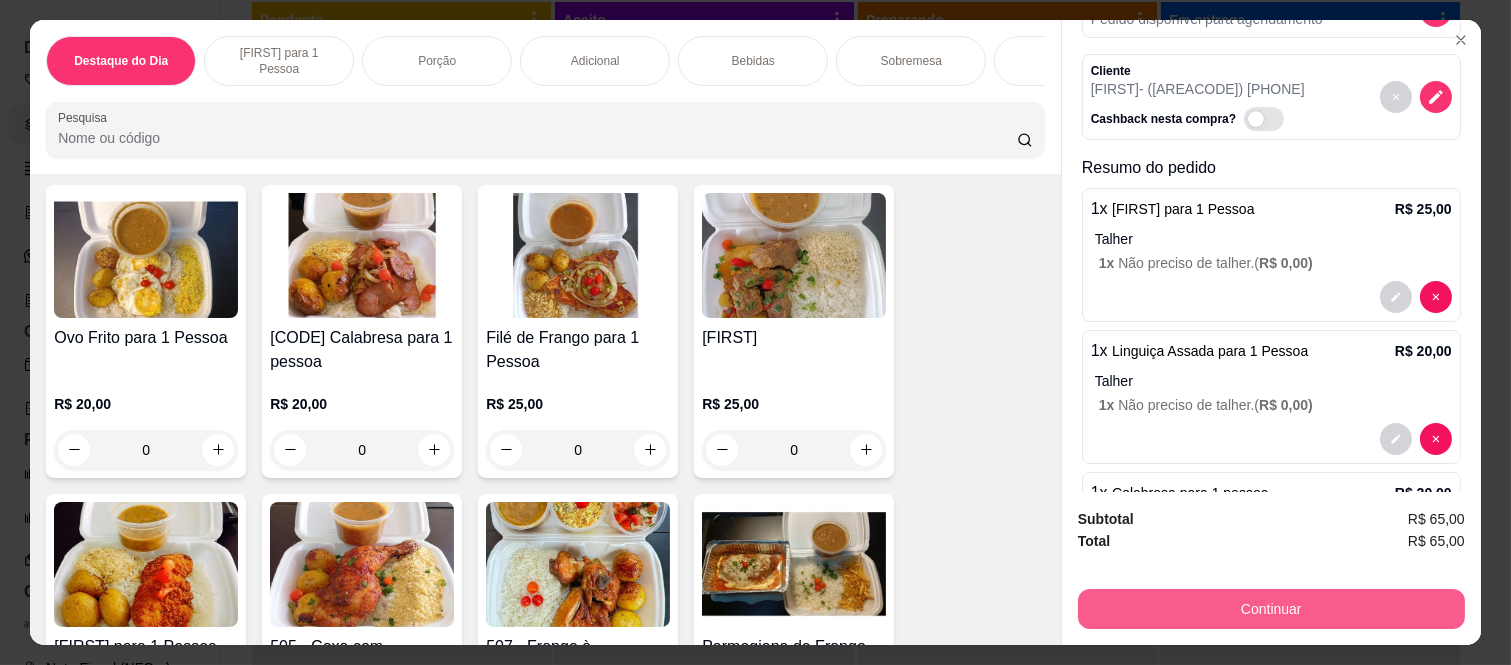 click on "Continuar" at bounding box center [1271, 609] 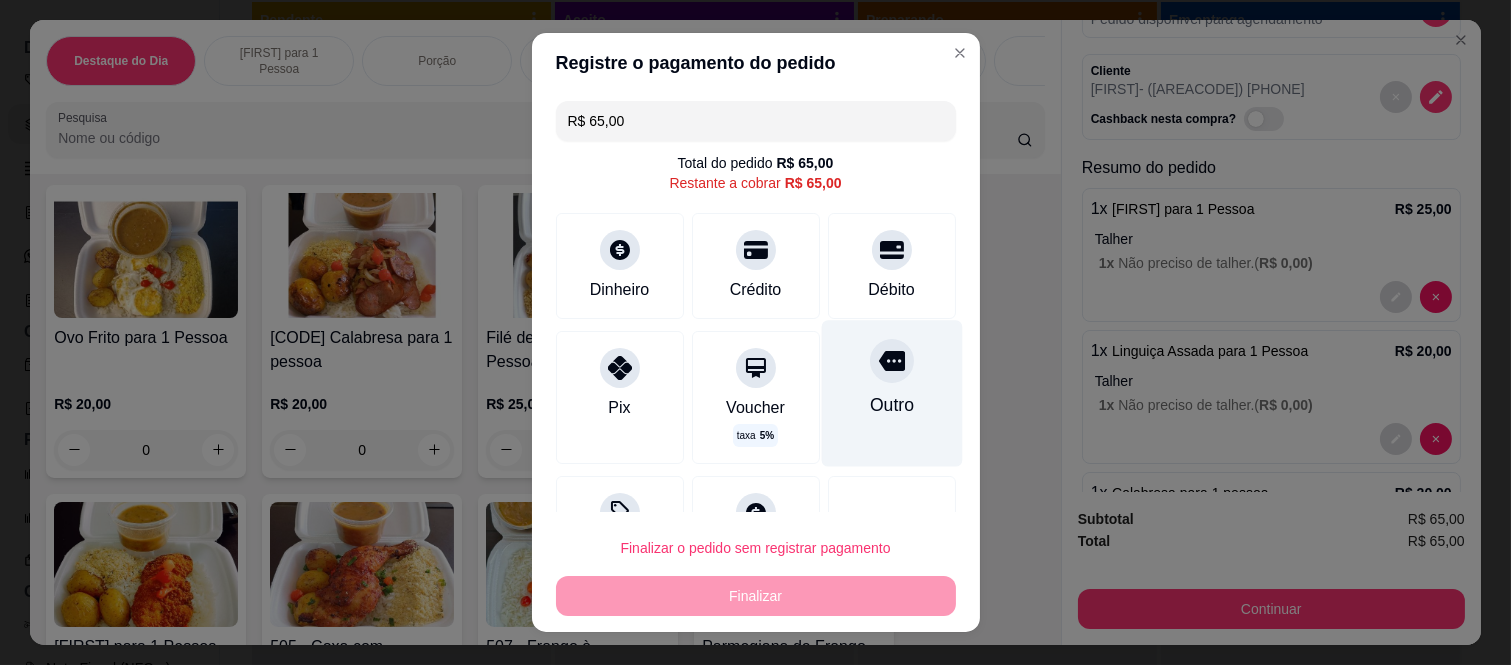 click on "Outro" at bounding box center [891, 405] 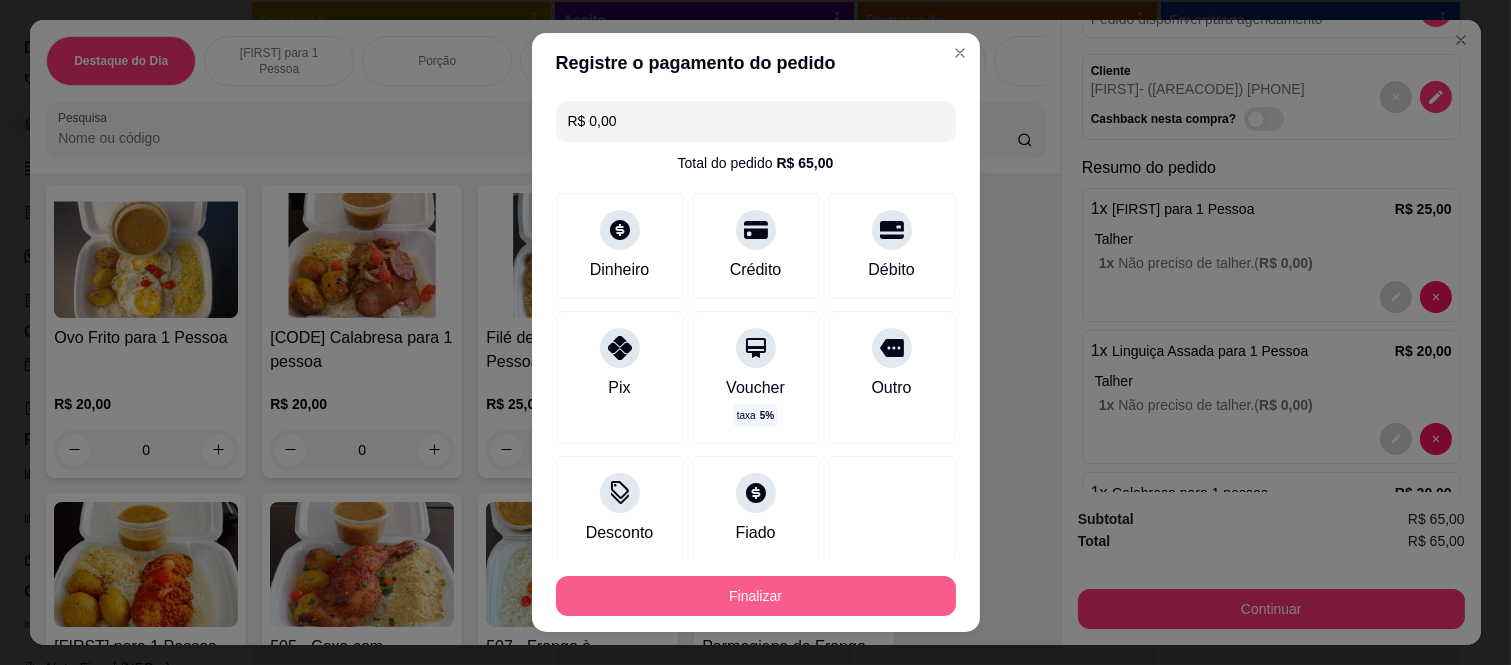 click on "Finalizar" at bounding box center (756, 596) 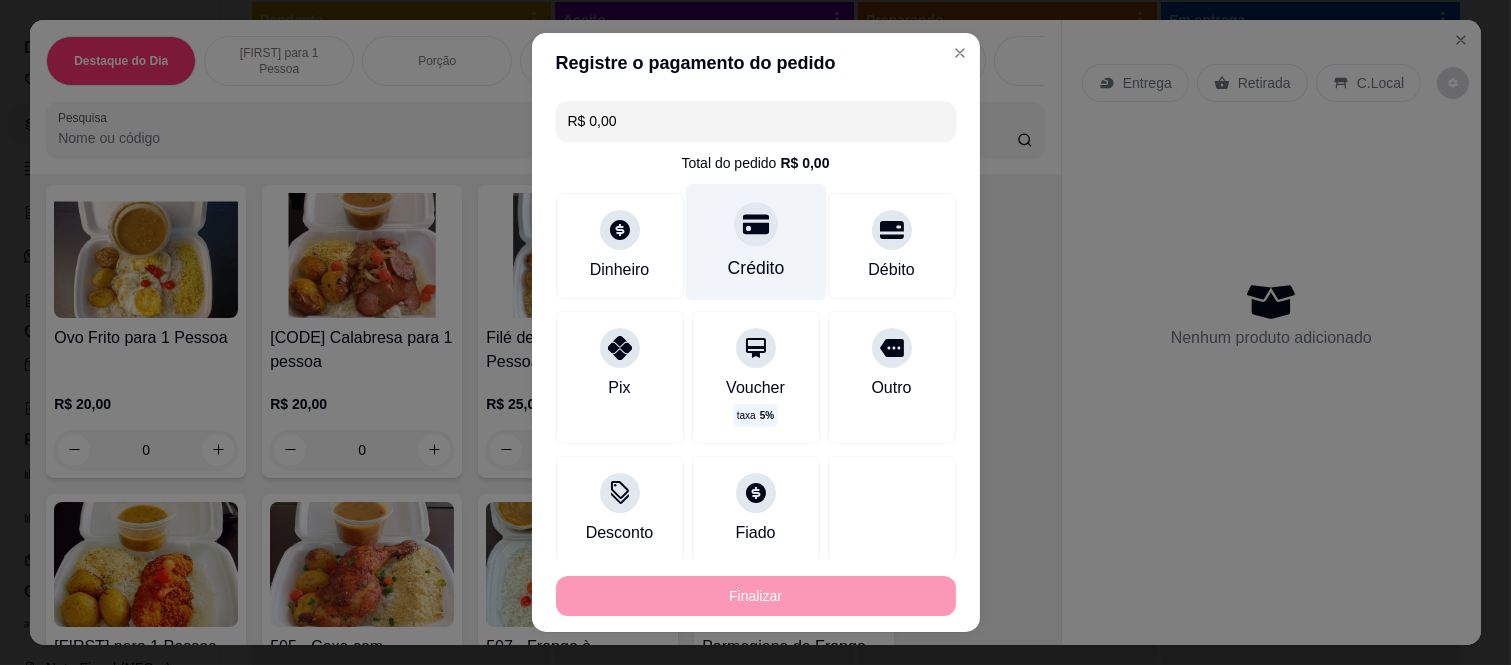 type on "-R$ 65,00" 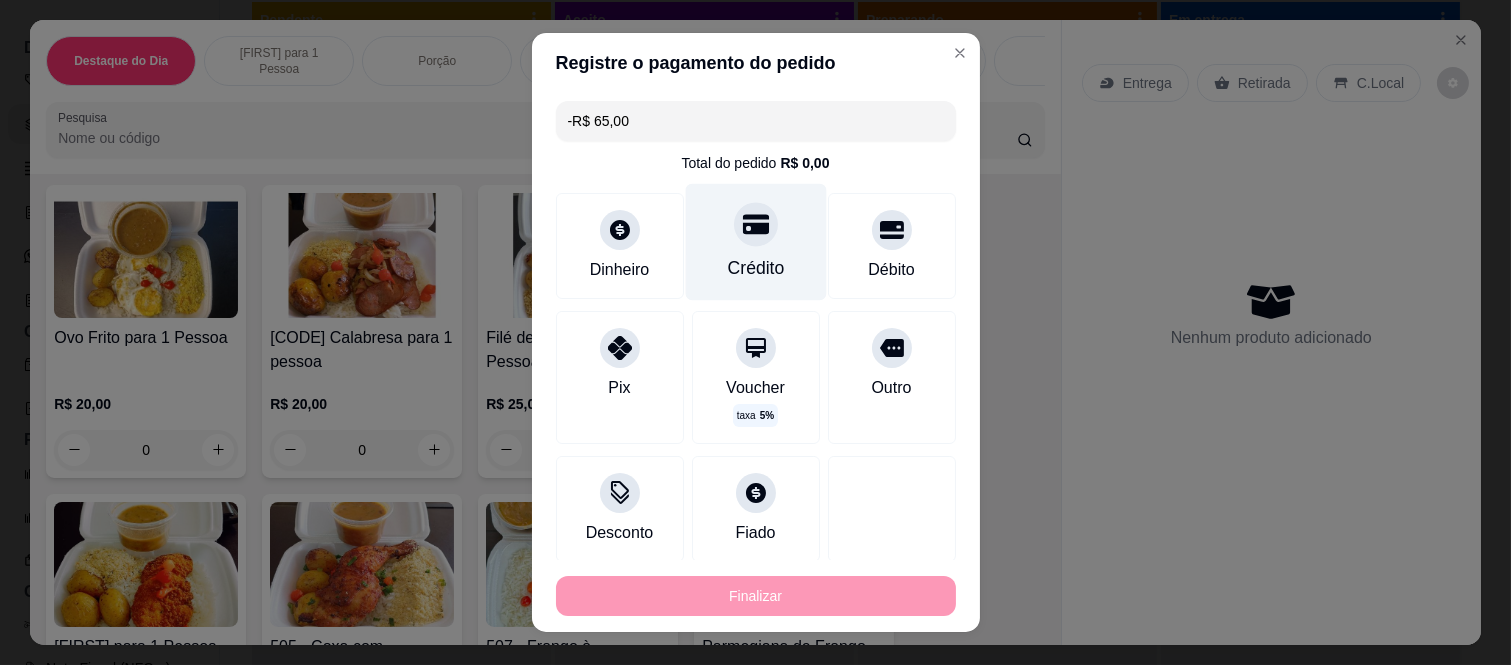 scroll, scrollTop: 0, scrollLeft: 0, axis: both 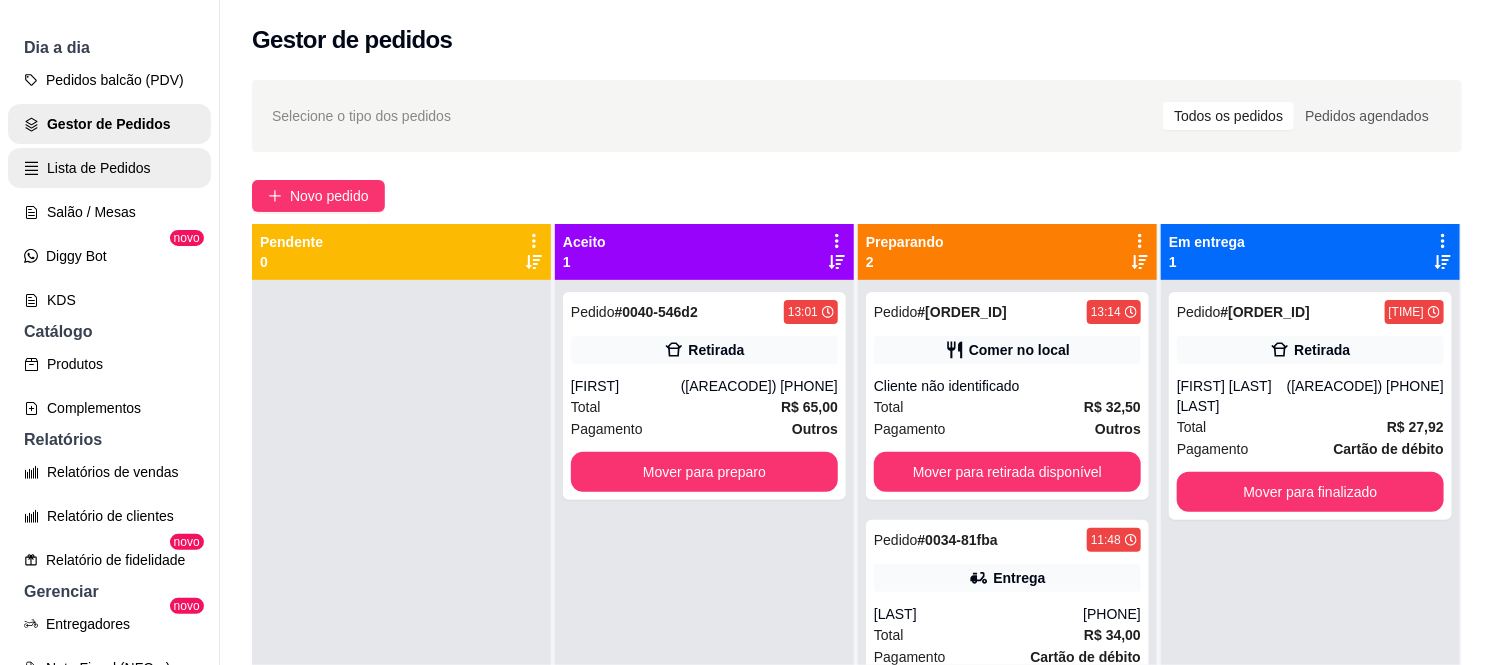 click on "Lista de Pedidos" at bounding box center [109, 168] 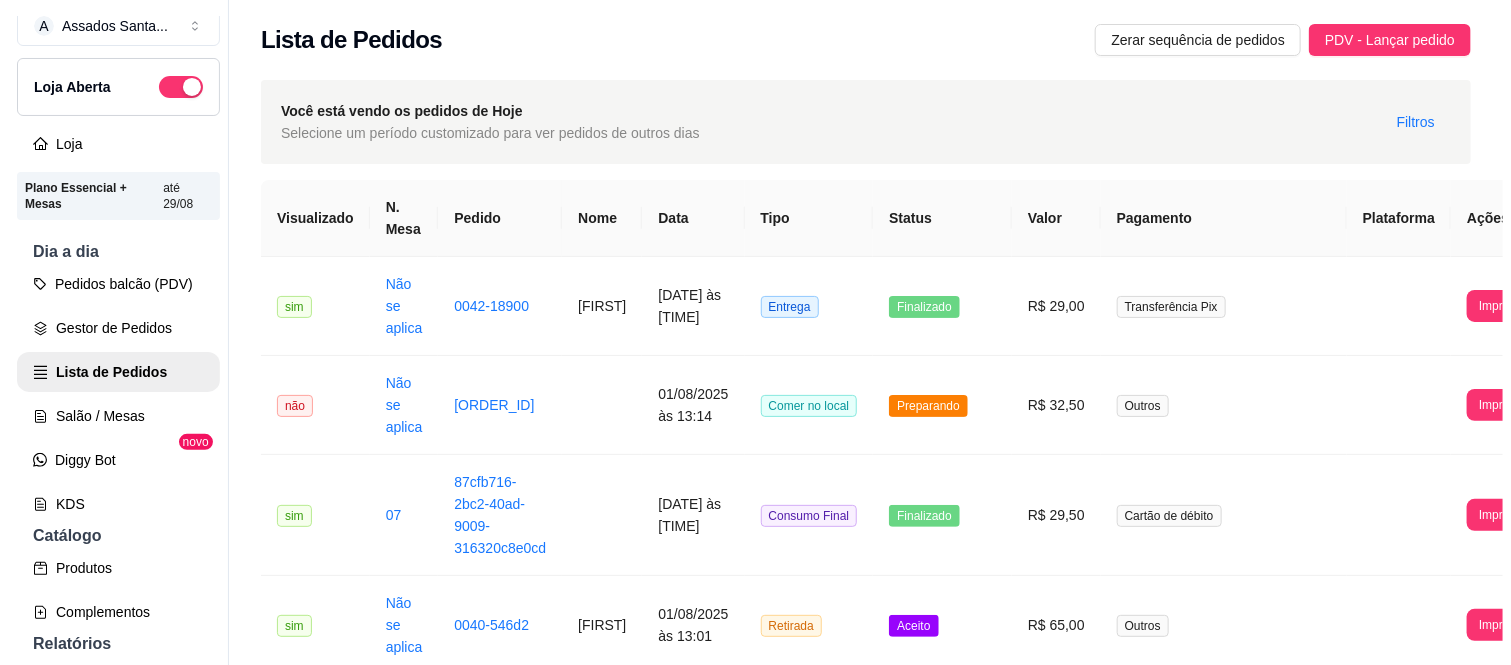 scroll, scrollTop: 0, scrollLeft: 0, axis: both 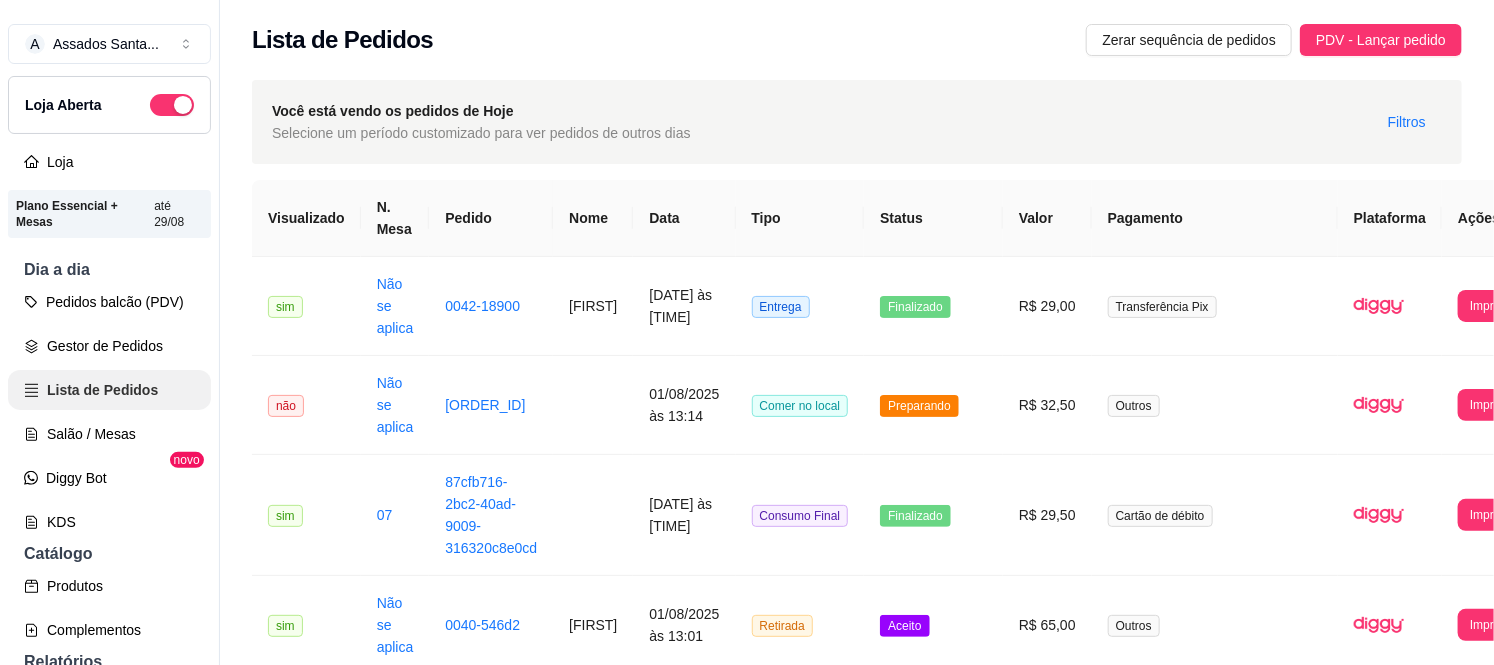 click on "Salão / Mesas" at bounding box center [109, 434] 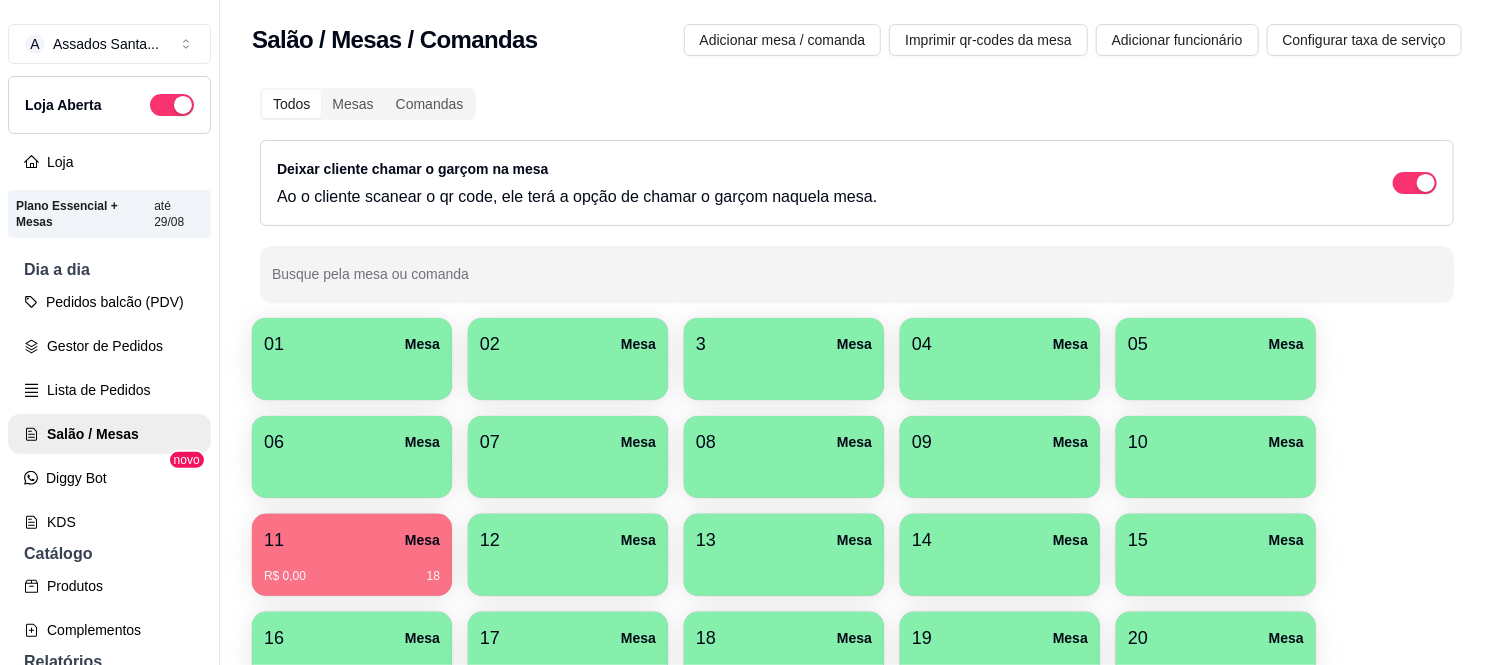 click on "11 Mesa" at bounding box center [352, 540] 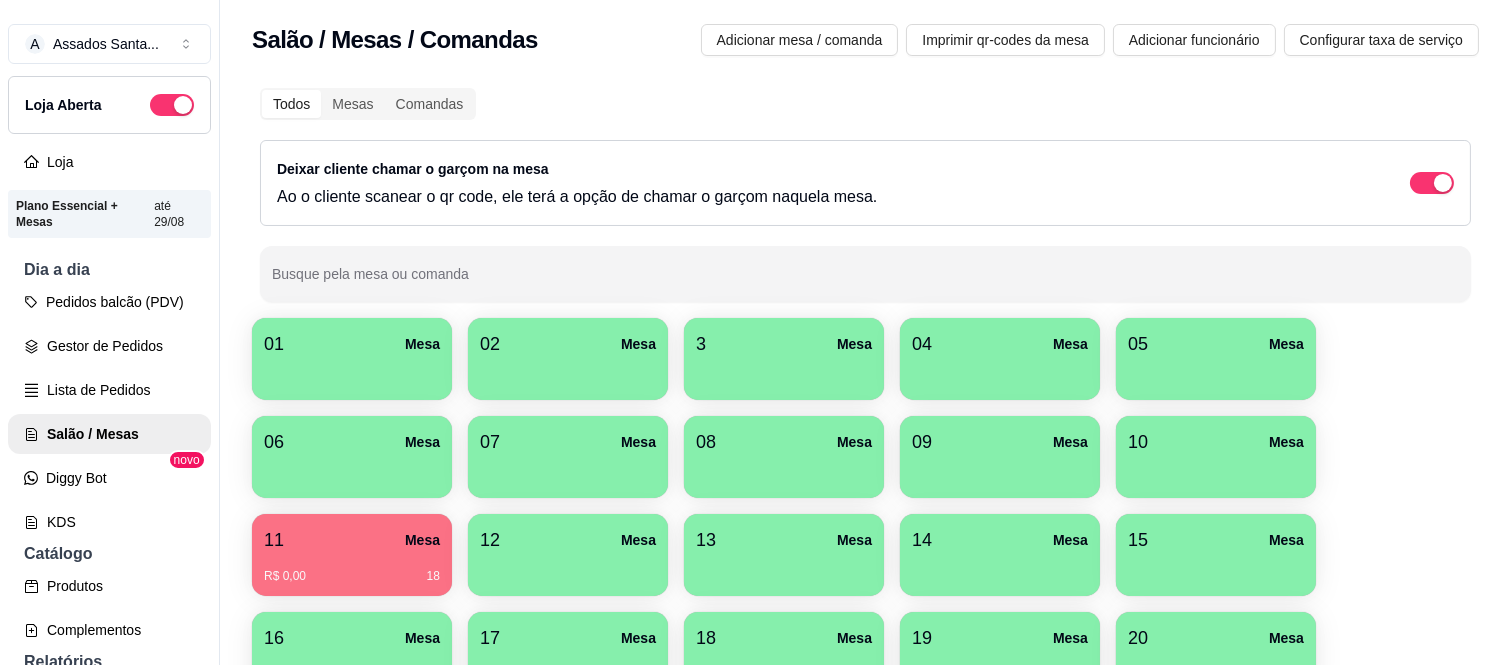 click on "Todos Mesas Comandas Deixar cliente chamar o garçom na mesa Ao o cliente scanear o qr code, ele terá a opção de chamar o garçom naquela mesa. Busque pela mesa ou comanda" at bounding box center (865, 195) 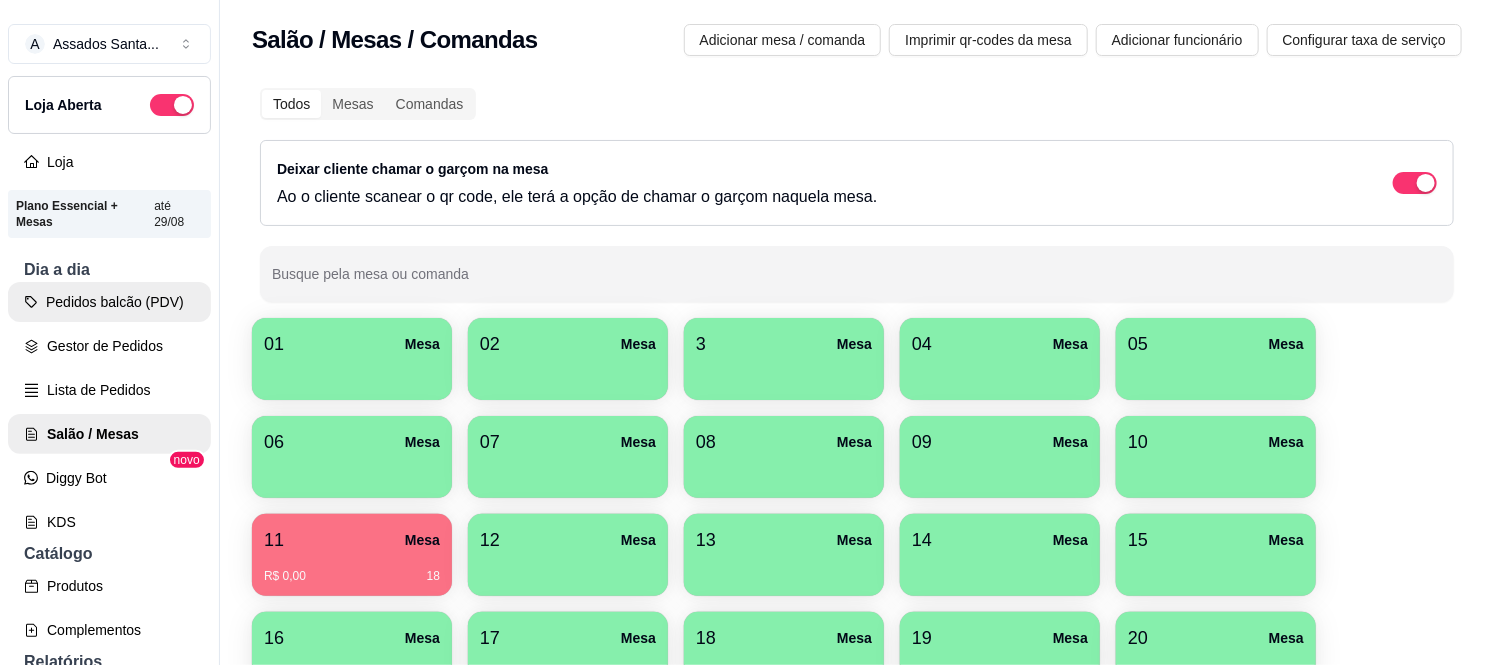click on "Pedidos balcão (PDV)" at bounding box center (109, 302) 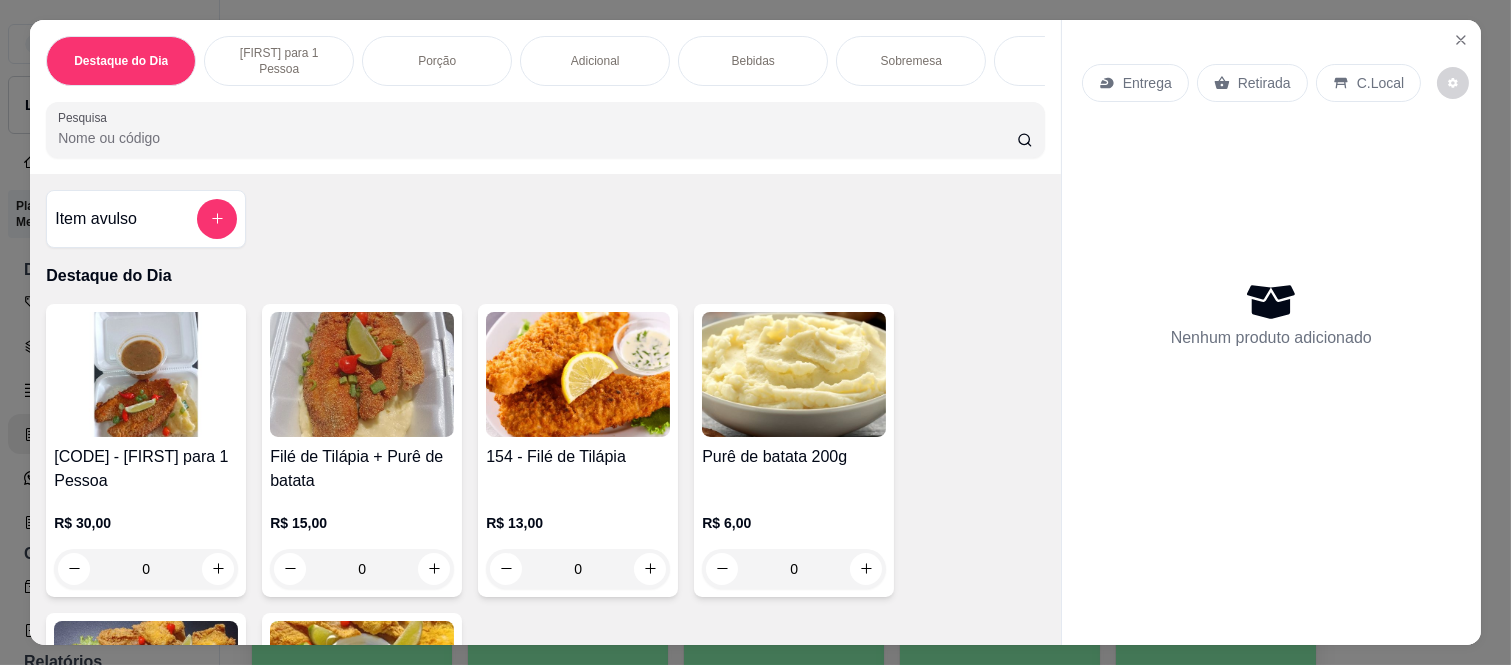 click on "[FIRST] para 1 Pessoa" at bounding box center (279, 61) 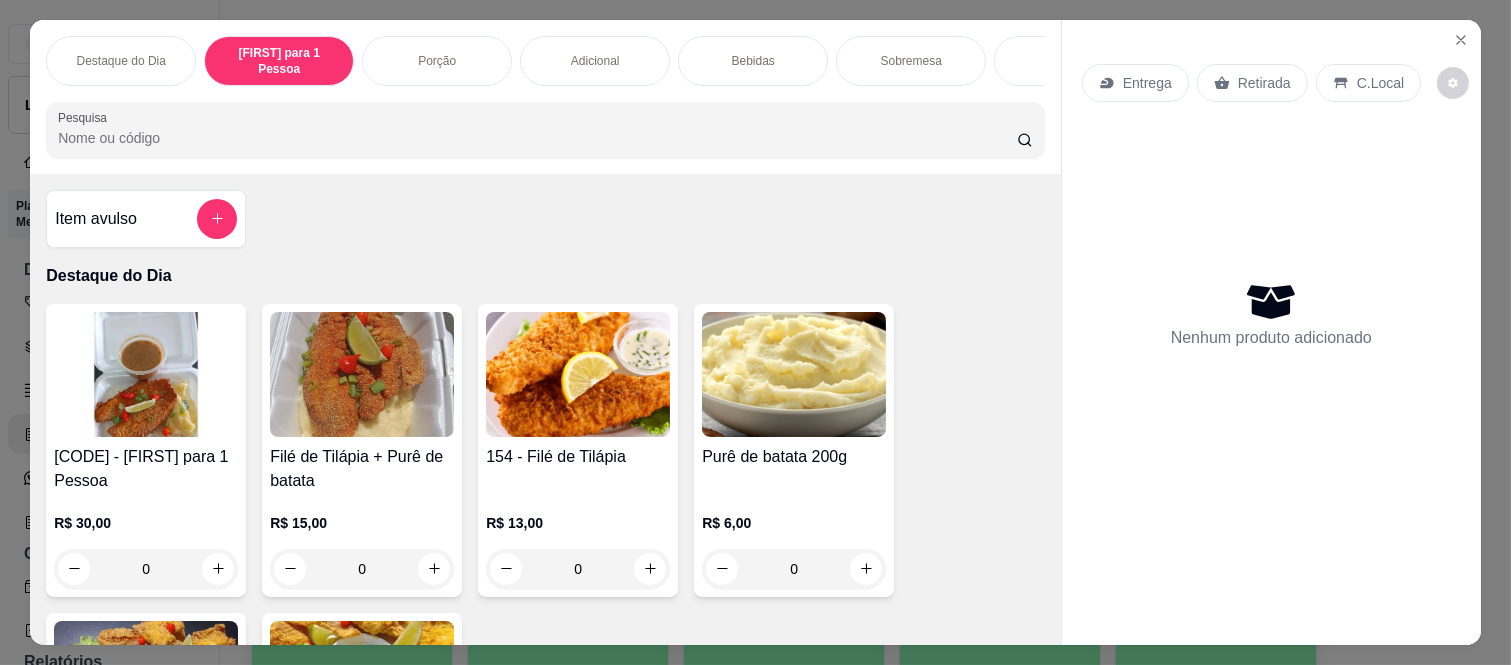 scroll, scrollTop: 747, scrollLeft: 0, axis: vertical 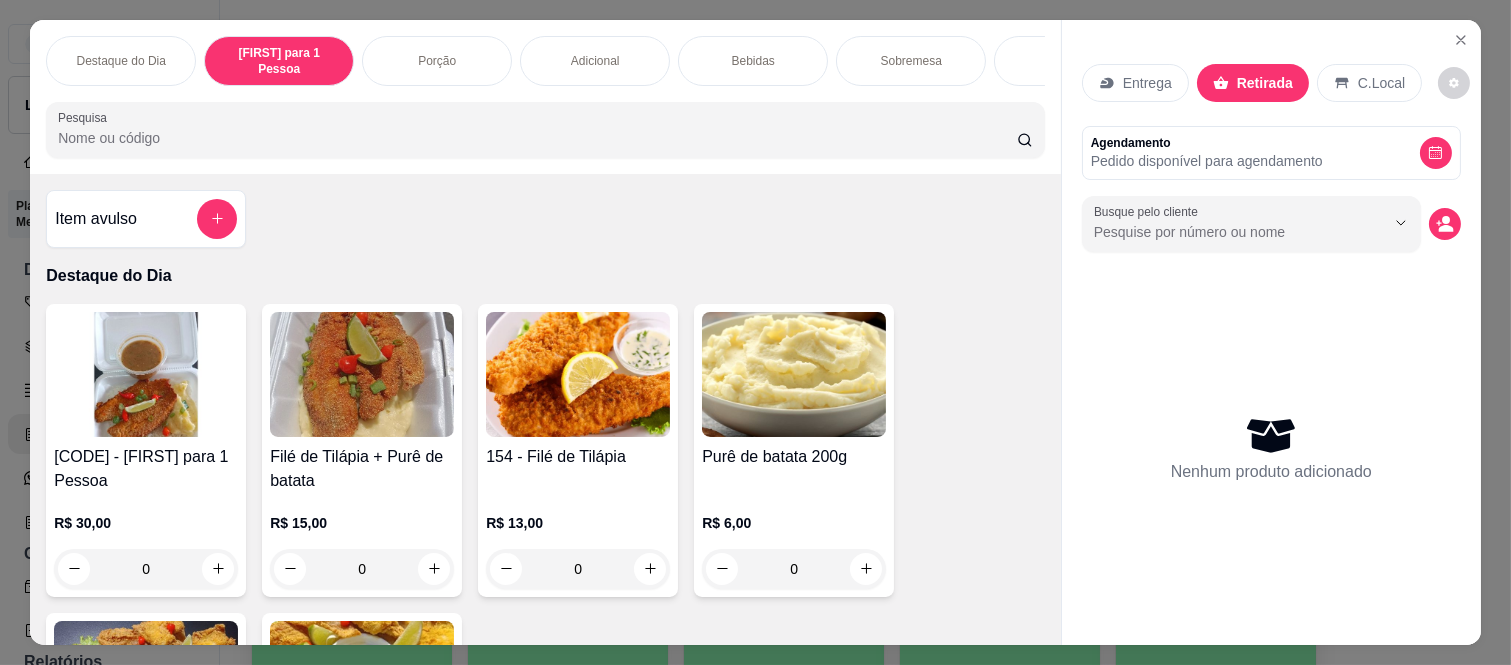 click on "C.Local" at bounding box center [1381, 83] 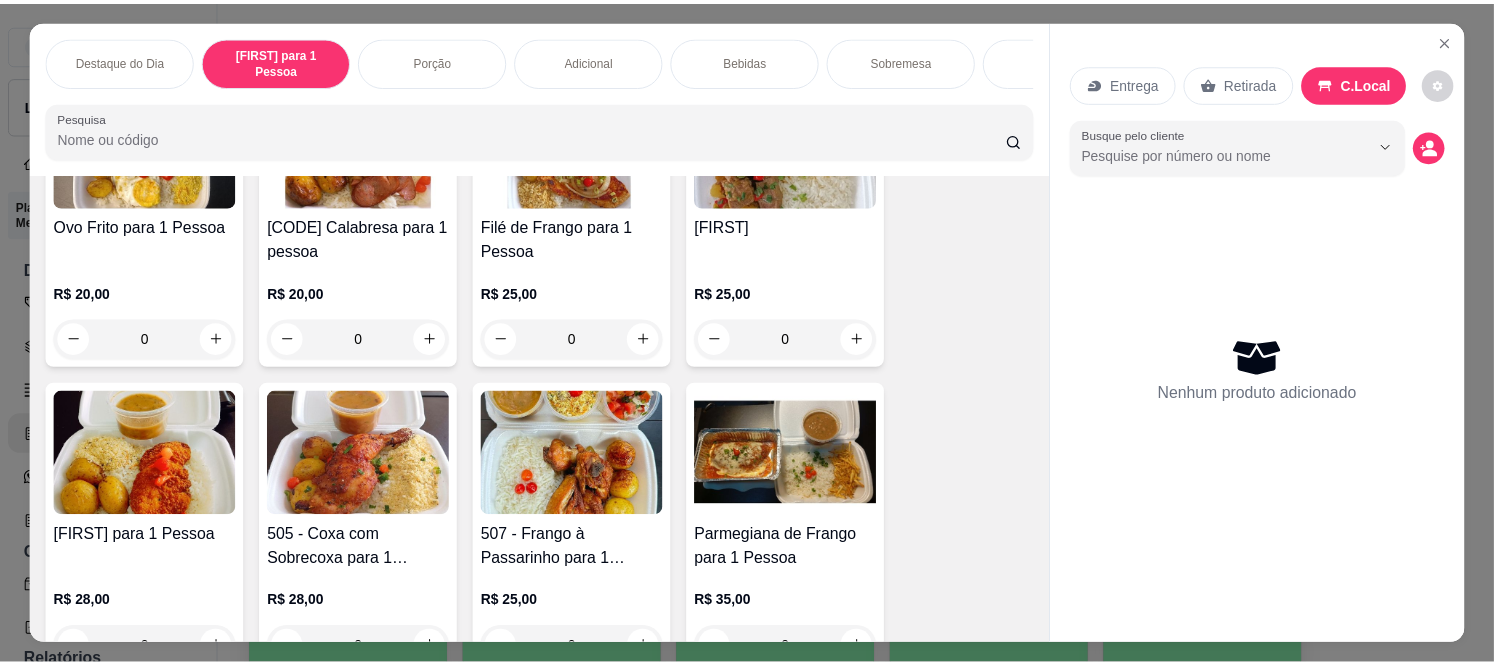 scroll, scrollTop: 777, scrollLeft: 0, axis: vertical 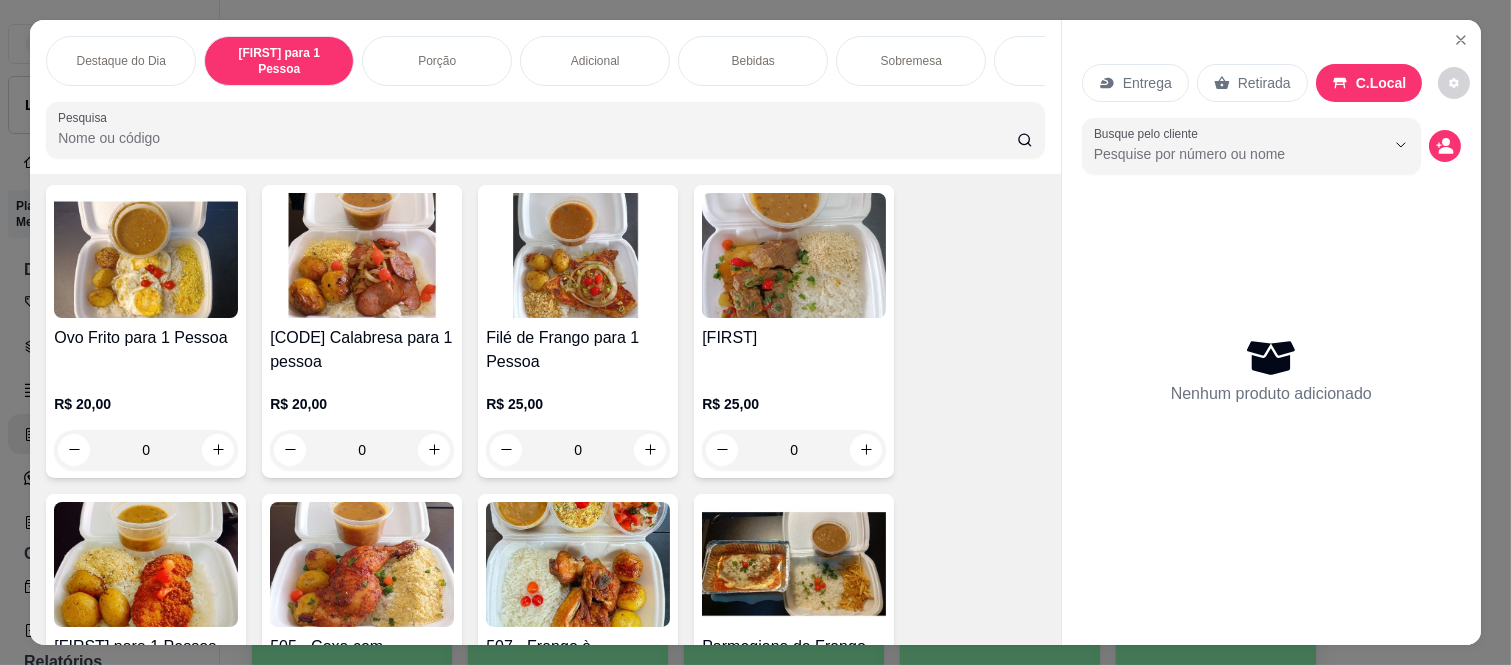click on "0" at bounding box center (362, 450) 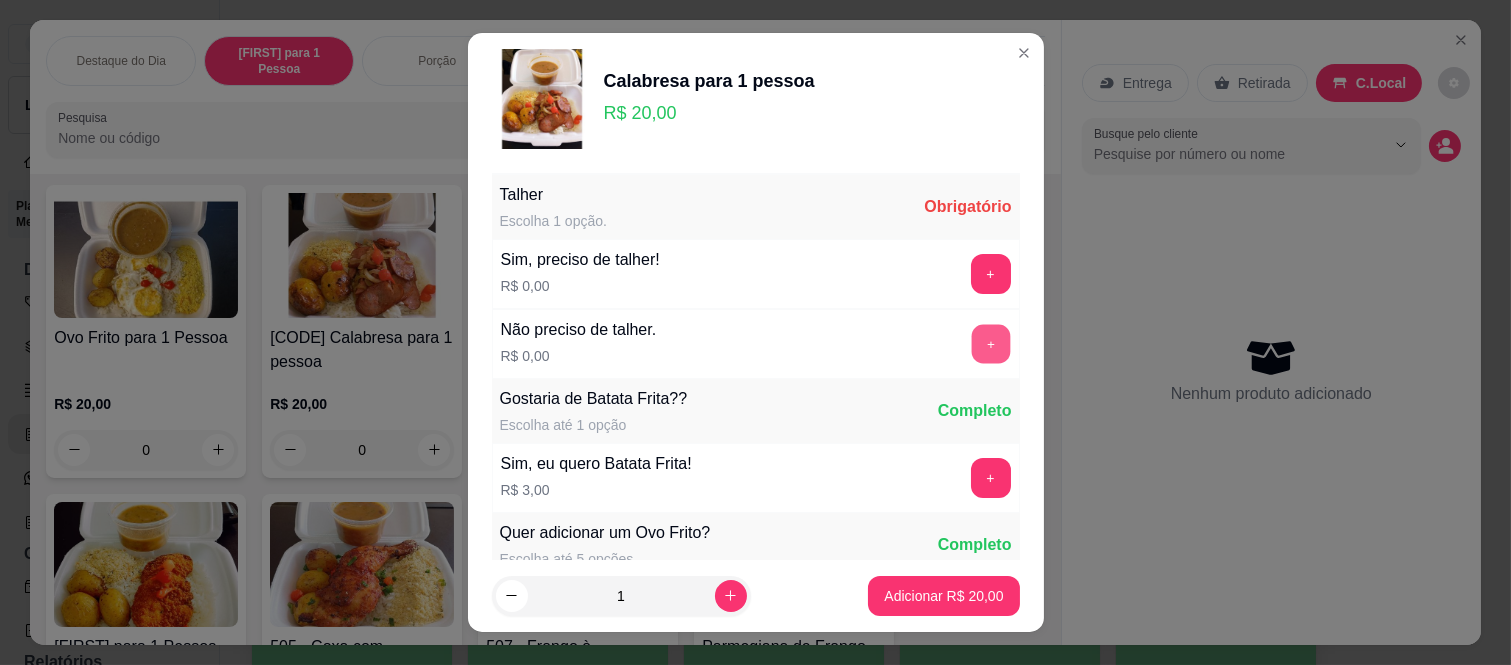 click on "+" at bounding box center [990, 344] 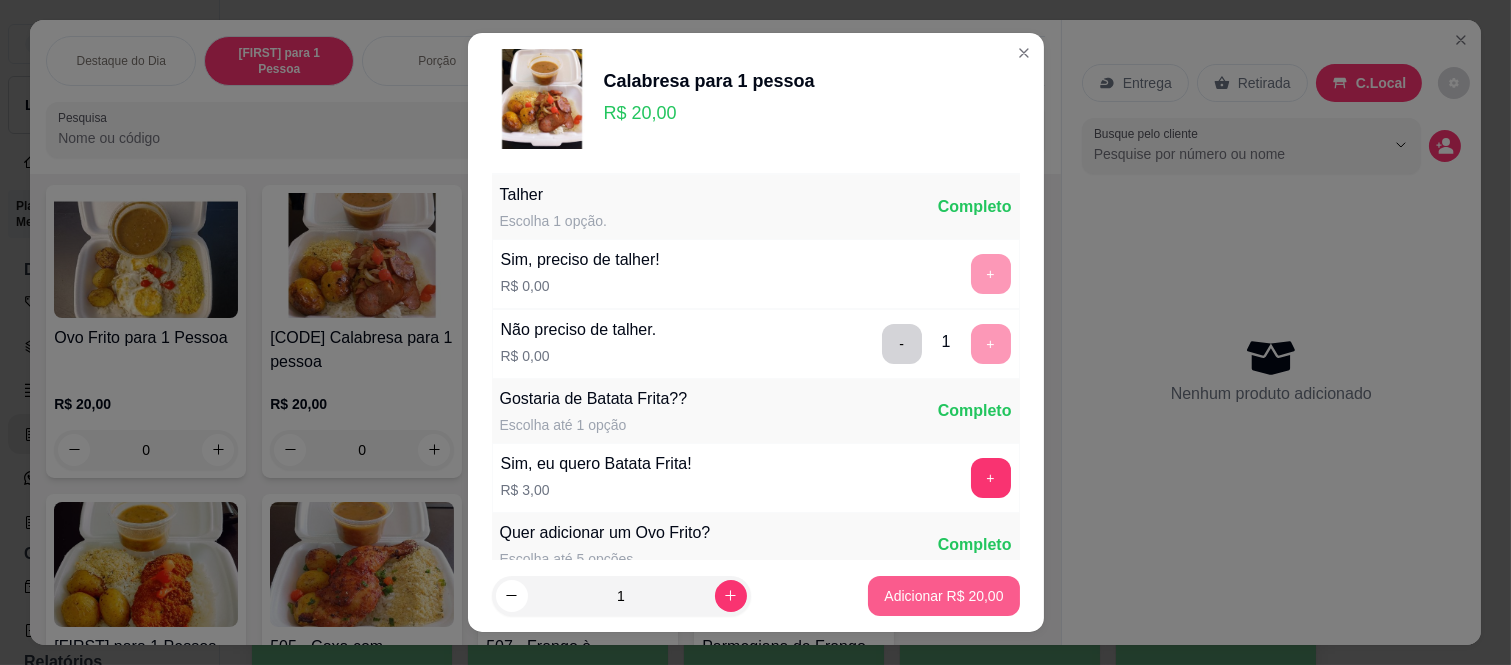 click on "Adicionar   R$ 20,00" at bounding box center (943, 596) 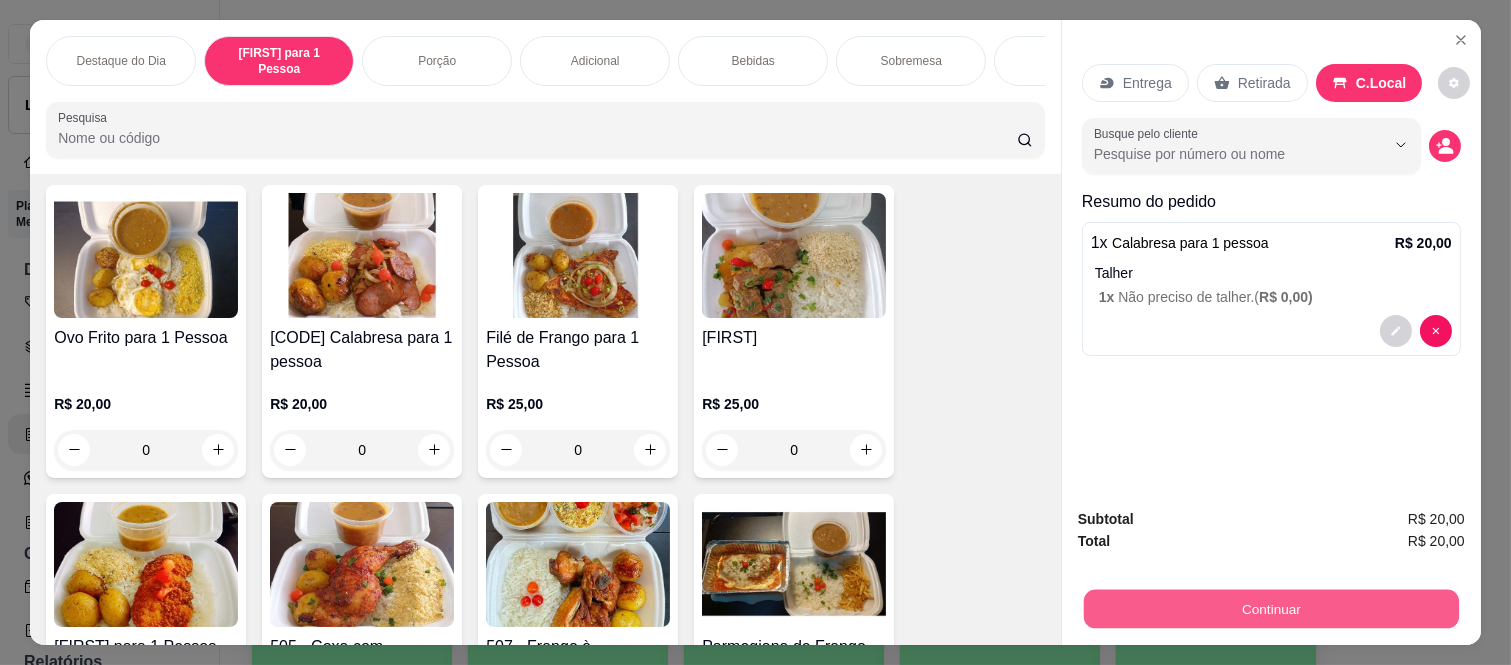 click on "Continuar" at bounding box center (1271, 609) 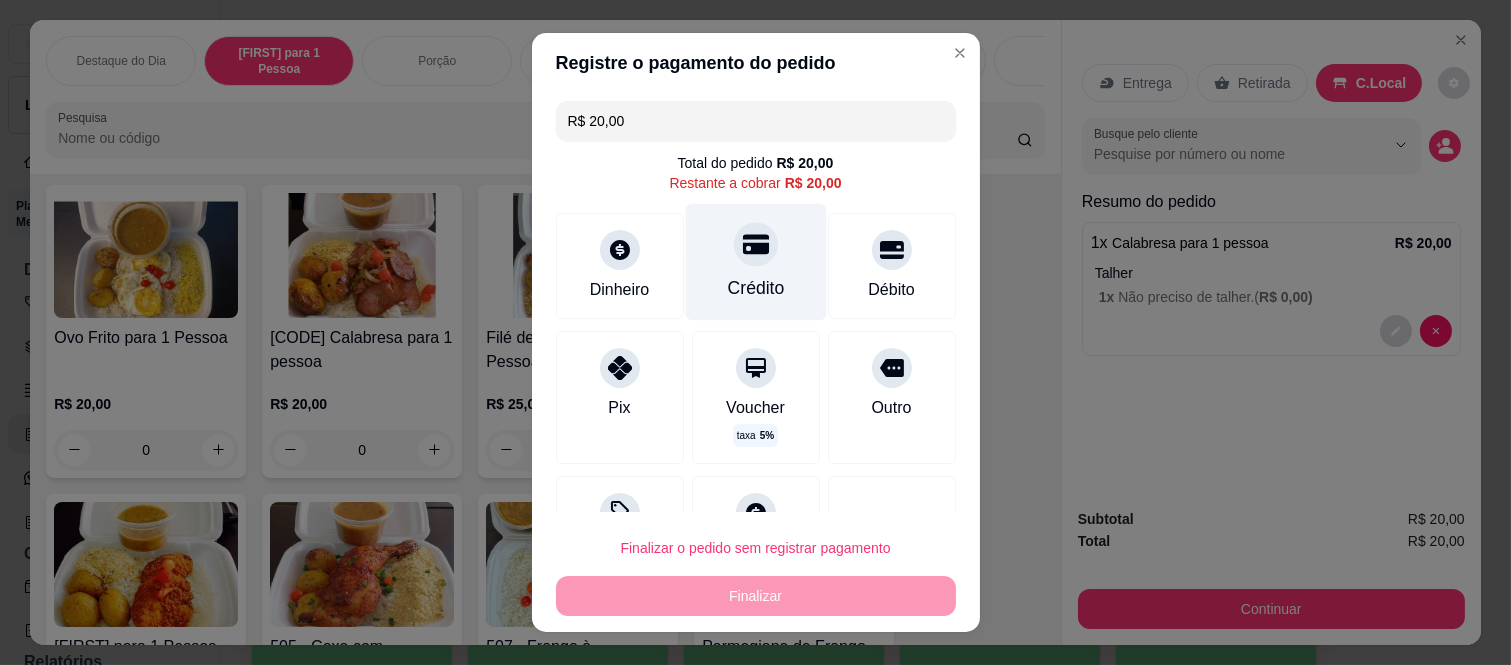 click on "Crédito" at bounding box center [755, 288] 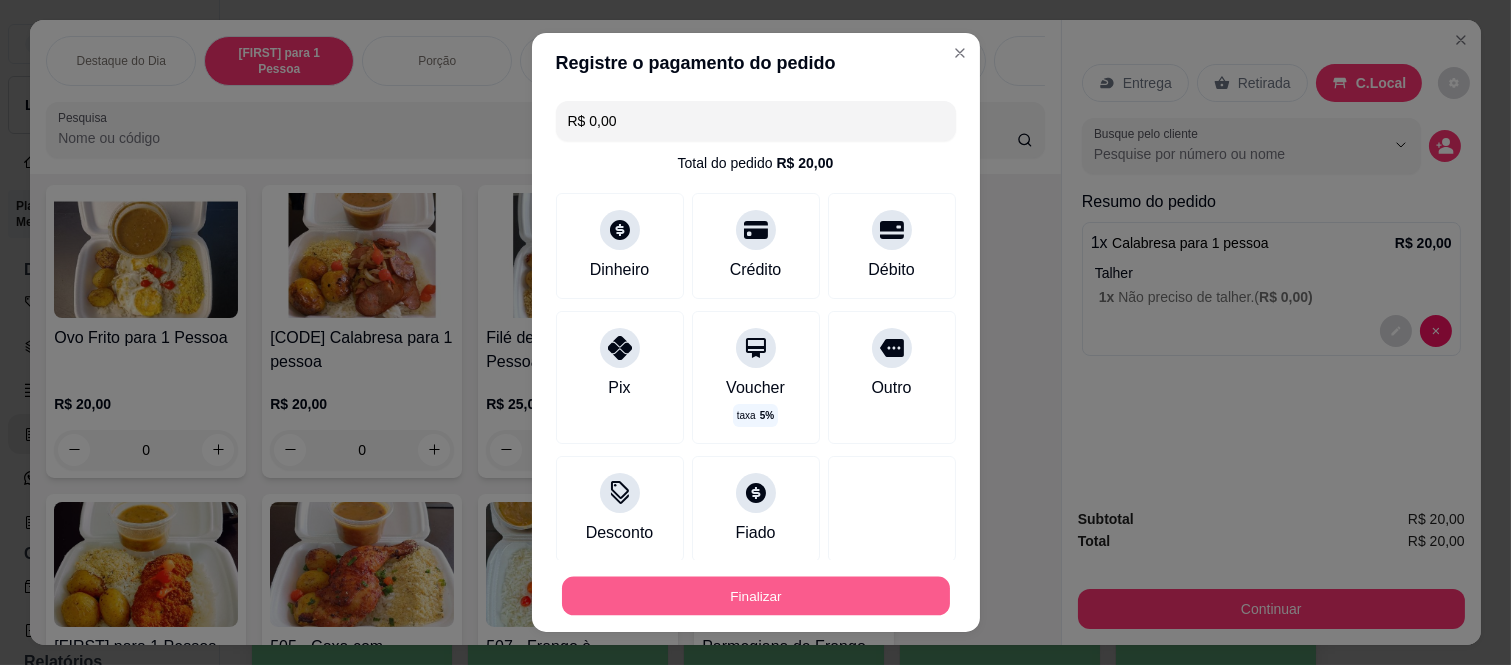click on "Finalizar" at bounding box center (756, 595) 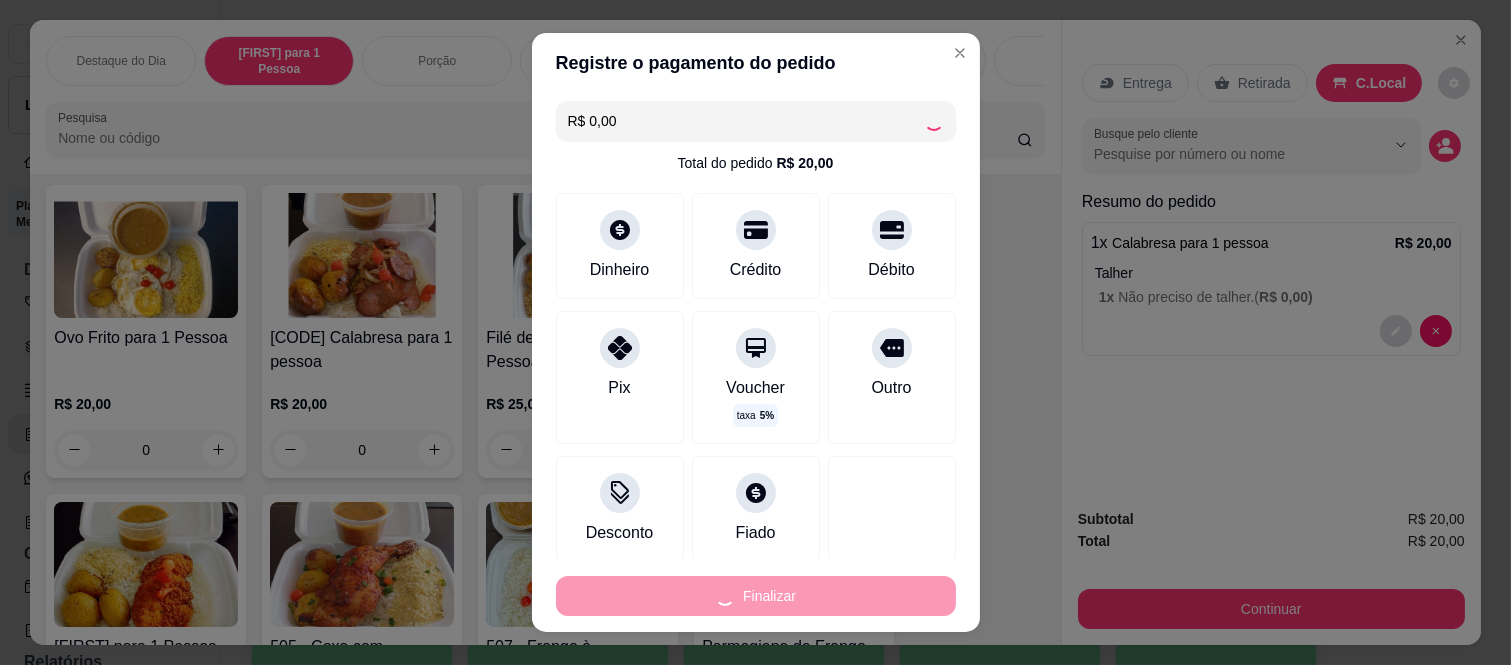 type on "-R$ 20,00" 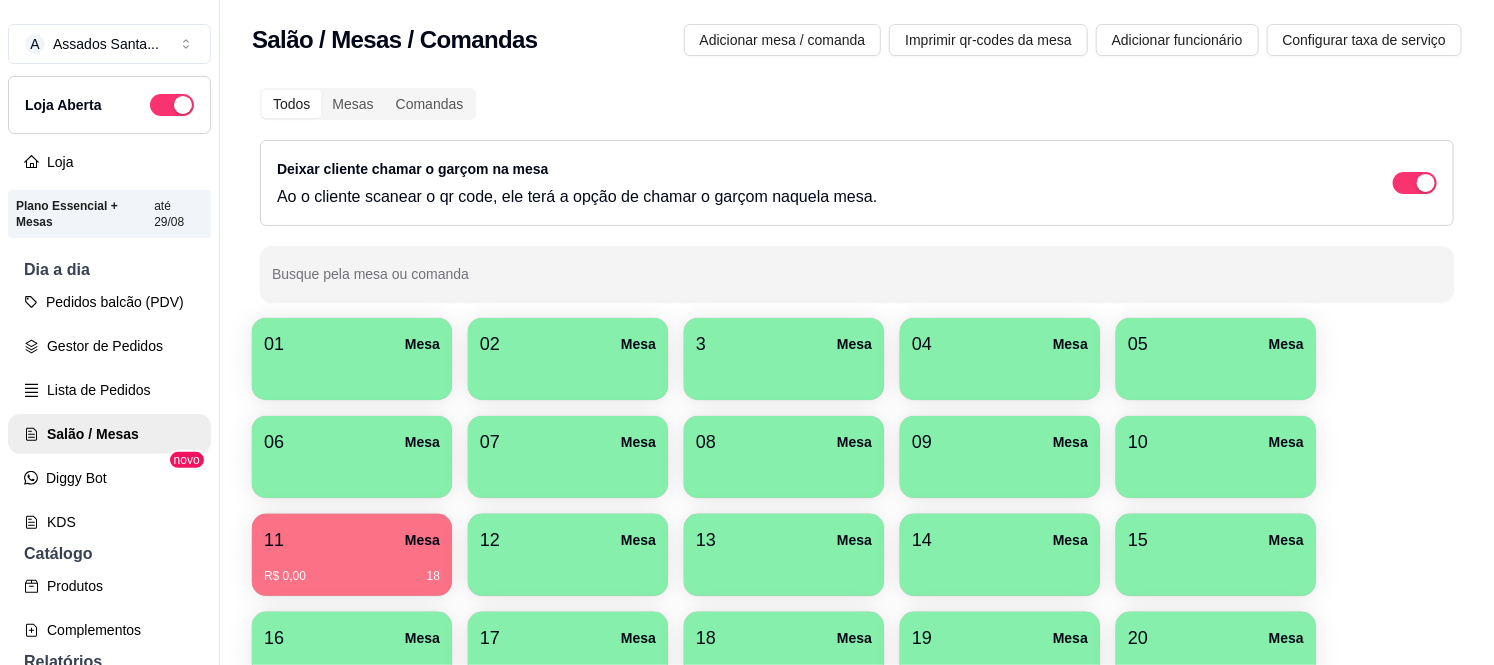click on "Deixar cliente chamar o garçom na mesa Ao o cliente scanear o qr code, ele terá a opção de chamar o garçom naquela mesa." at bounding box center (857, 183) 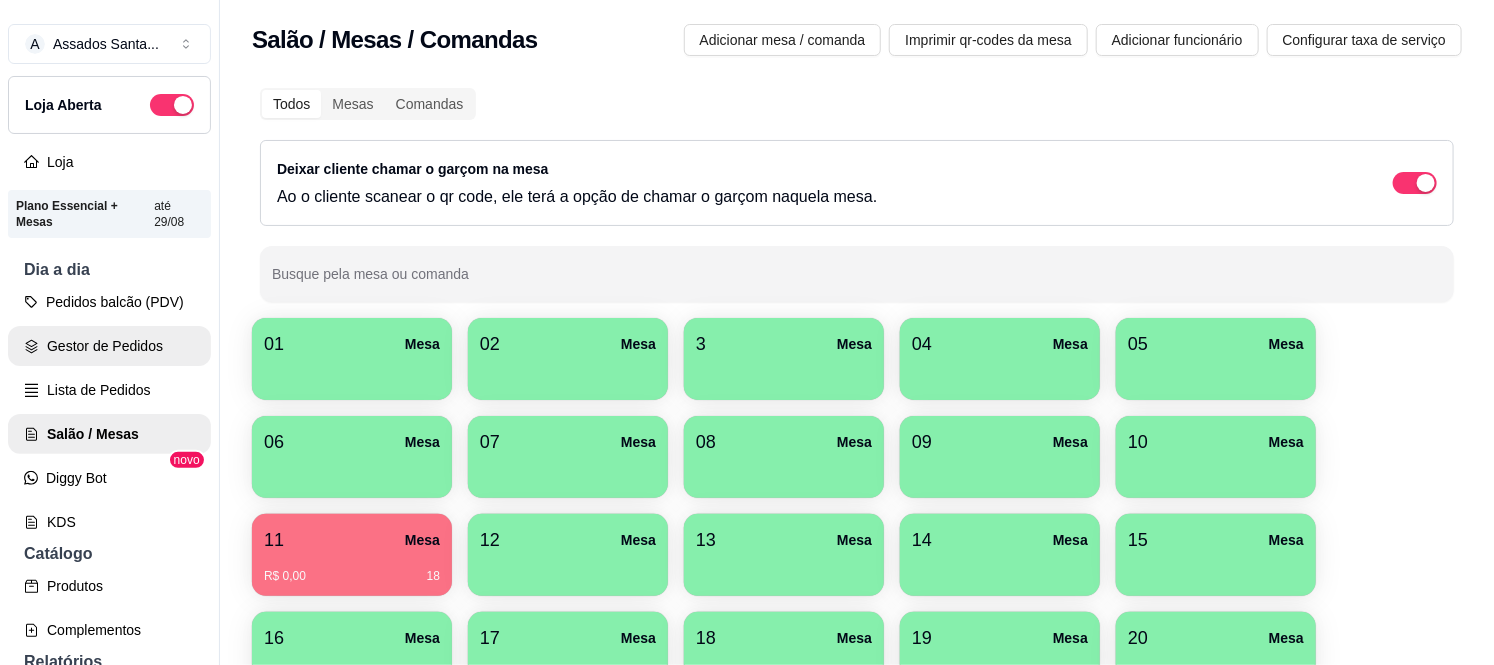 click on "Gestor de Pedidos" at bounding box center (109, 346) 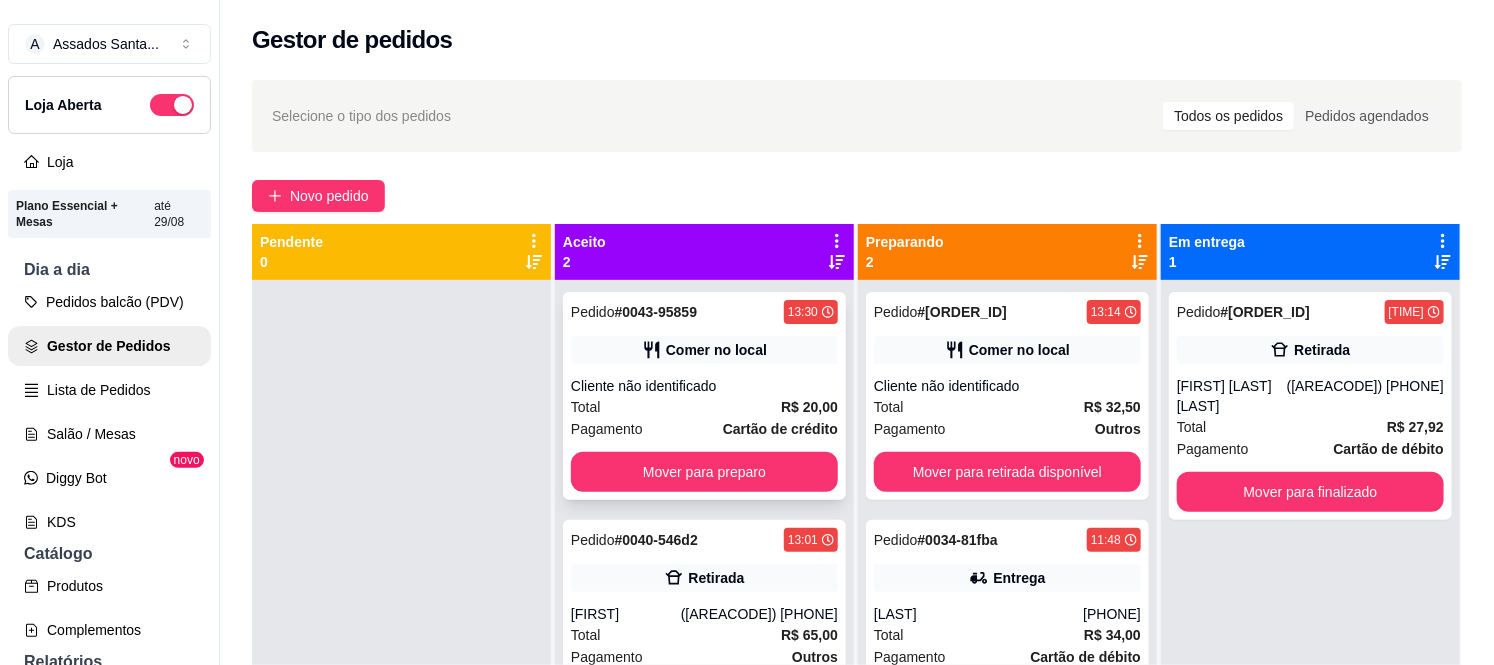 click on "Pedido # [ORDER_ID] [TIME] Comer no local Cliente não identificado Total R$ 20,00 Pagamento Cartão de crédito Mover para preparo" at bounding box center (704, 396) 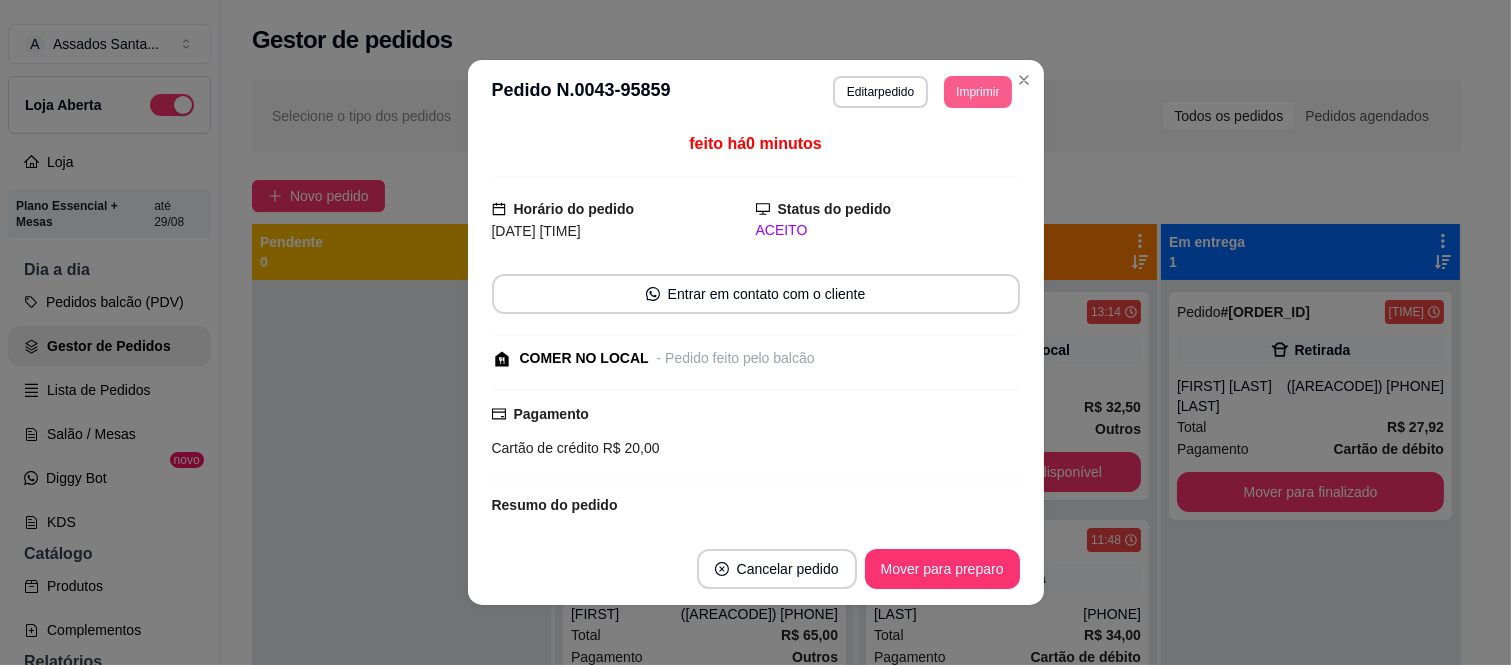 click on "Imprimir" at bounding box center [977, 92] 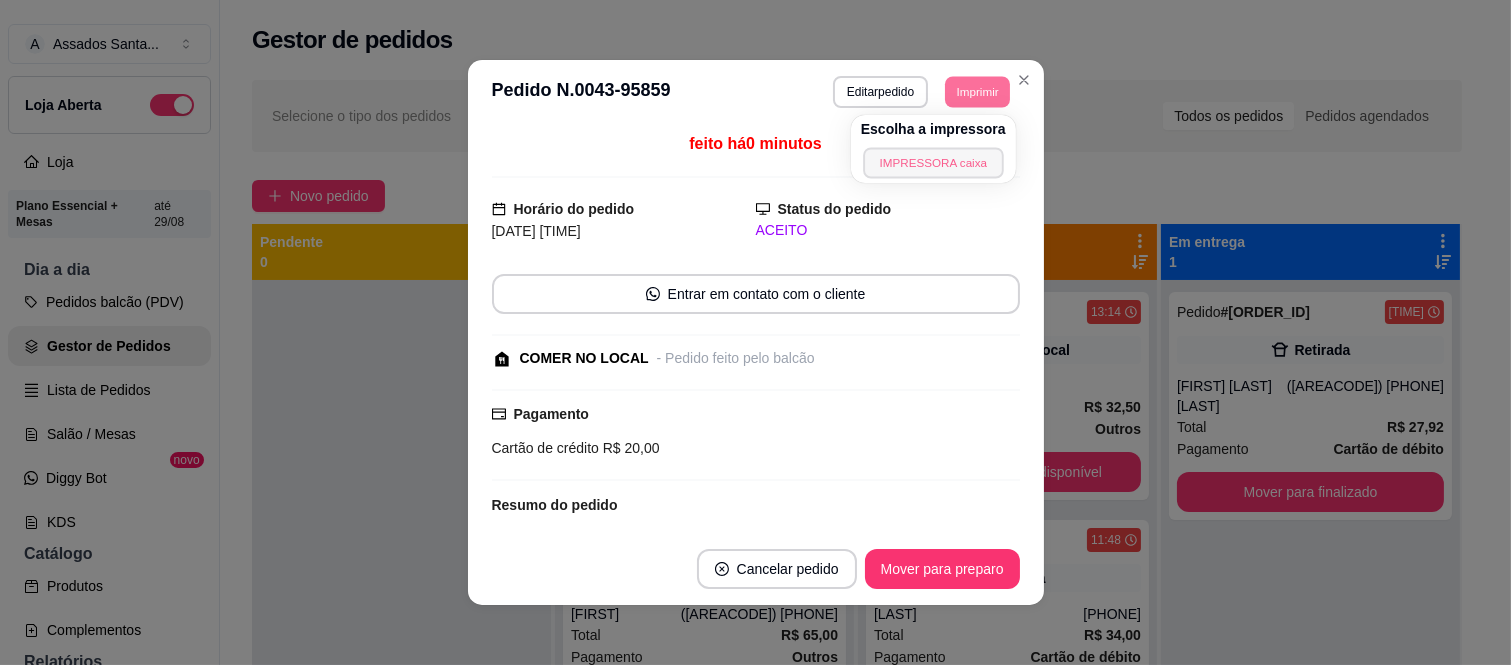 click on "IMPRESSORA caixa" at bounding box center (933, 162) 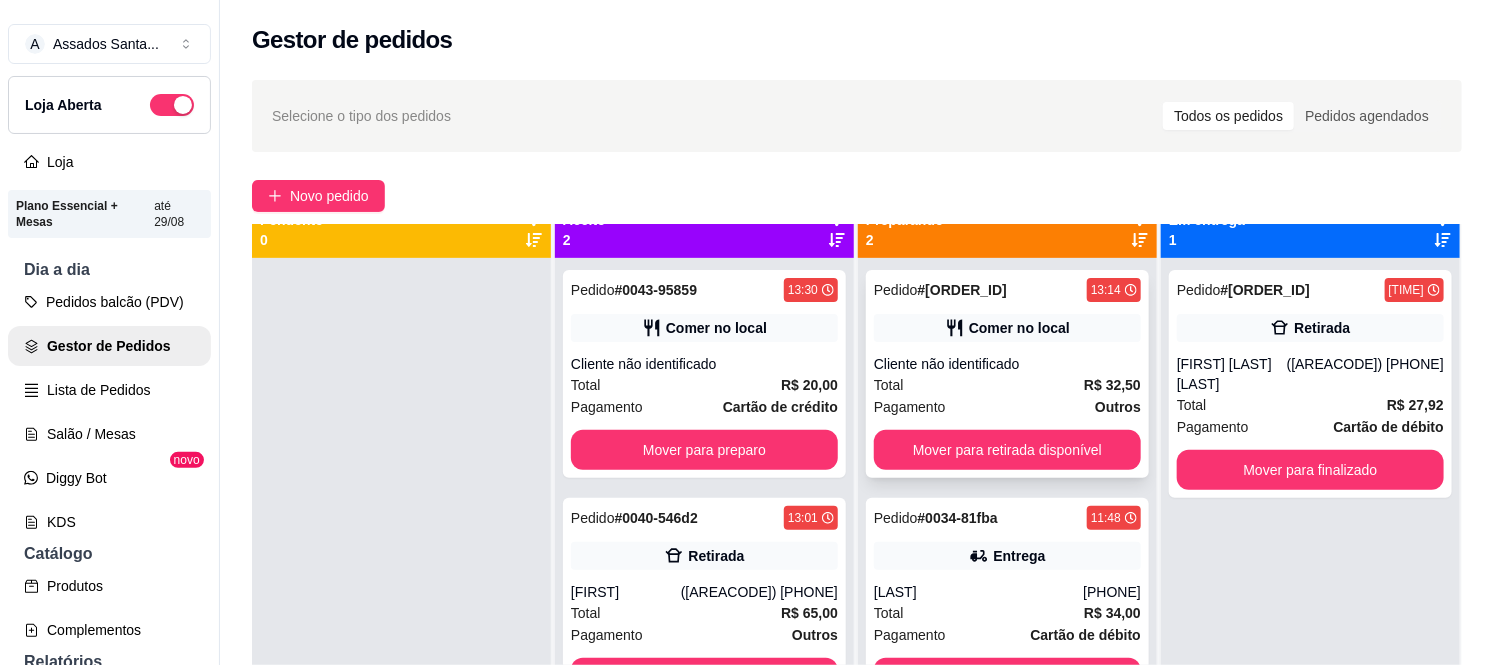 scroll, scrollTop: 55, scrollLeft: 0, axis: vertical 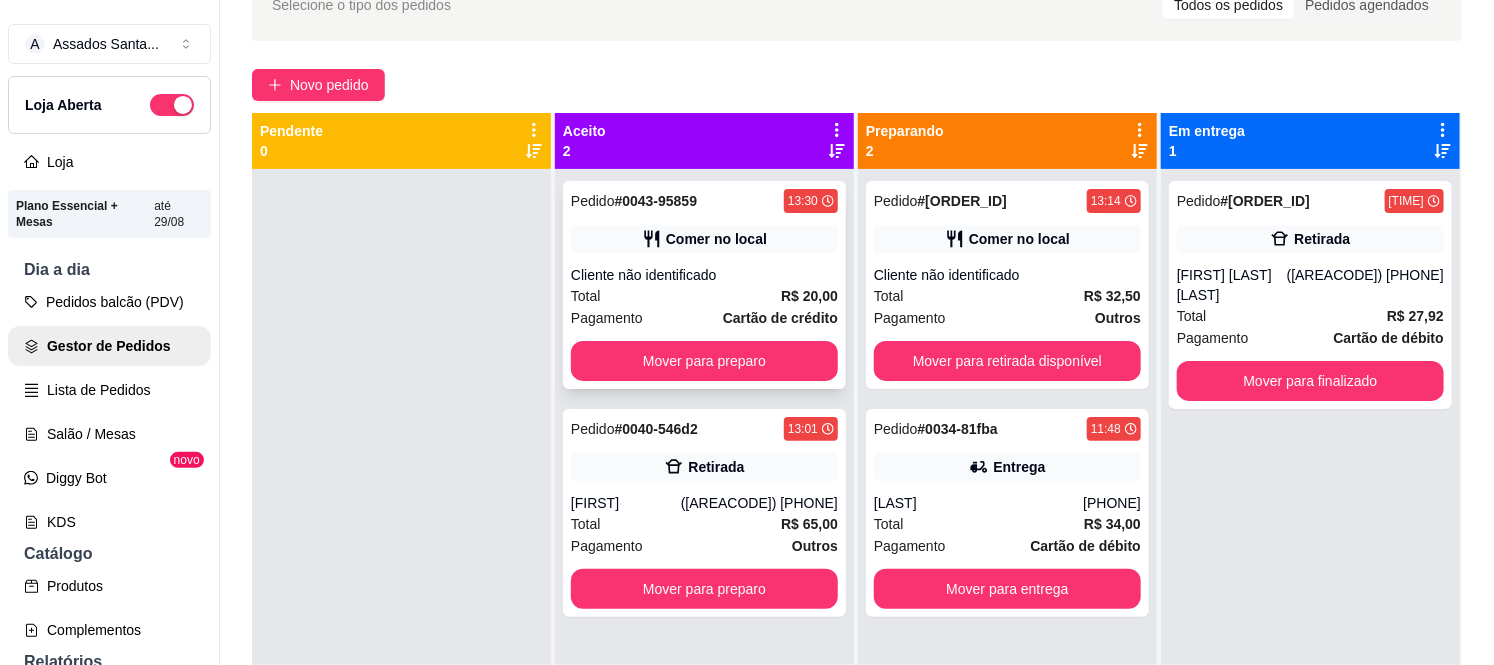 click on "Total R$ 20,00" at bounding box center [704, 296] 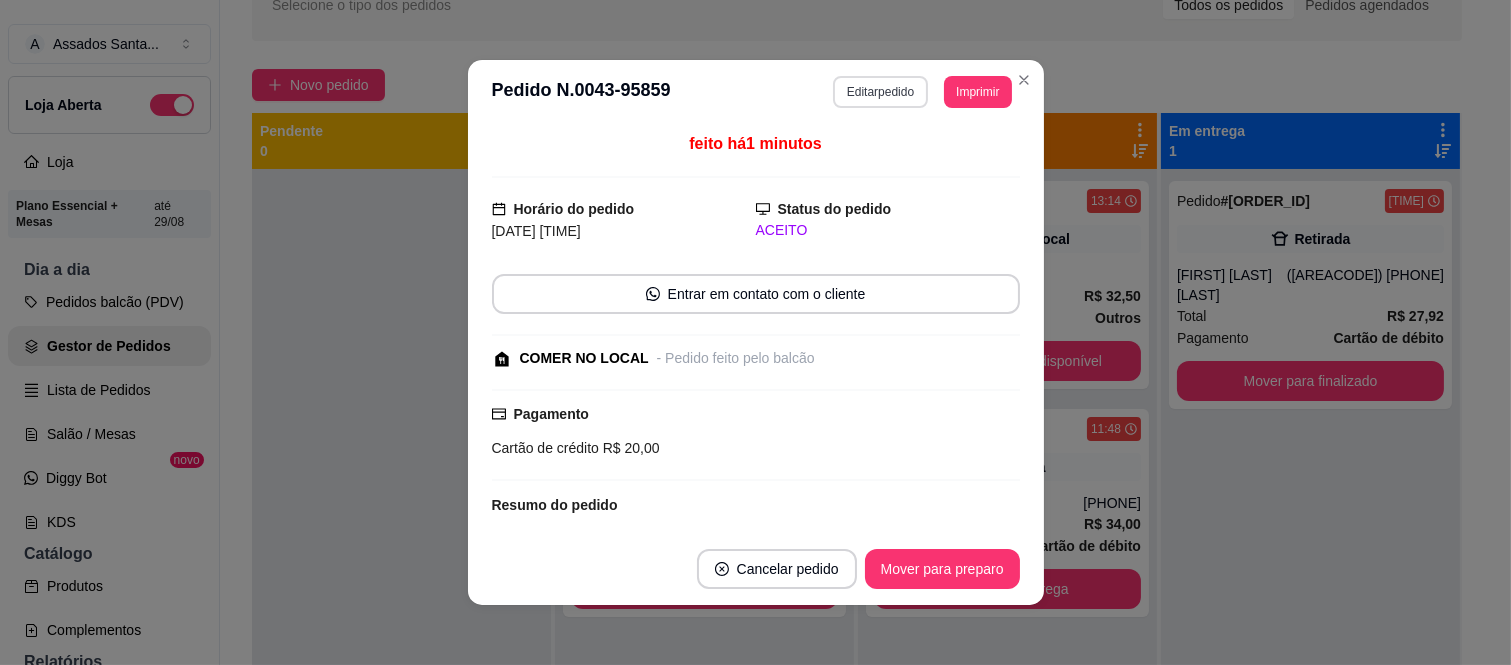 click on "Editar  pedido" at bounding box center [880, 92] 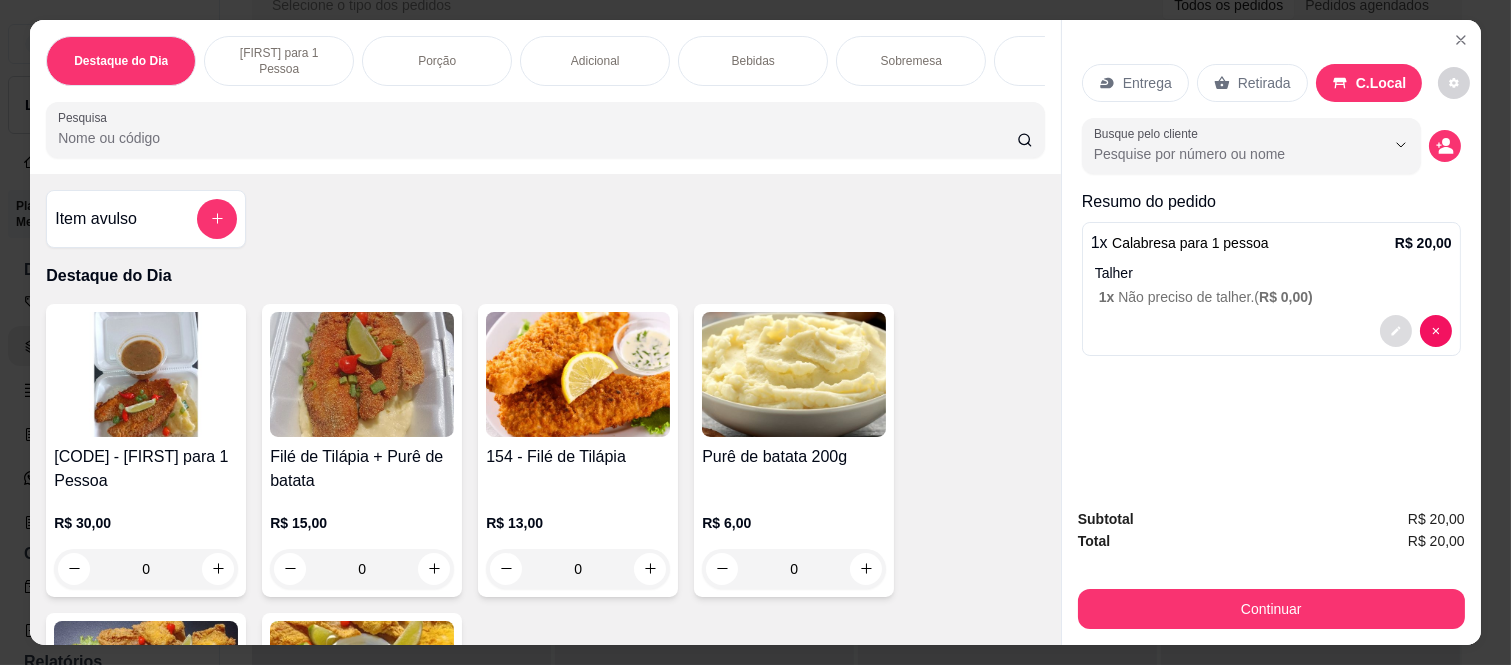 click 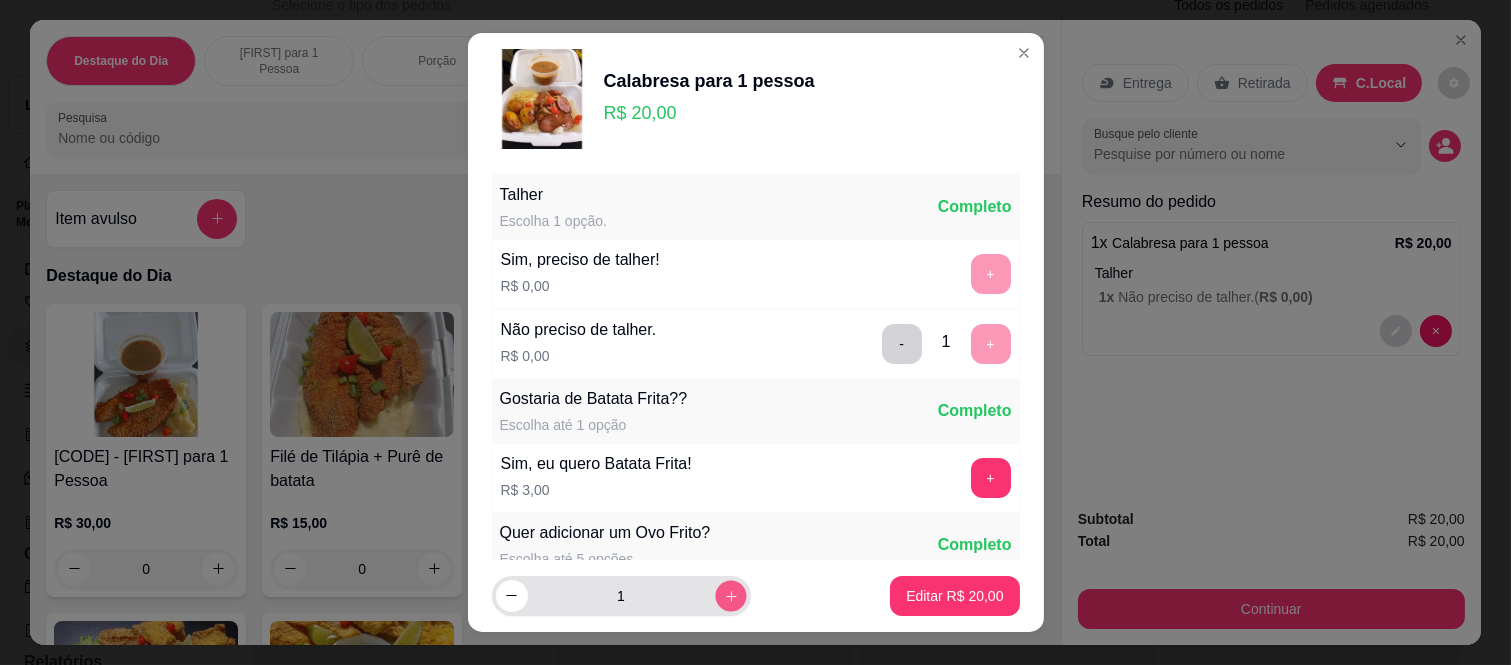click 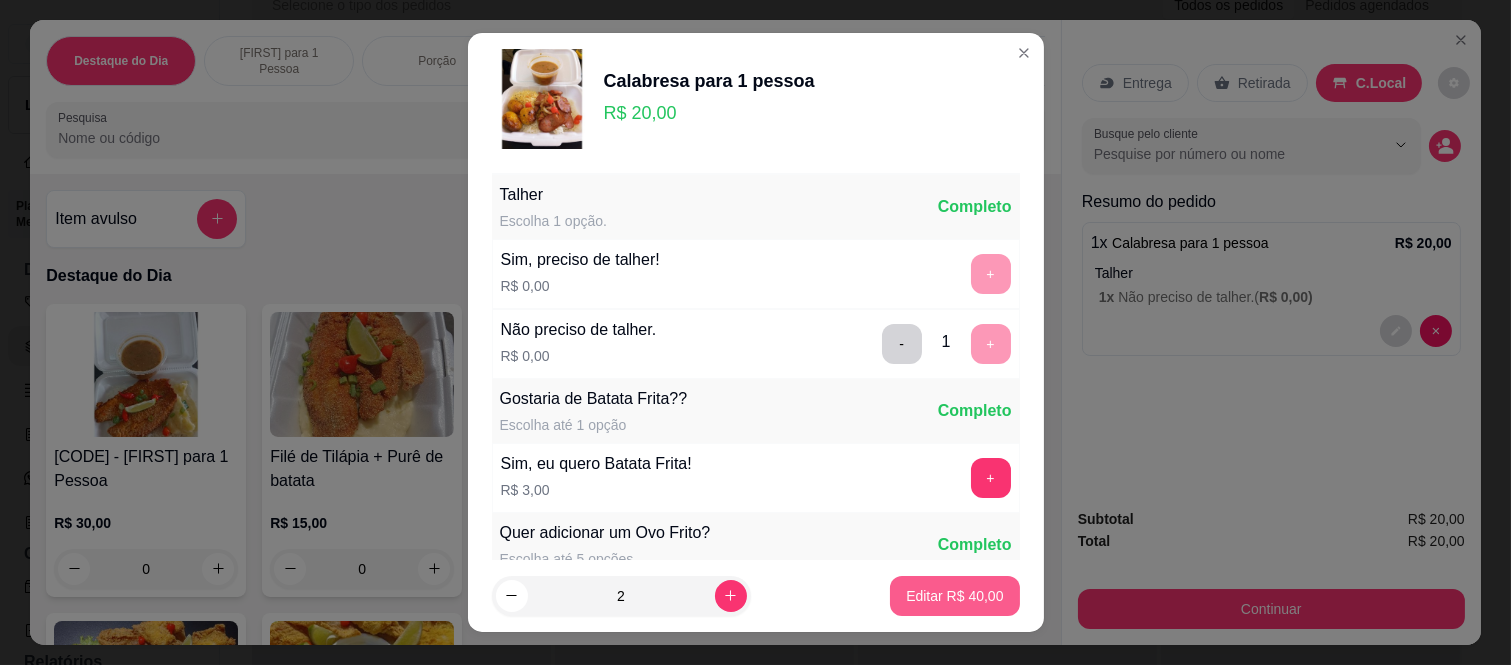 click on "Editar   R$ 40,00" at bounding box center [954, 596] 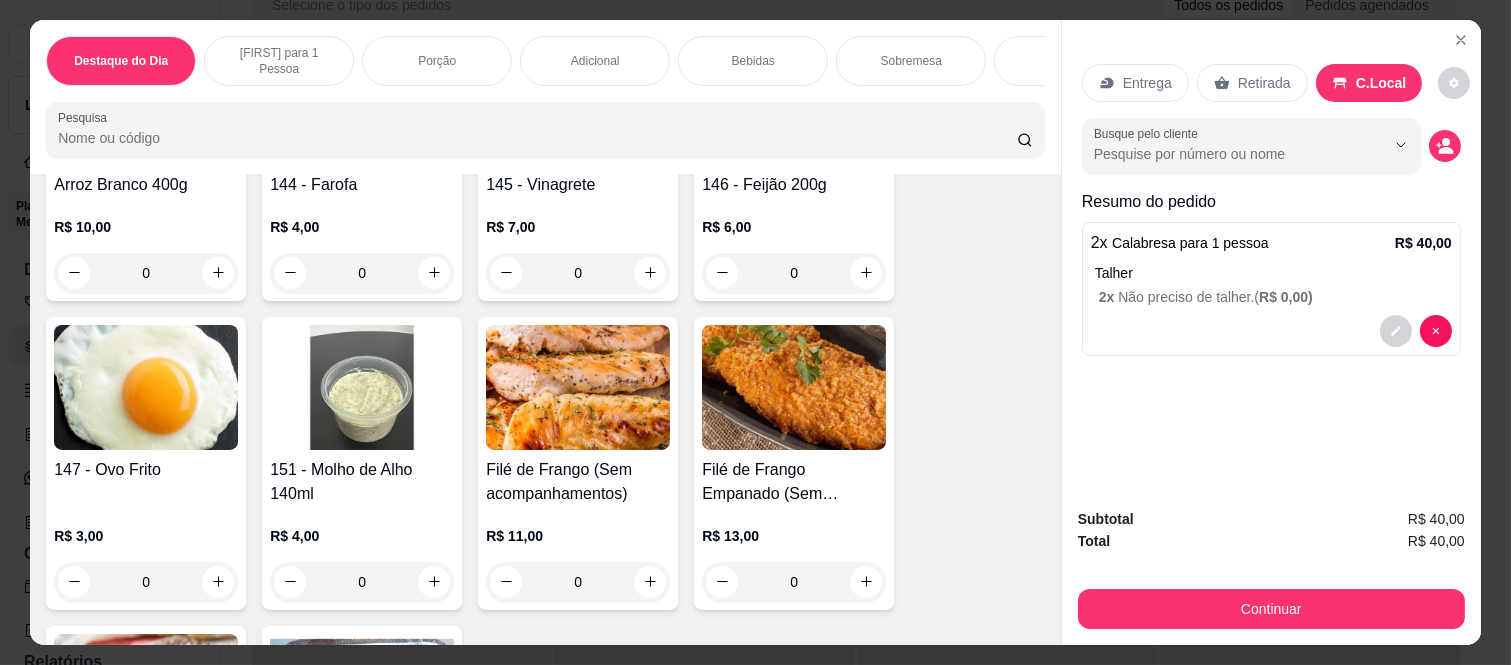 click on "Bebidas" at bounding box center (753, 61) 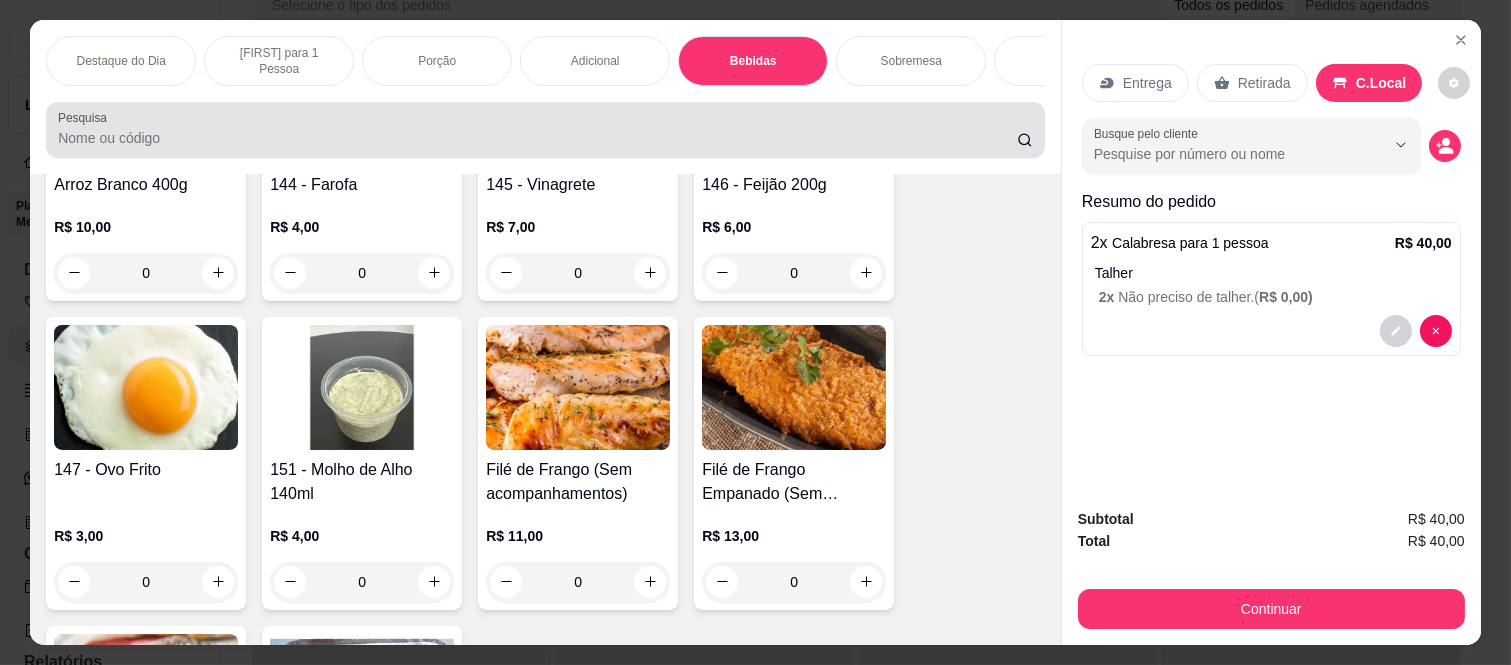scroll, scrollTop: 3315, scrollLeft: 0, axis: vertical 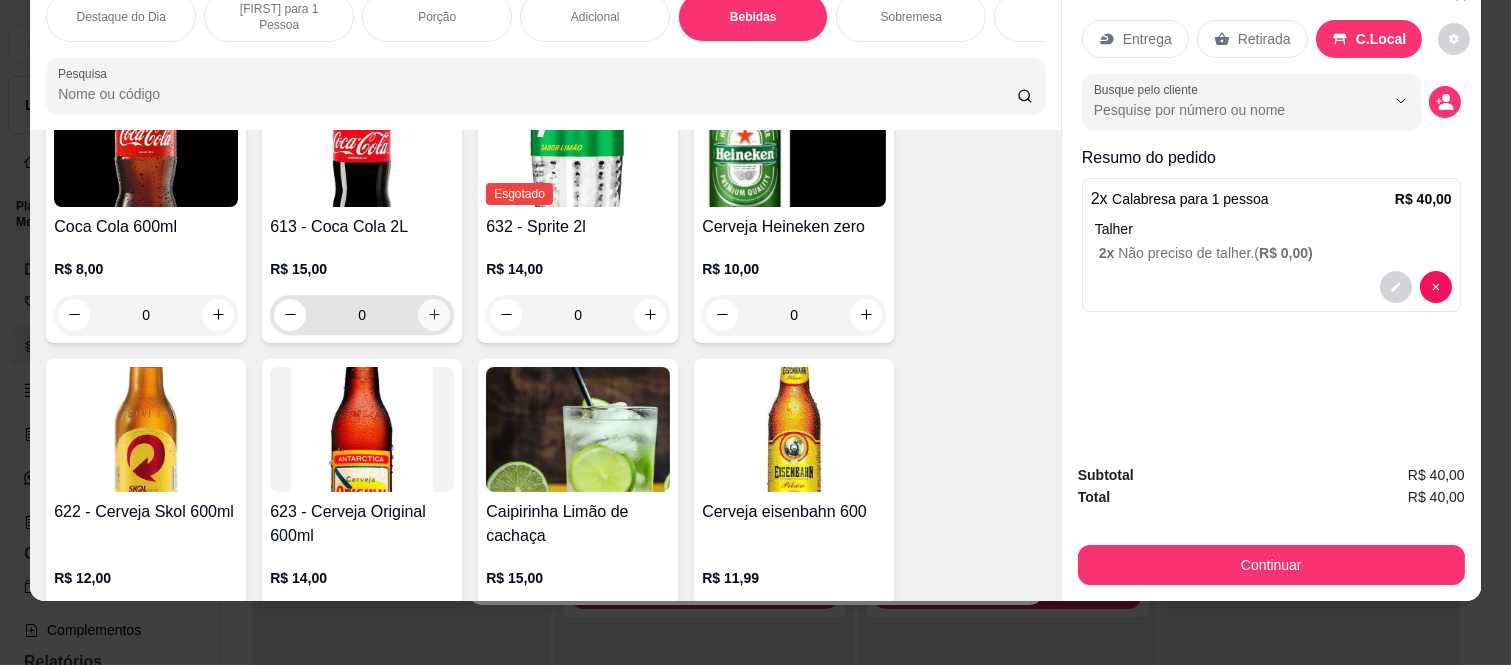 click at bounding box center [434, 315] 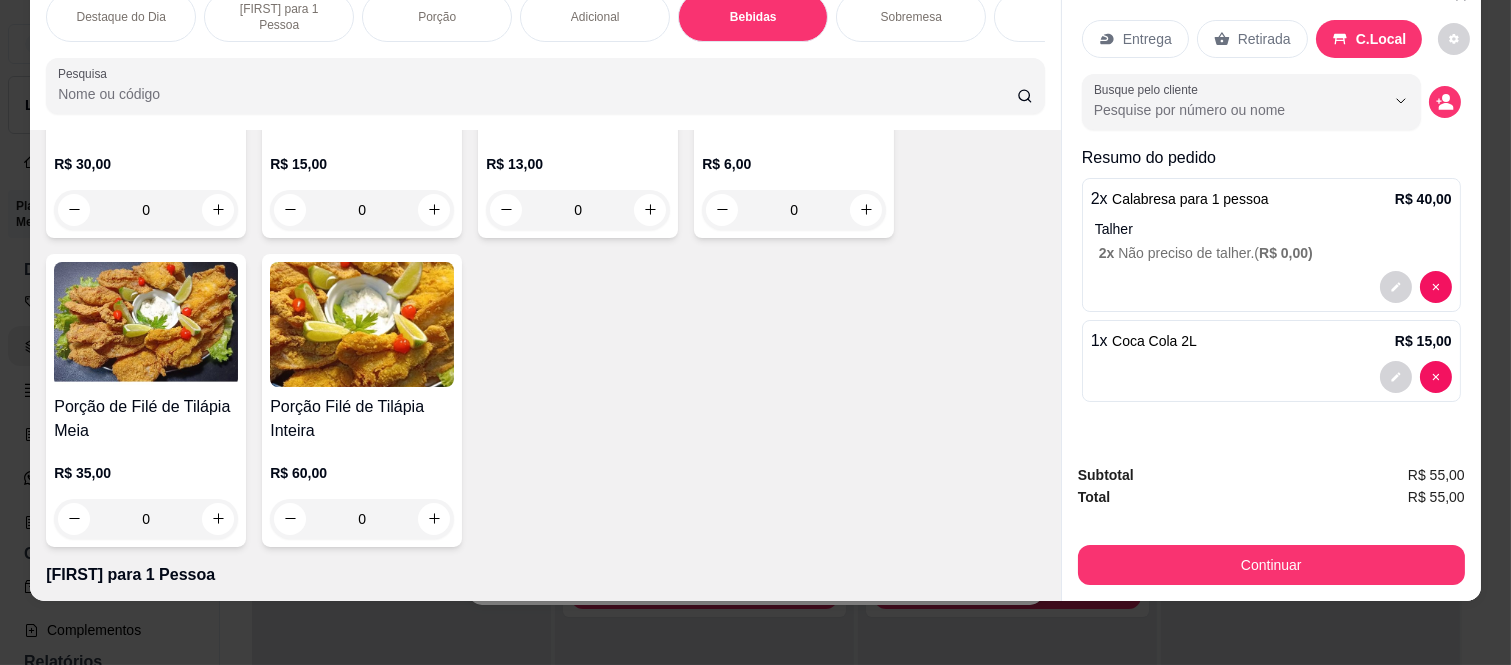scroll, scrollTop: 0, scrollLeft: 0, axis: both 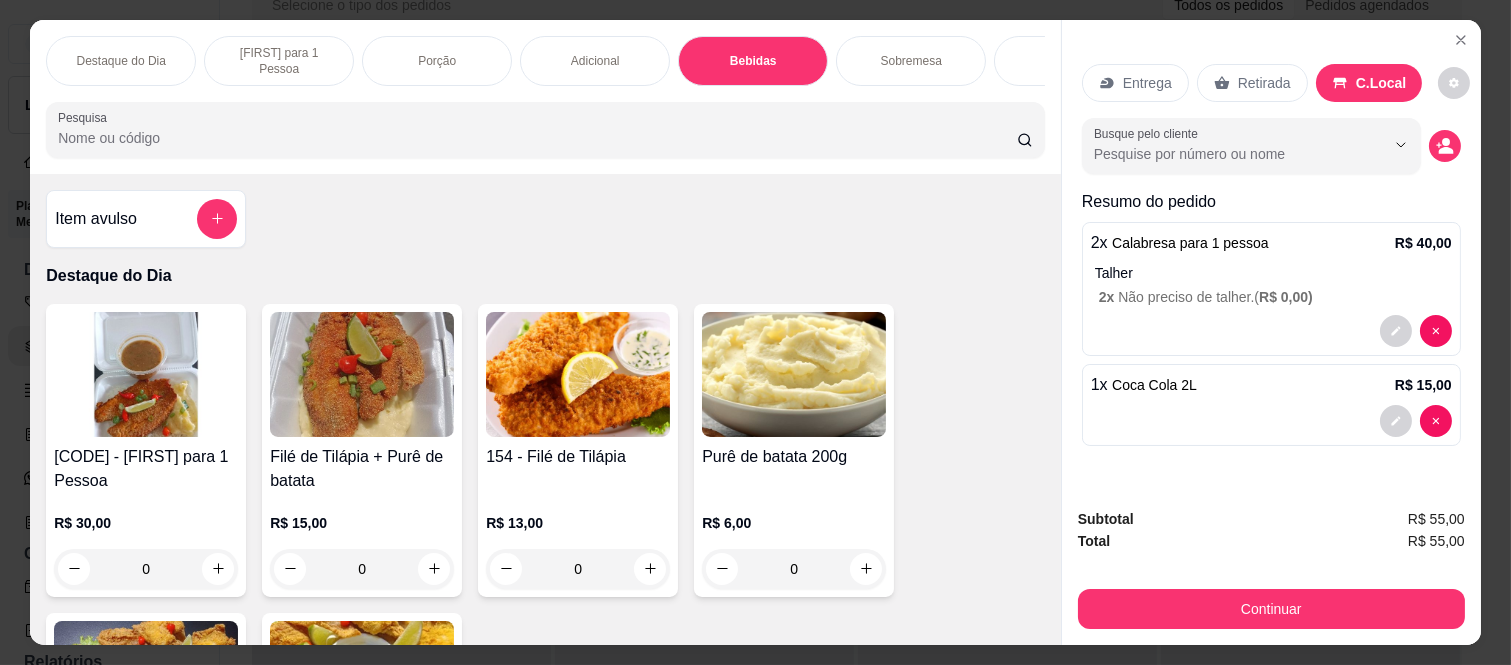 click on "0" at bounding box center (146, 569) 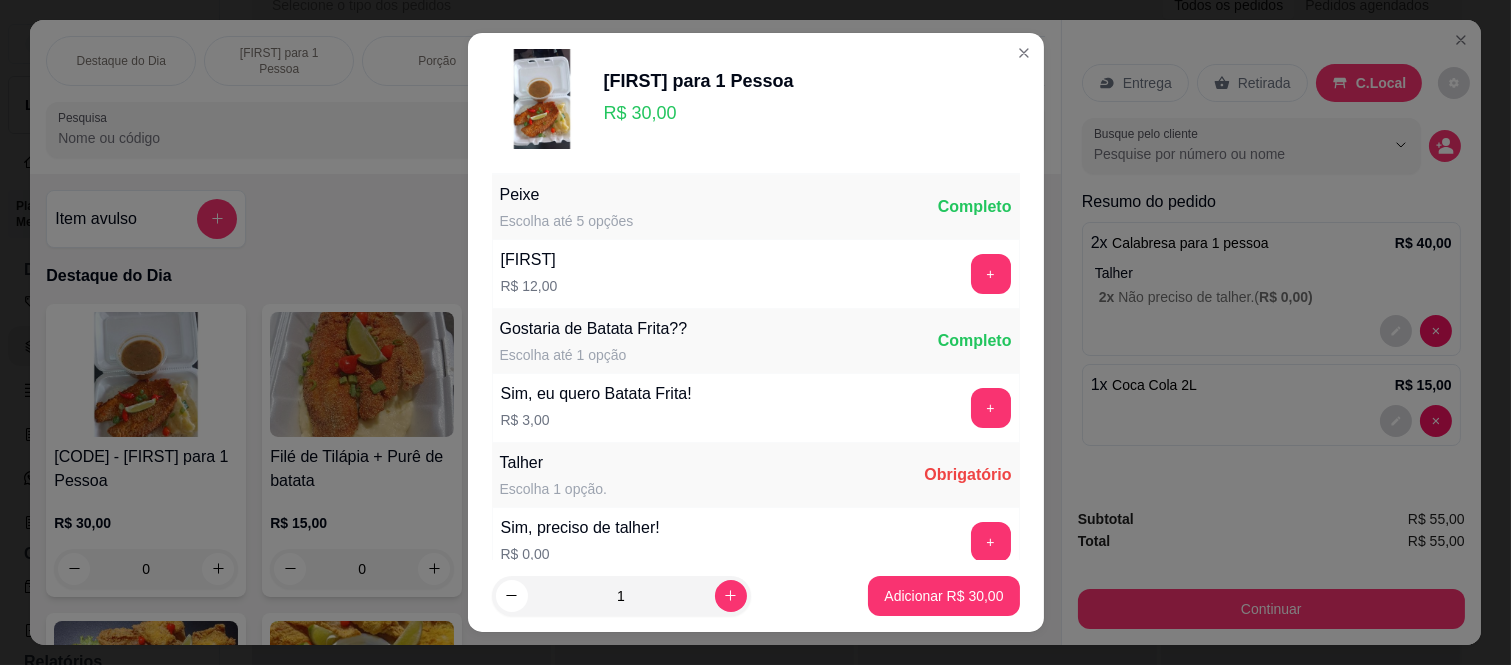 click on "+" at bounding box center (991, 542) 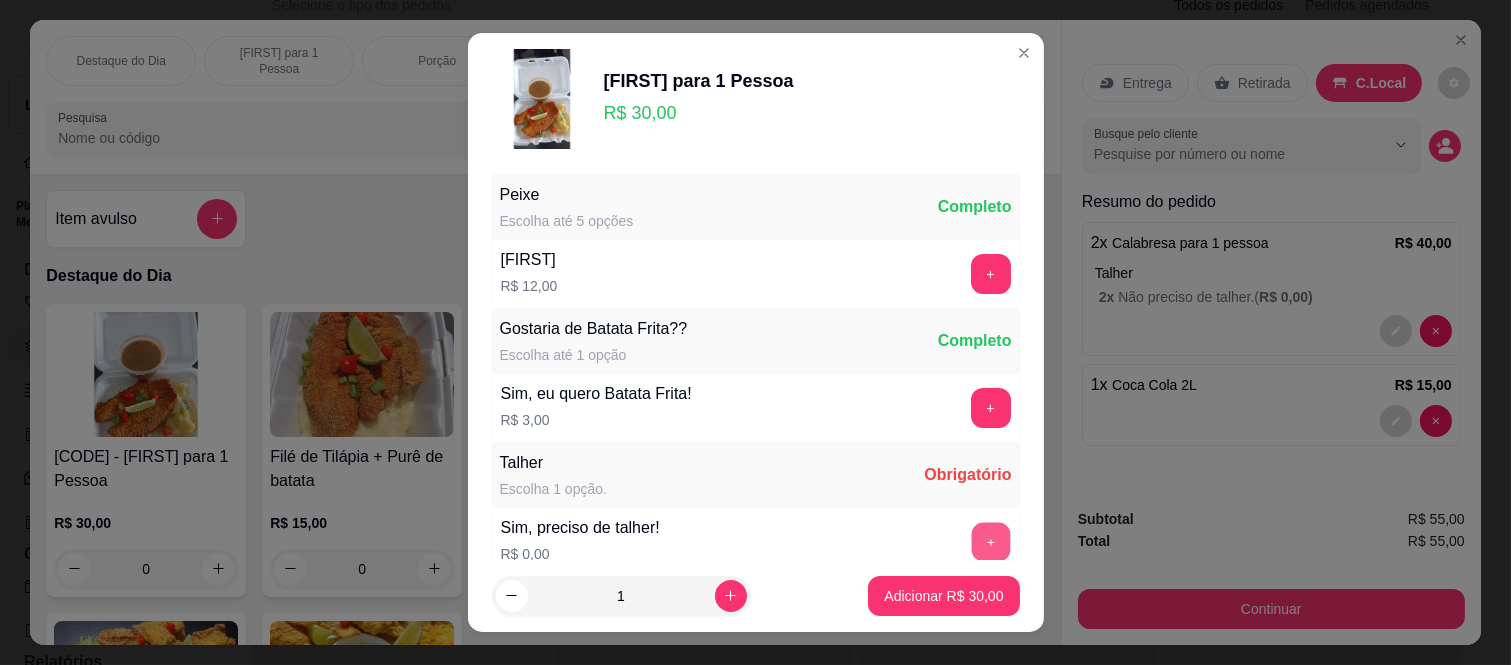 click on "+" at bounding box center (990, 542) 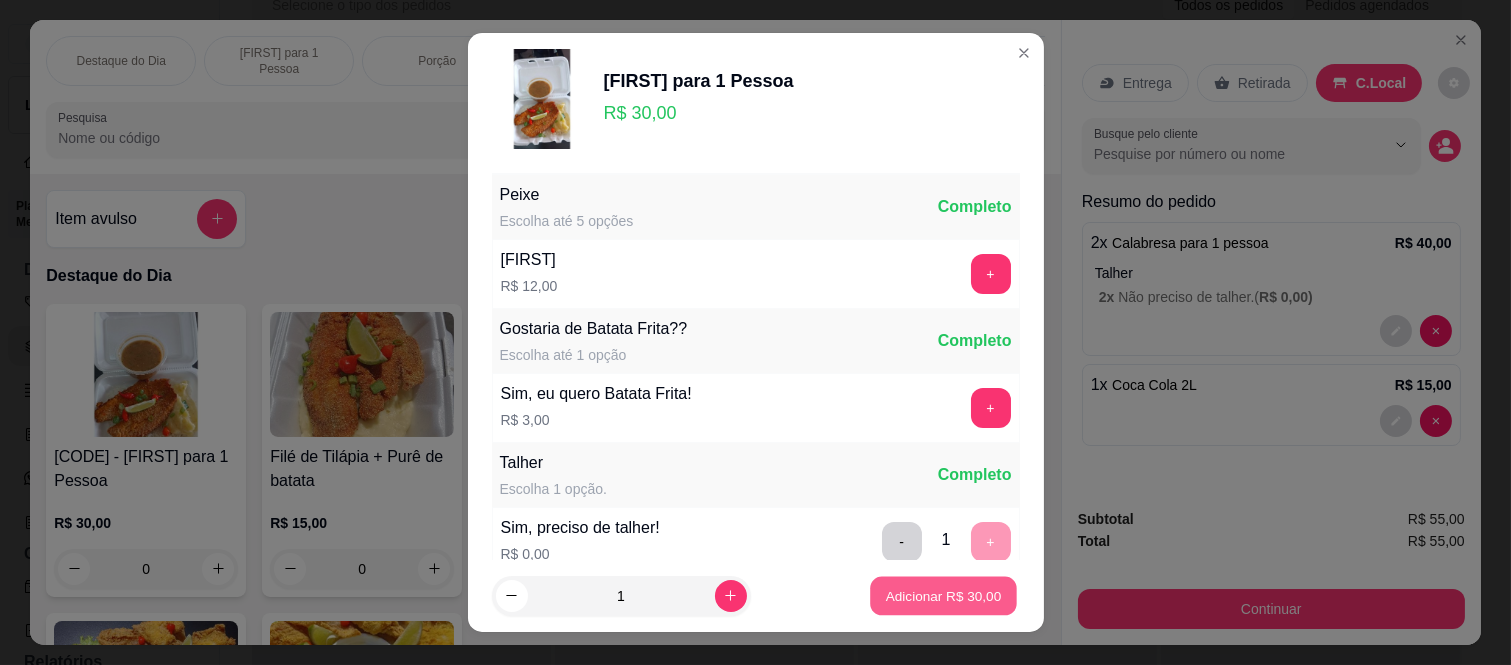 click on "Adicionar   R$ 30,00" at bounding box center (944, 595) 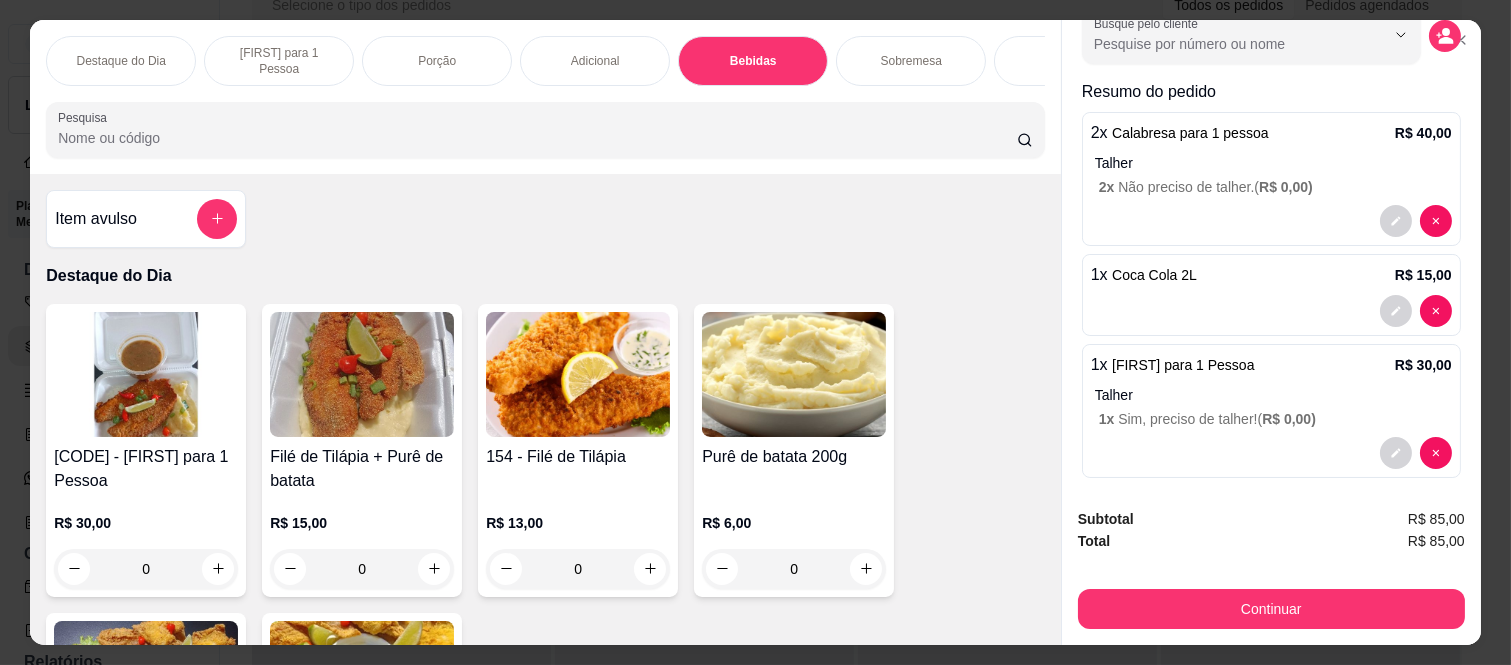 scroll, scrollTop: 123, scrollLeft: 0, axis: vertical 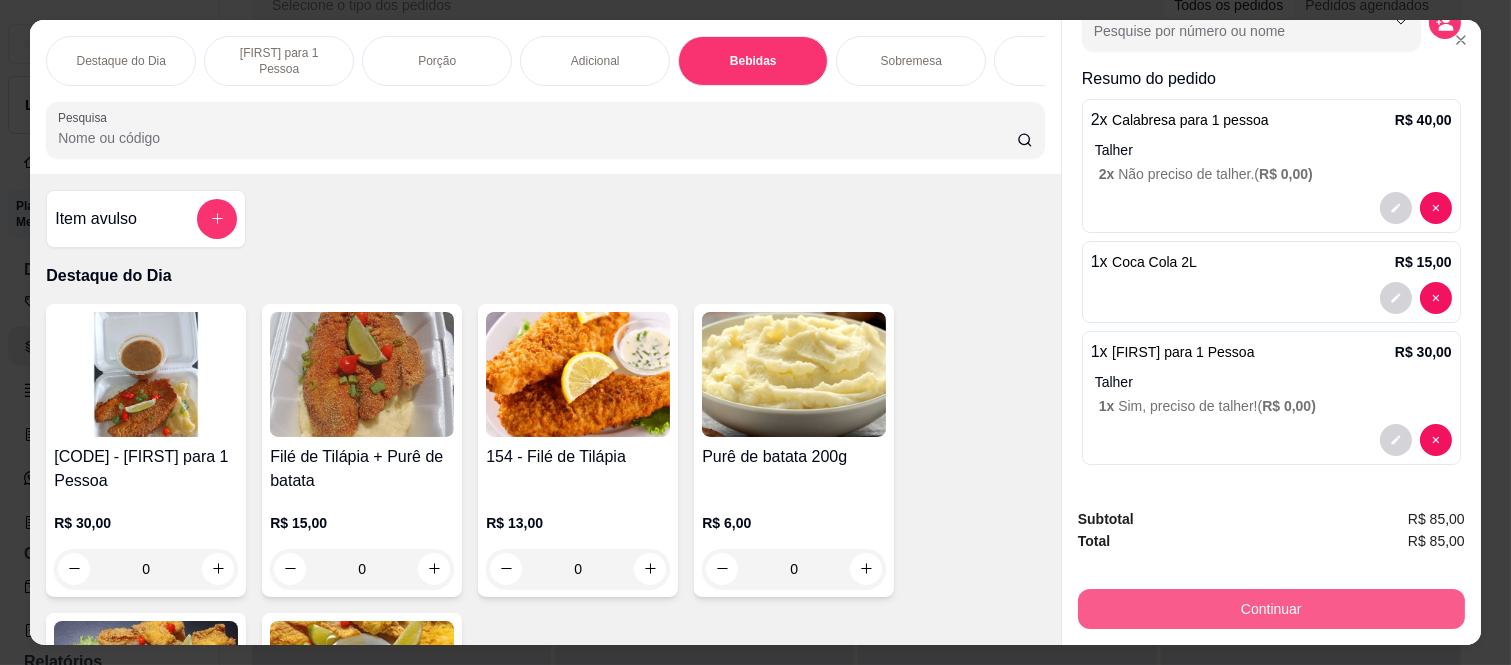 click on "Continuar" at bounding box center (1271, 609) 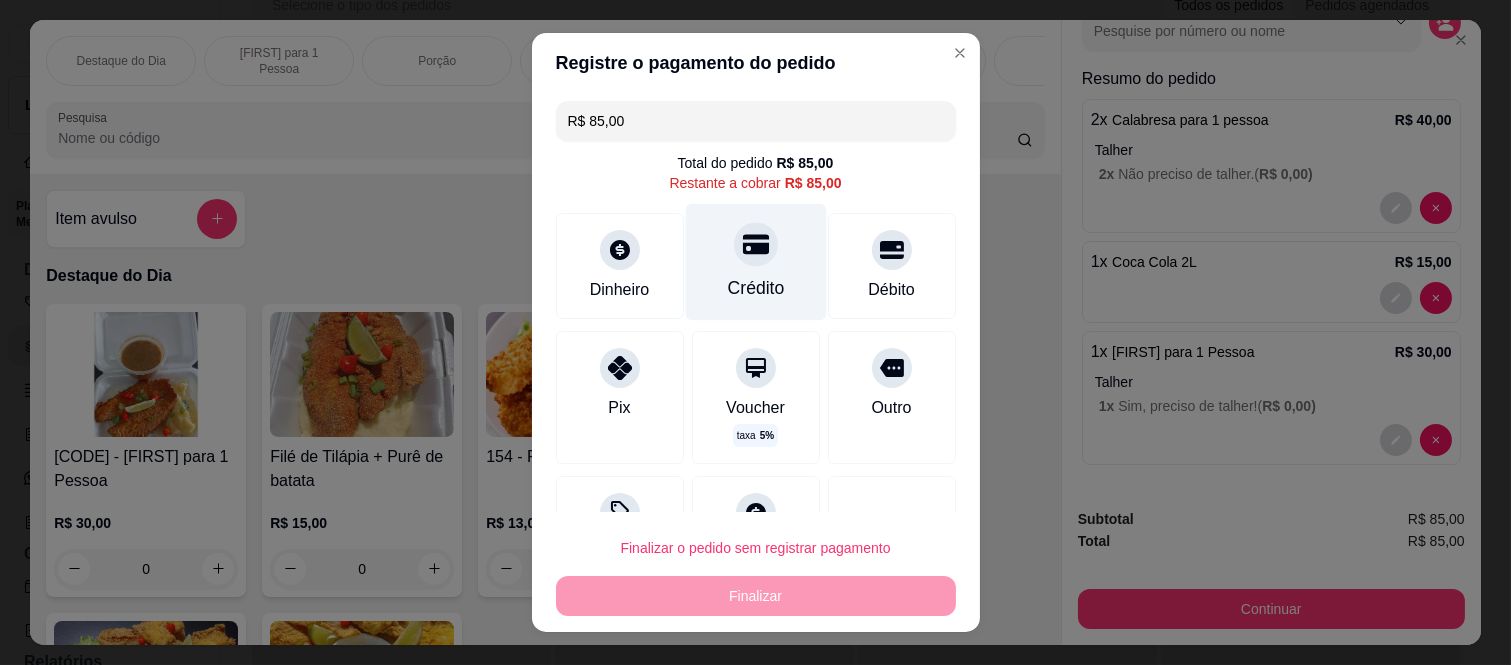 click on "Crédito" at bounding box center [755, 262] 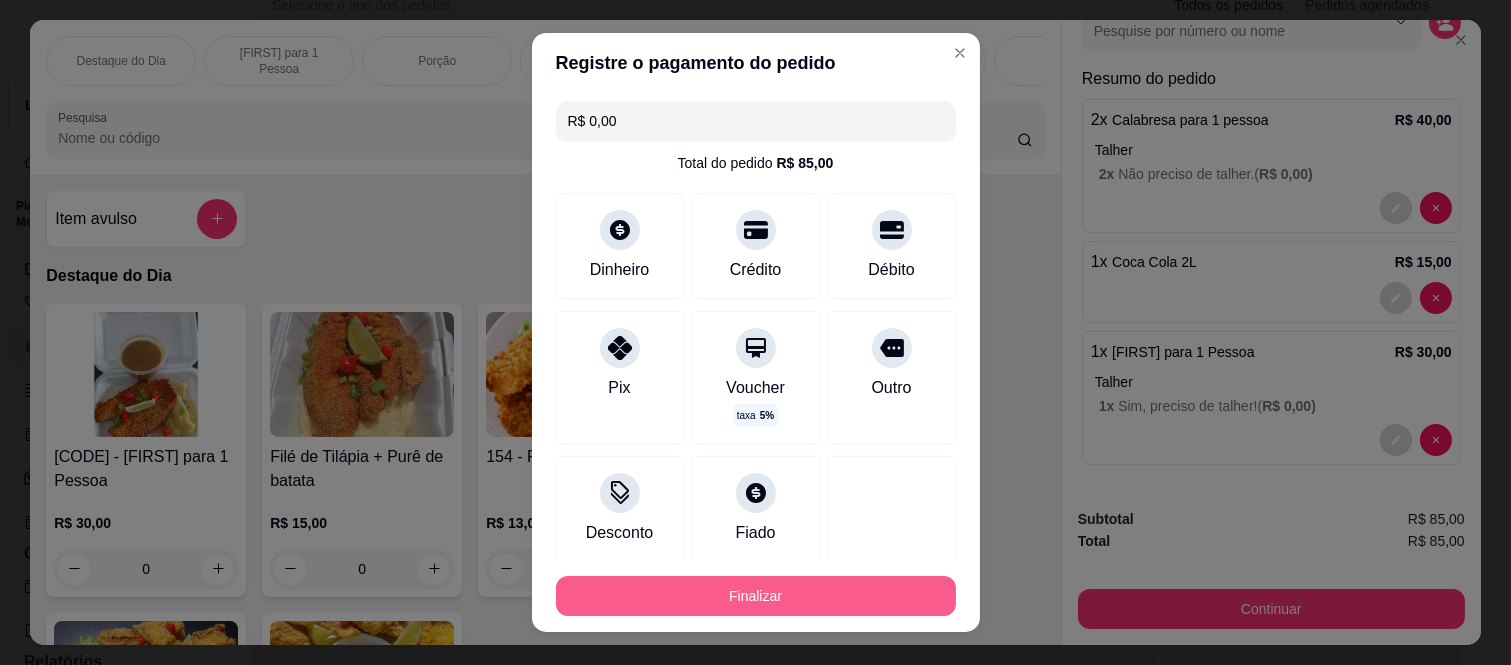 click on "Finalizar" at bounding box center (756, 596) 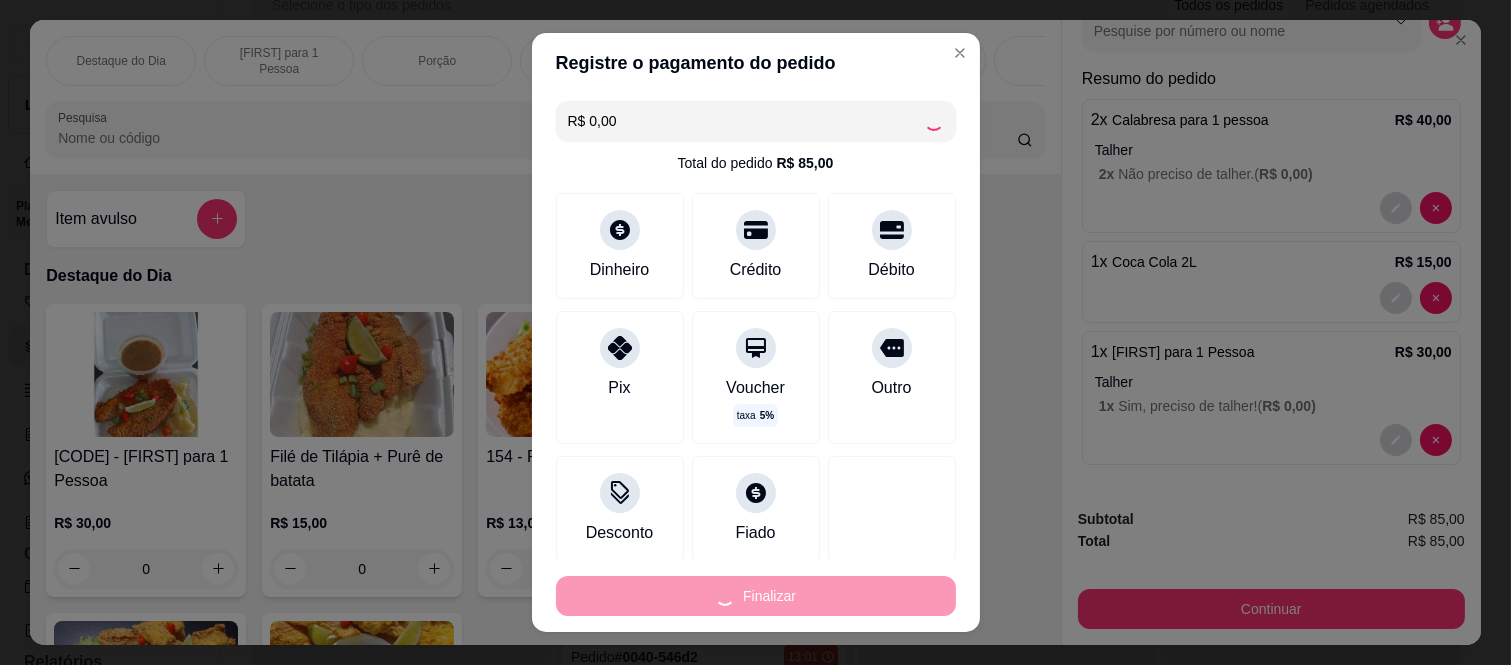 type on "0" 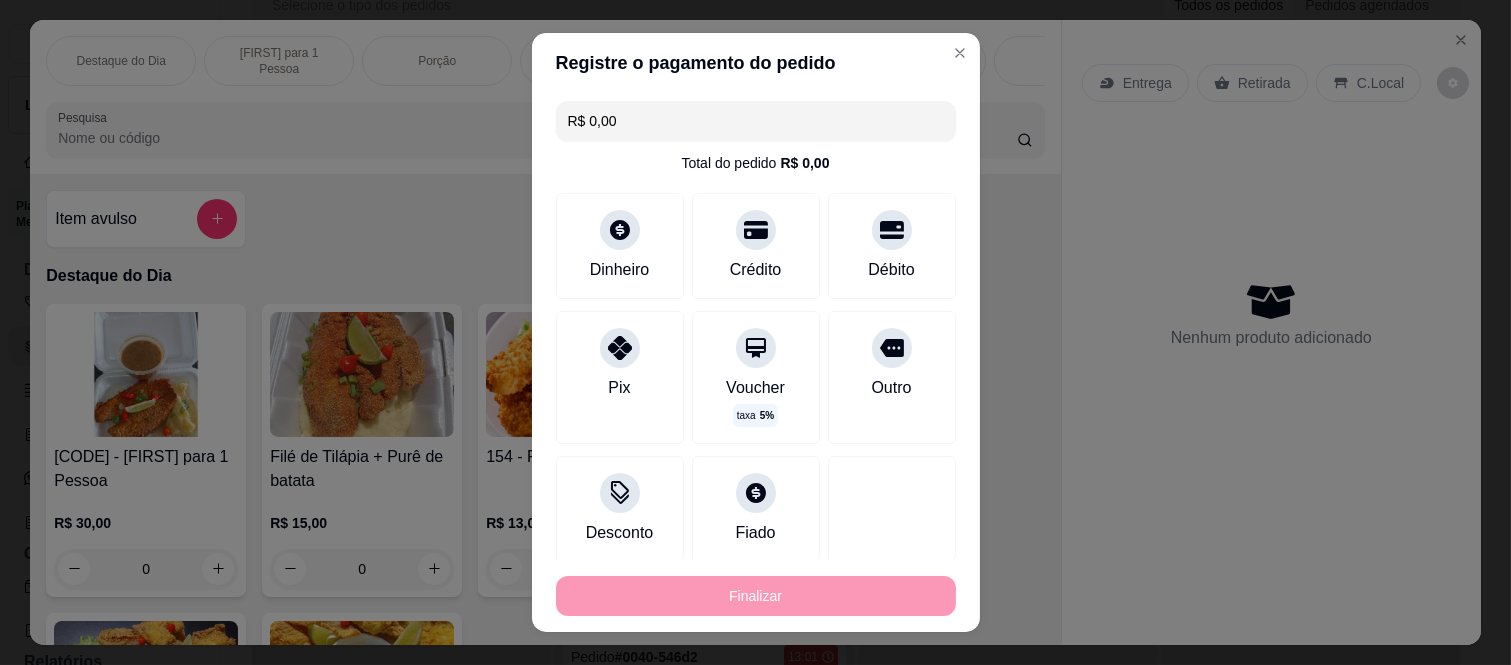 type on "-R$ 85,00" 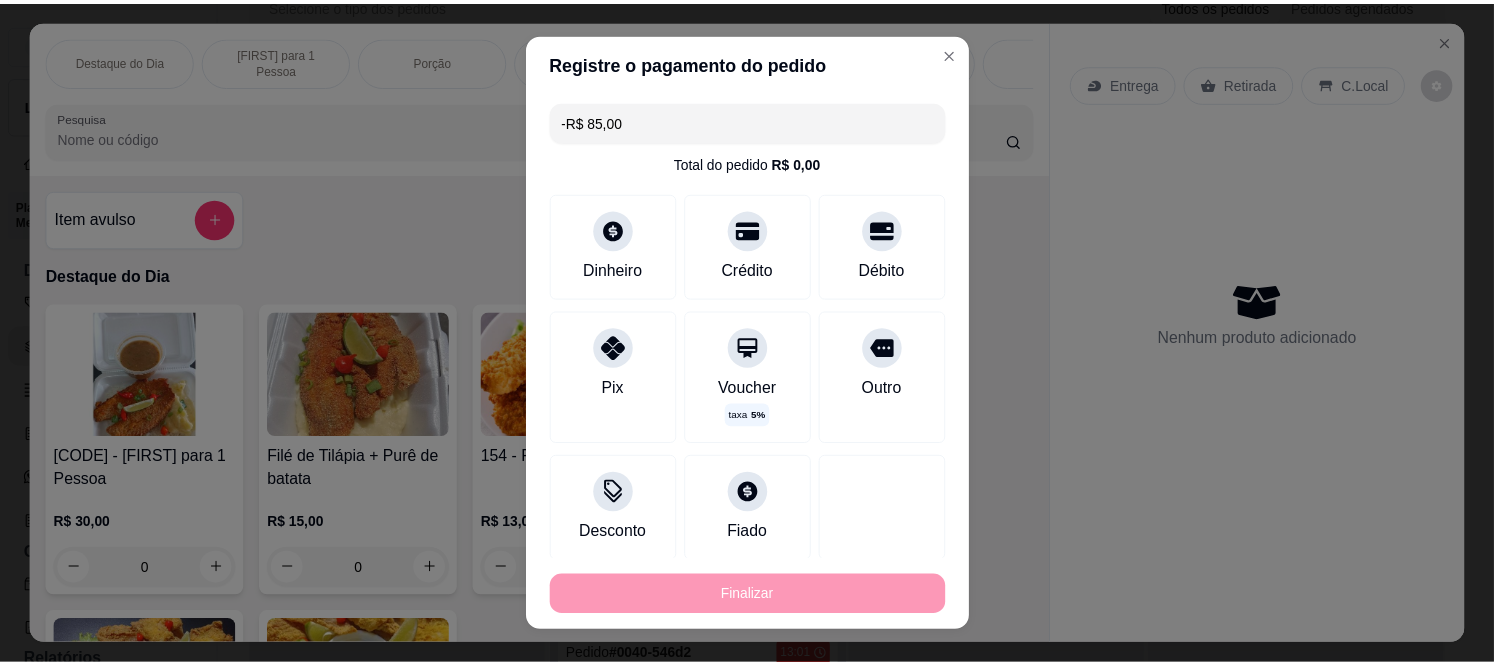 scroll, scrollTop: 0, scrollLeft: 0, axis: both 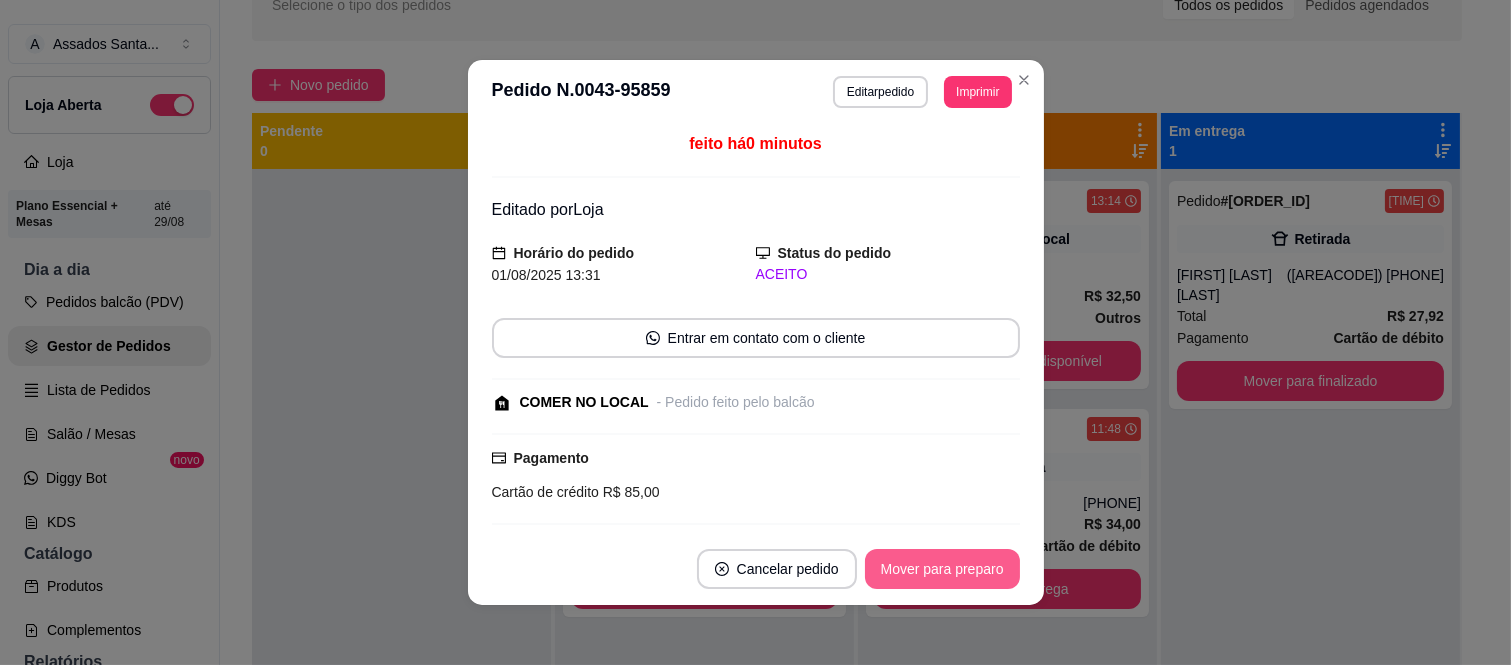 click on "Mover para preparo" at bounding box center (942, 569) 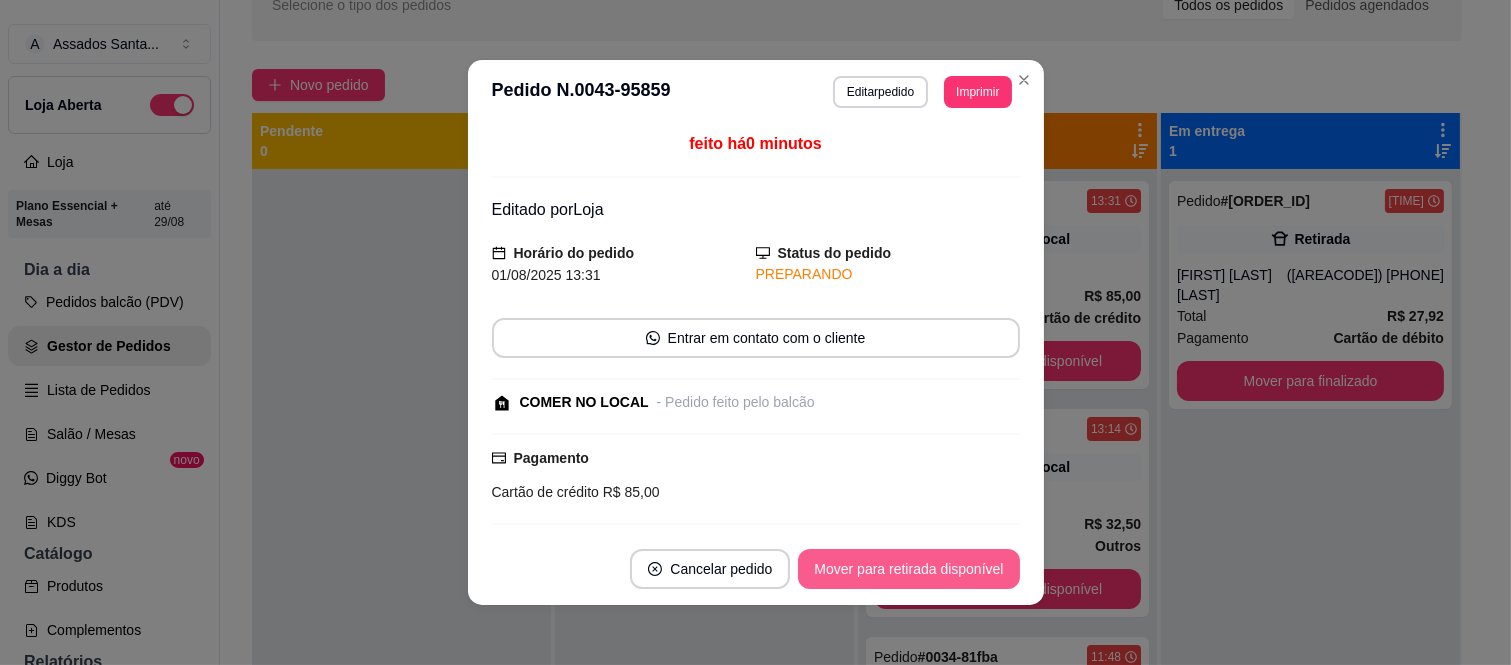 click on "Mover para retirada disponível" at bounding box center (908, 569) 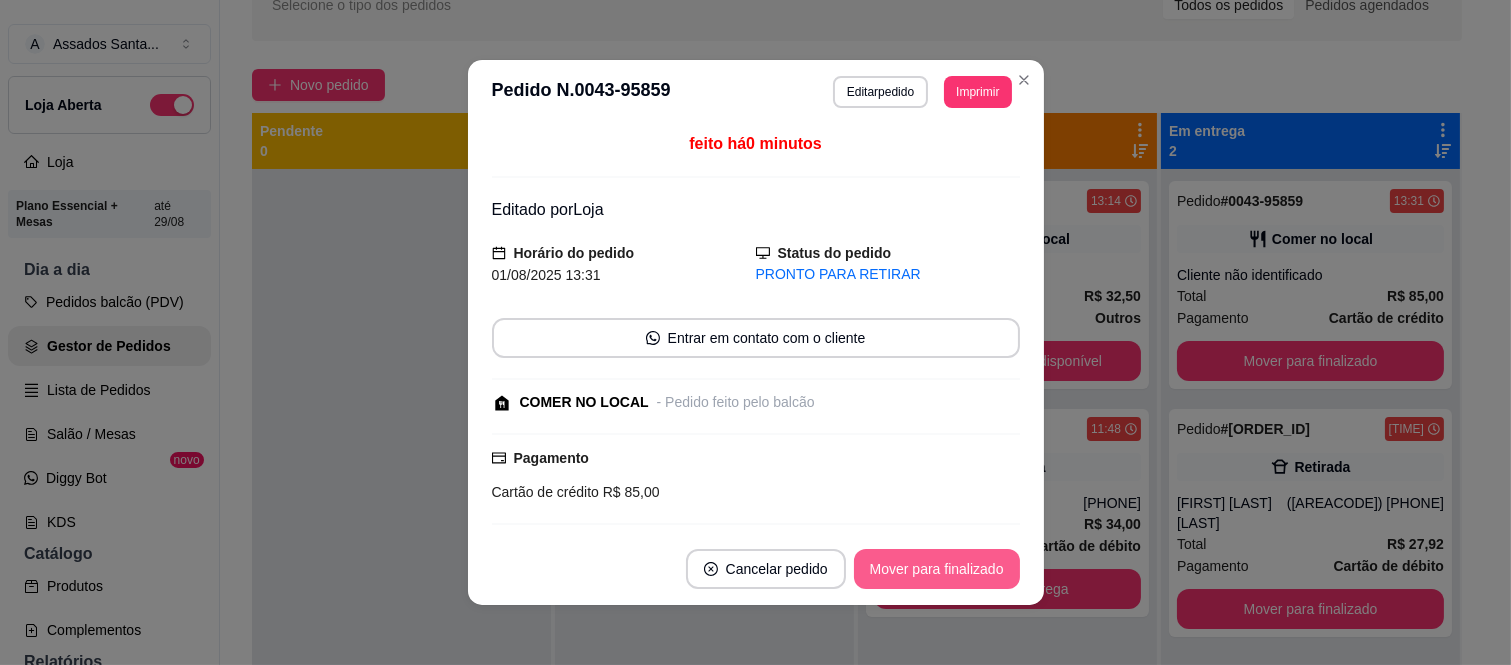 click on "Mover para finalizado" at bounding box center (937, 569) 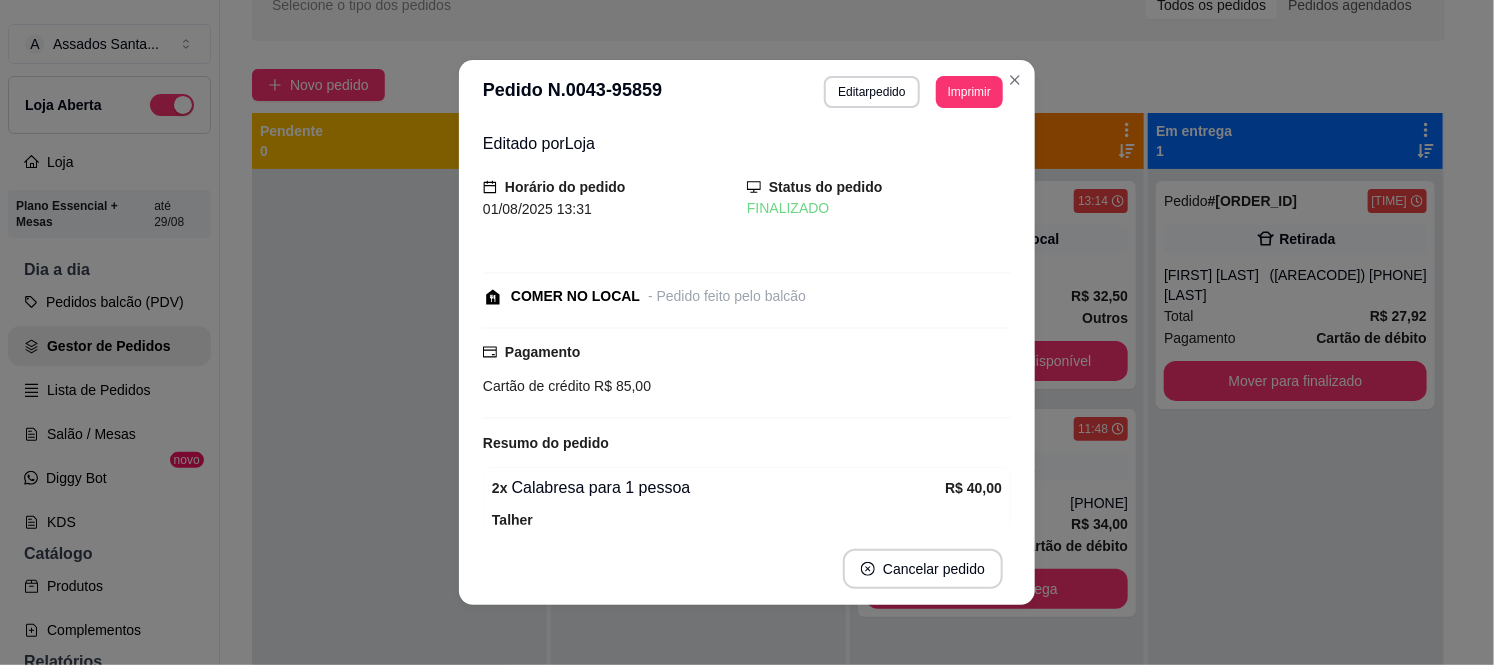 click on "Pedido  # [ORDER_ID] [TIME] Retirada [FIRST] [LAST]  ([AREACODE]) [PHONE] Total R$ 27,92 Pagamento Cartão de débito Mover para finalizado" at bounding box center (1295, 501) 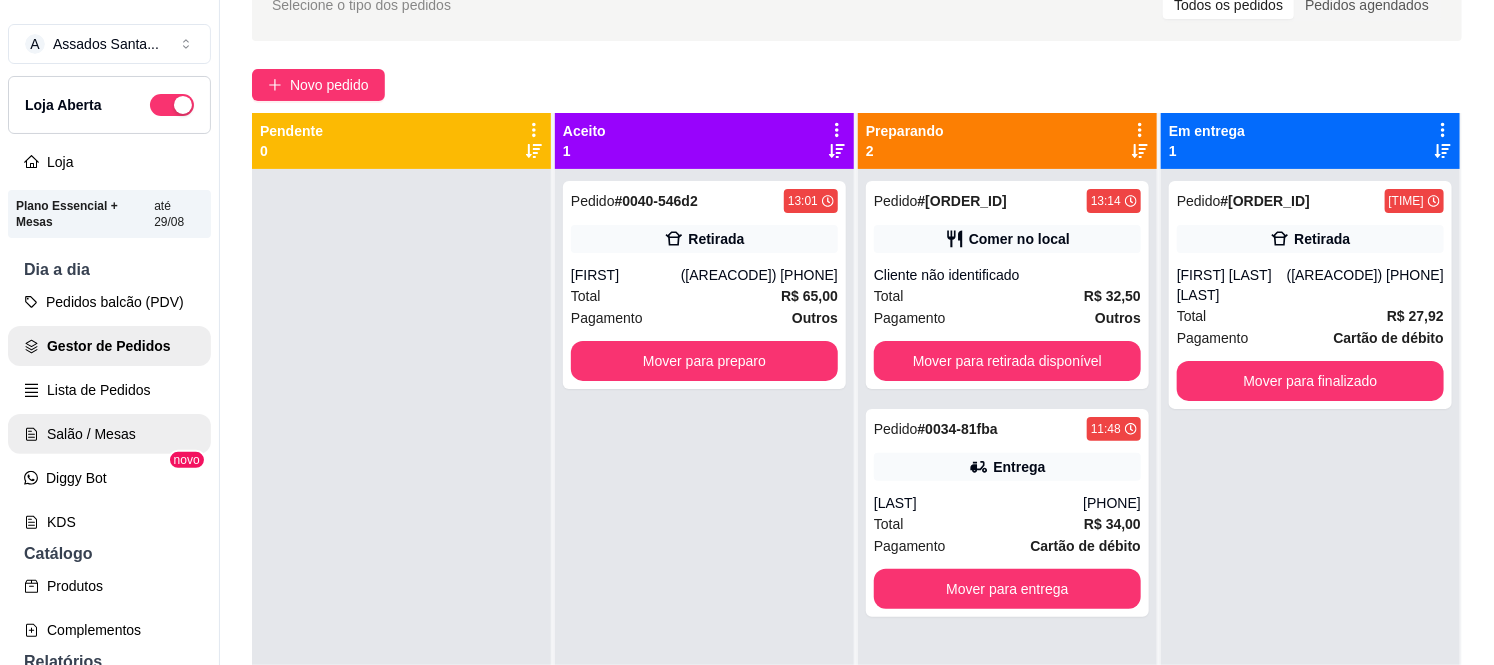 click on "Salão / Mesas" at bounding box center [109, 434] 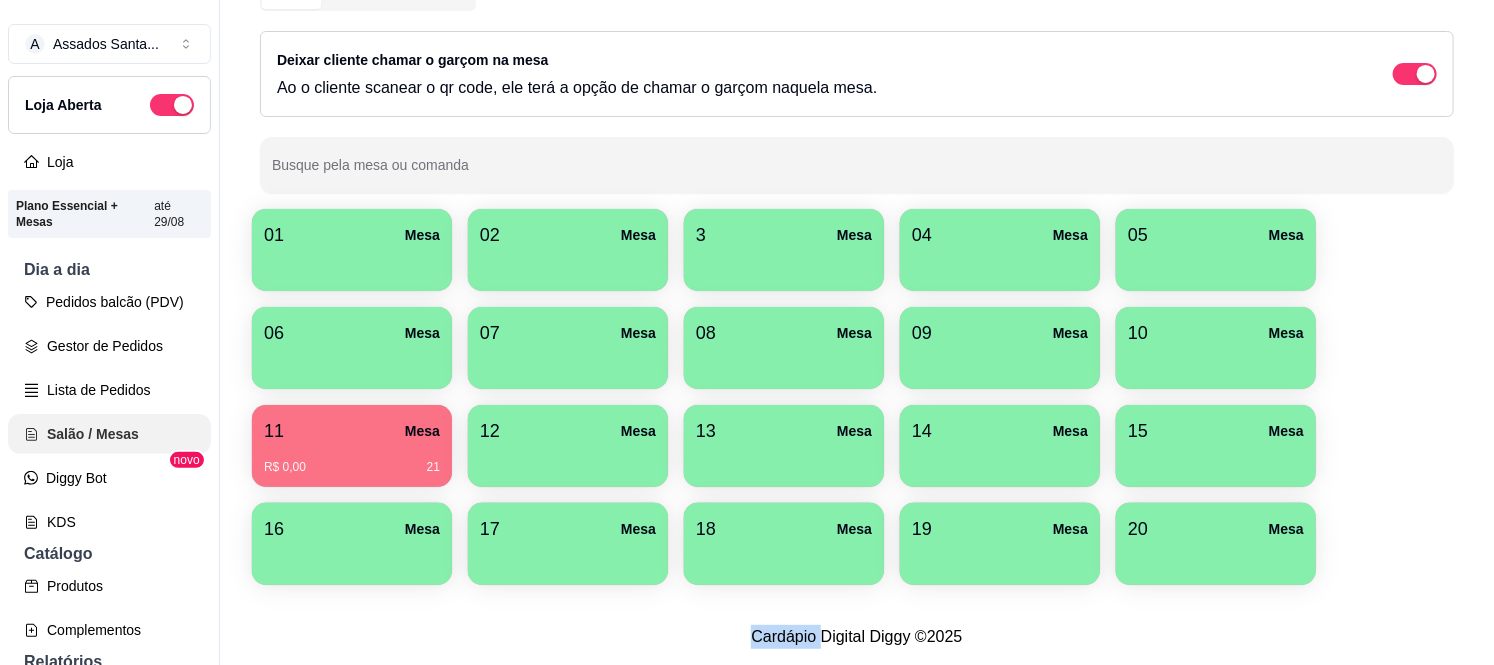 scroll, scrollTop: 0, scrollLeft: 0, axis: both 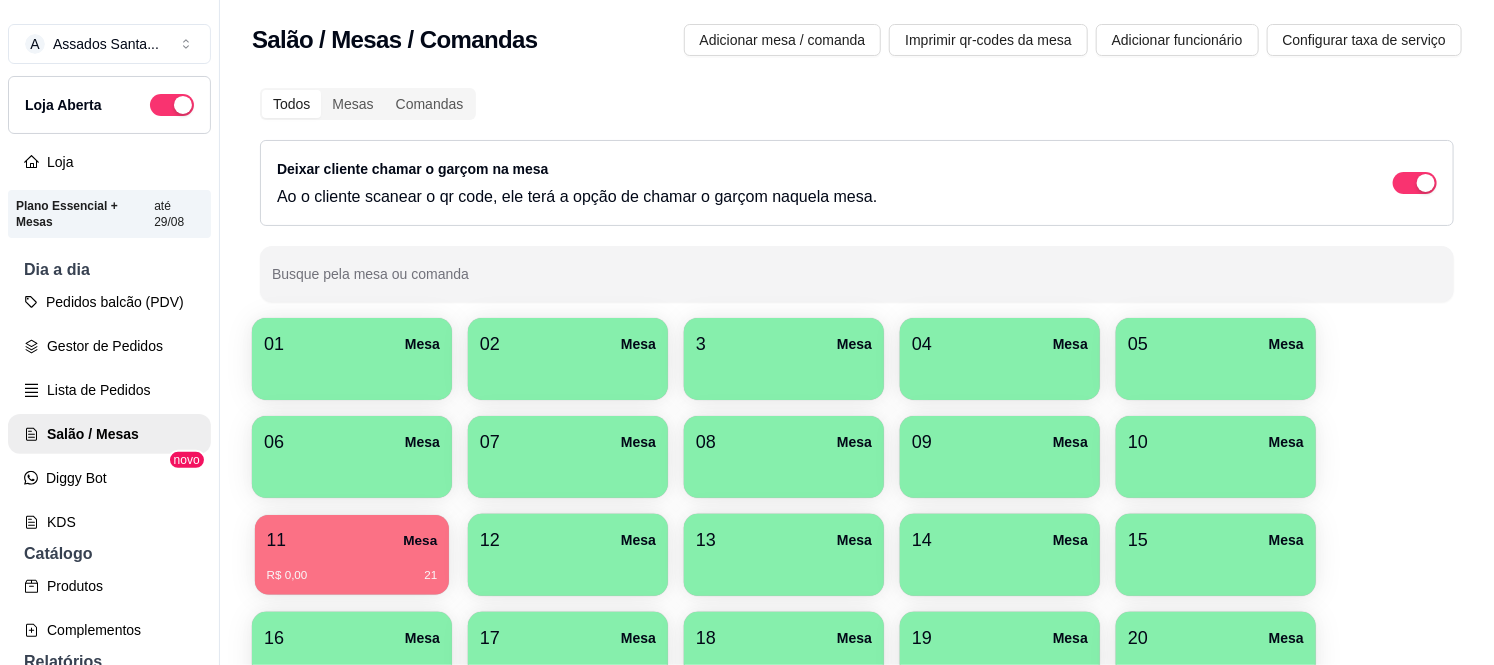 click on "11 Mesa R$ 0,00 21" at bounding box center (352, 555) 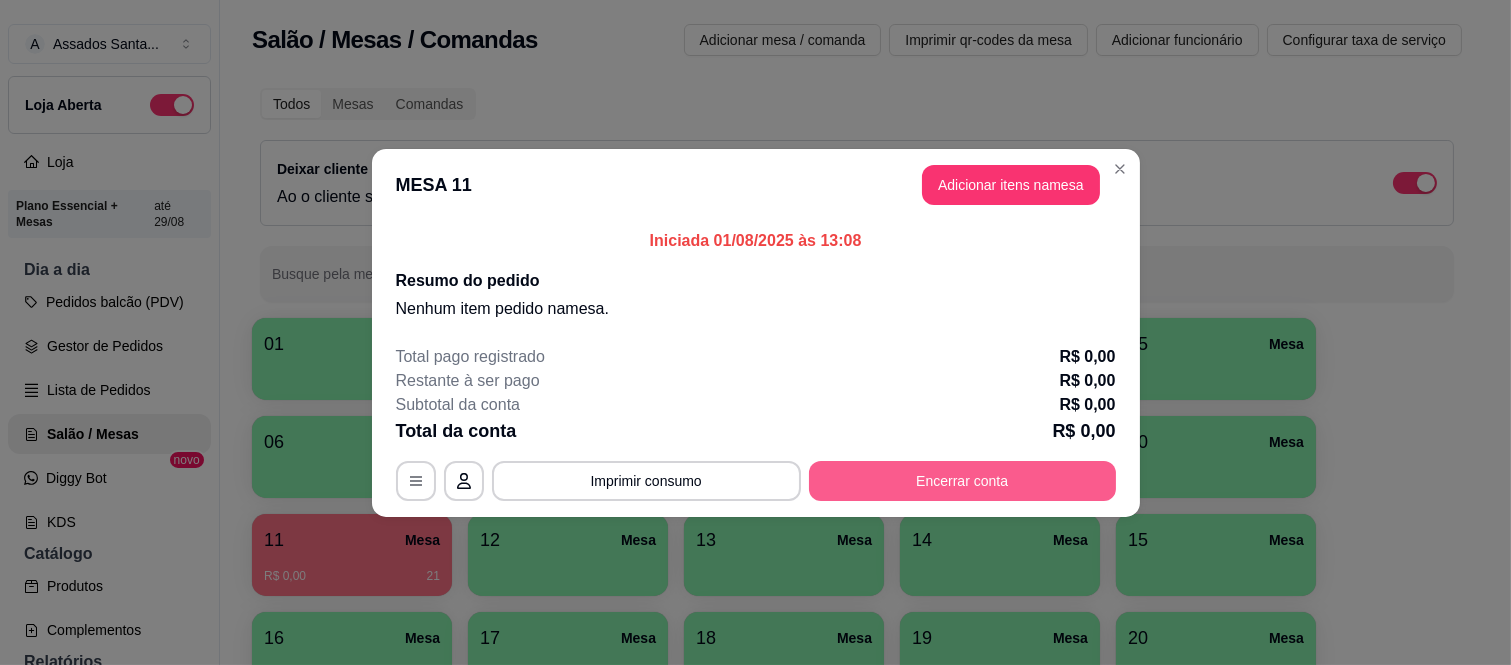 click on "Encerrar conta" at bounding box center [962, 481] 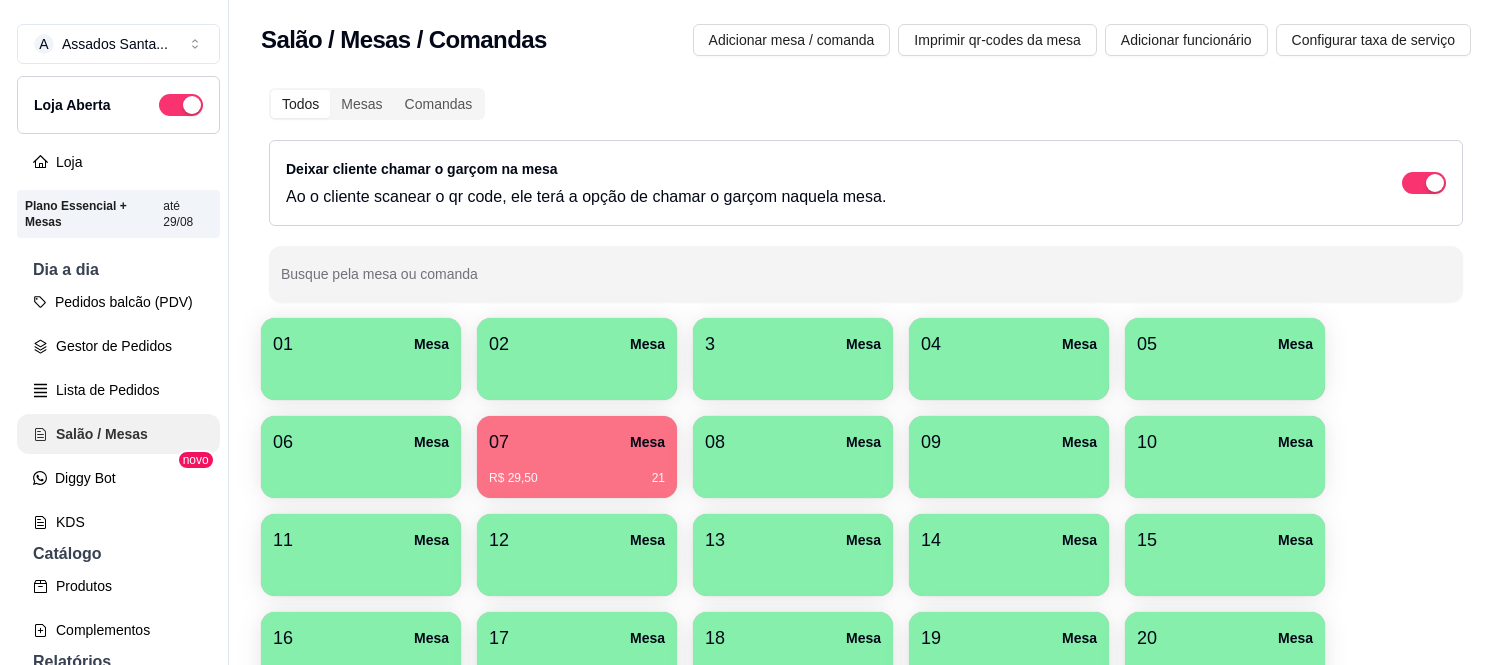 scroll, scrollTop: 0, scrollLeft: 0, axis: both 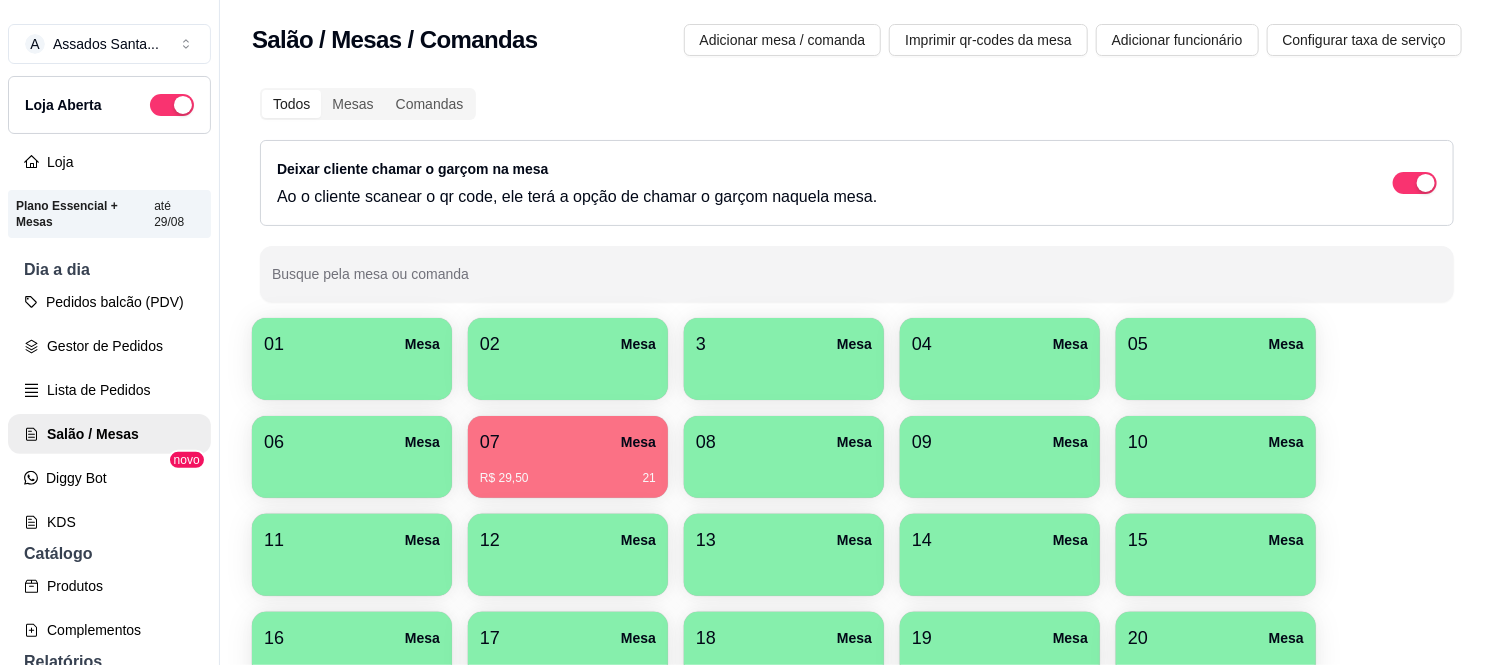 click on "07 Mesa" at bounding box center [568, 442] 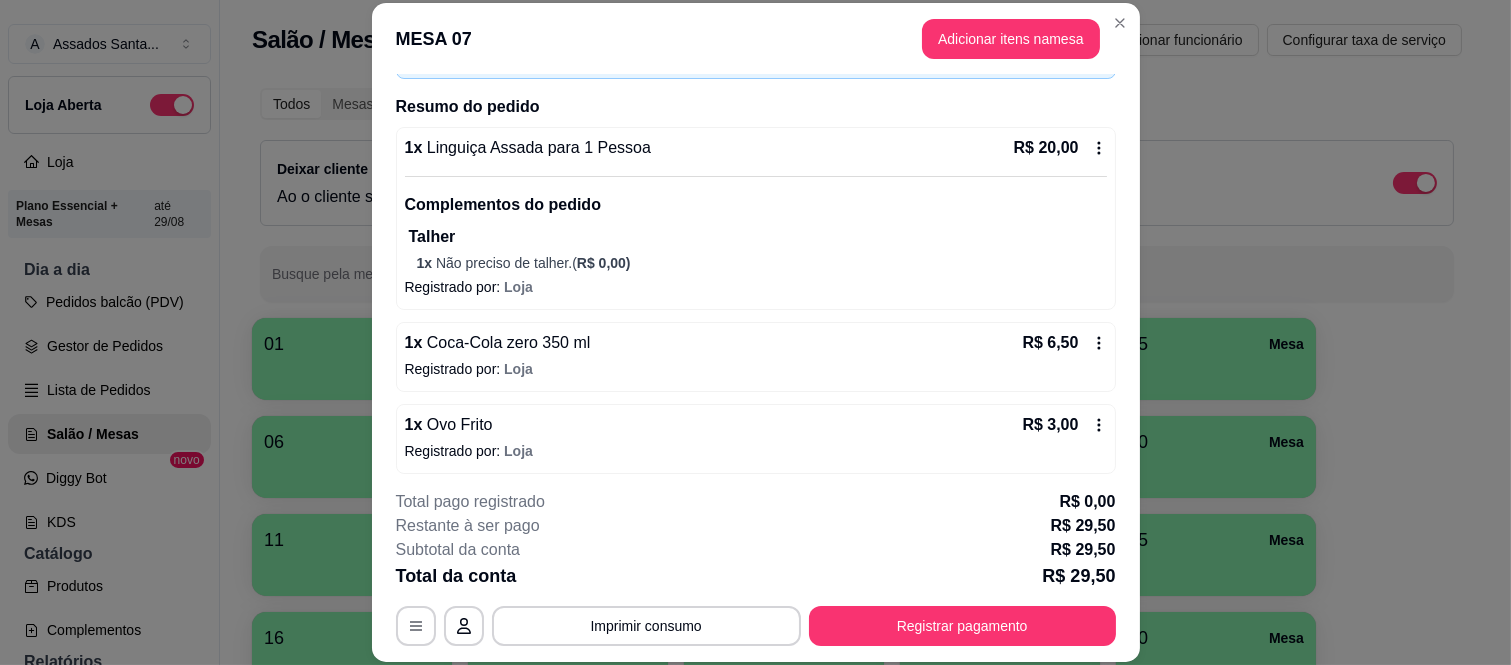 scroll, scrollTop: 145, scrollLeft: 0, axis: vertical 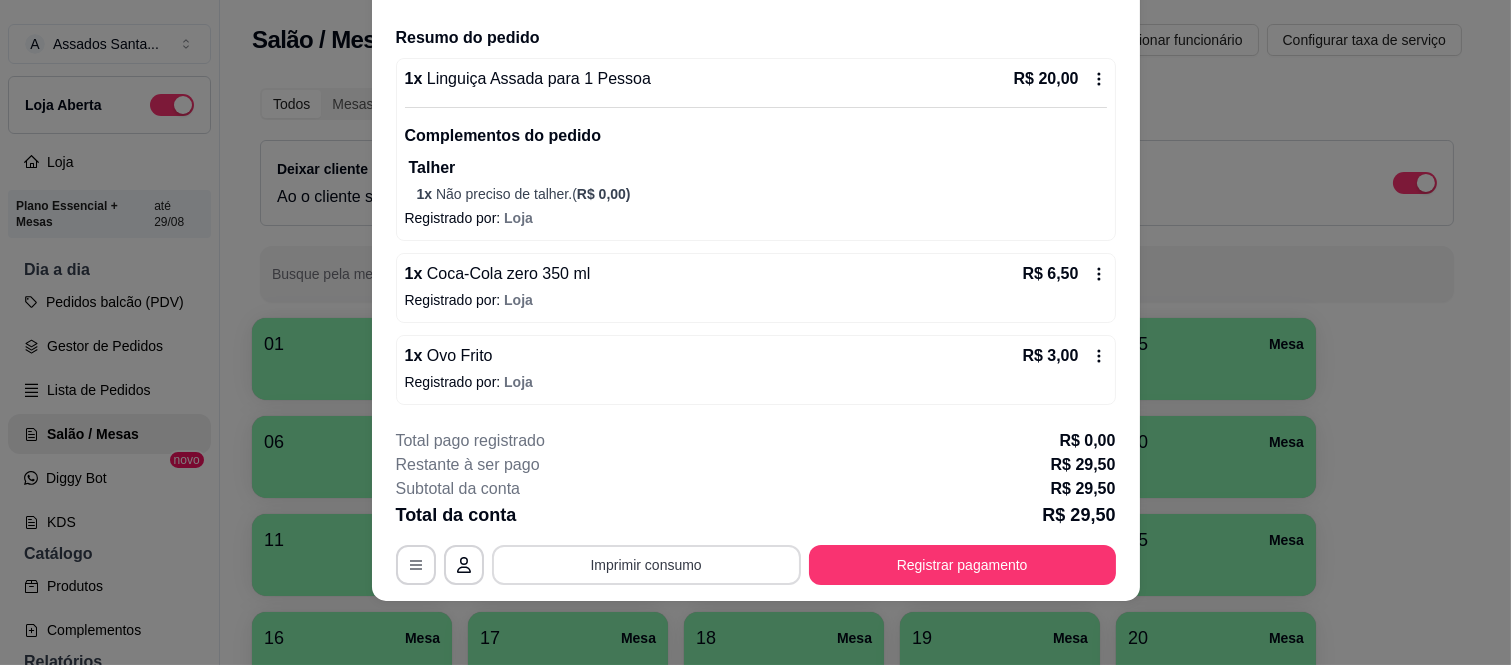 click on "Imprimir consumo" at bounding box center (646, 565) 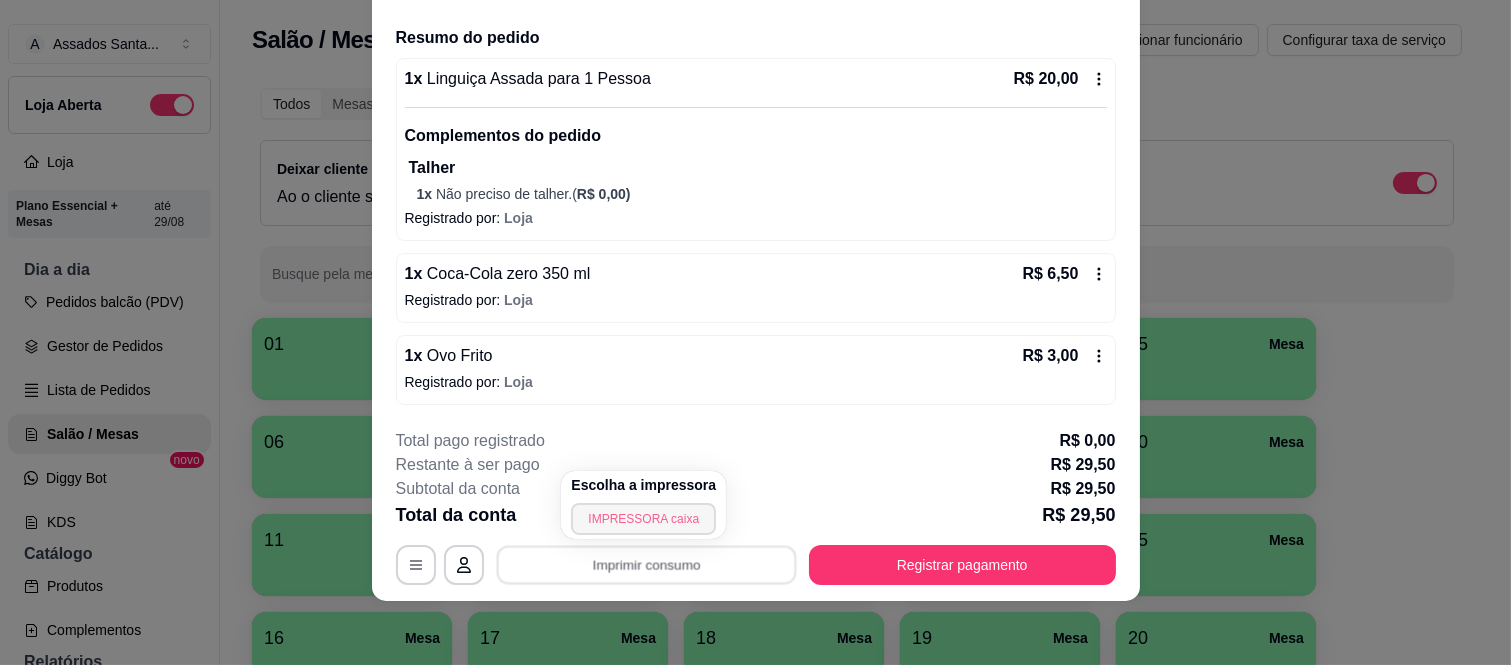 click on "IMPRESSORA caixa" at bounding box center [643, 519] 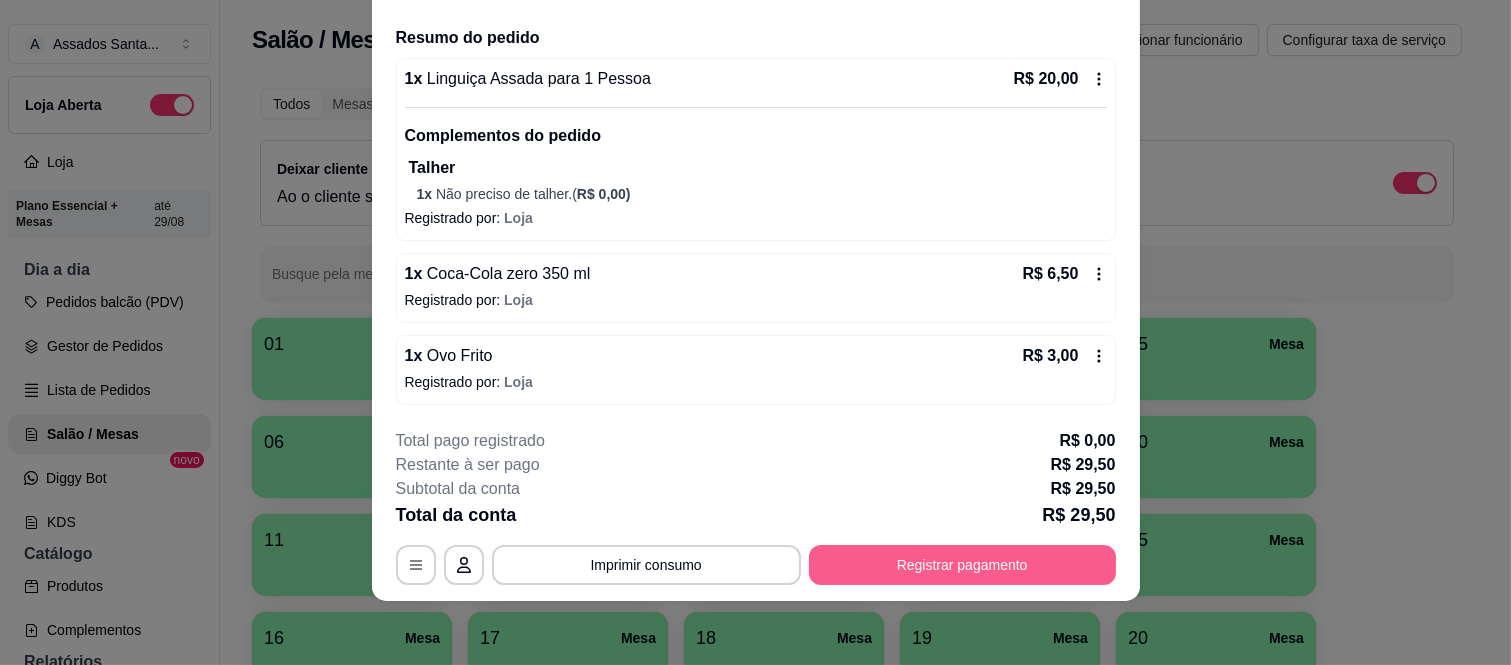 click on "Registrar pagamento" at bounding box center (962, 565) 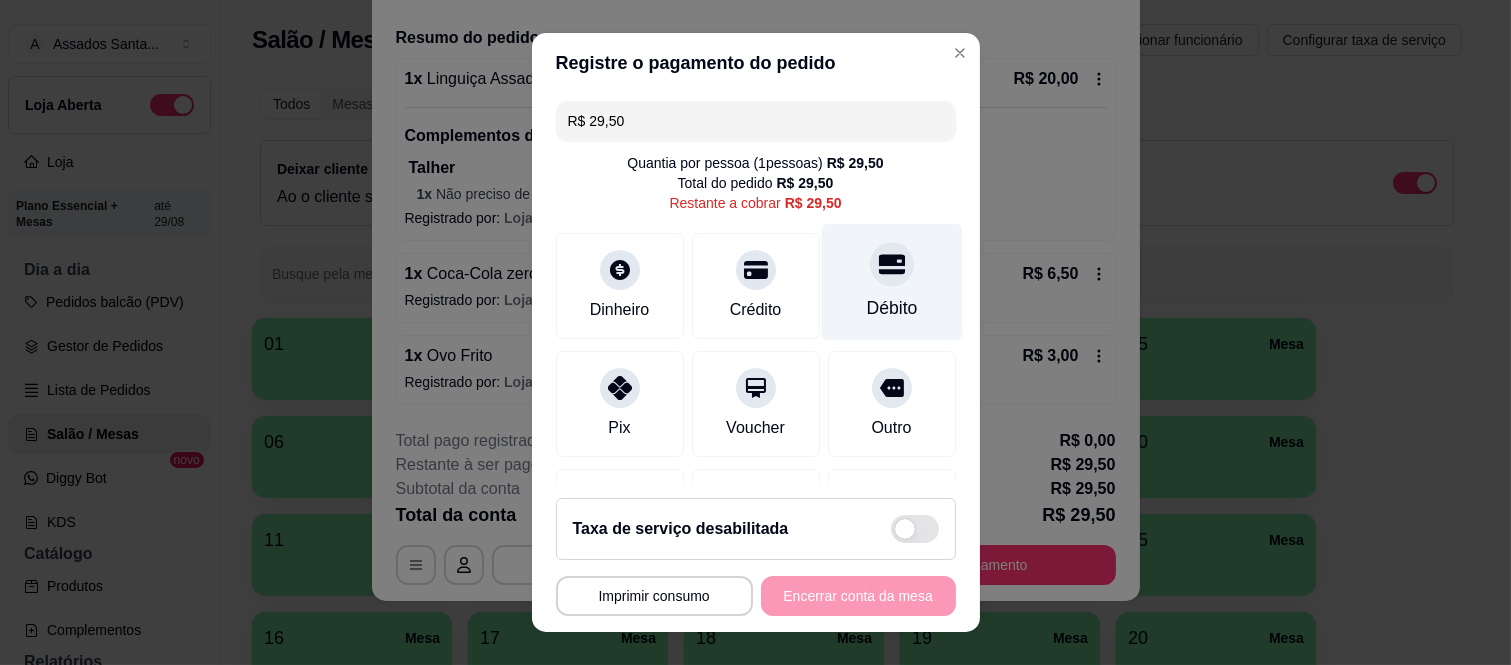 click at bounding box center (892, 265) 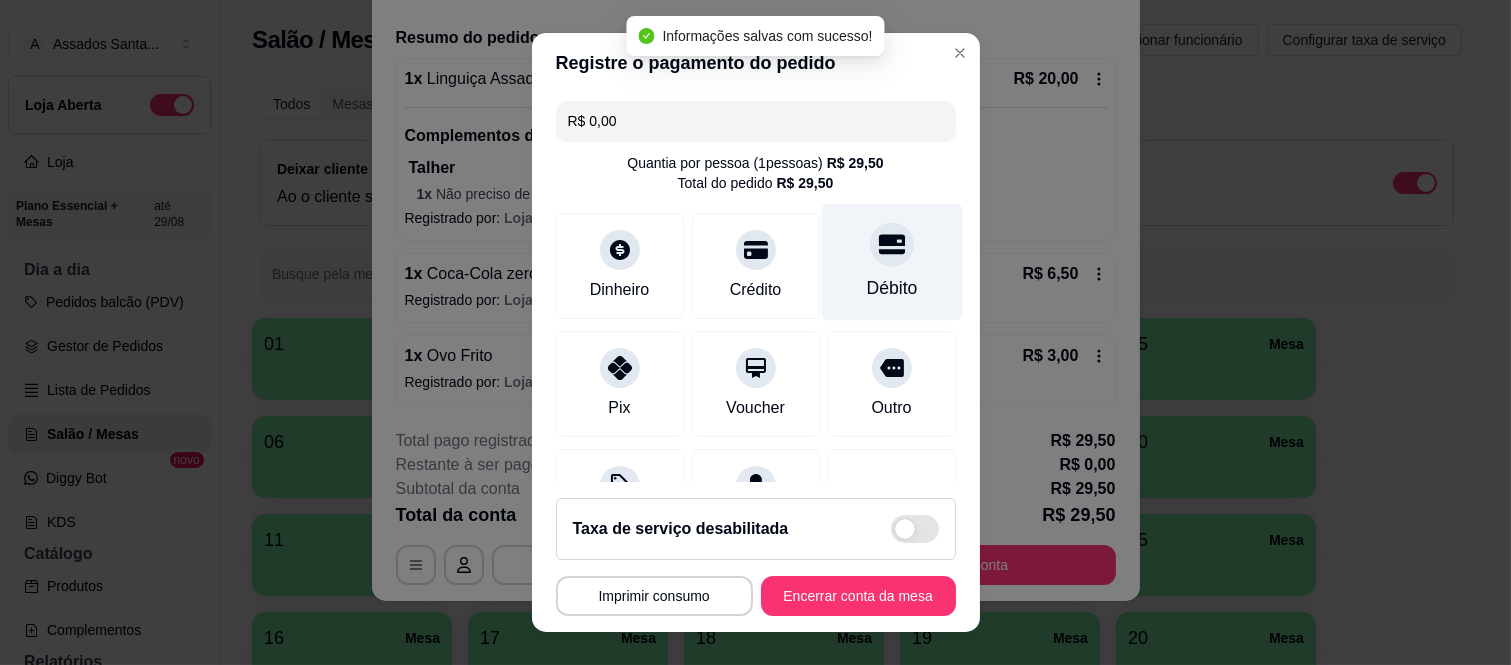 type on "R$ 0,00" 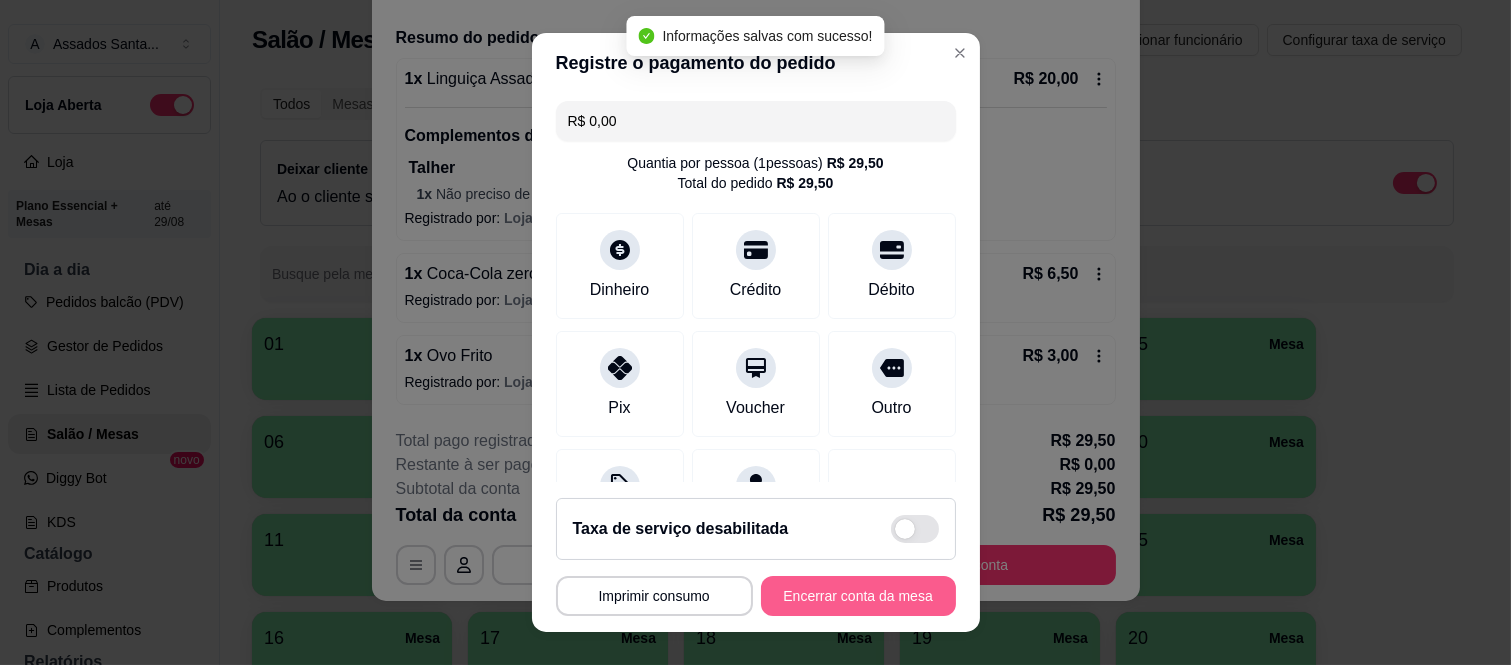 click on "Encerrar conta da mesa" at bounding box center [858, 596] 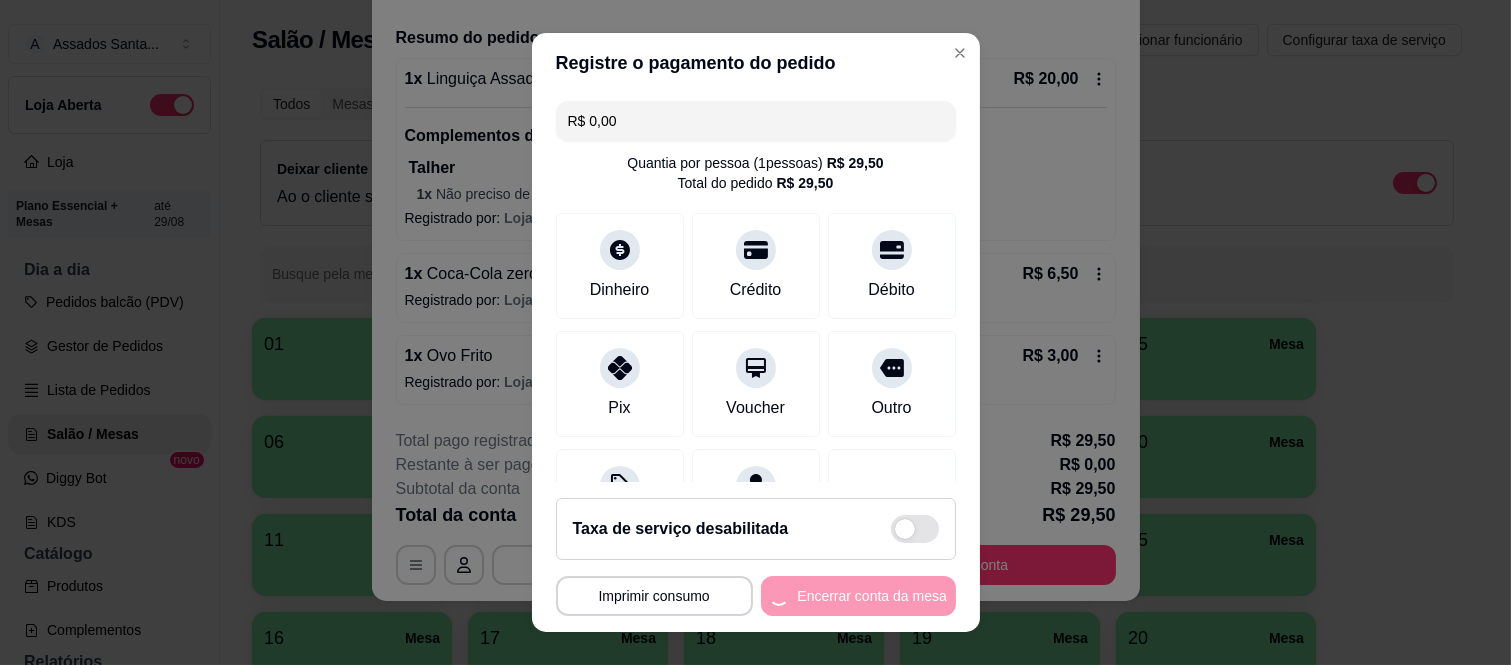 scroll, scrollTop: 0, scrollLeft: 0, axis: both 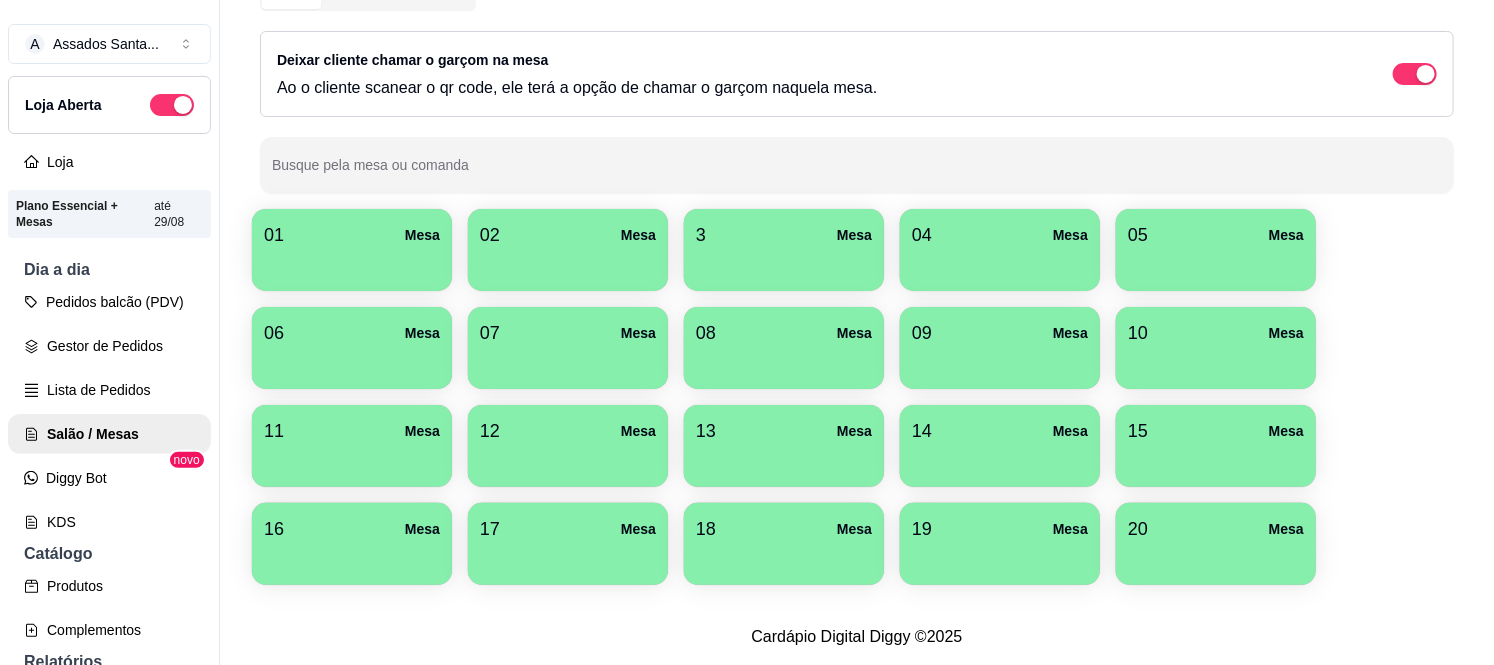 click at bounding box center [352, 460] 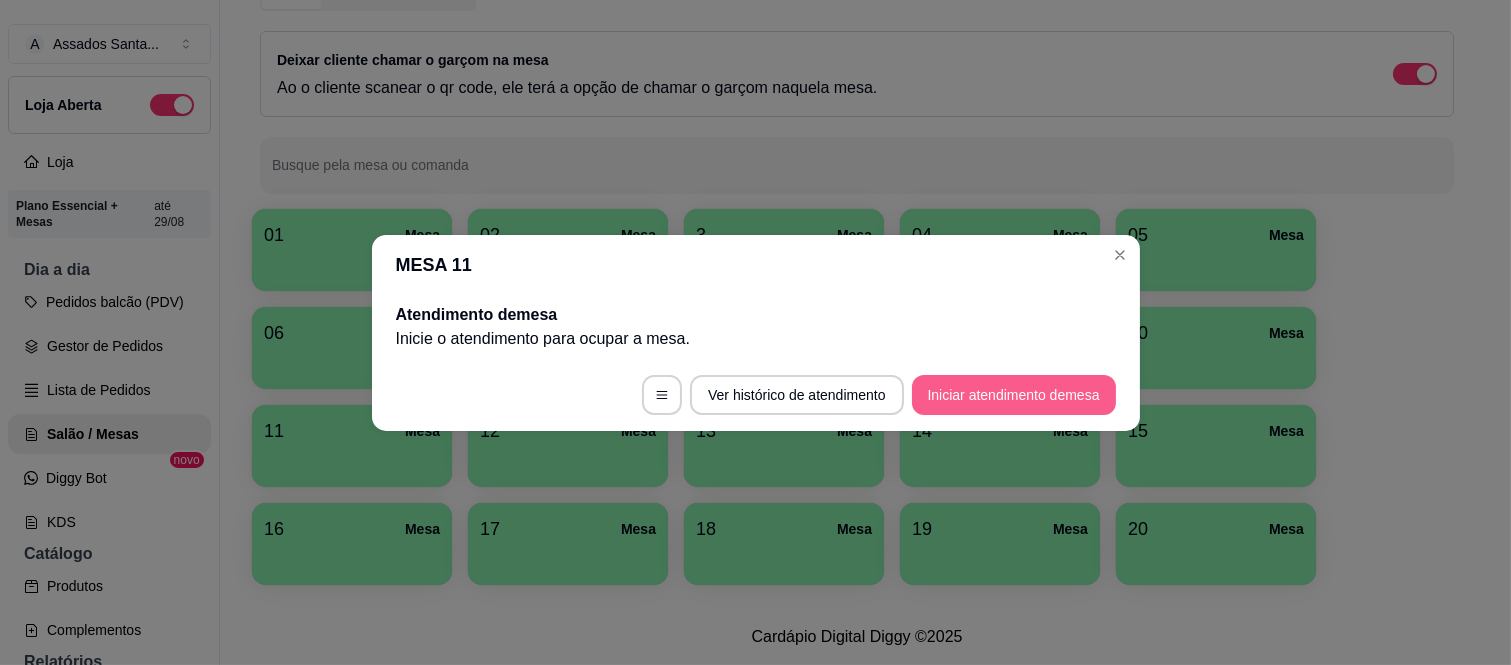 click on "Iniciar atendimento de  mesa" at bounding box center [1014, 395] 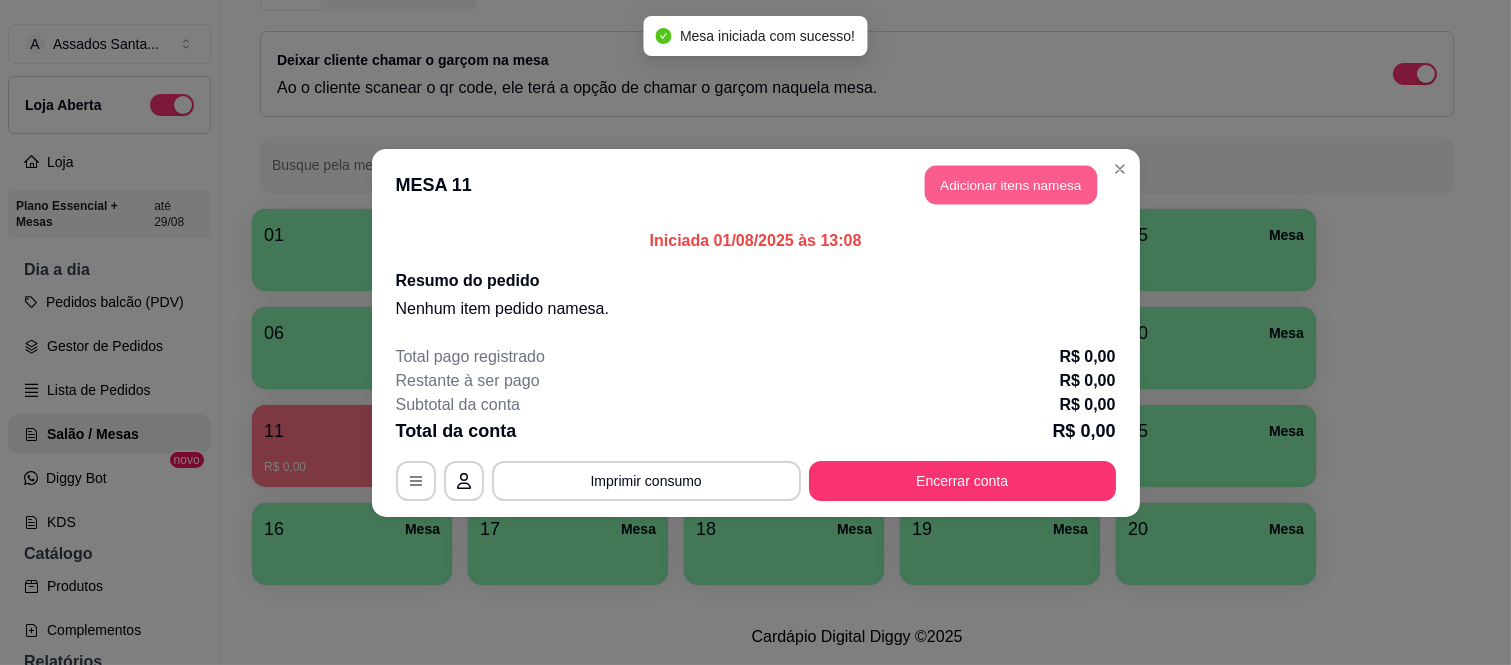 click on "Adicionar itens na  mesa" at bounding box center [1011, 184] 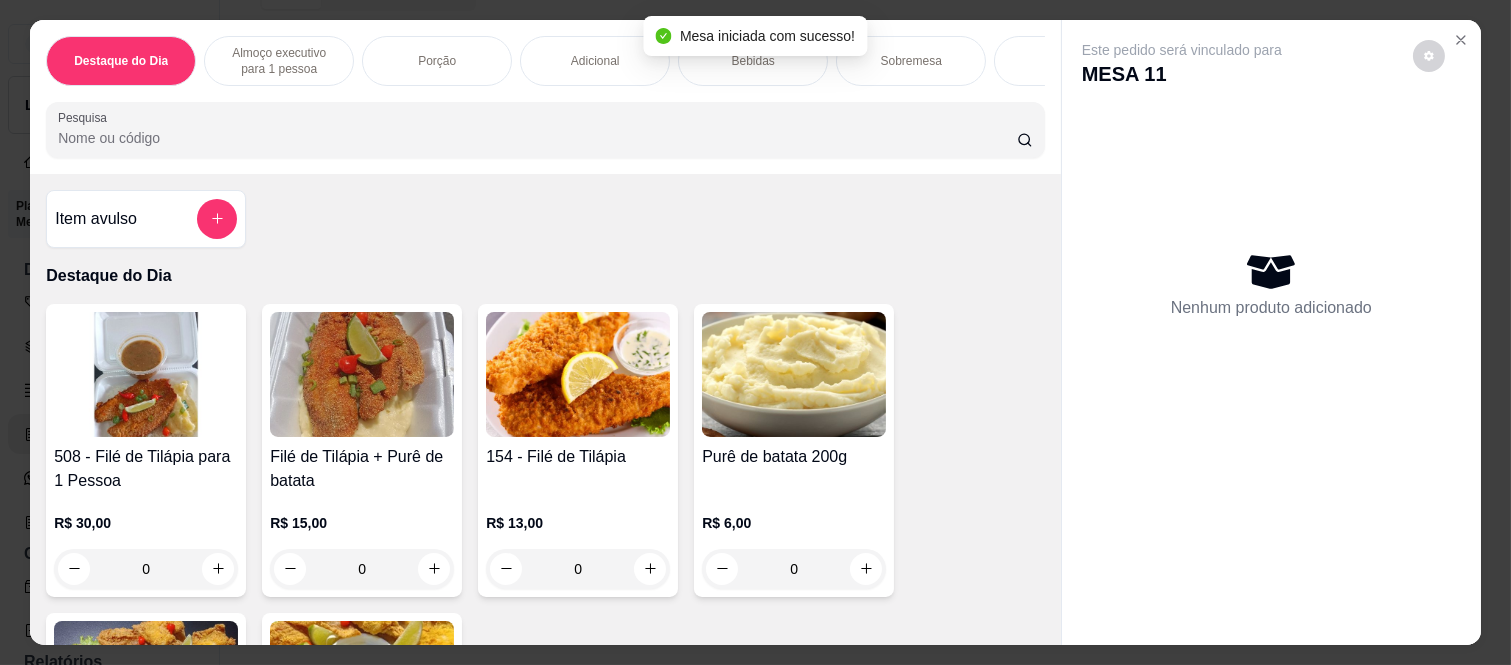 click on "Bebidas" at bounding box center [753, 61] 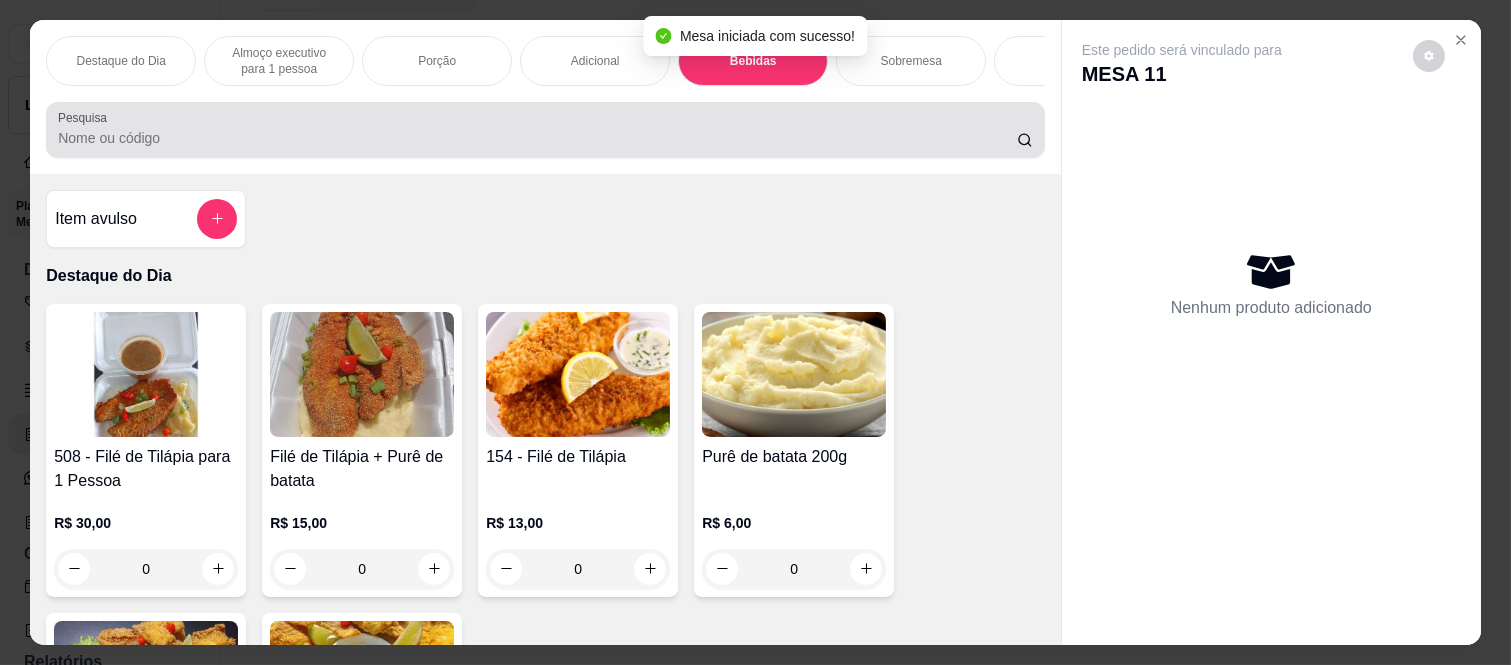 scroll, scrollTop: 3315, scrollLeft: 0, axis: vertical 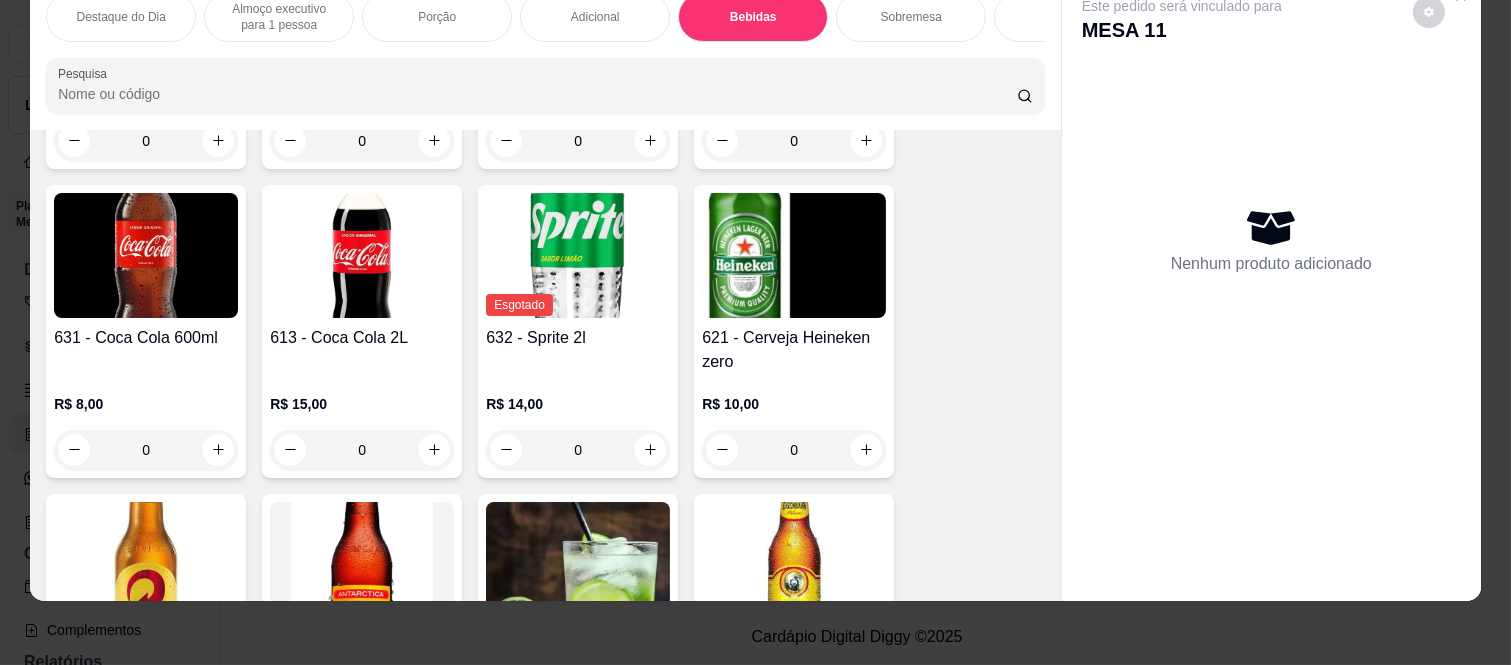 click on "R$ 15,00 0" at bounding box center (362, 432) 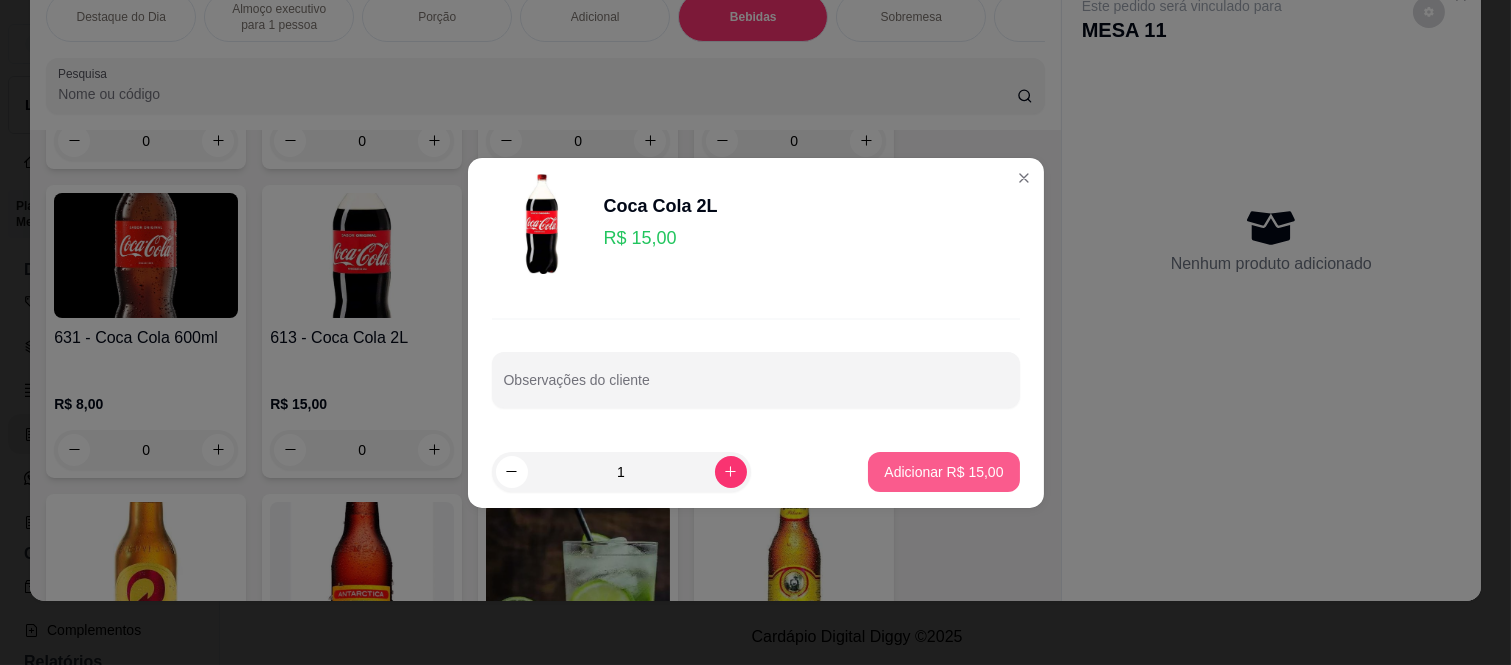 click on "Adicionar   R$ 15,00" at bounding box center [943, 472] 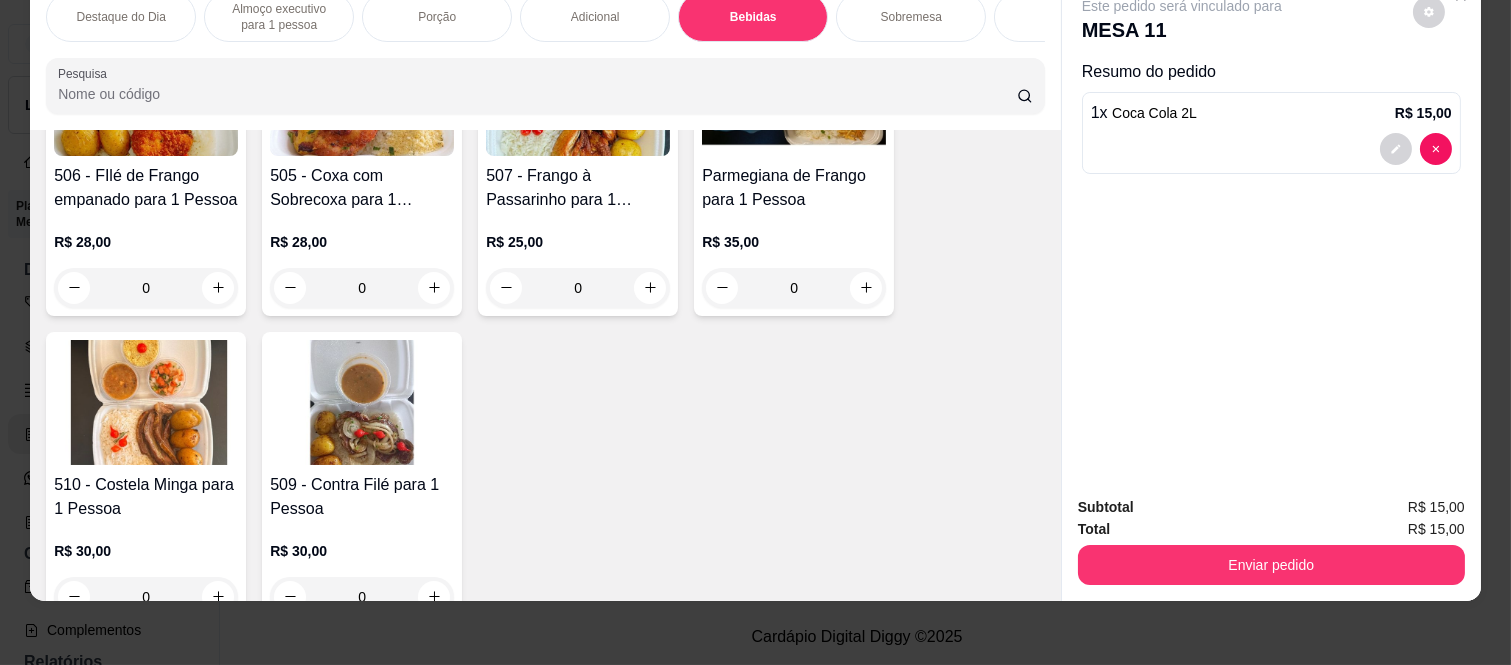 scroll, scrollTop: 648, scrollLeft: 0, axis: vertical 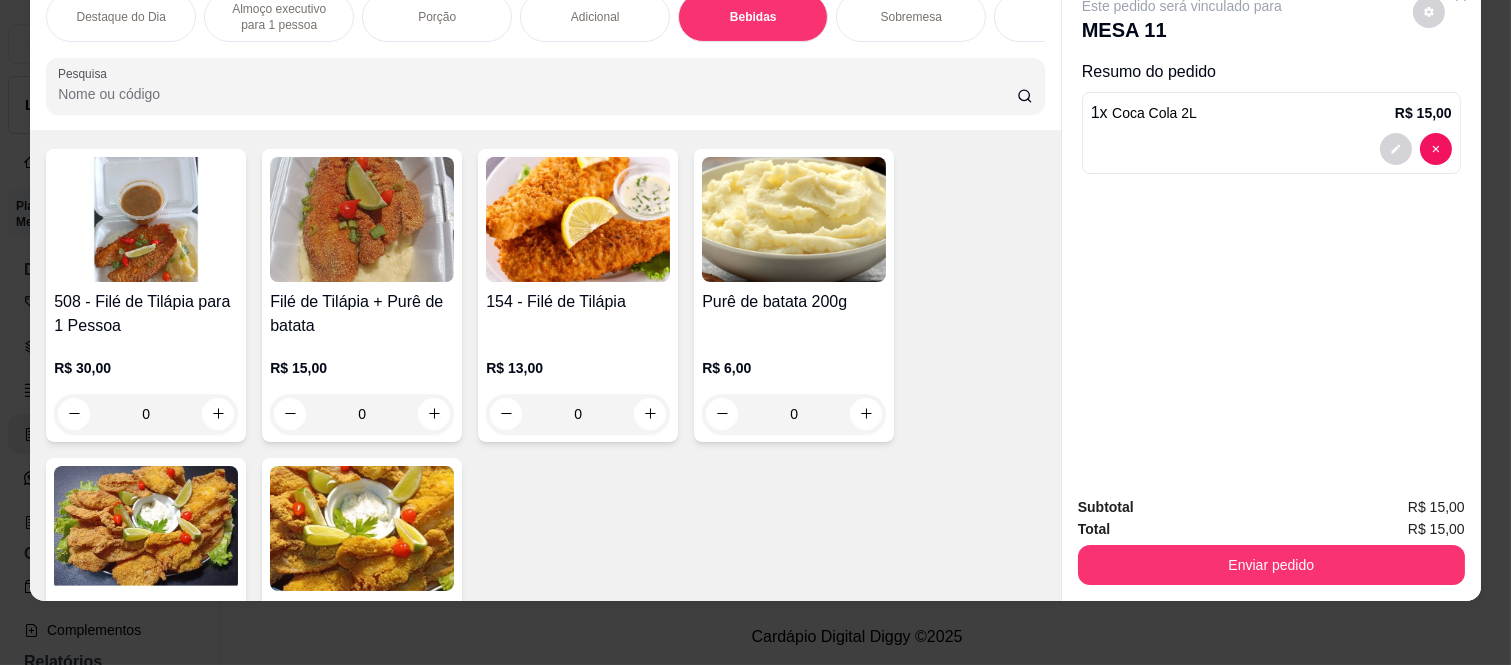 click on "0" at bounding box center [146, 414] 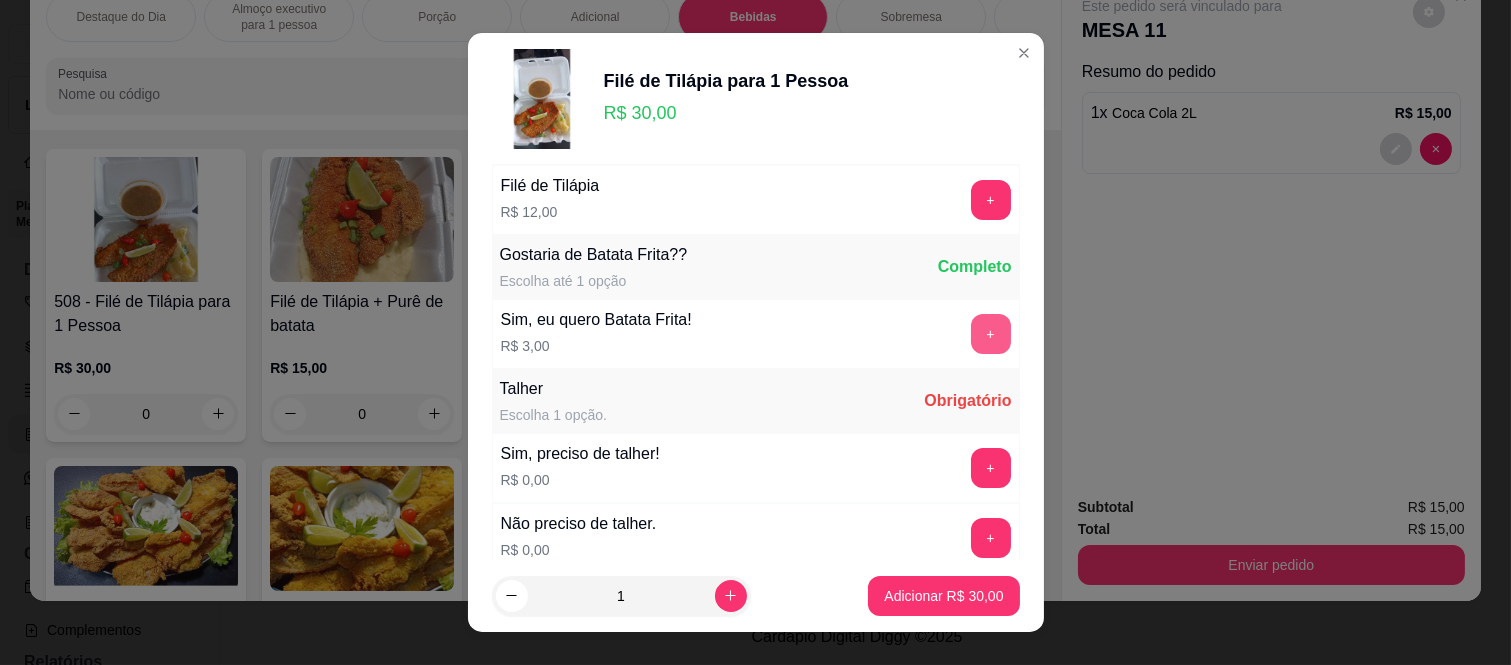 scroll, scrollTop: 111, scrollLeft: 0, axis: vertical 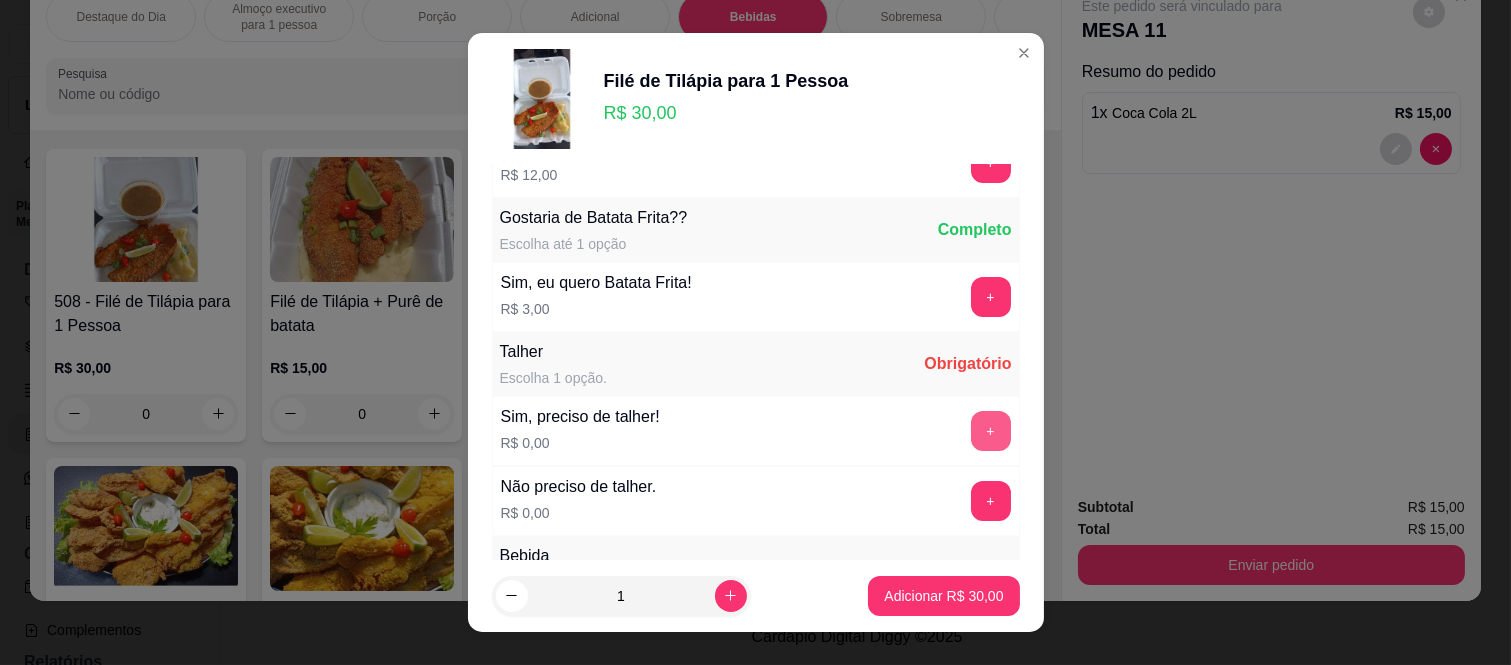 click on "+" at bounding box center (991, 431) 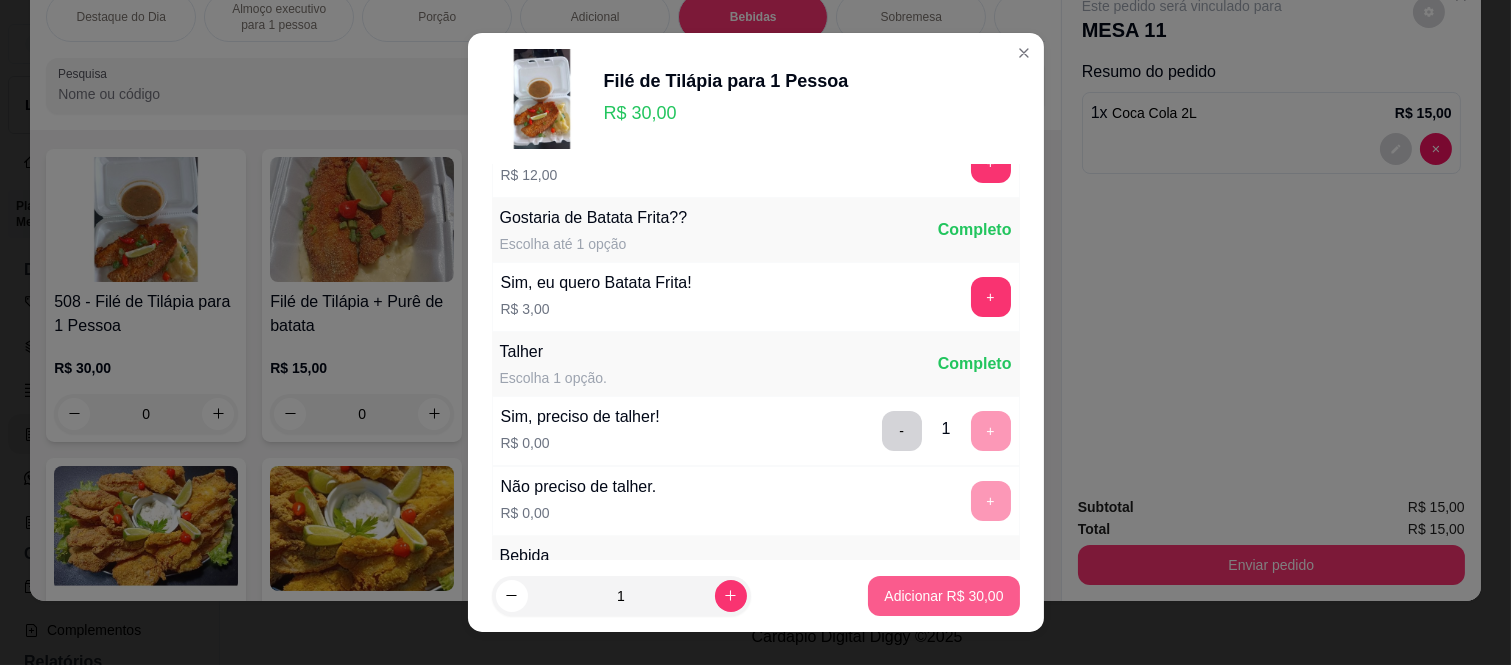 click on "Adicionar   R$ 30,00" at bounding box center [943, 596] 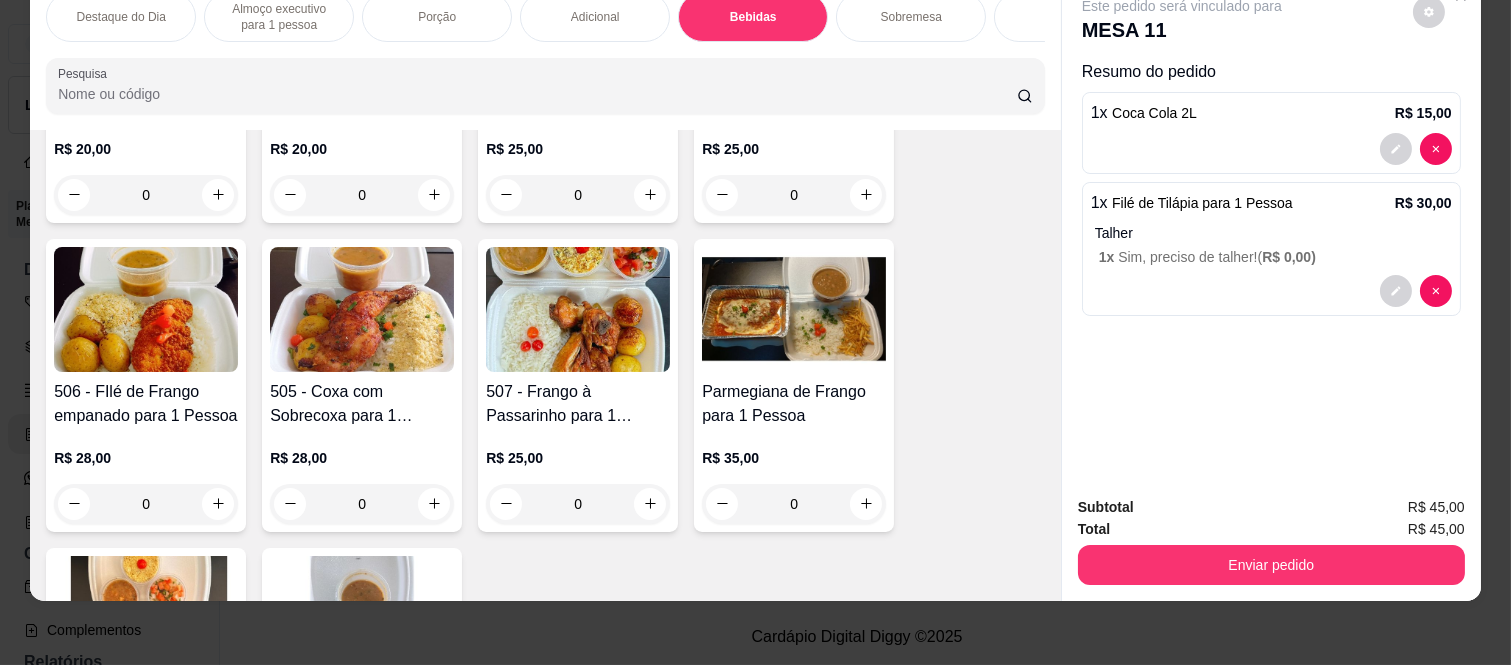 scroll, scrollTop: 888, scrollLeft: 0, axis: vertical 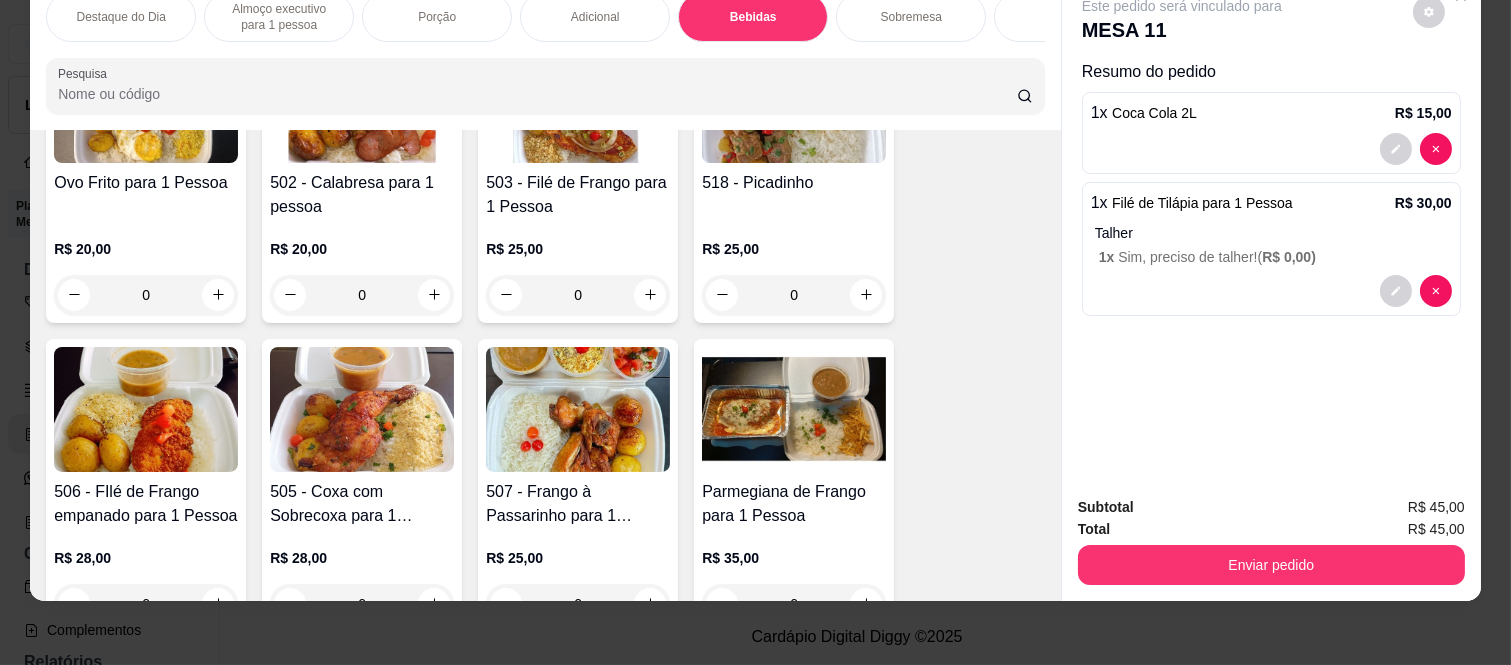 click on "0" at bounding box center [362, 295] 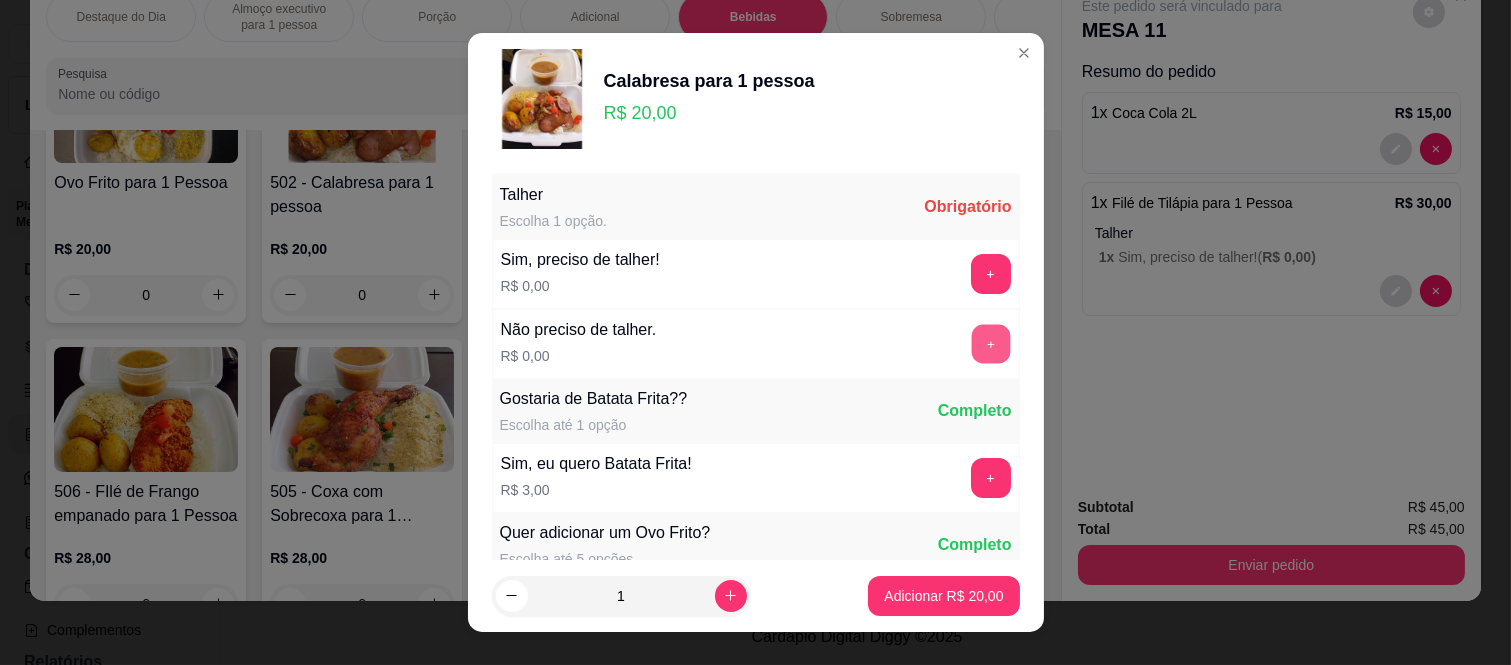 click on "+" at bounding box center [990, 344] 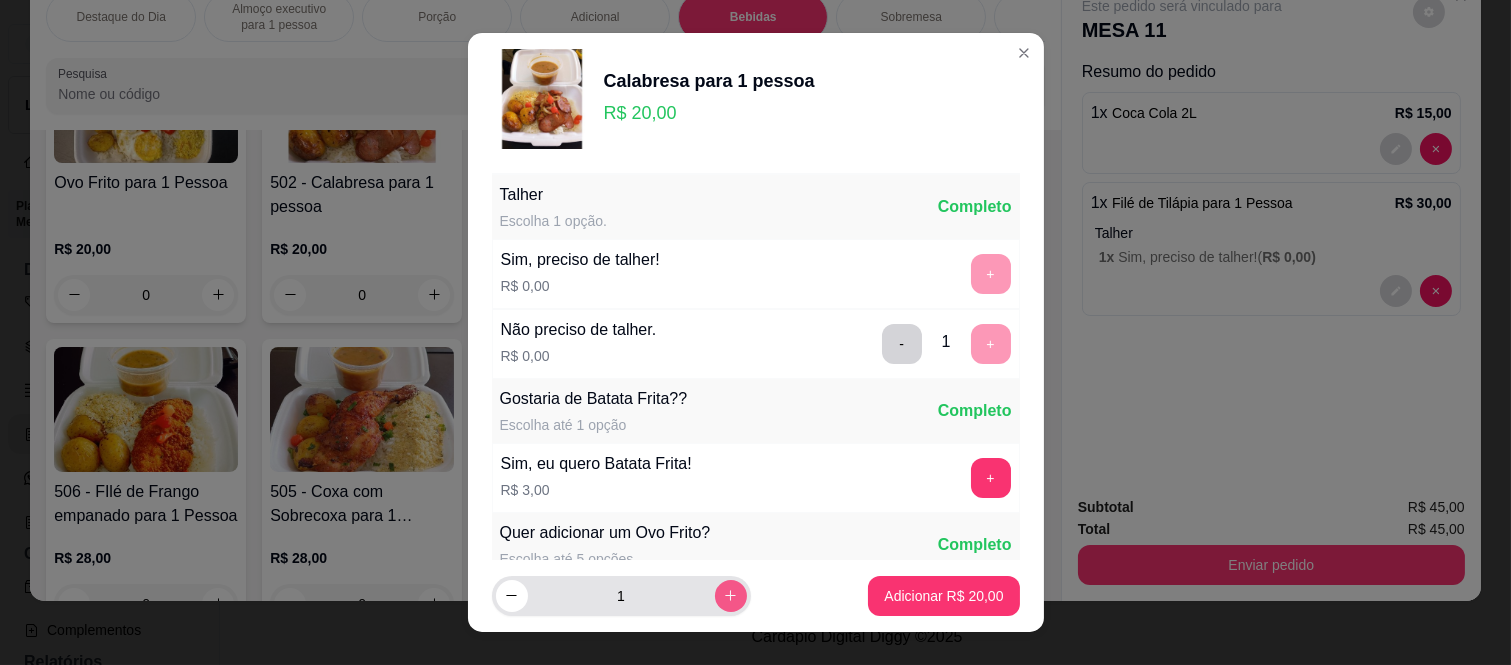 click 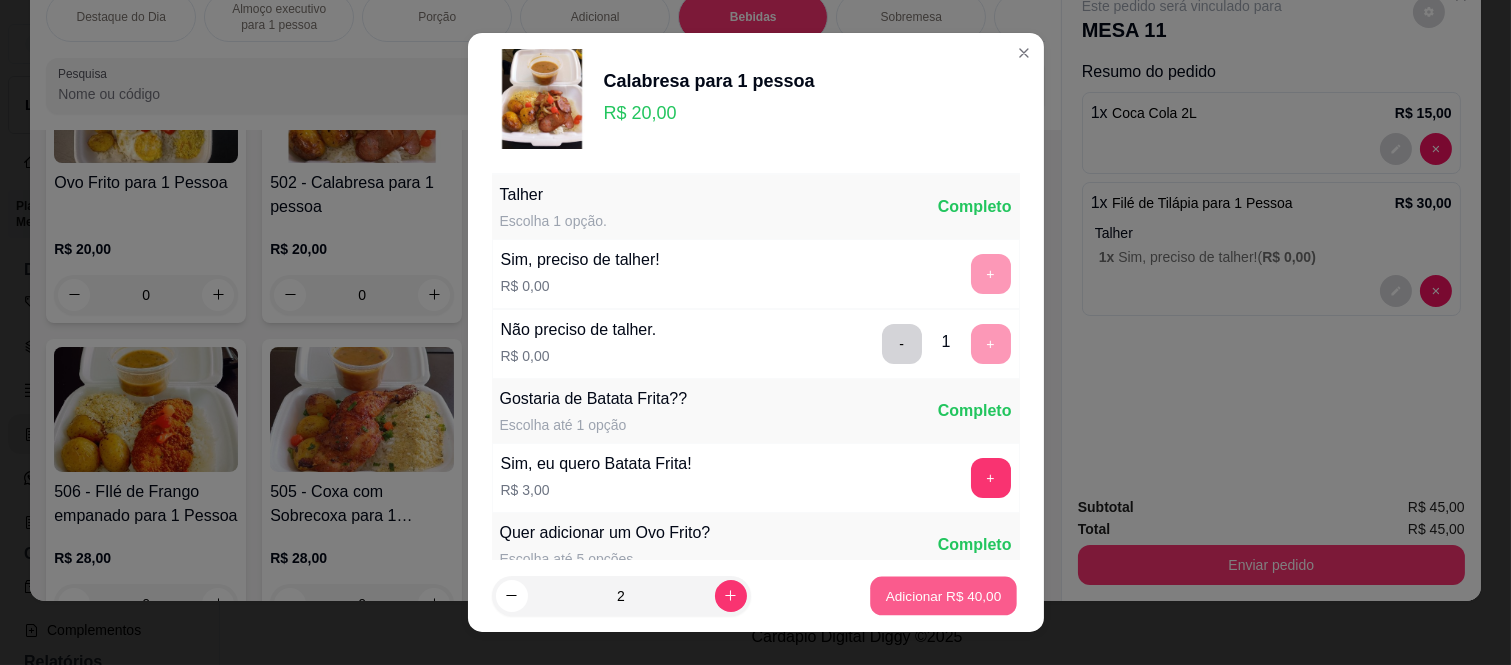 click on "Adicionar   R$ 40,00" at bounding box center [944, 595] 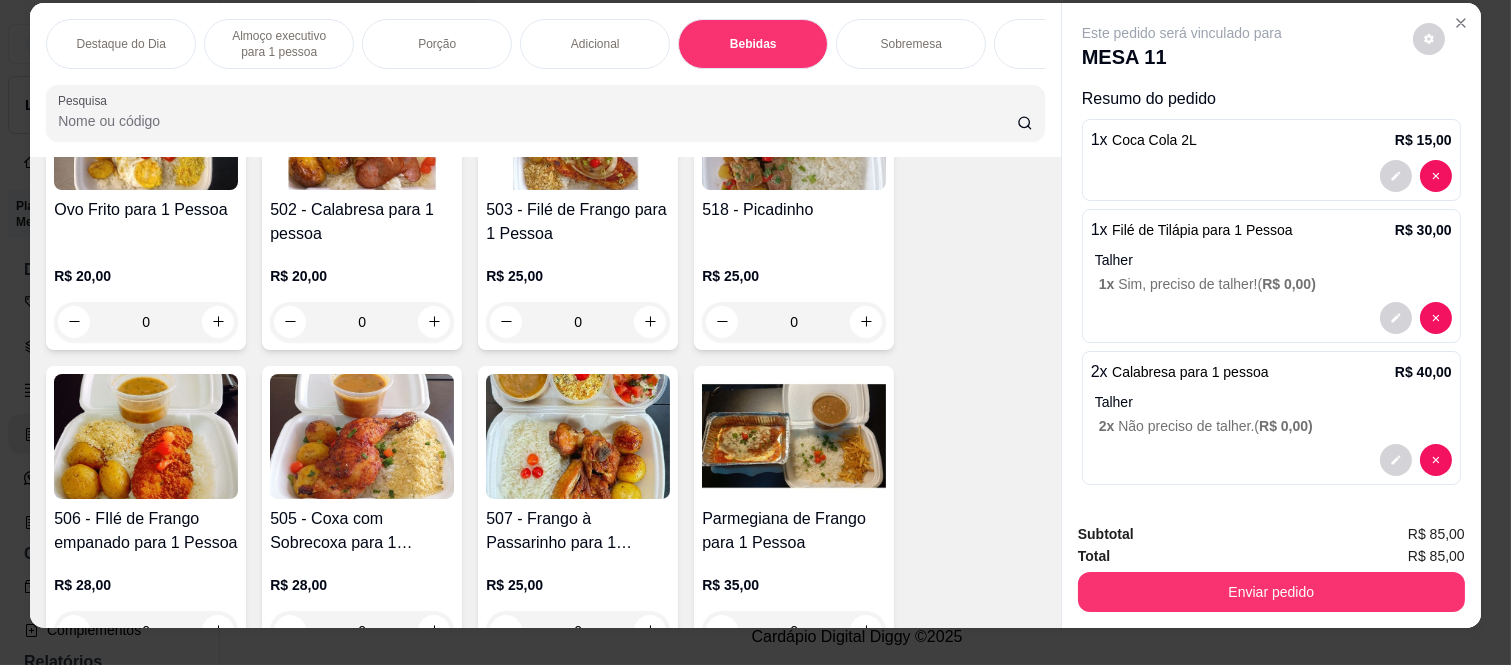 scroll, scrollTop: 0, scrollLeft: 0, axis: both 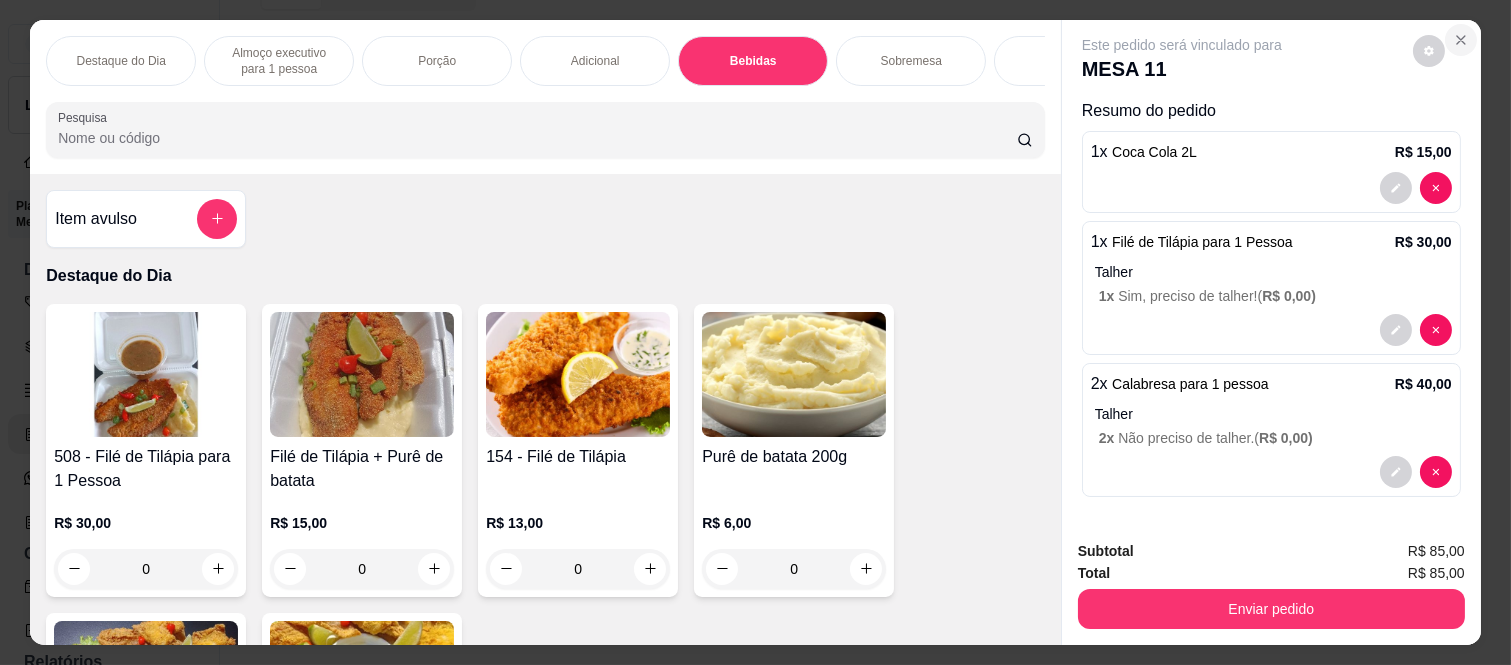 click 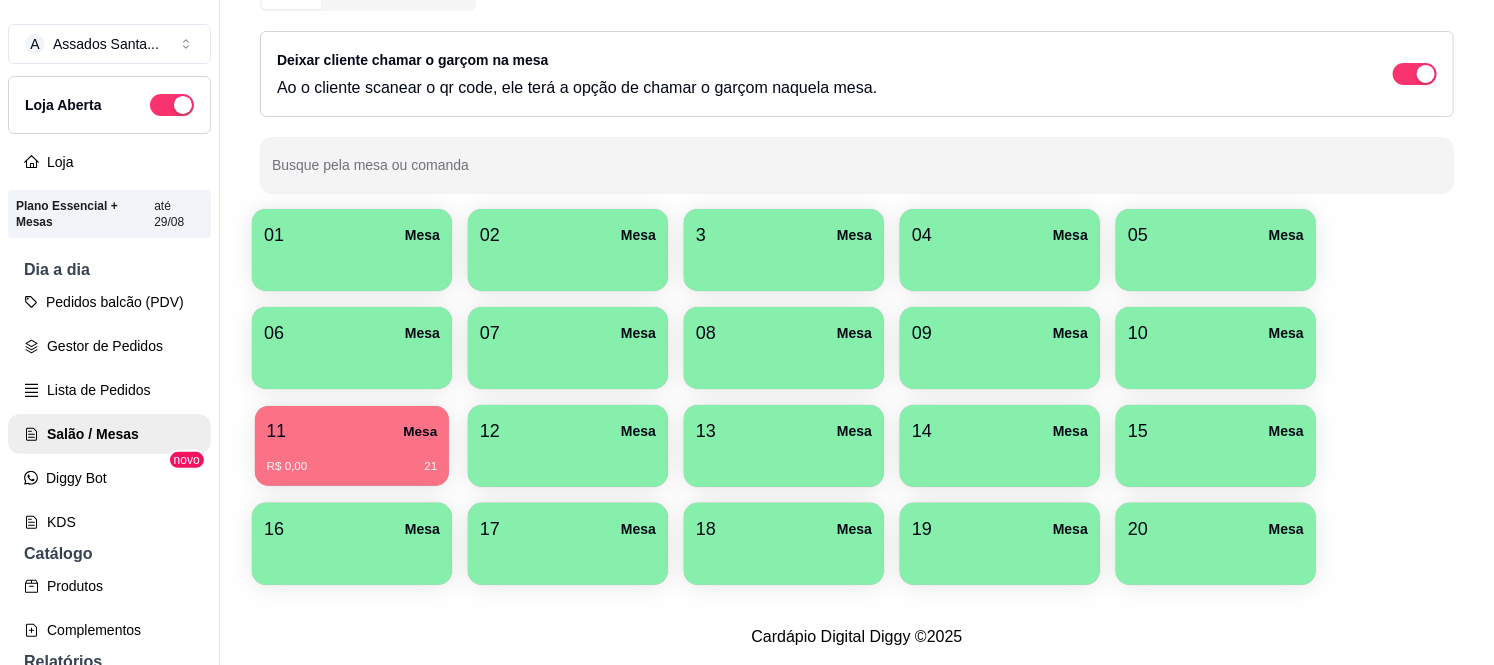 click on "R$ 0,00 21" at bounding box center (352, 459) 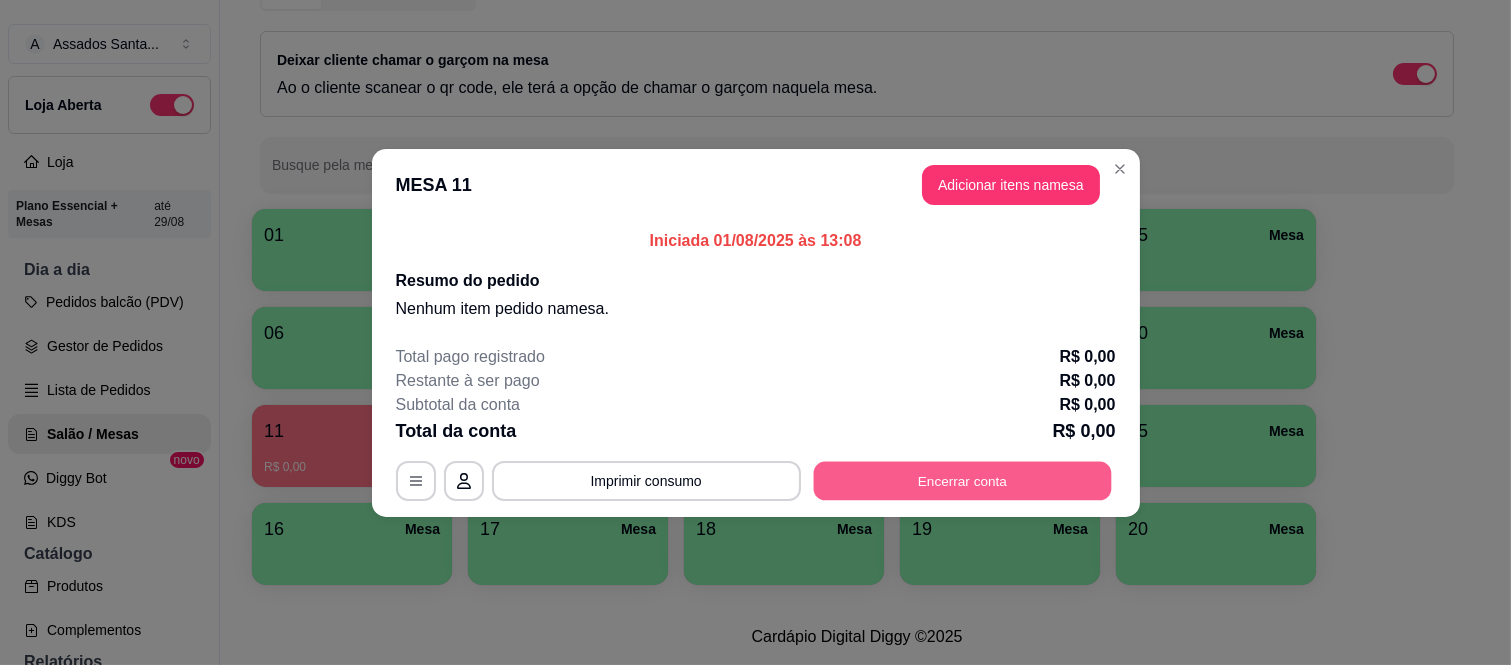 click on "Encerrar conta" at bounding box center (962, 480) 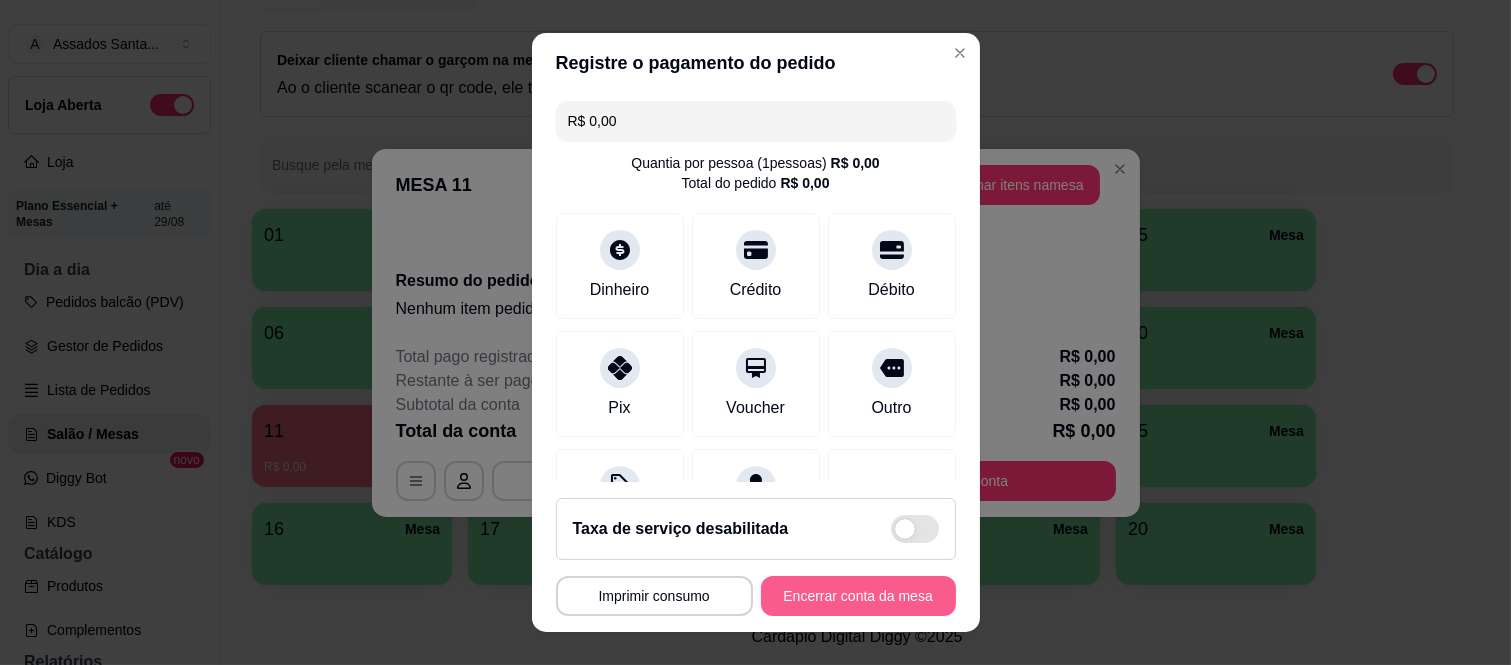 click on "Encerrar conta da mesa" at bounding box center [858, 596] 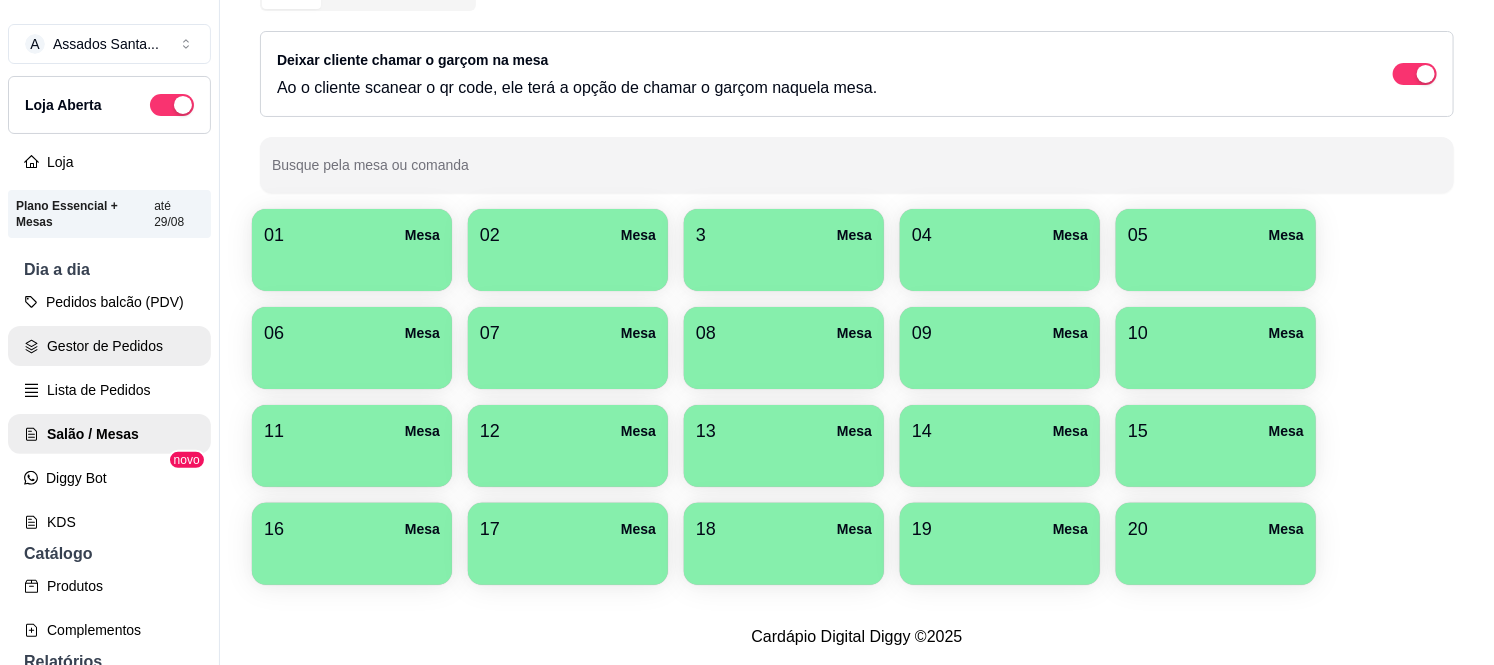 click on "Gestor de Pedidos" at bounding box center (109, 346) 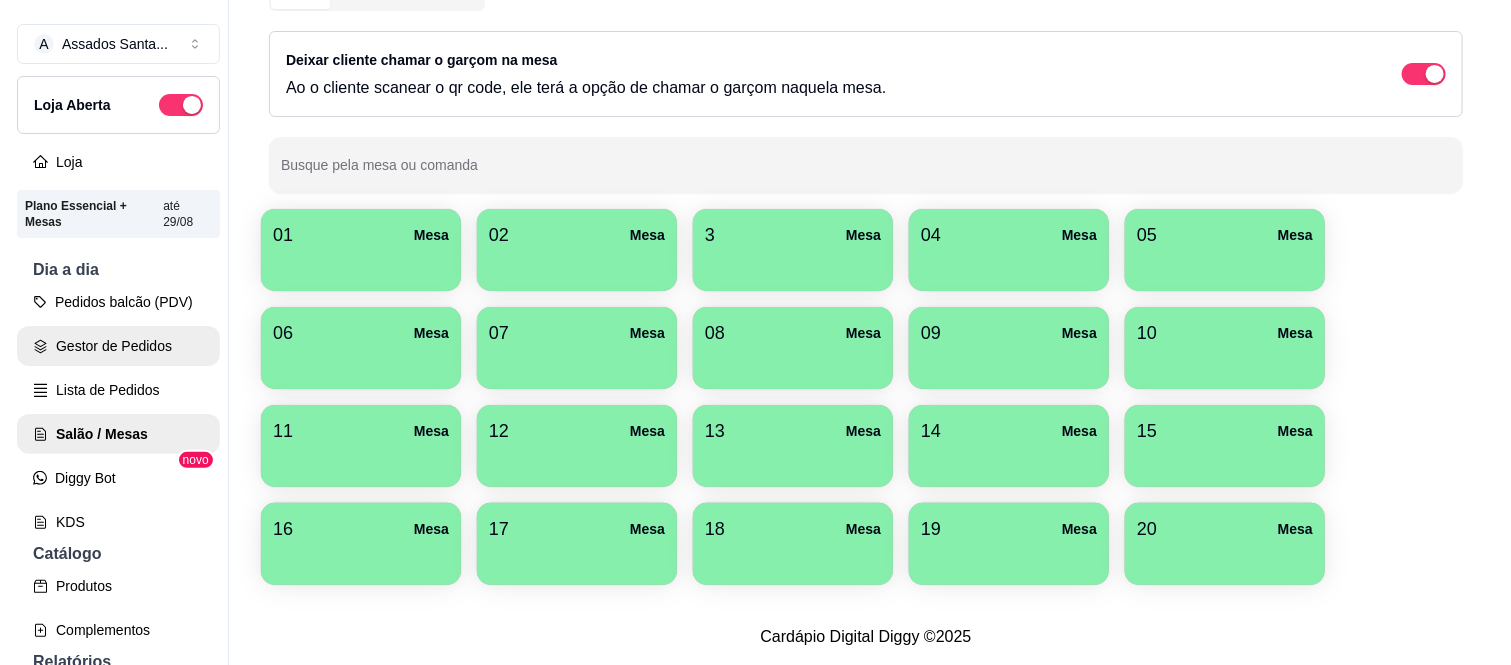 scroll, scrollTop: 0, scrollLeft: 0, axis: both 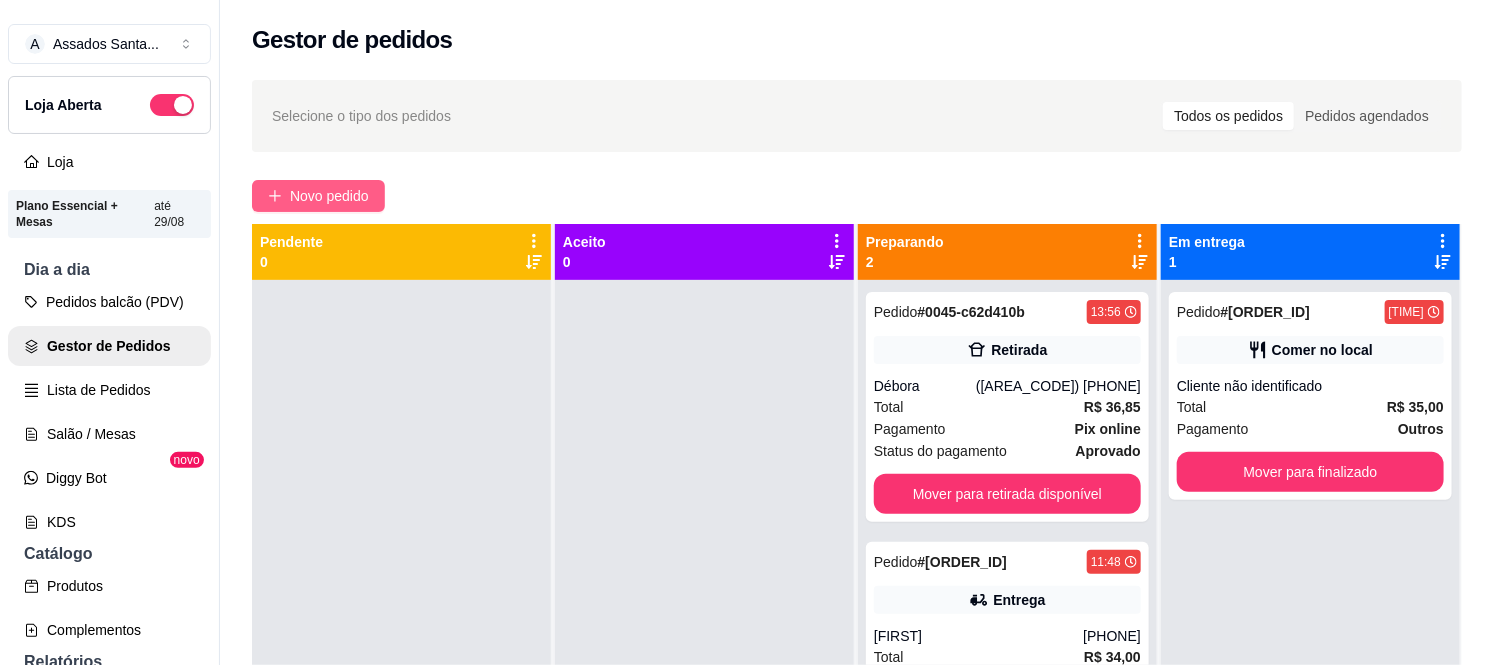 click on "Novo pedido" at bounding box center [329, 196] 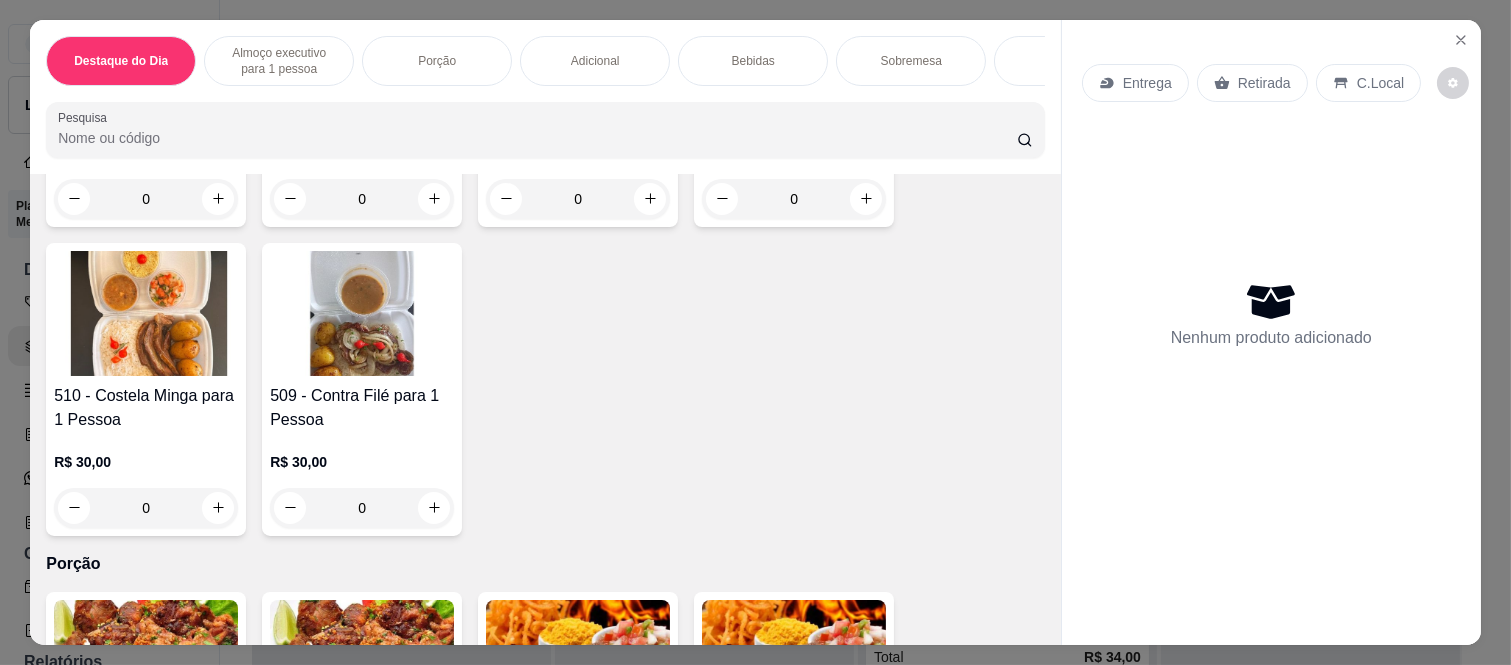 scroll, scrollTop: 1333, scrollLeft: 0, axis: vertical 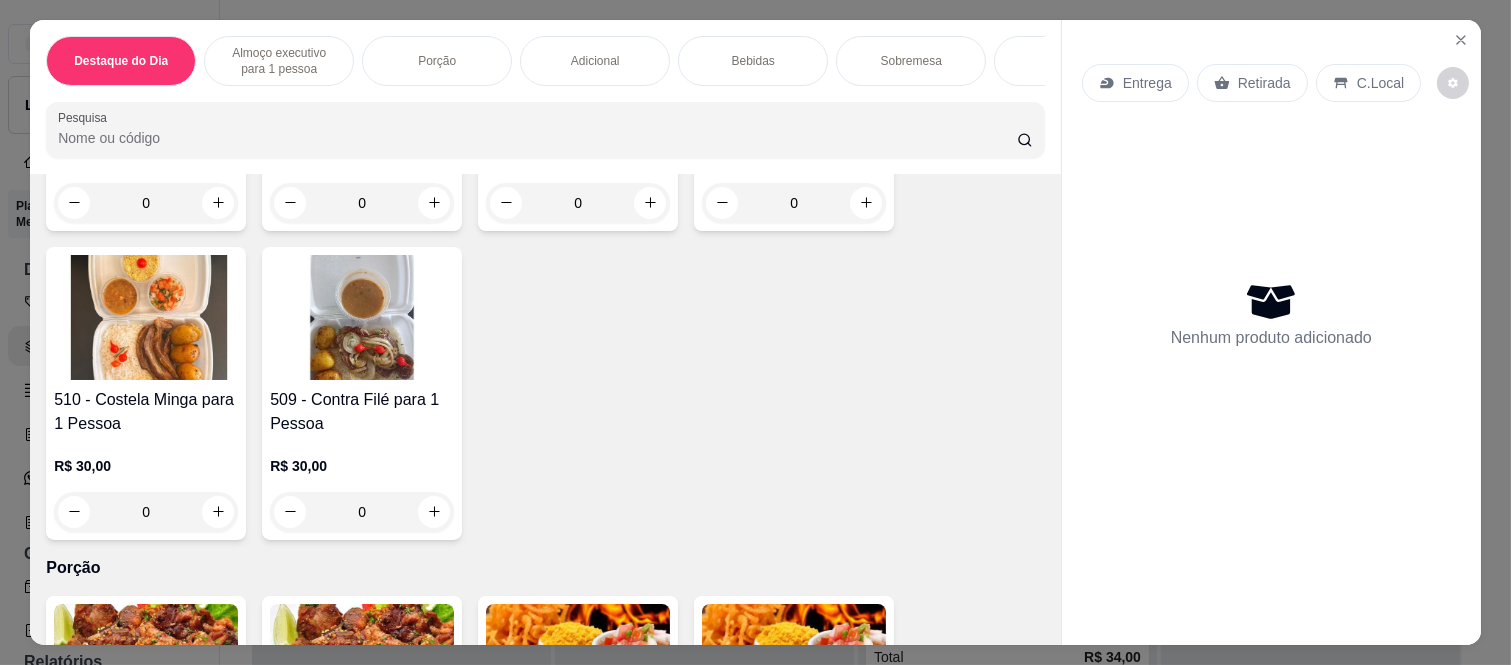 click on "R$ 30,00" at bounding box center (362, 466) 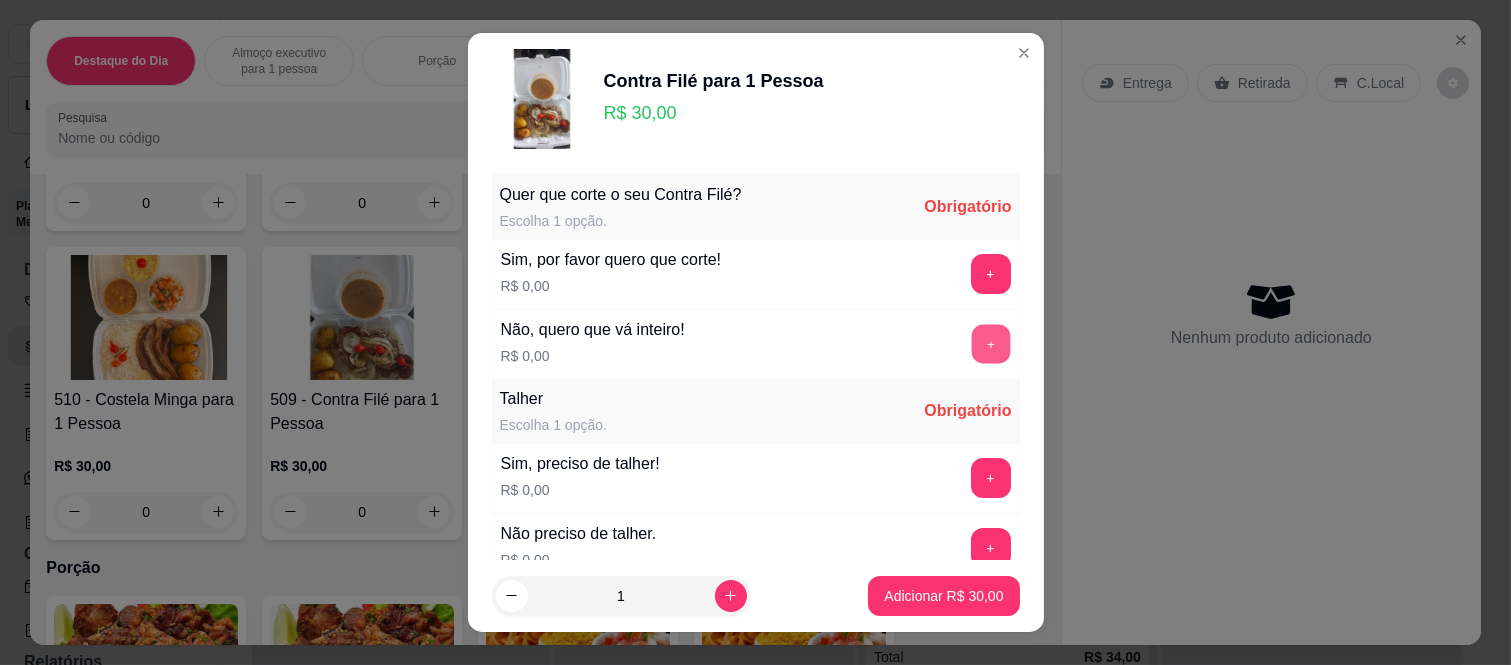 click on "+" at bounding box center [990, 344] 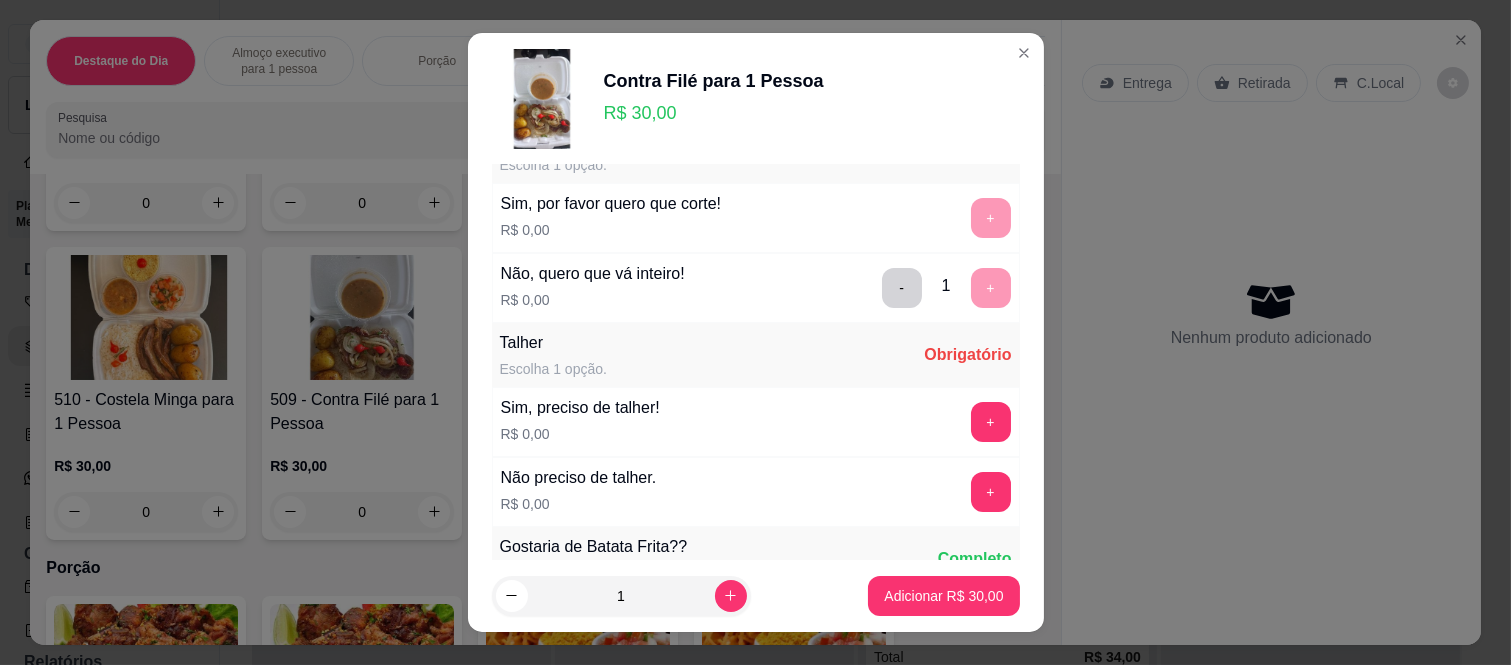 scroll, scrollTop: 111, scrollLeft: 0, axis: vertical 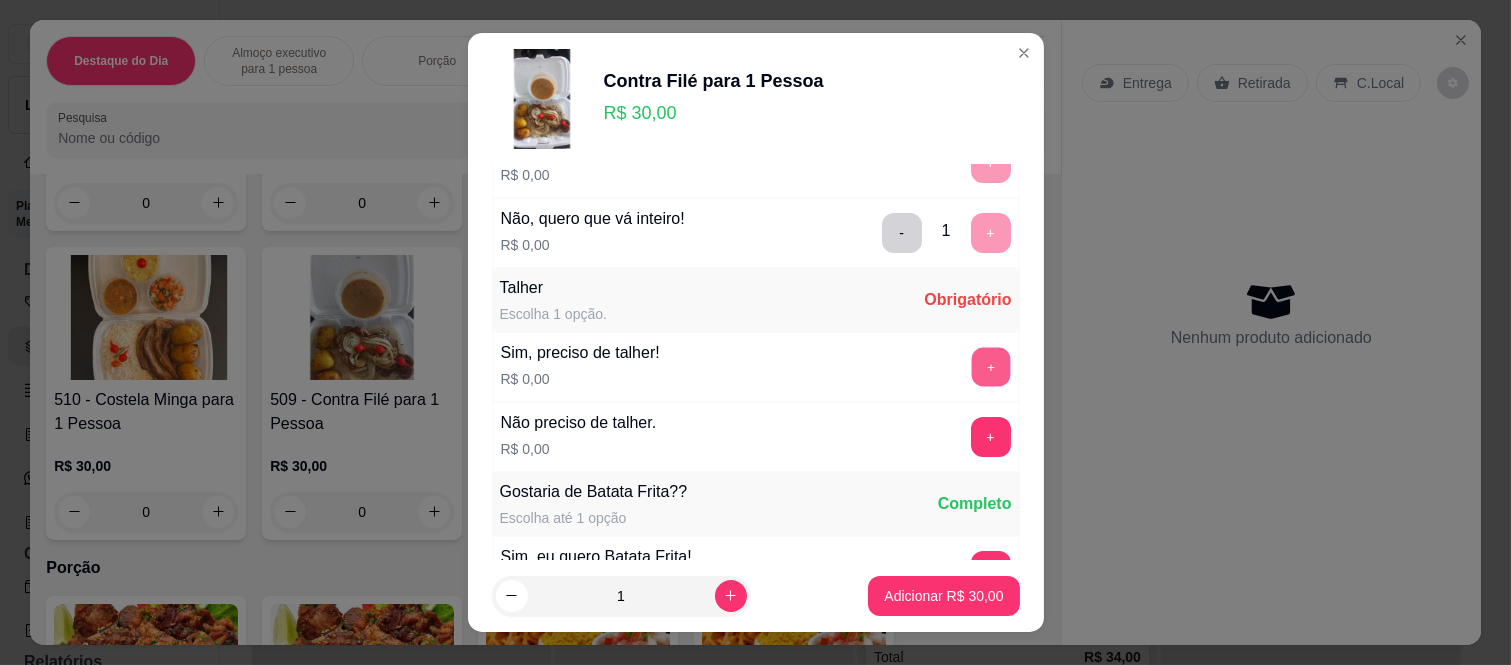 click on "+" at bounding box center [990, 367] 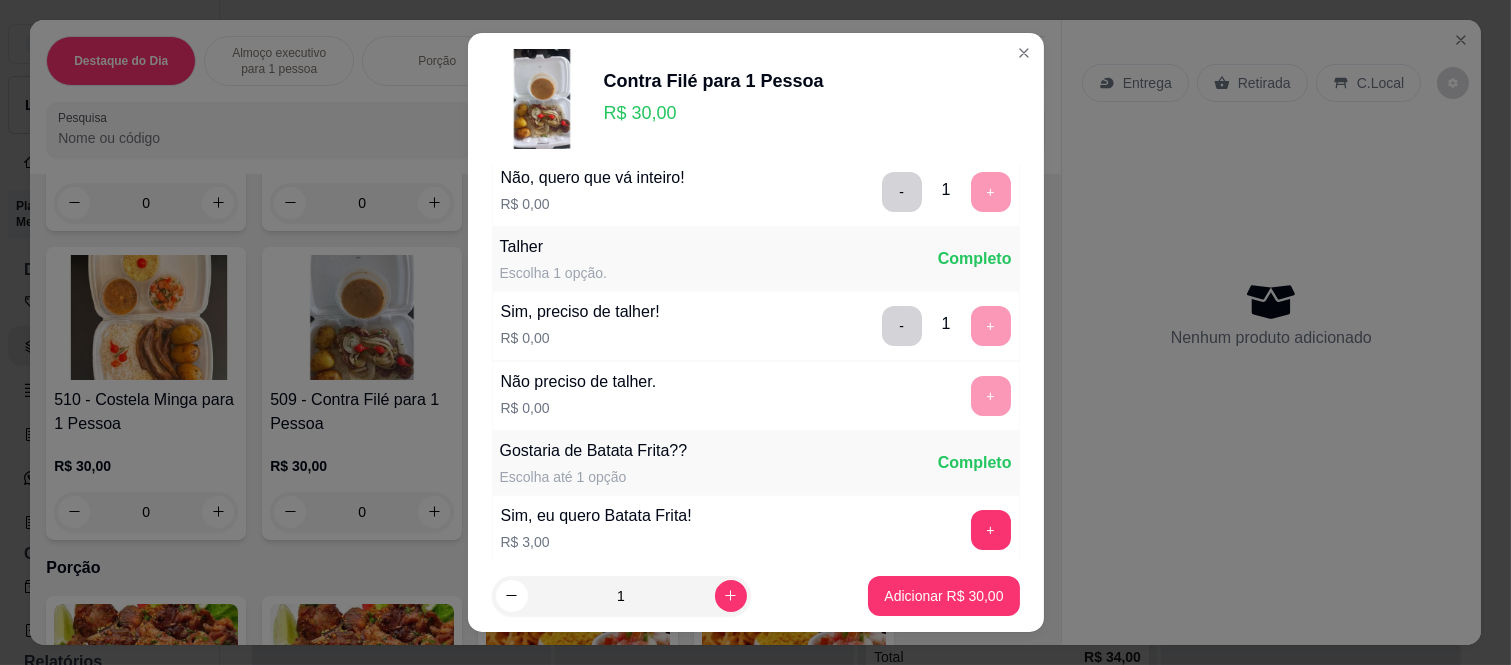 scroll, scrollTop: 222, scrollLeft: 0, axis: vertical 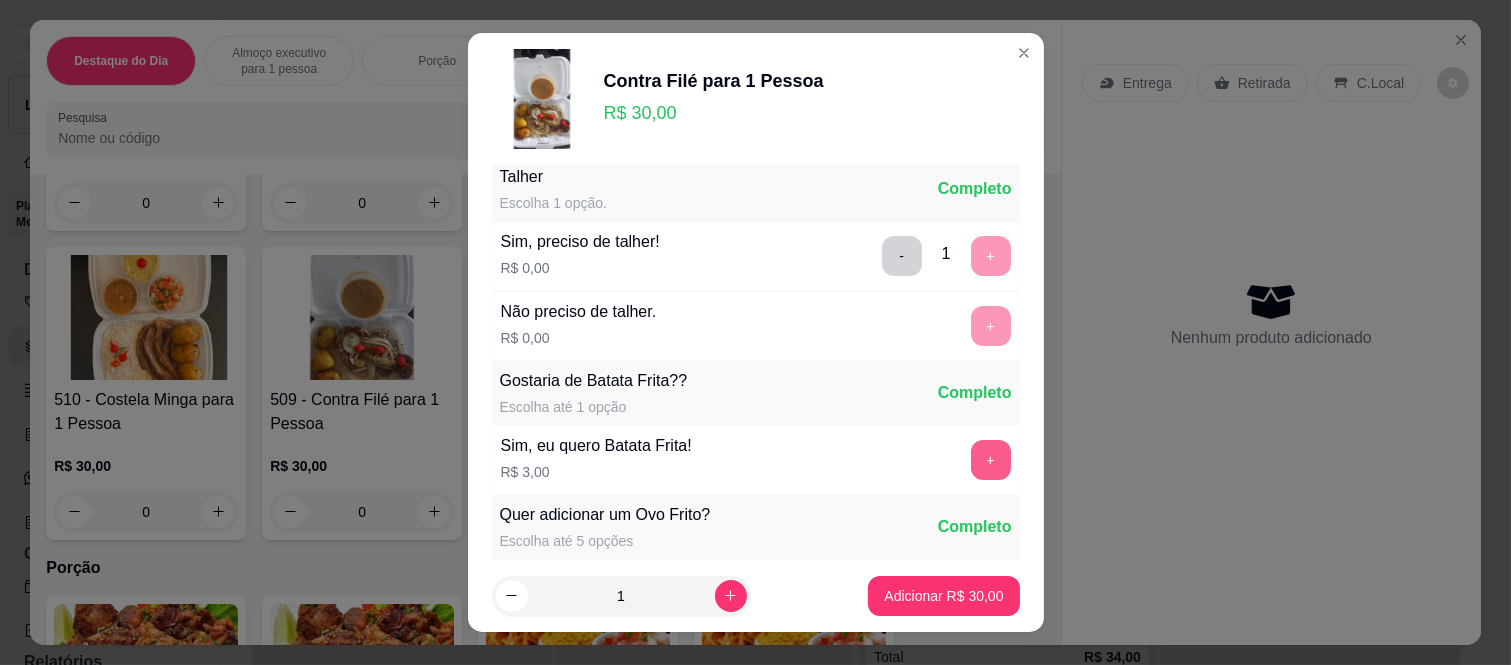 click on "+" at bounding box center [991, 460] 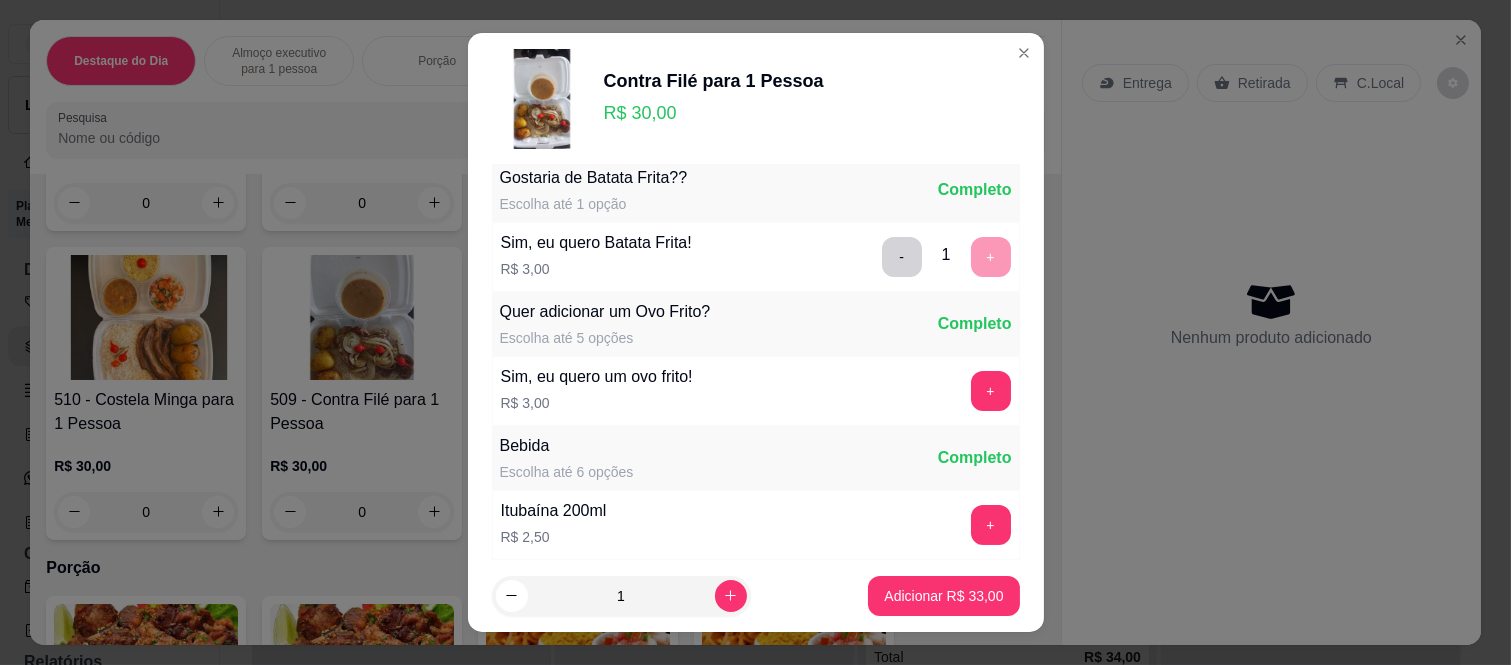 scroll, scrollTop: 444, scrollLeft: 0, axis: vertical 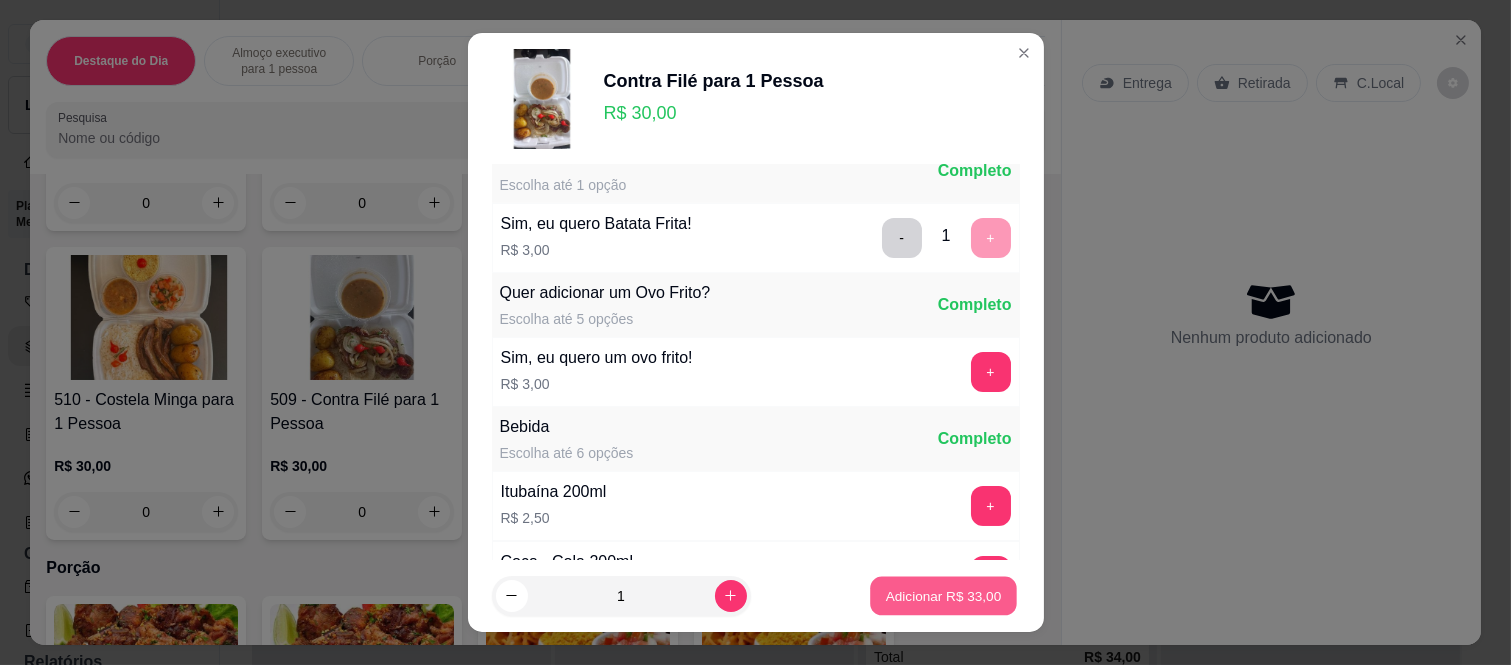 click on "Adicionar   R$ 33,00" at bounding box center (944, 595) 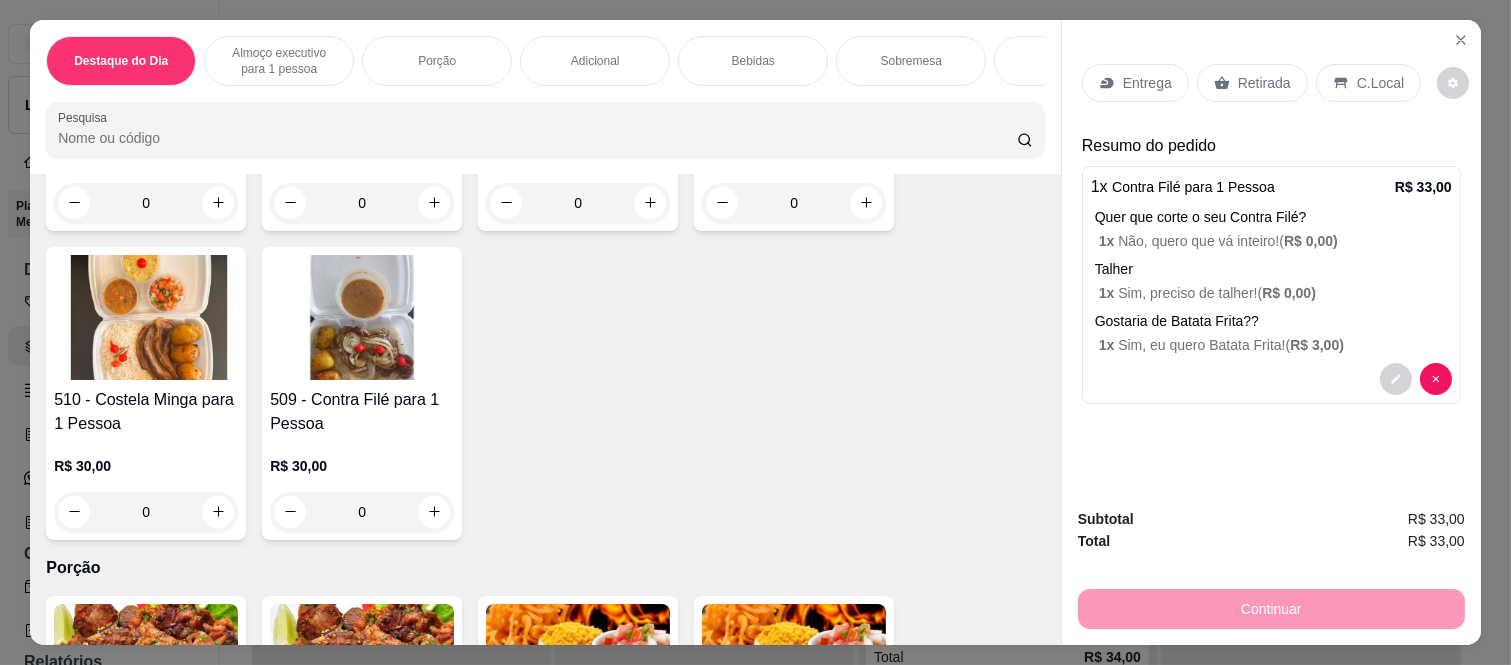 click on "Bebidas" at bounding box center [753, 61] 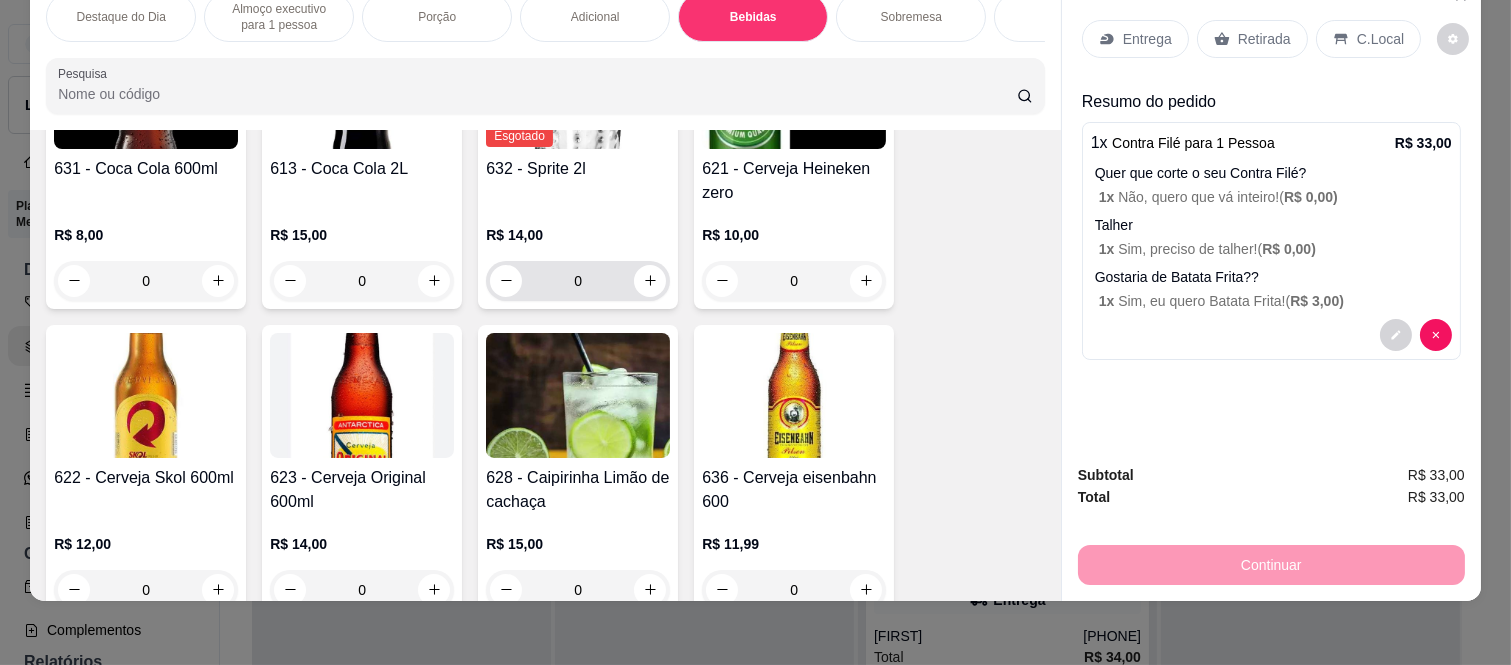 scroll, scrollTop: 4760, scrollLeft: 0, axis: vertical 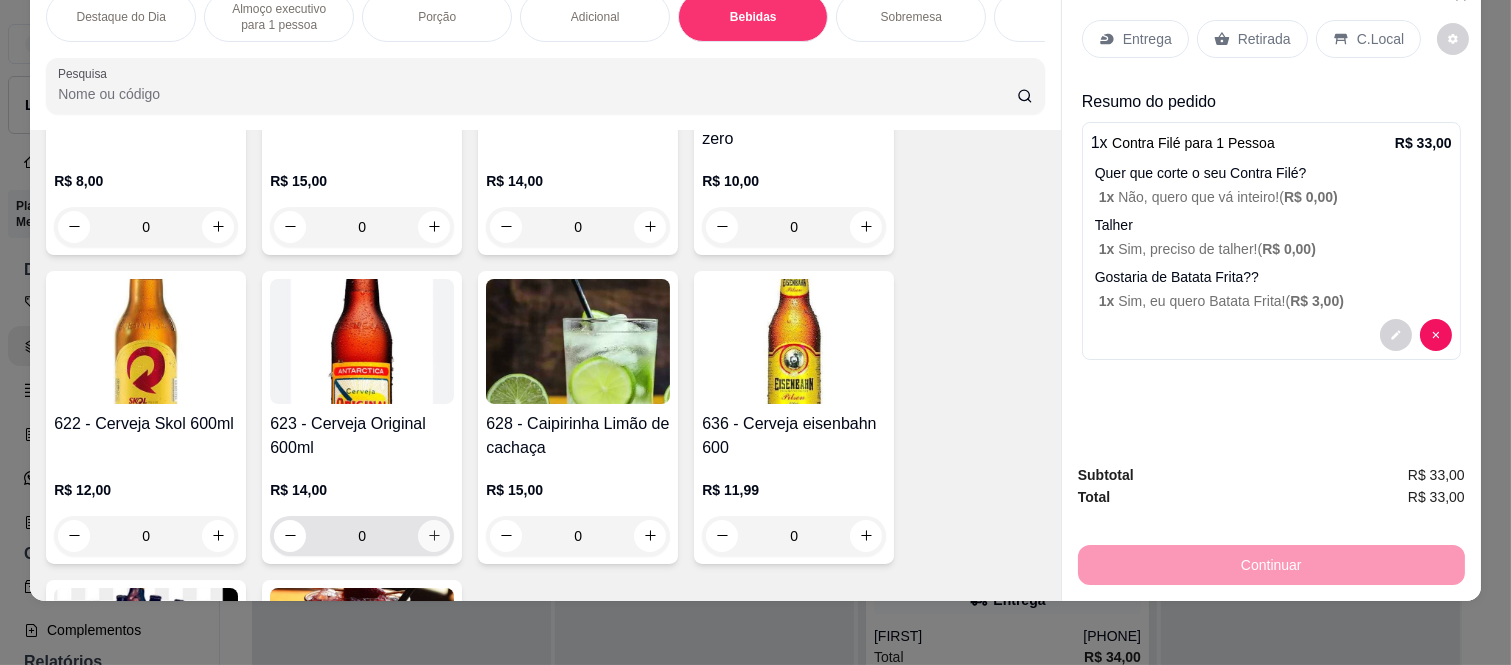 click 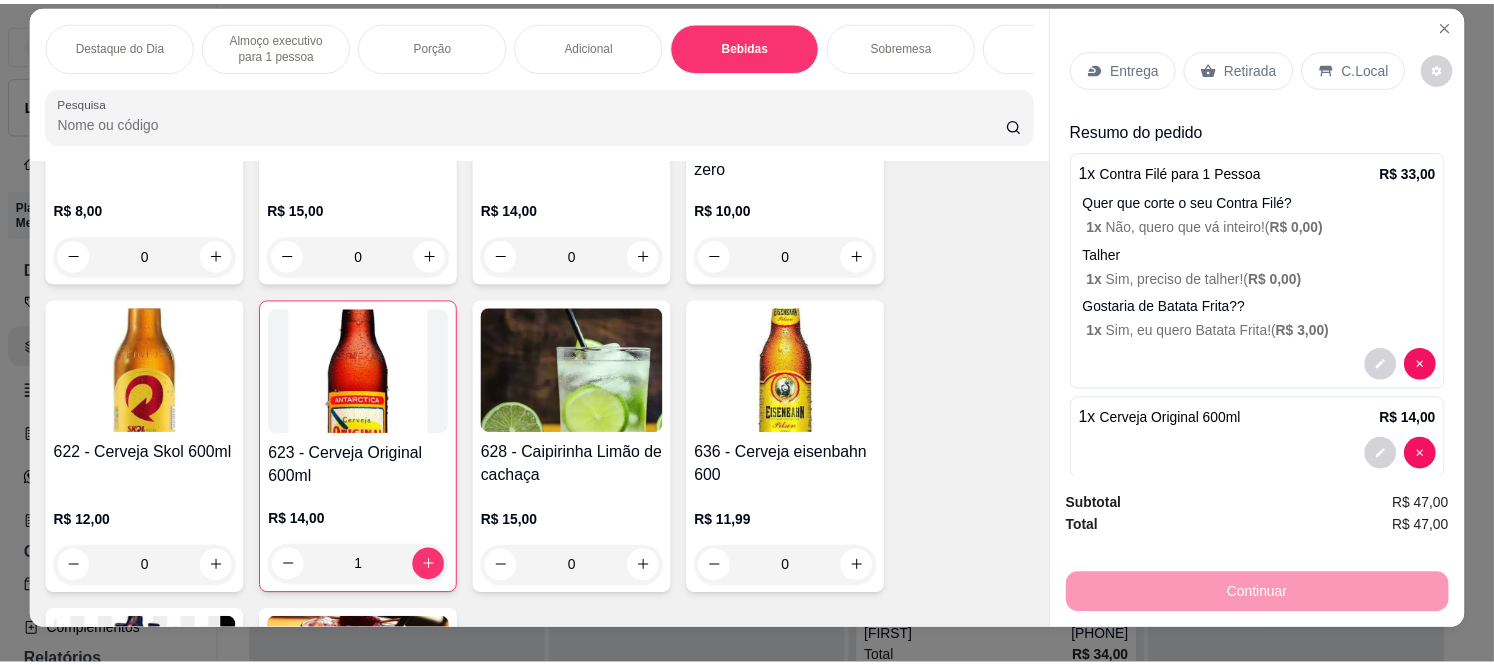 scroll, scrollTop: 0, scrollLeft: 0, axis: both 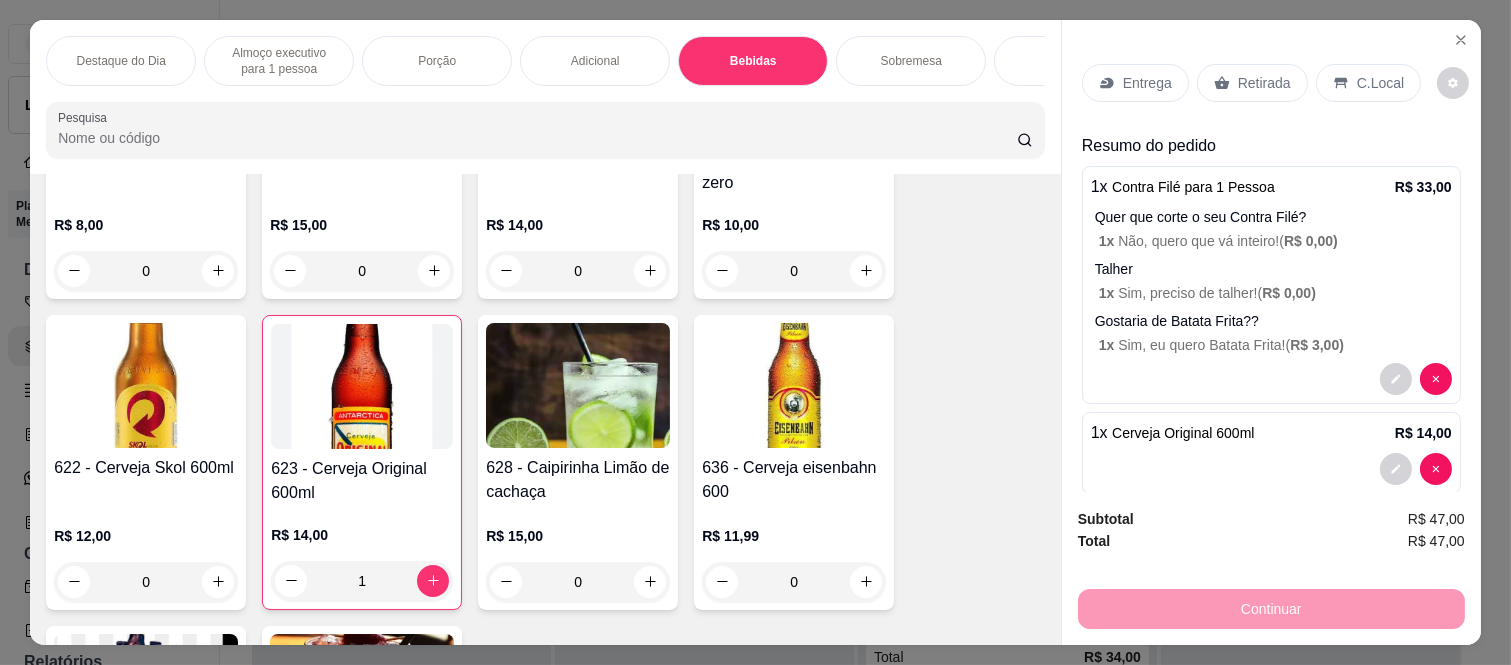 click 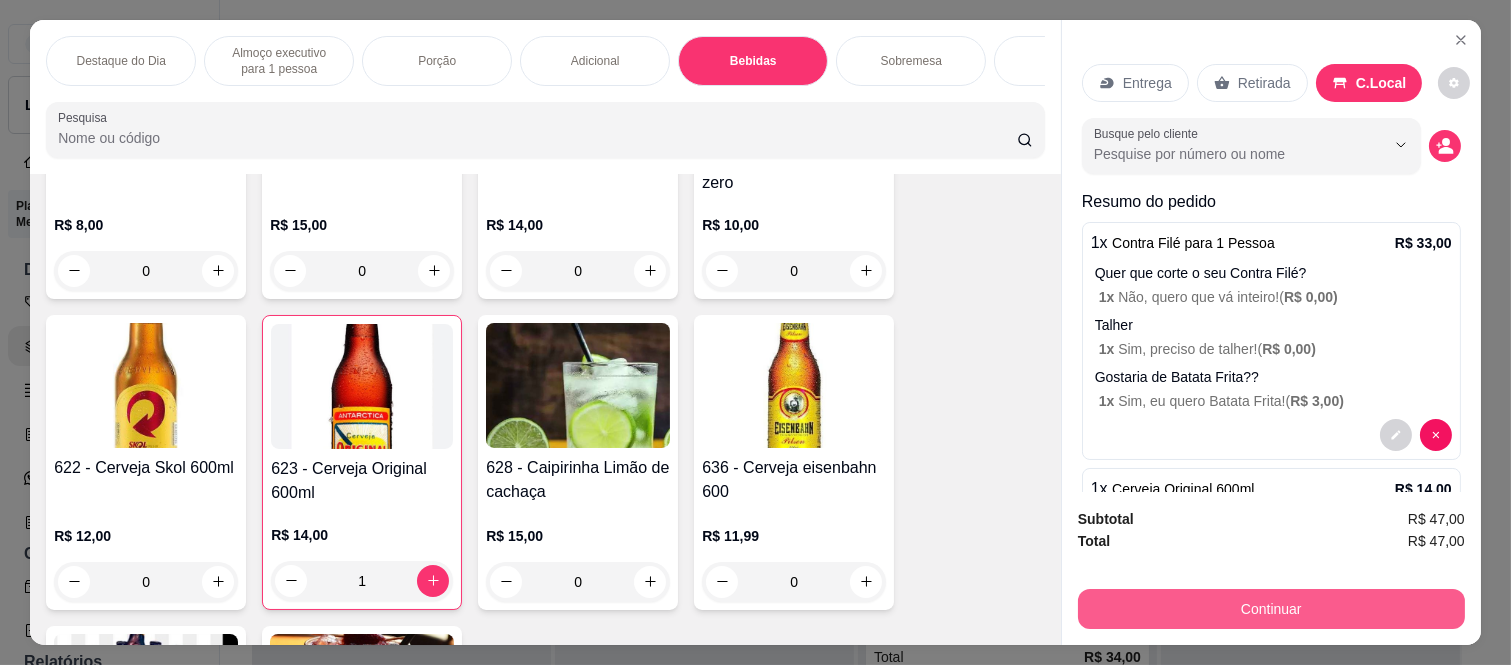 click on "Continuar" at bounding box center [1271, 609] 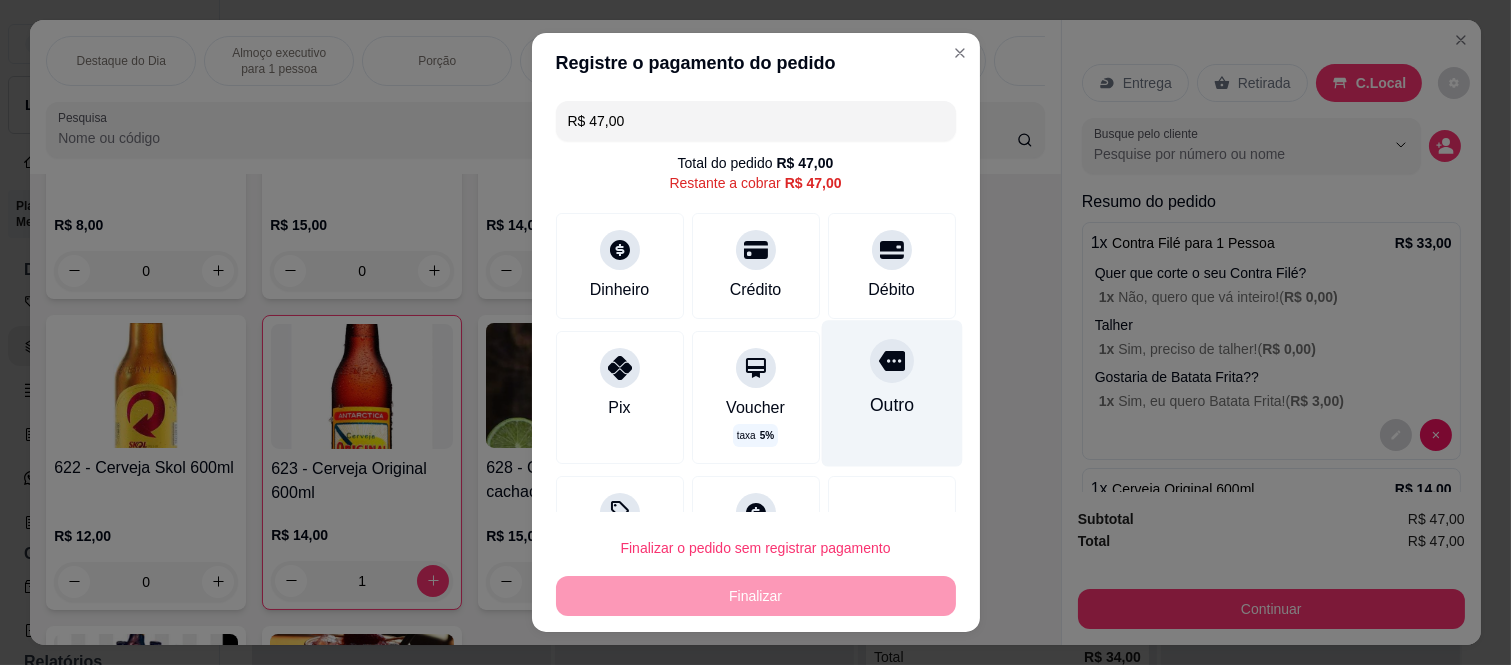 click on "Outro" at bounding box center (891, 394) 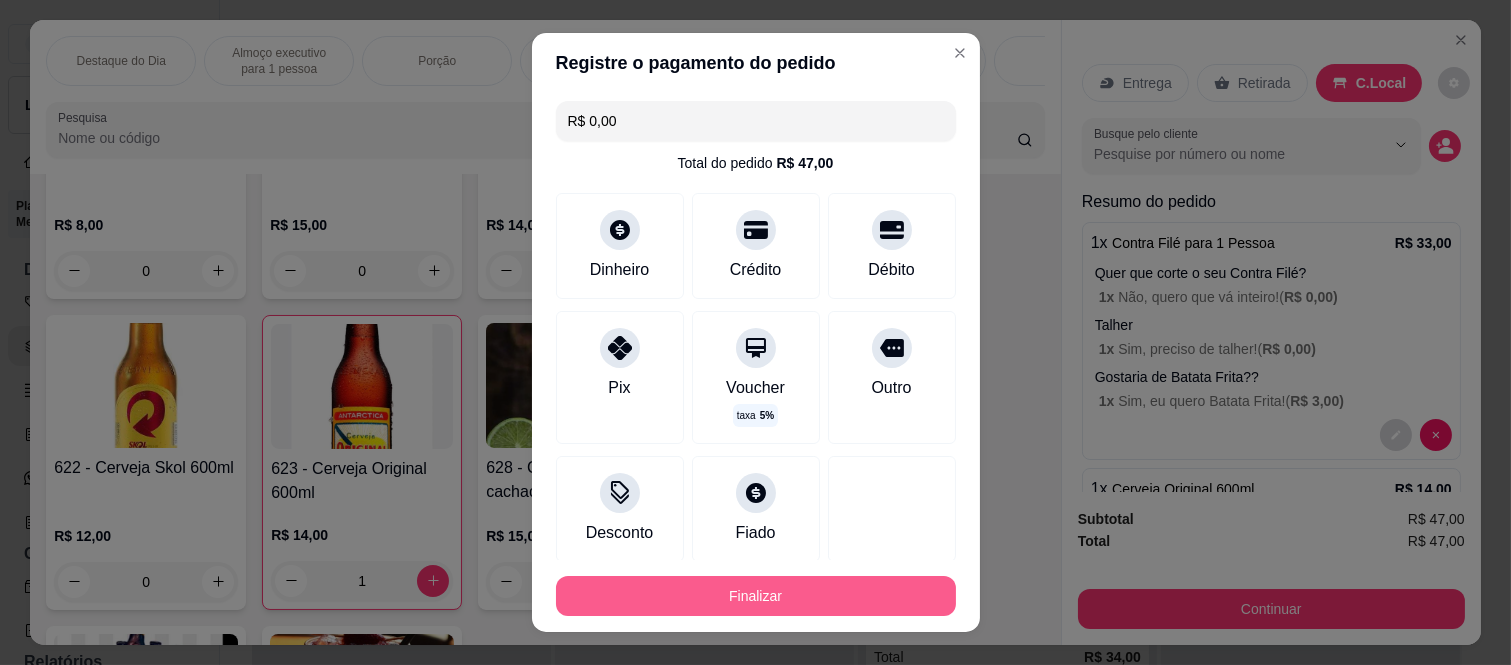 click on "Finalizar" at bounding box center [756, 596] 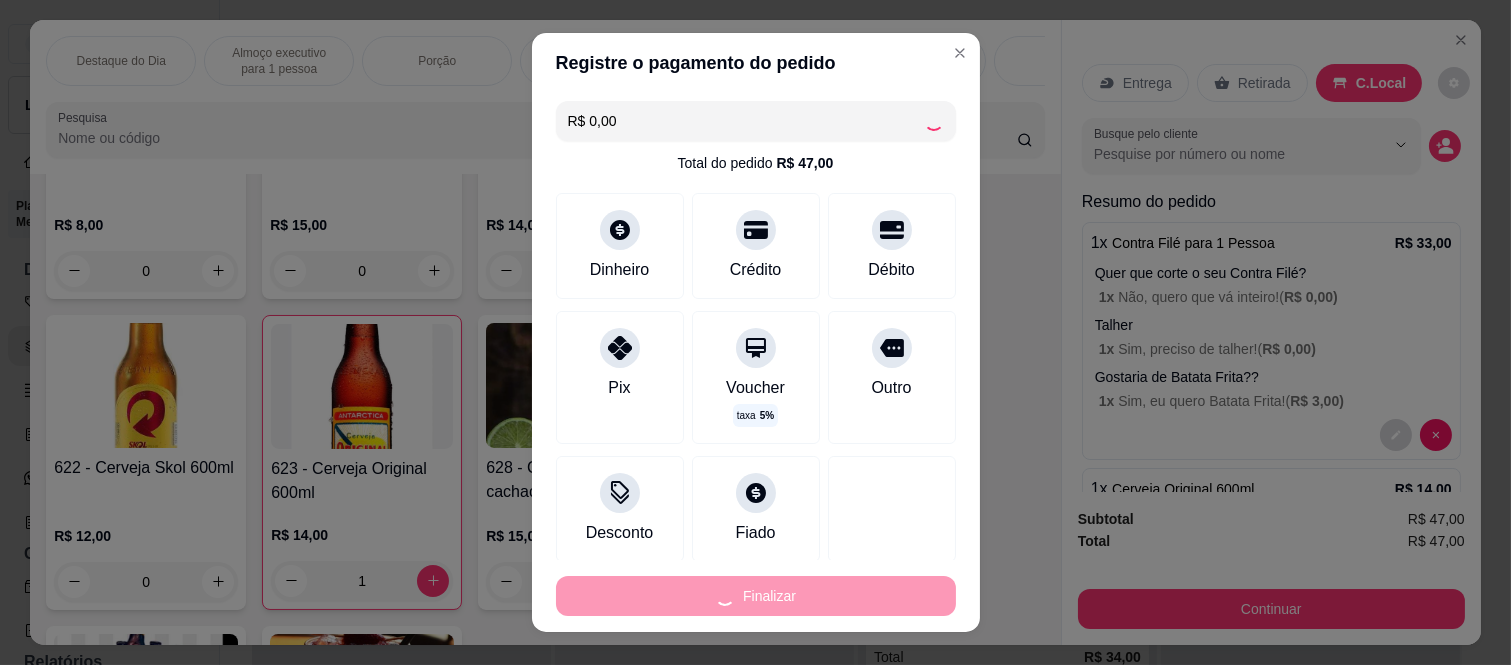 type on "0" 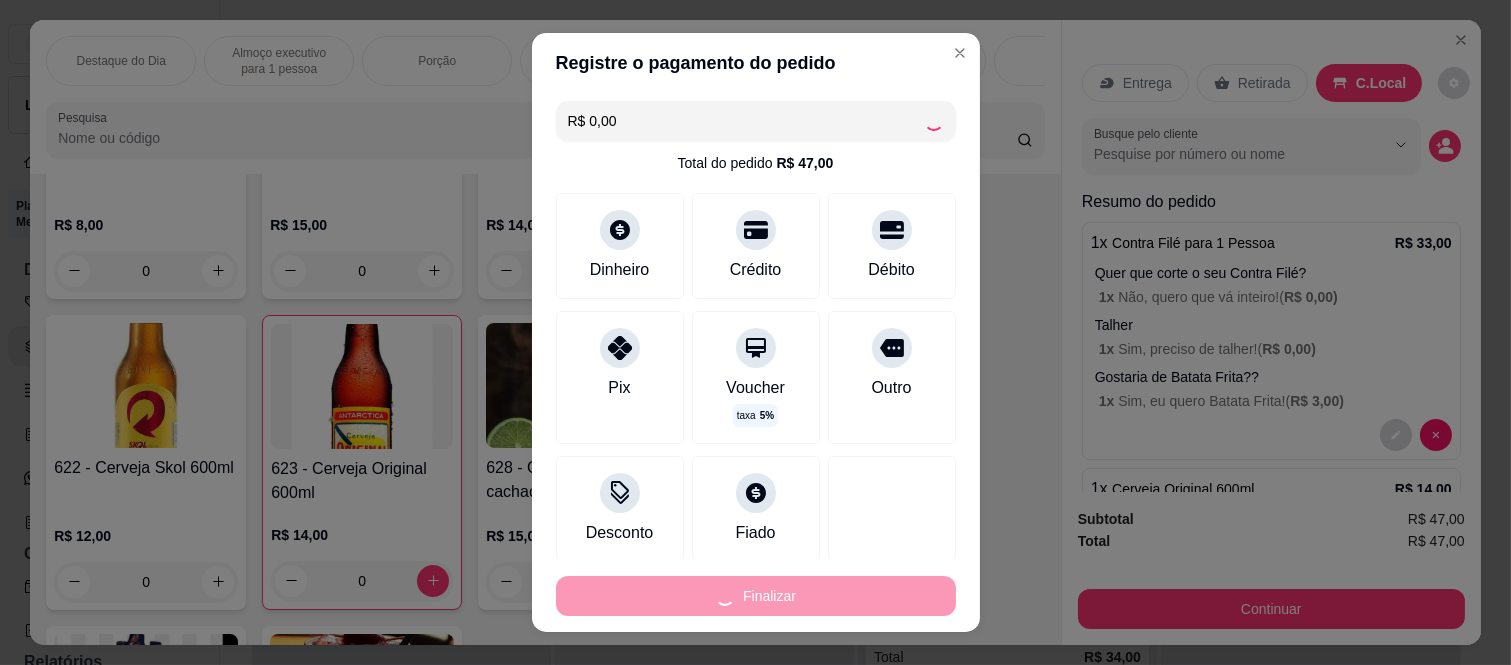 type on "-R$ 47,00" 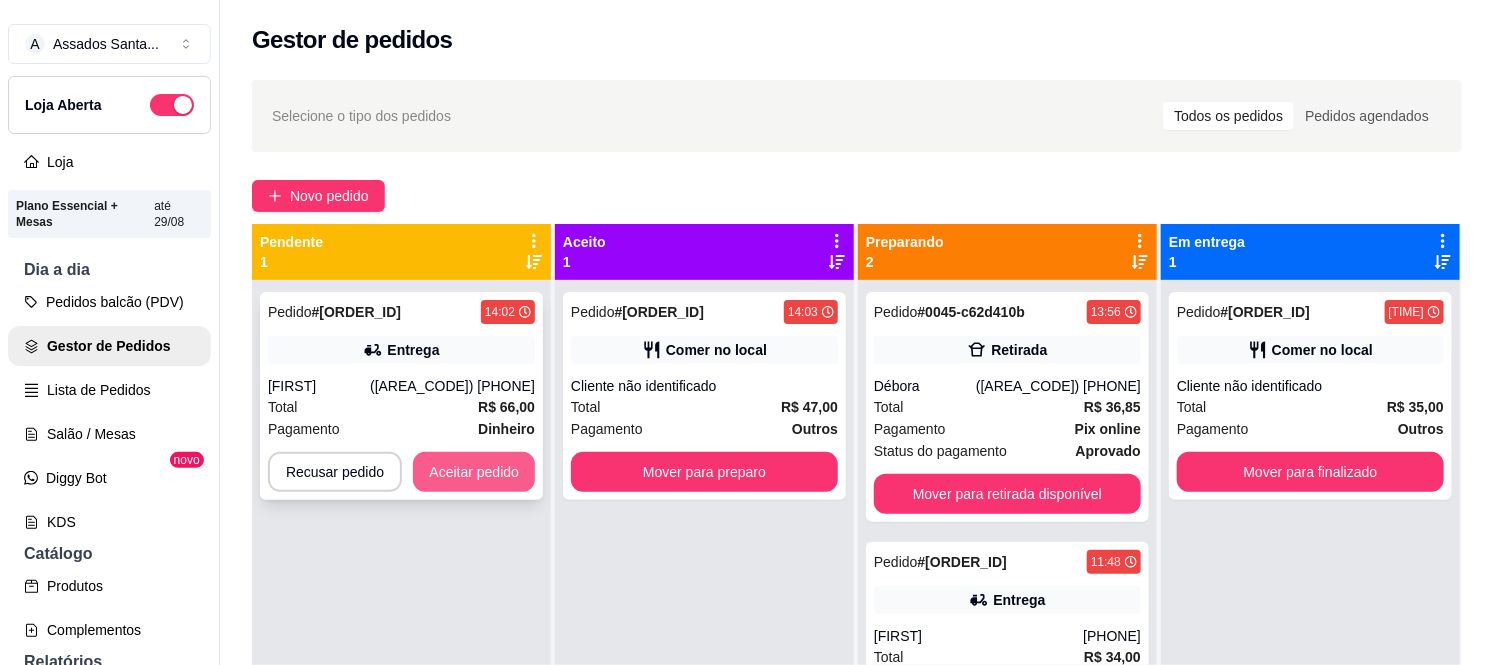 click on "Aceitar pedido" at bounding box center [474, 472] 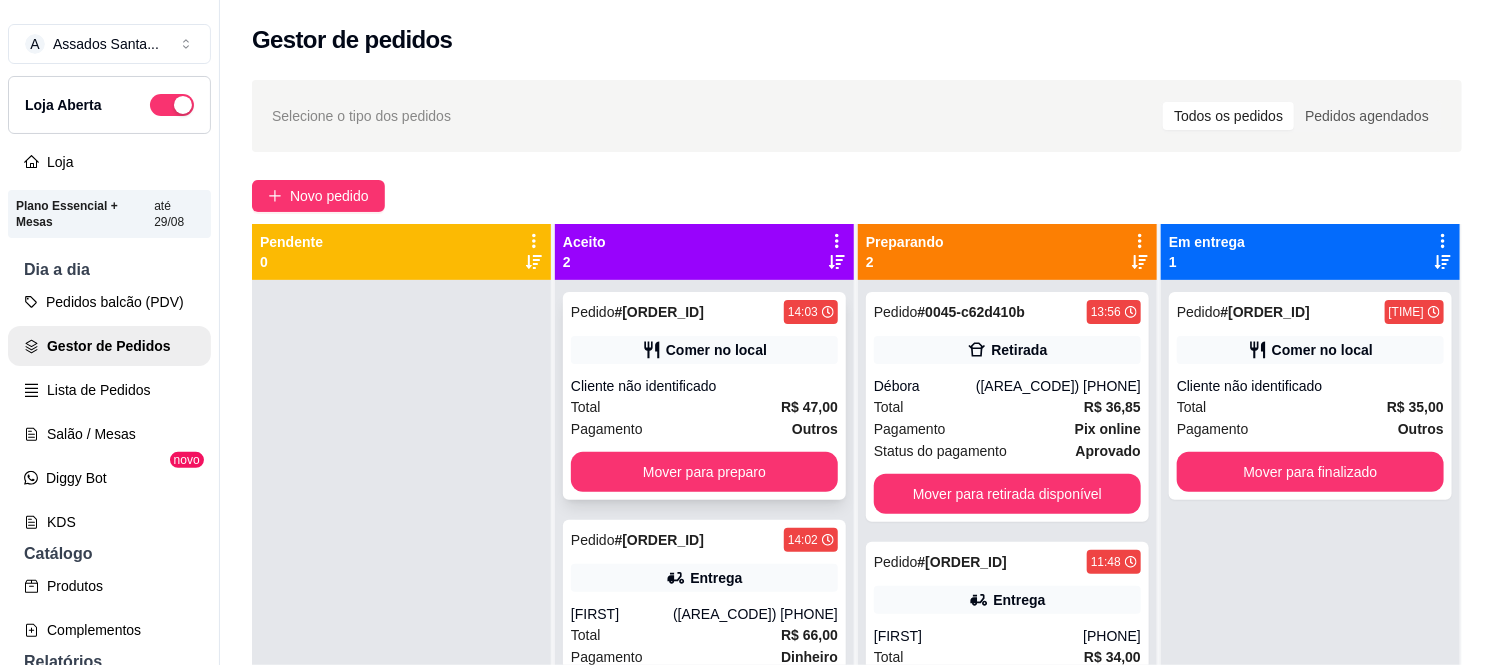 scroll, scrollTop: 55, scrollLeft: 0, axis: vertical 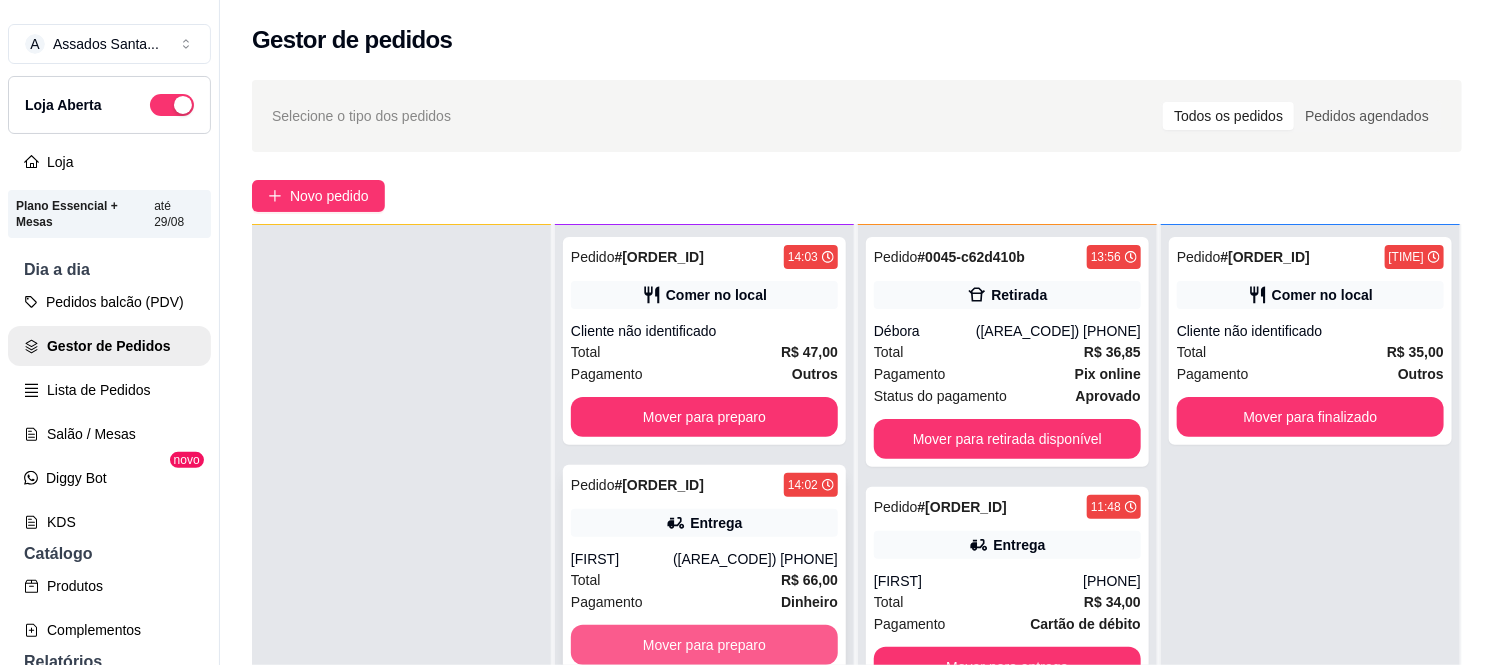 click on "Mover para preparo" at bounding box center [704, 645] 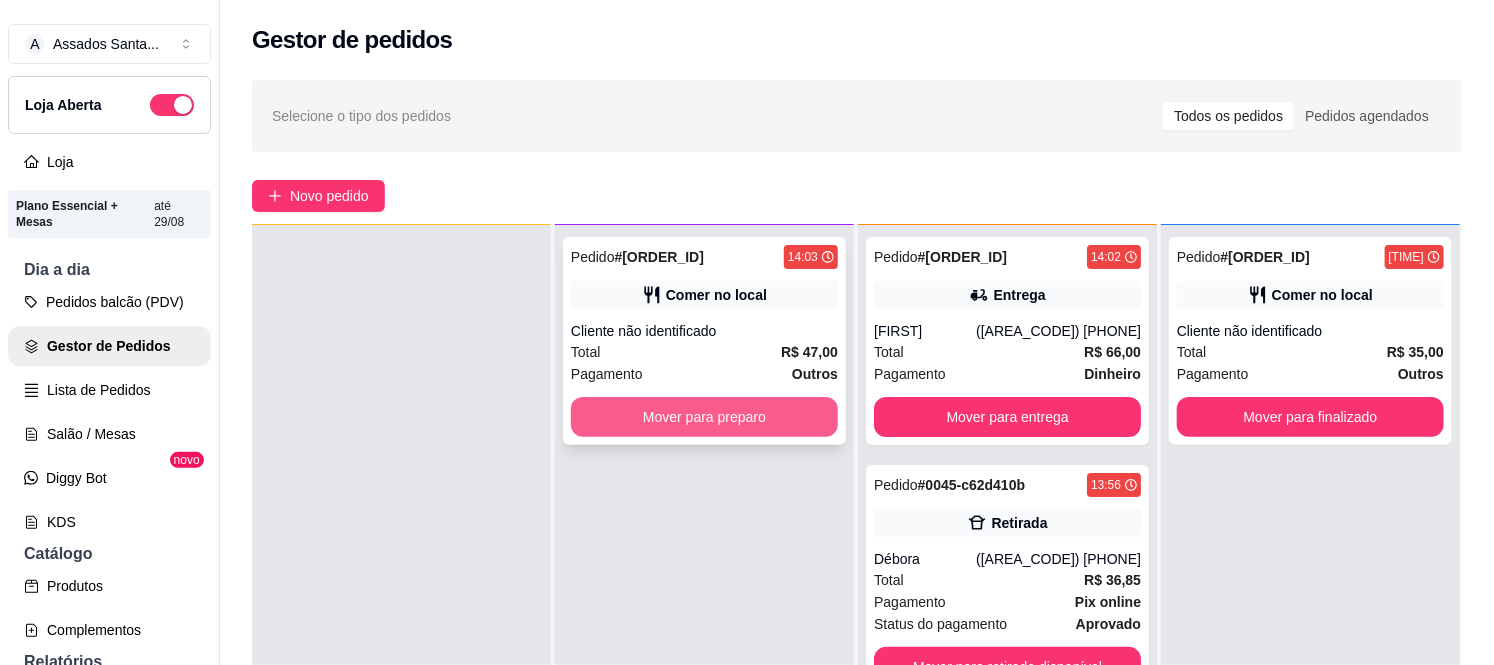 click on "Mover para preparo" at bounding box center [704, 417] 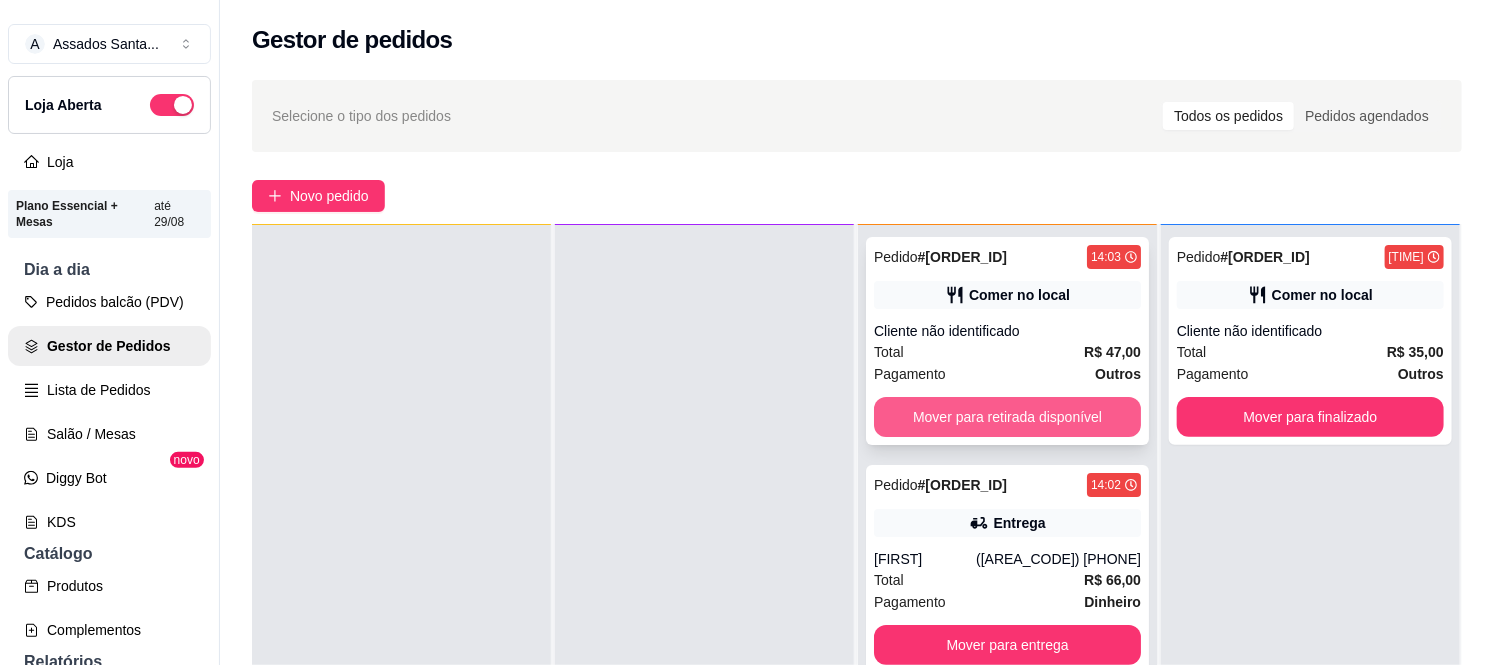 click on "Mover para retirada disponível" at bounding box center [1007, 417] 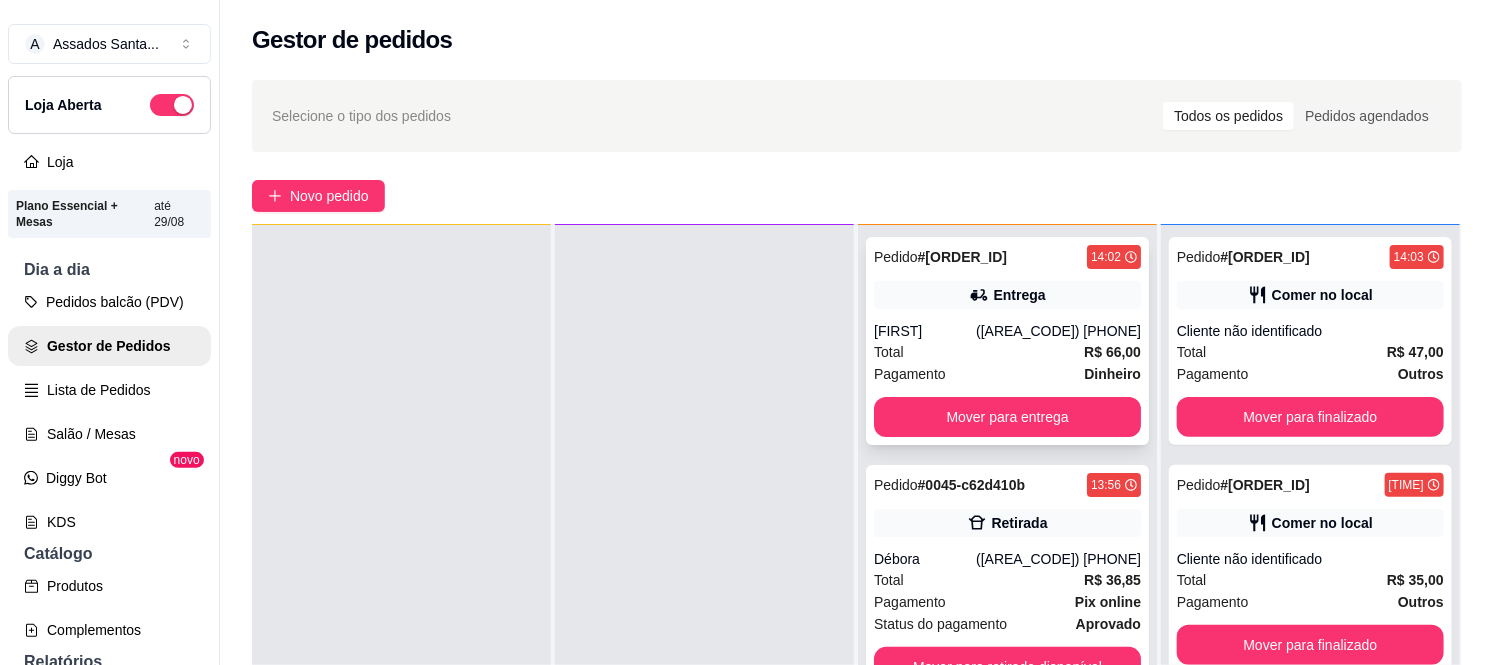scroll, scrollTop: 60, scrollLeft: 0, axis: vertical 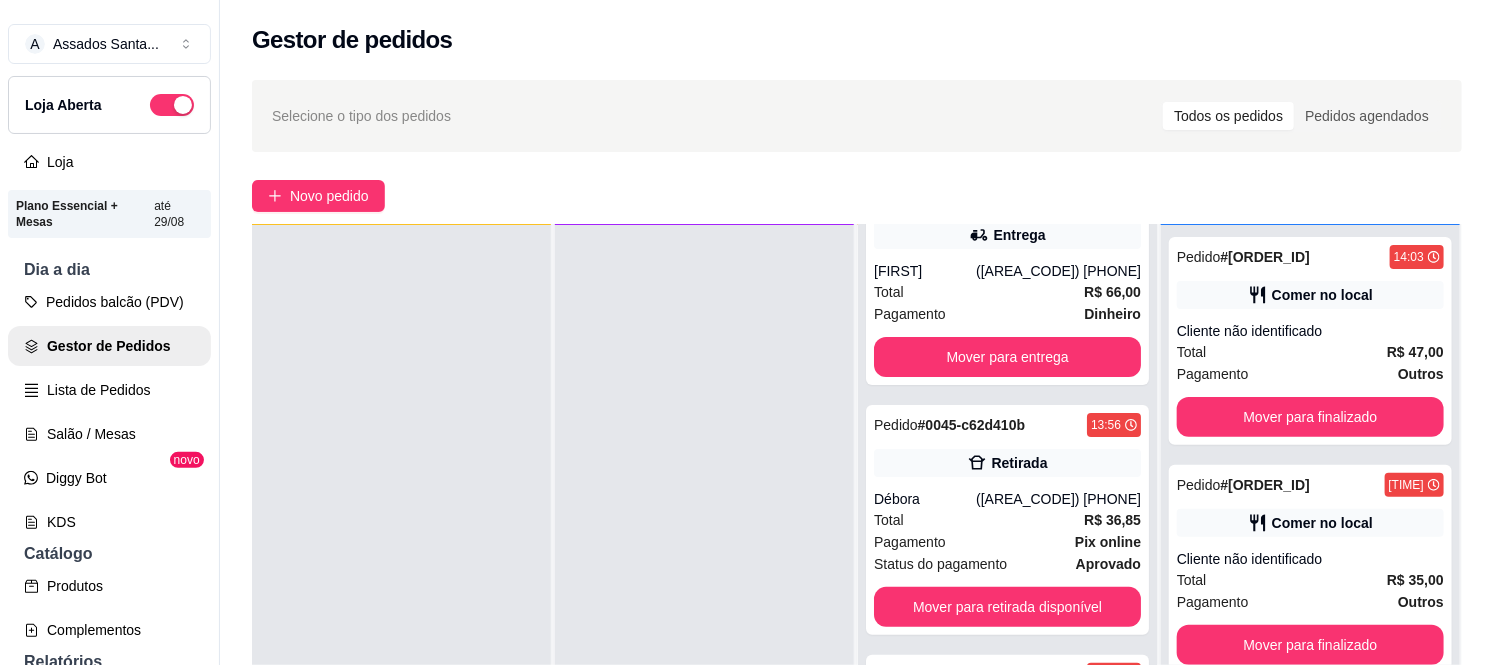 click at bounding box center [704, 557] 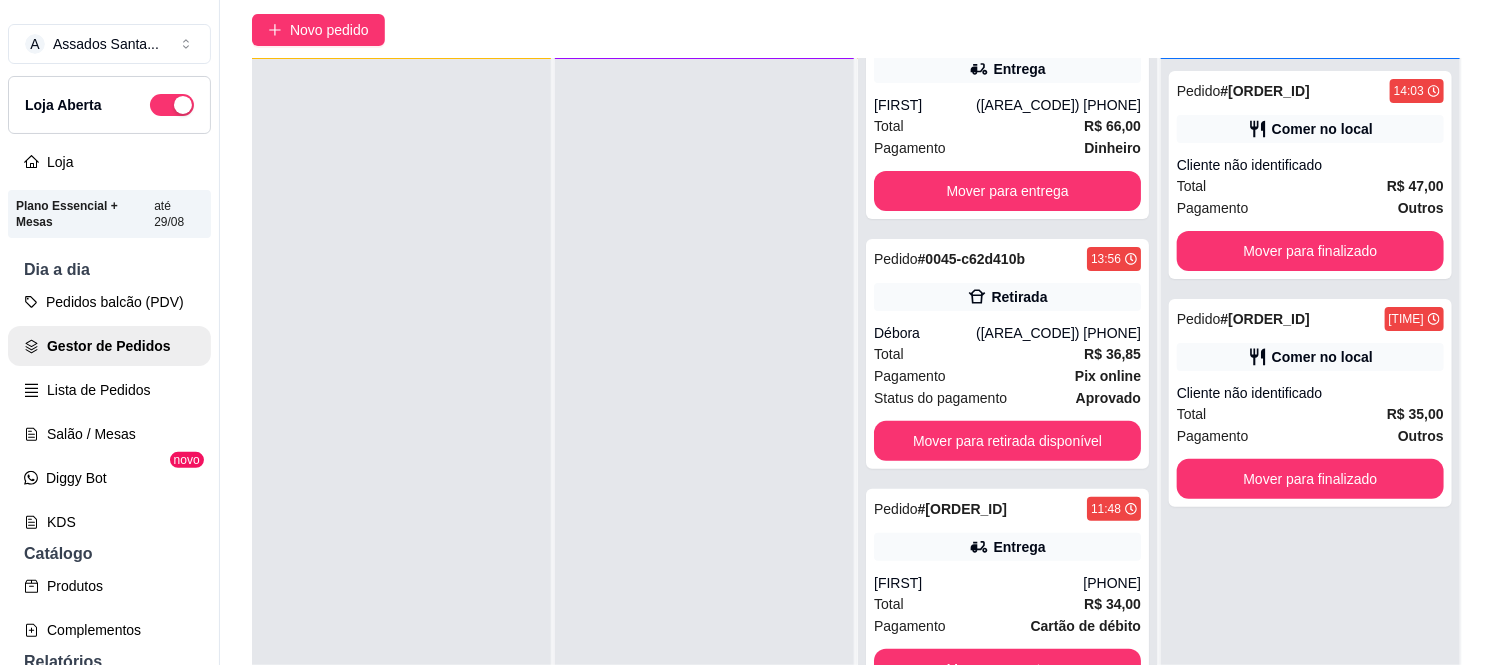 scroll, scrollTop: 321, scrollLeft: 0, axis: vertical 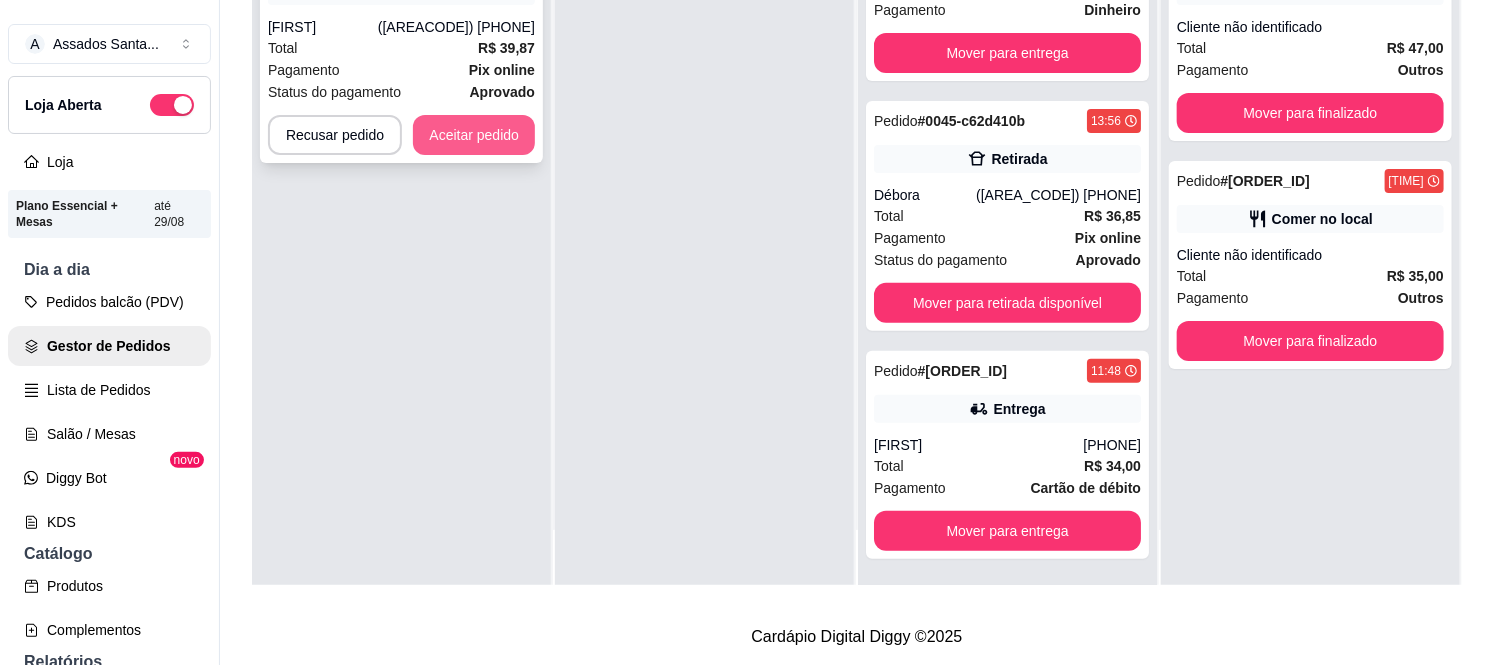 click on "Aceitar pedido" at bounding box center [474, 135] 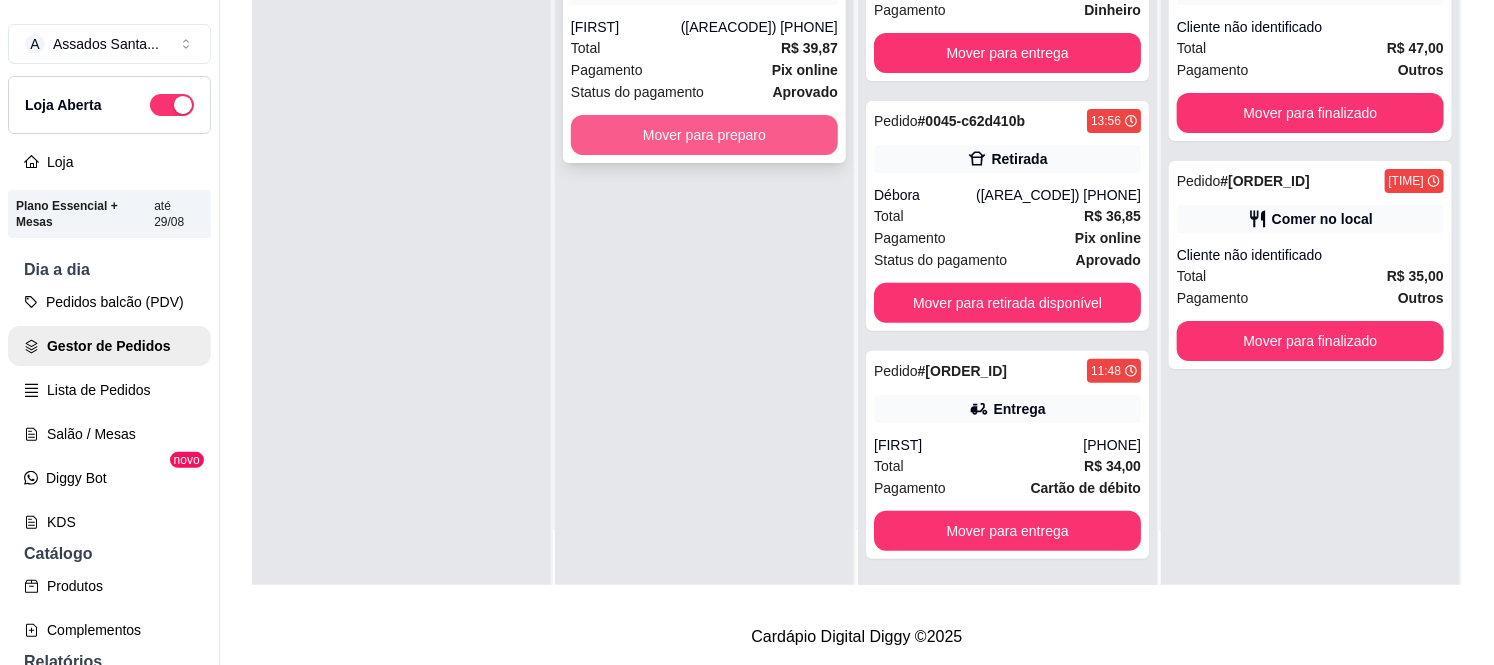 click on "Mover para preparo" at bounding box center (704, 135) 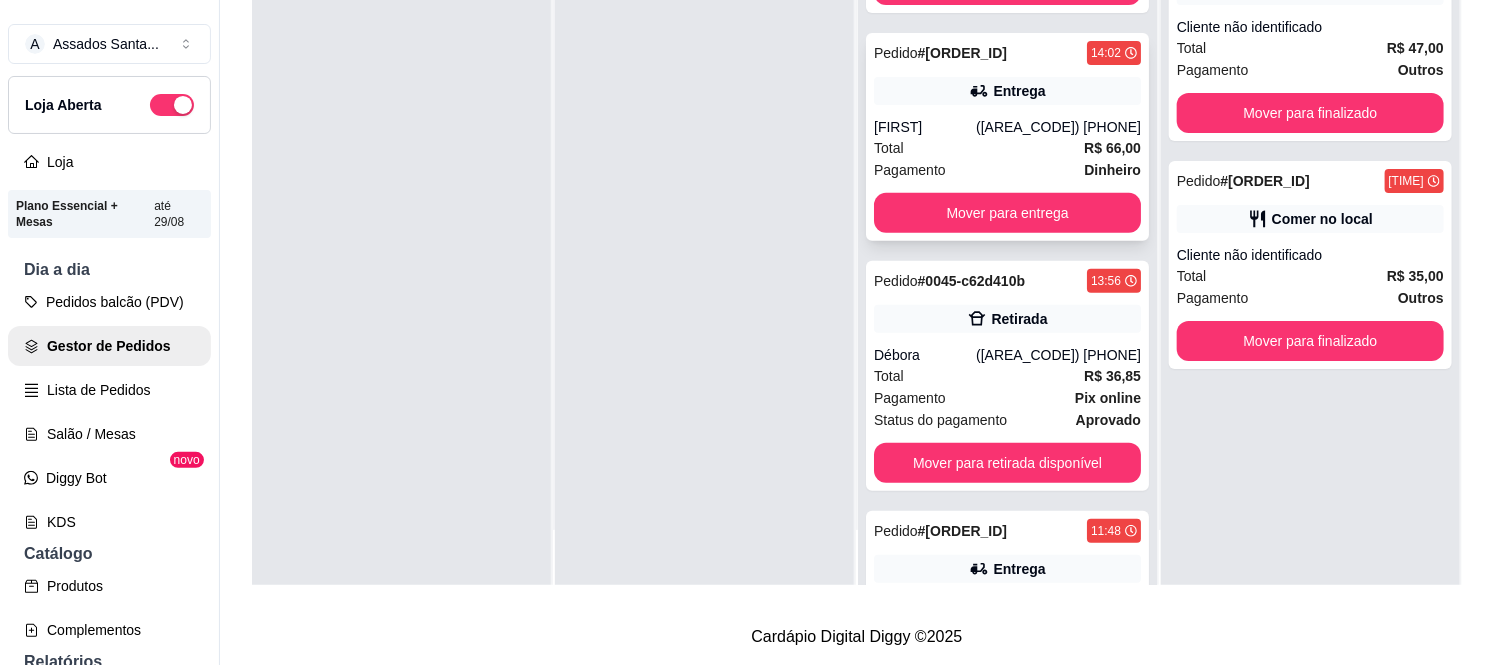 scroll, scrollTop: 0, scrollLeft: 0, axis: both 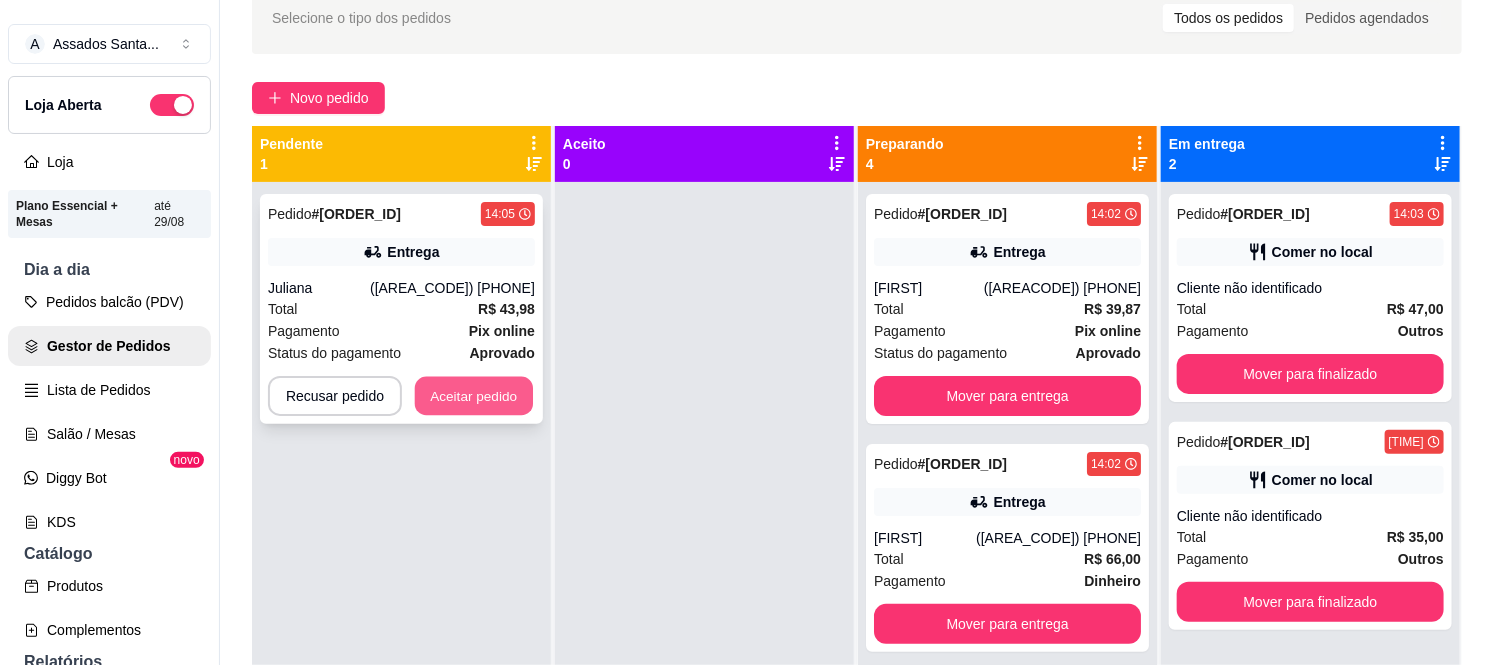 click on "Aceitar pedido" at bounding box center [474, 396] 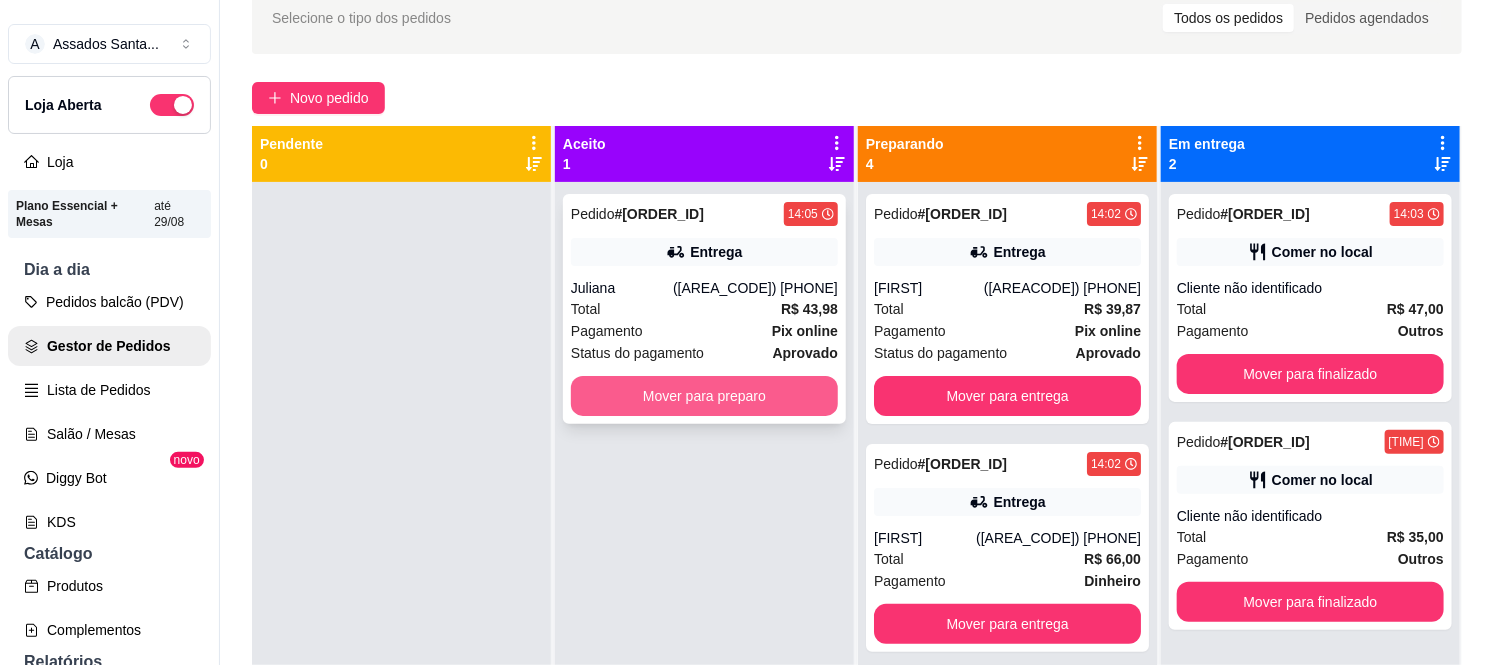 click on "Mover para preparo" at bounding box center [704, 396] 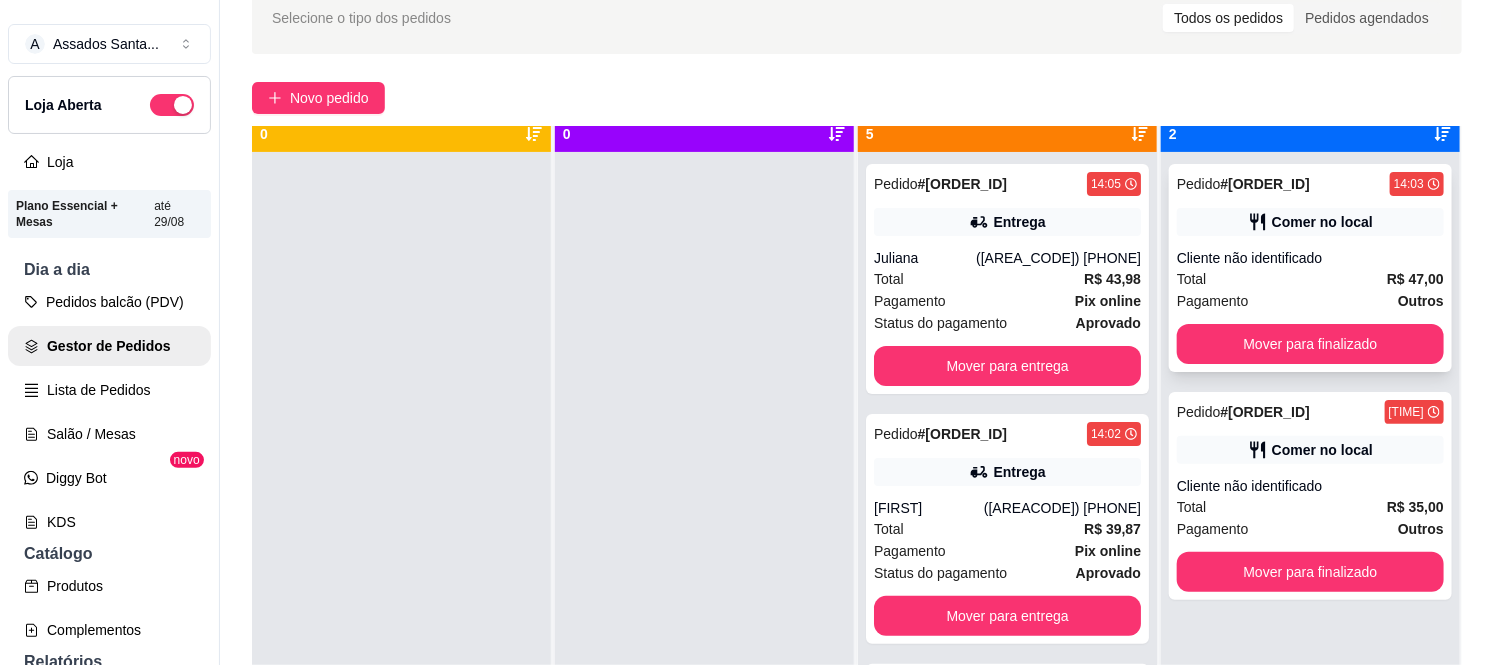 scroll, scrollTop: 55, scrollLeft: 0, axis: vertical 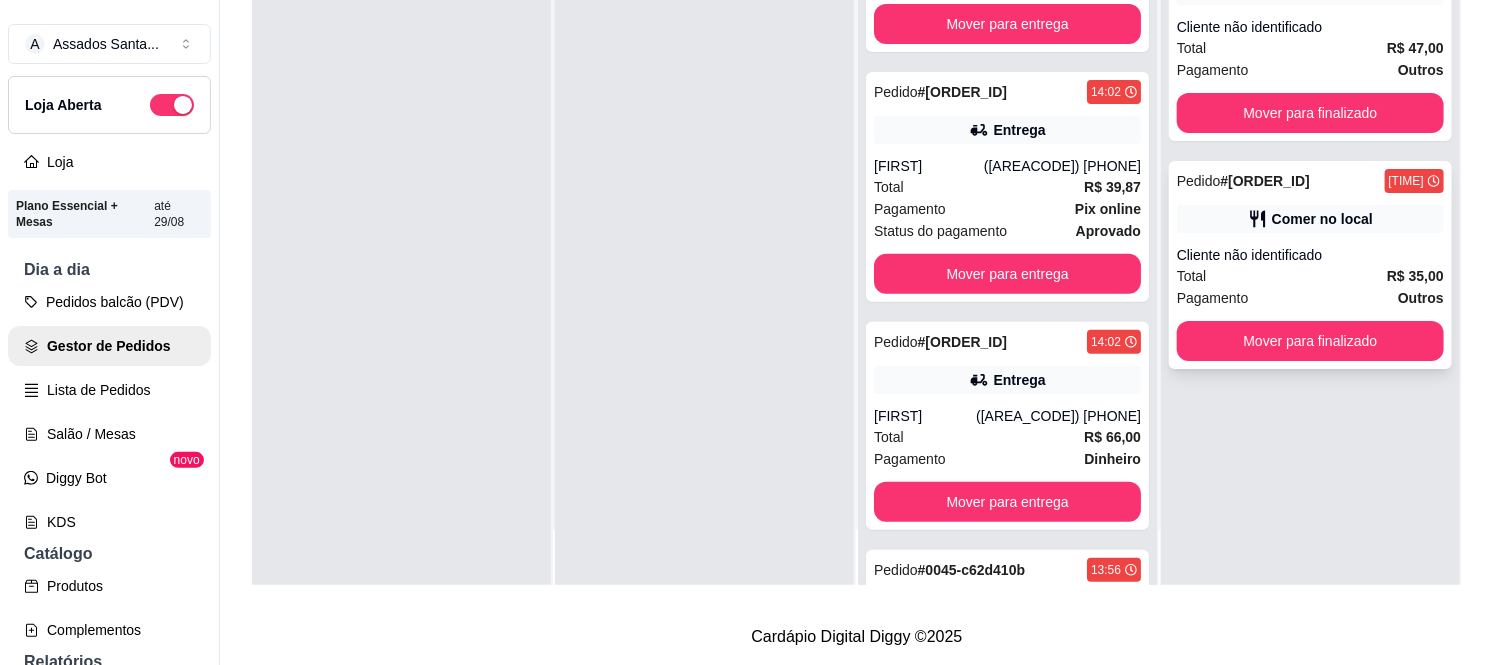 click on "Cliente não identificado" at bounding box center (1310, 255) 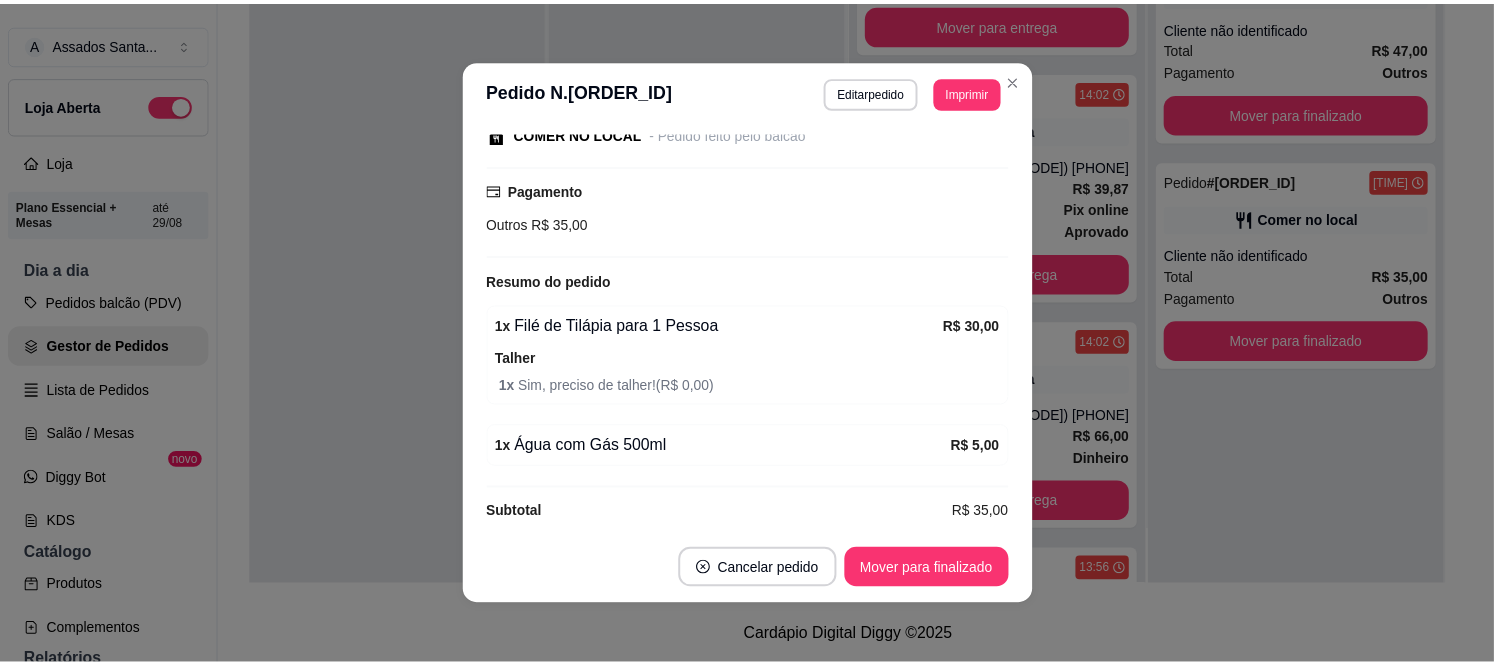scroll, scrollTop: 246, scrollLeft: 0, axis: vertical 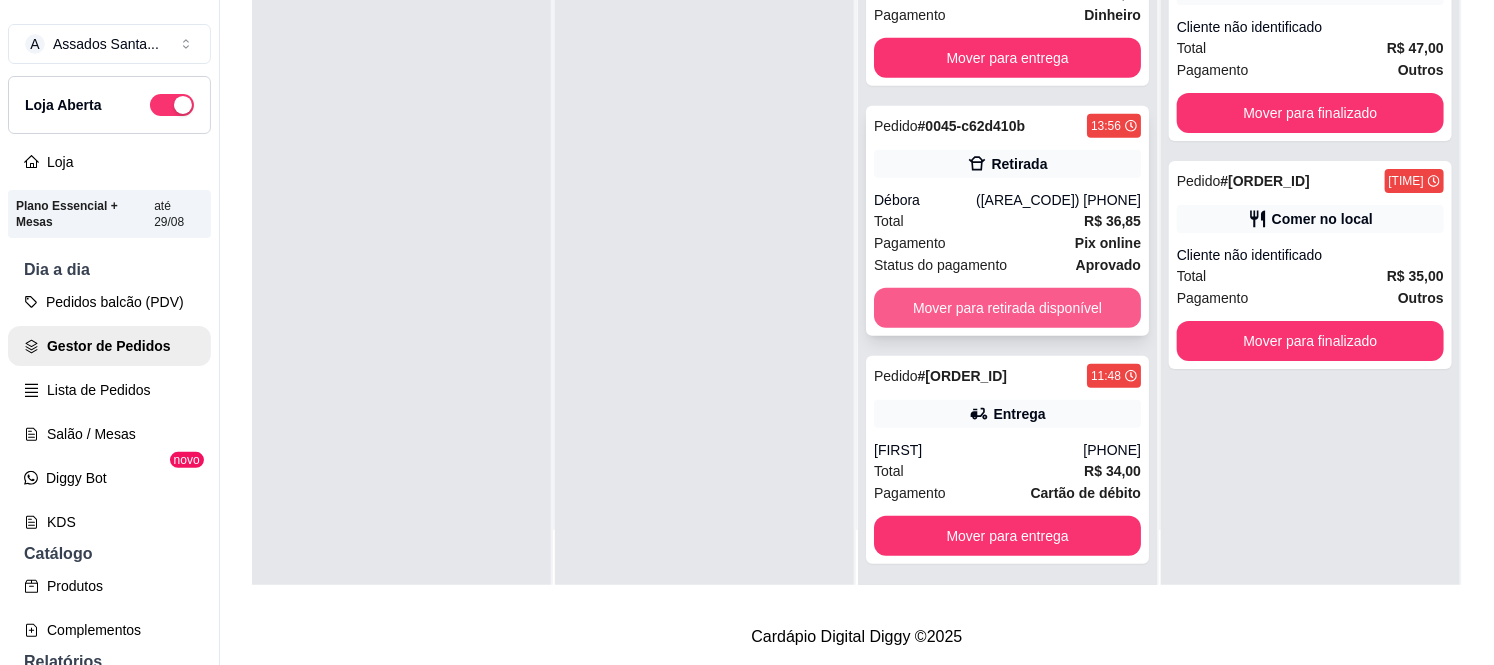 click on "Mover para retirada disponível" at bounding box center [1007, 308] 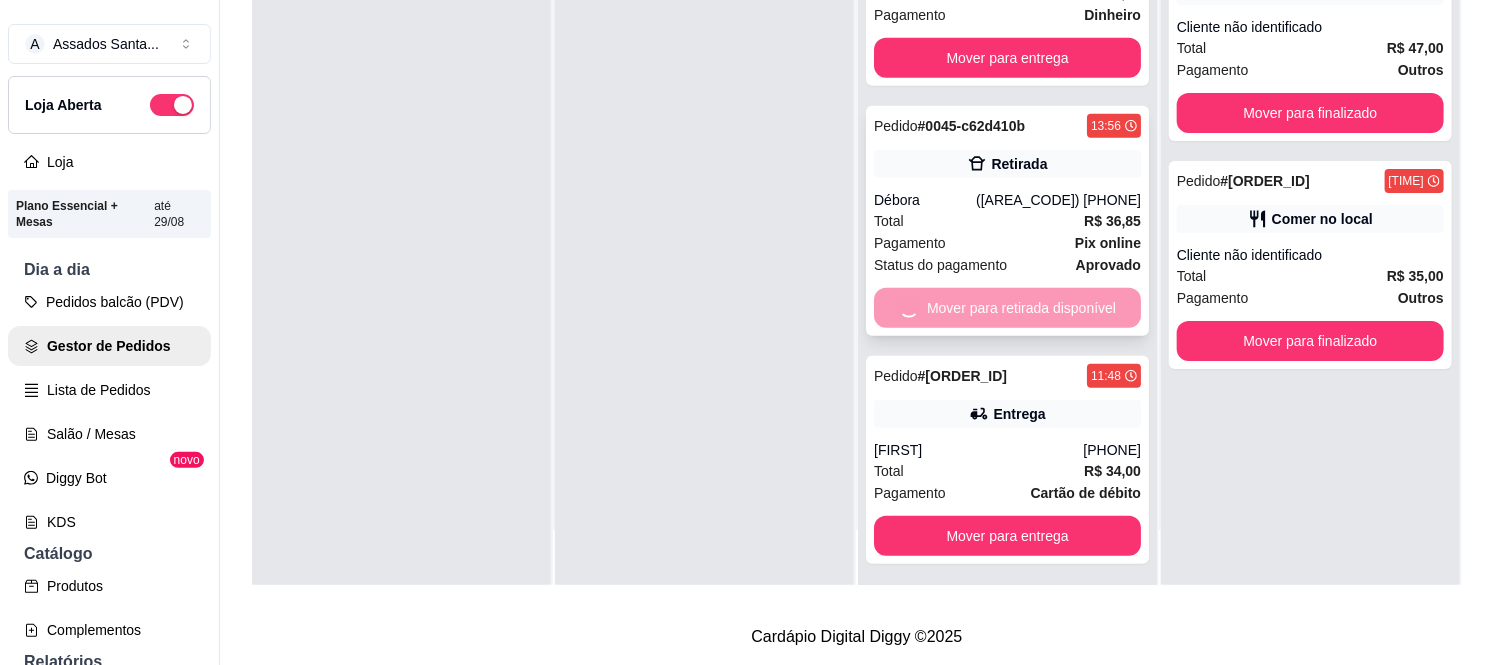 scroll, scrollTop: 310, scrollLeft: 0, axis: vertical 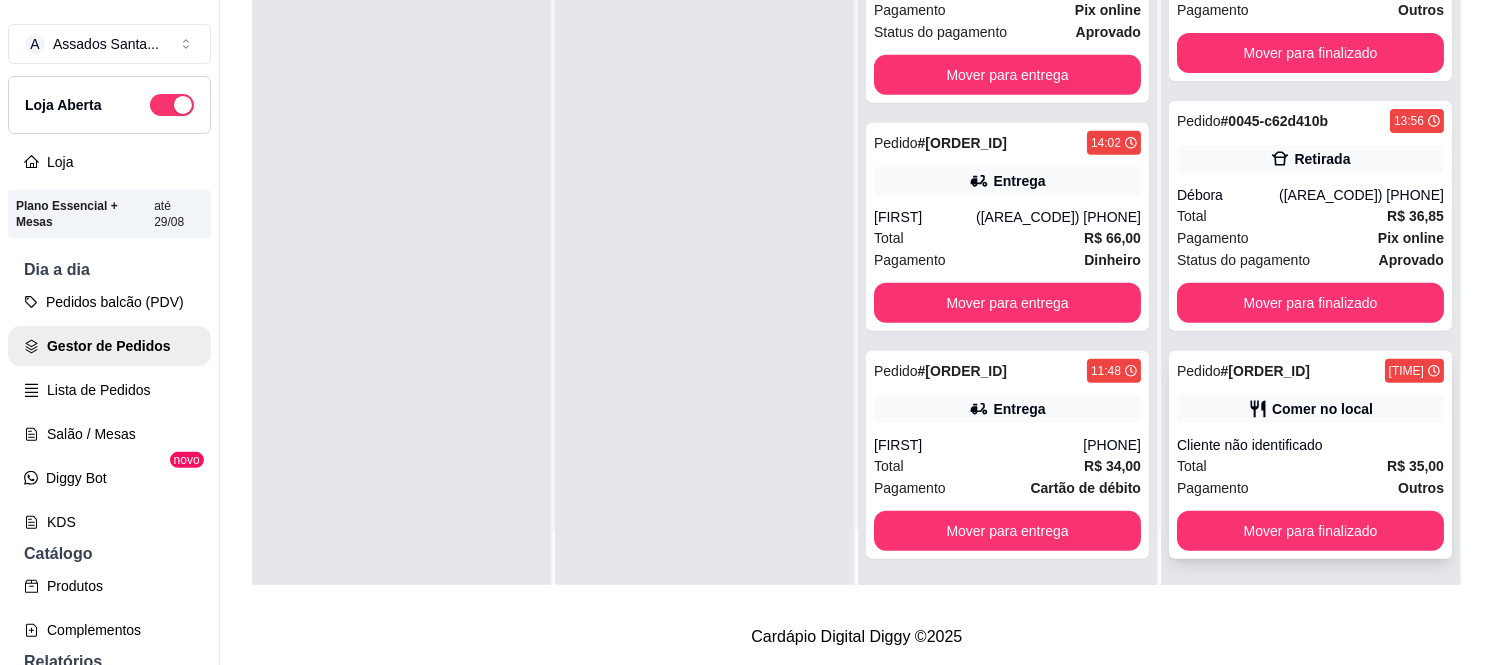 click on "Cliente não identificado" at bounding box center [1310, 445] 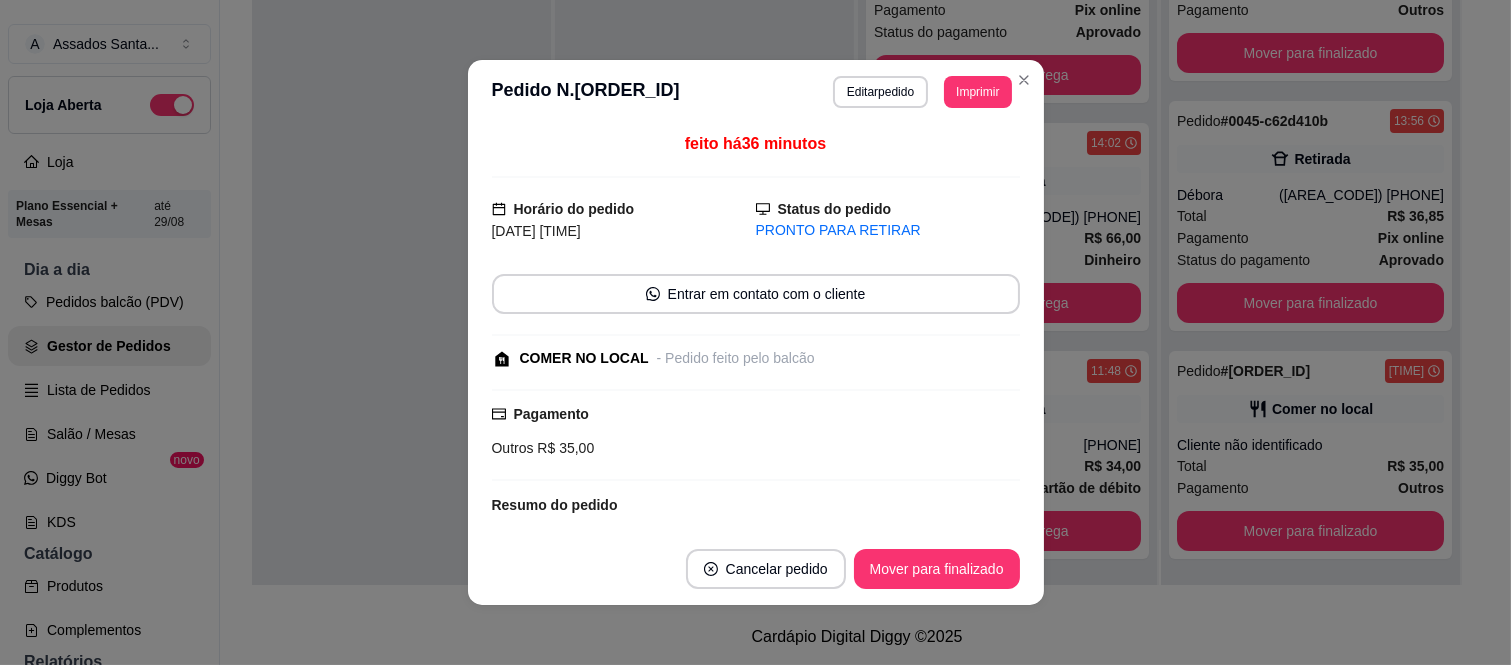scroll, scrollTop: 246, scrollLeft: 0, axis: vertical 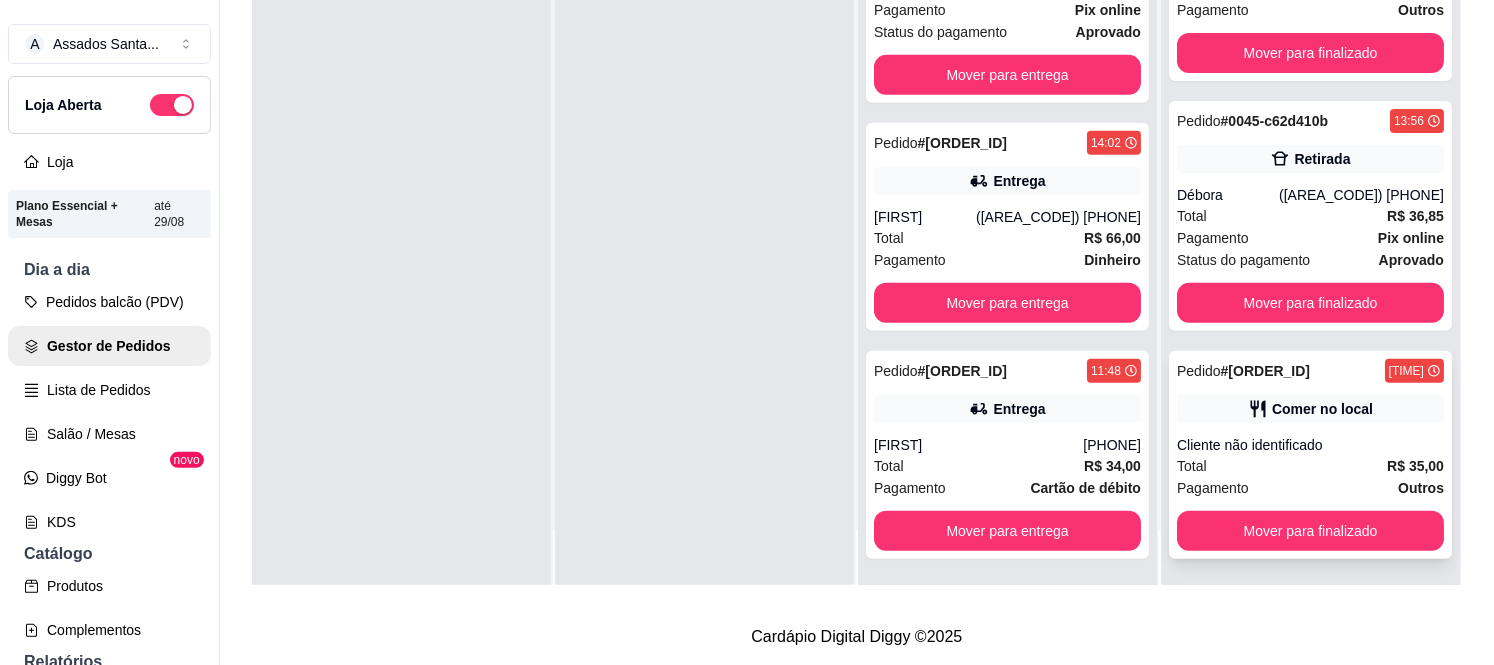 click on "Pagamento Outros" at bounding box center [1310, 488] 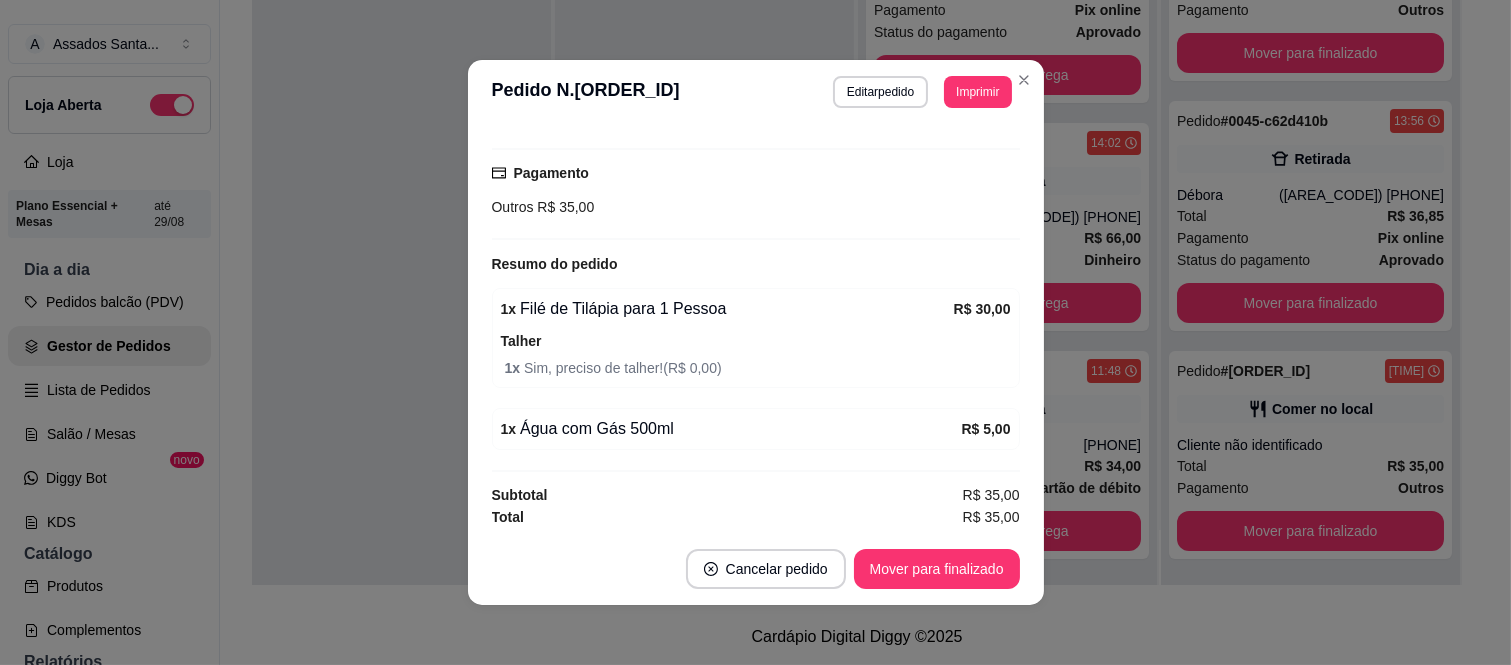 scroll, scrollTop: 246, scrollLeft: 0, axis: vertical 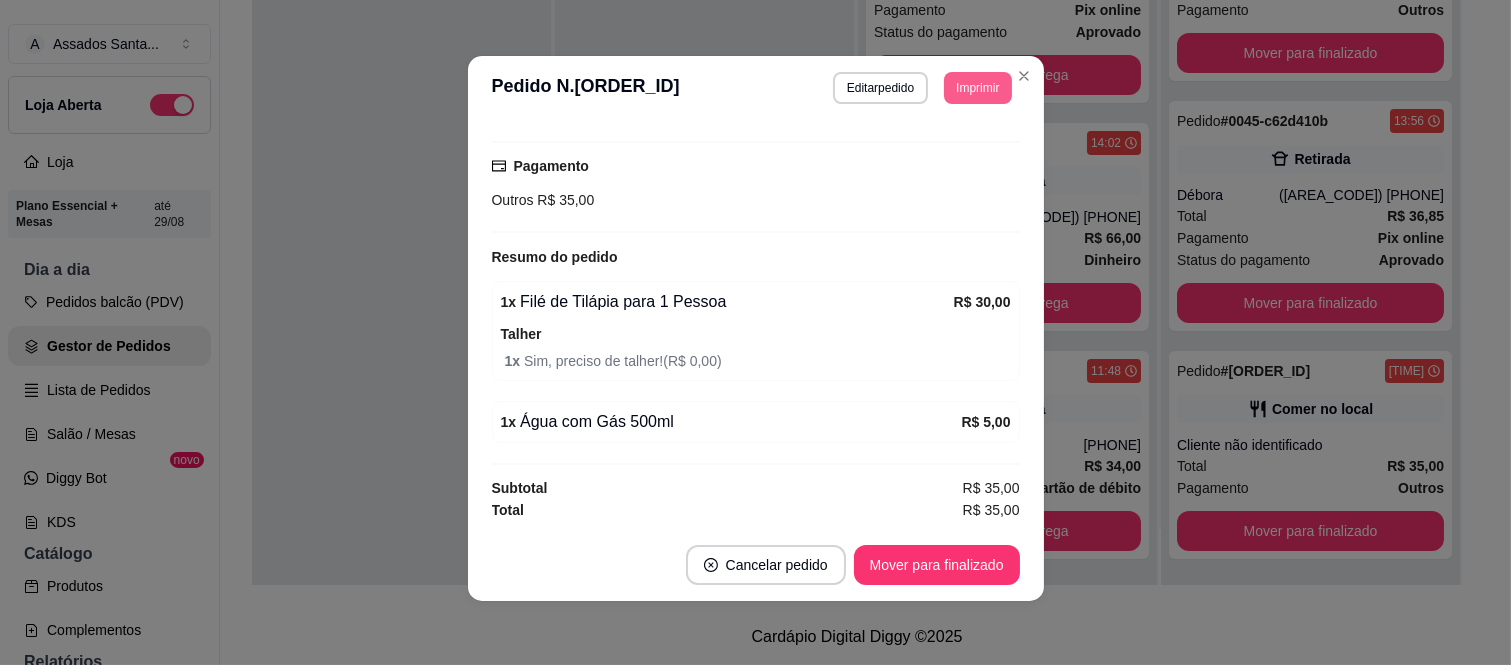 click on "Imprimir" at bounding box center [977, 88] 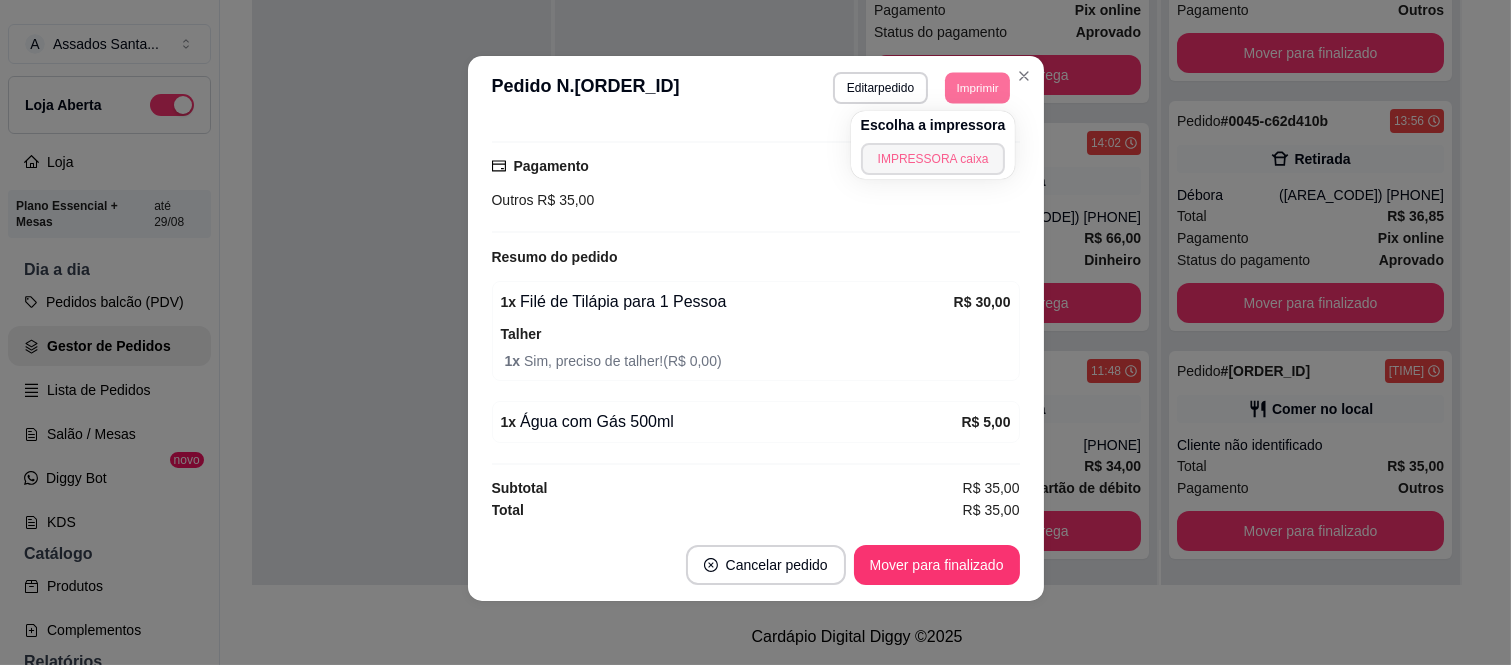 click on "IMPRESSORA caixa" at bounding box center [933, 159] 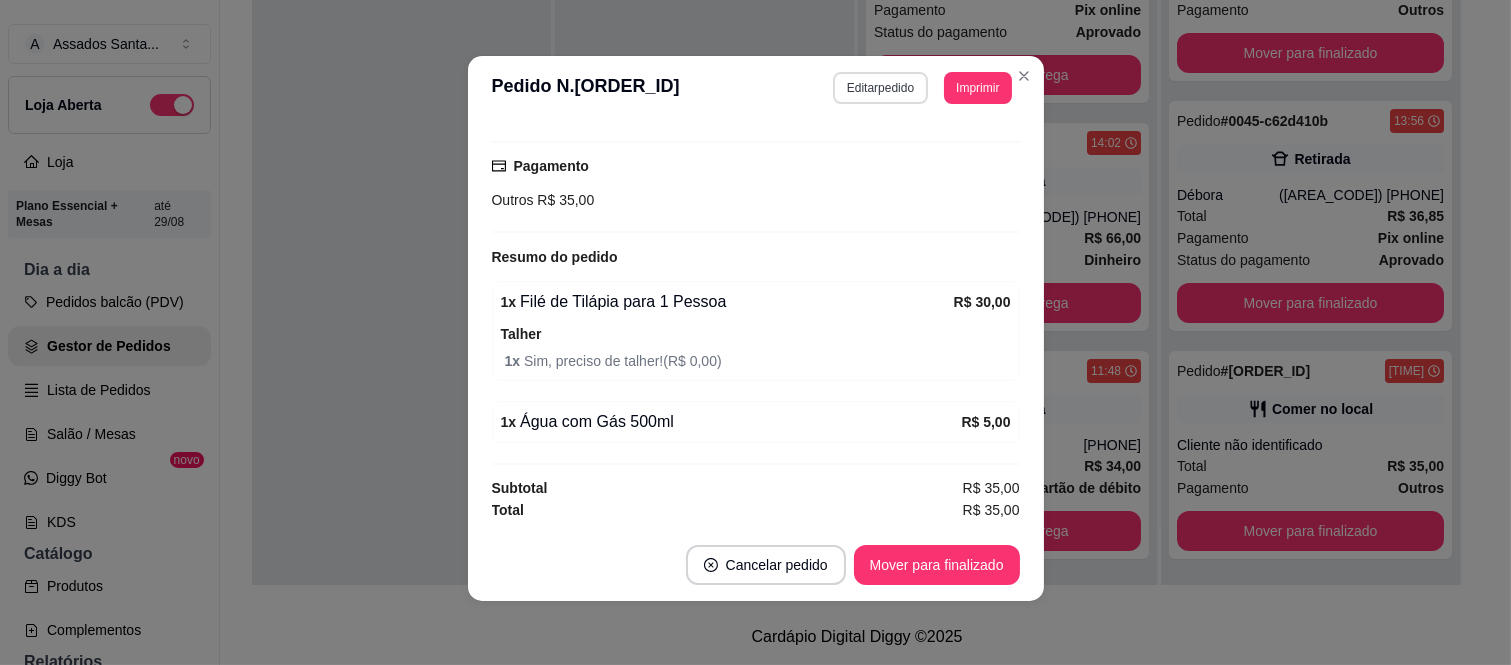 click on "Editar  pedido" at bounding box center [880, 88] 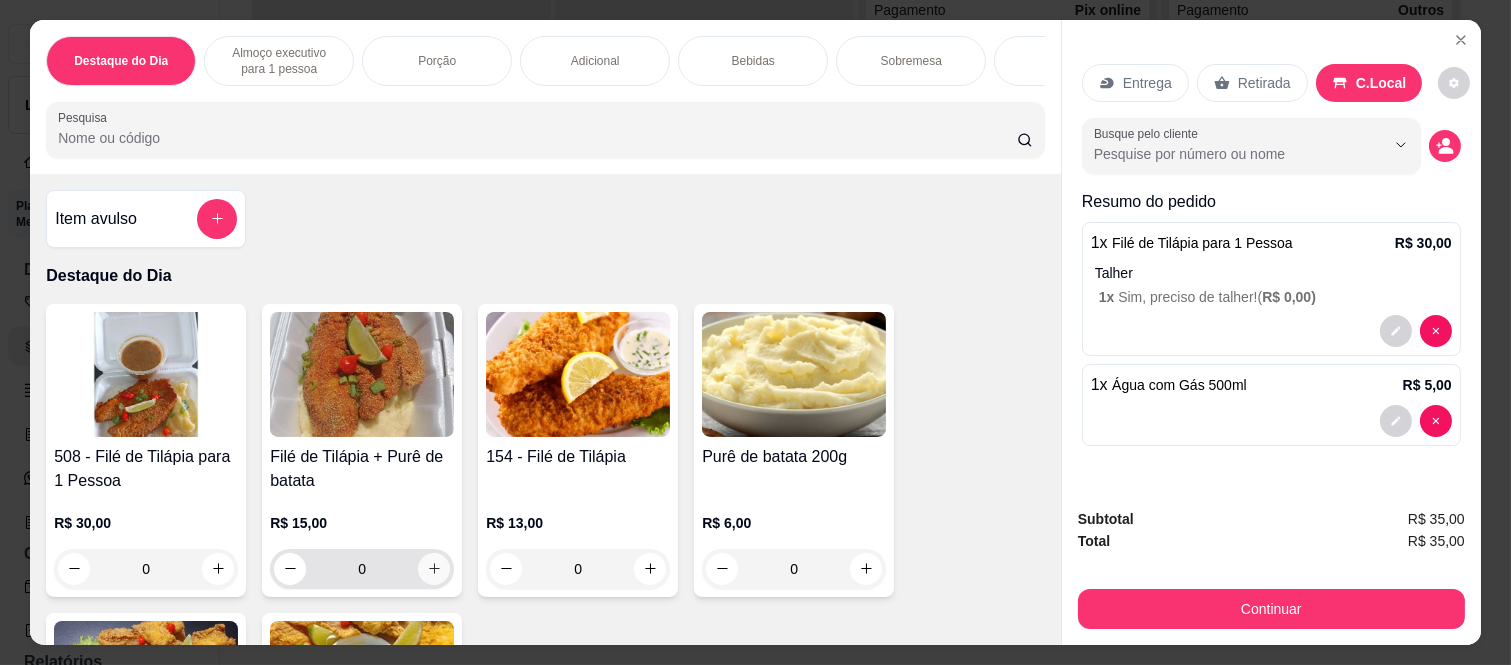 click 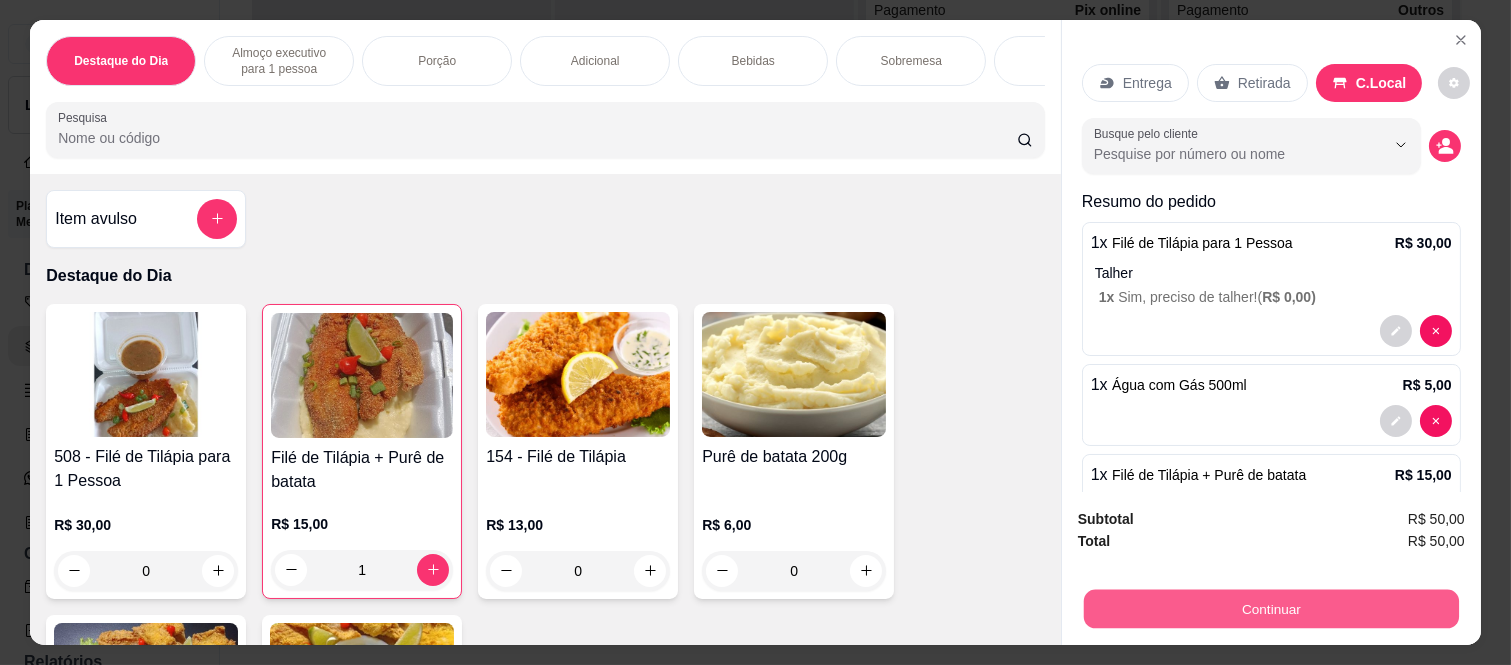 click on "Continuar" at bounding box center (1271, 609) 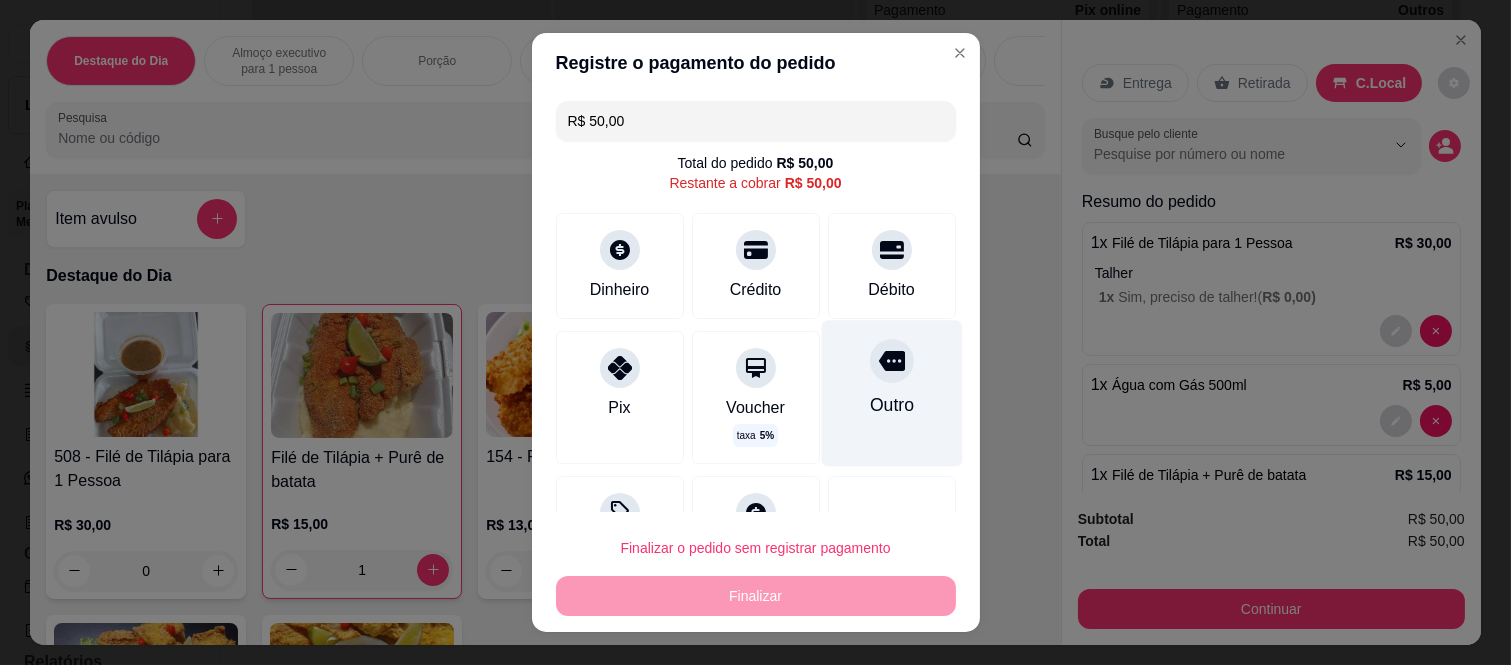 click on "Outro" at bounding box center [891, 394] 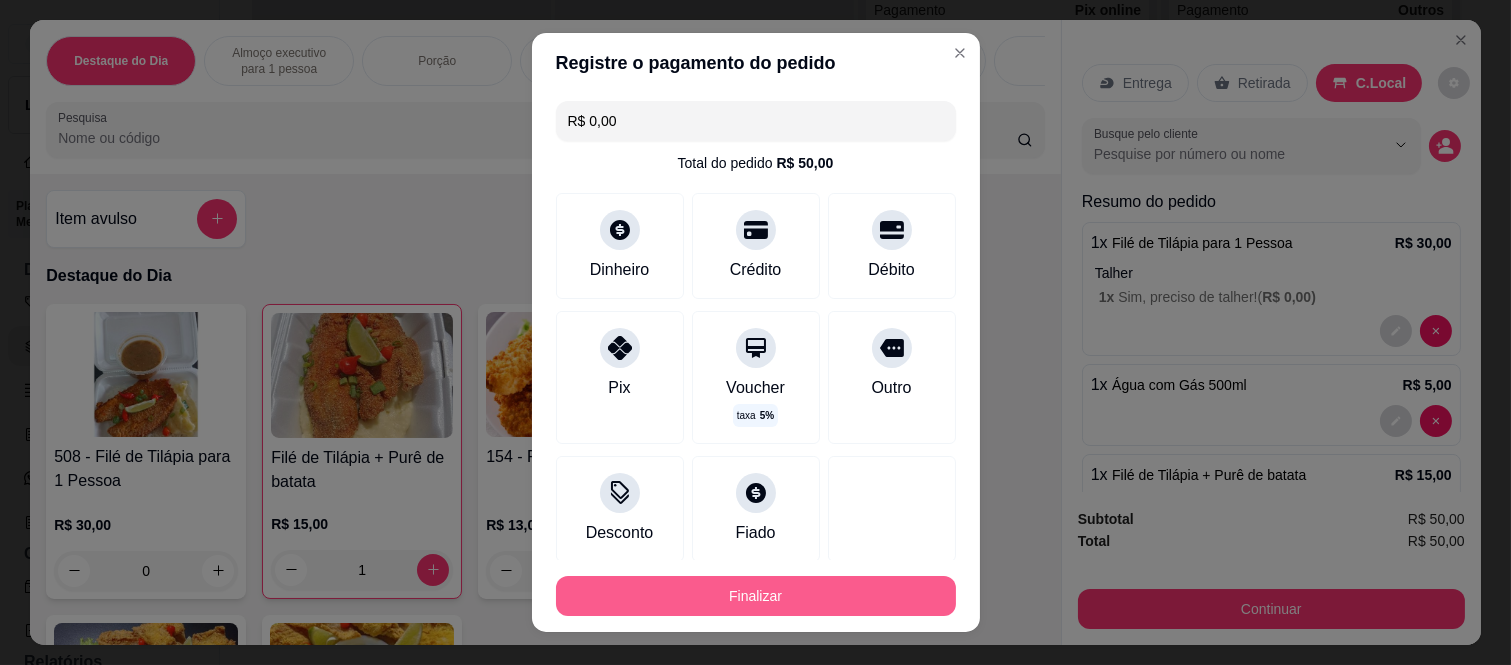click on "Finalizar" at bounding box center (756, 596) 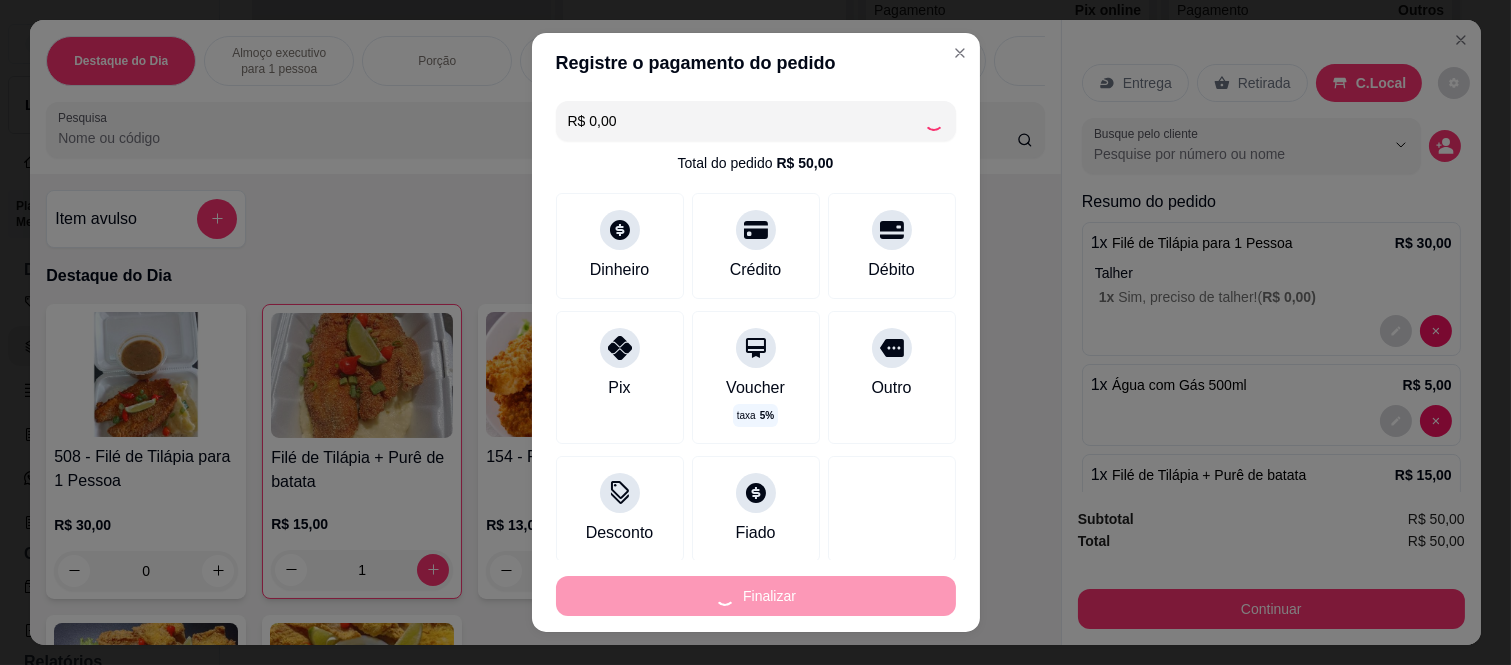 type on "0" 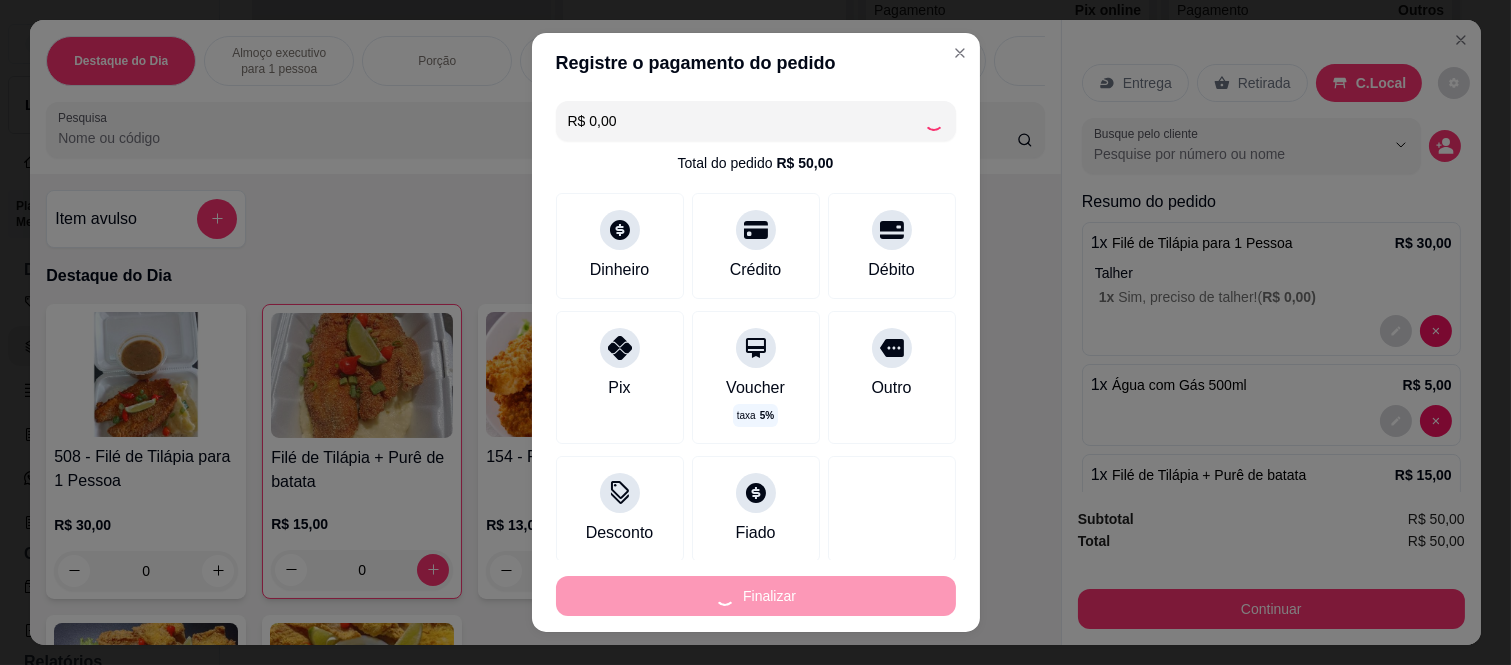 type on "-R$ 50,00" 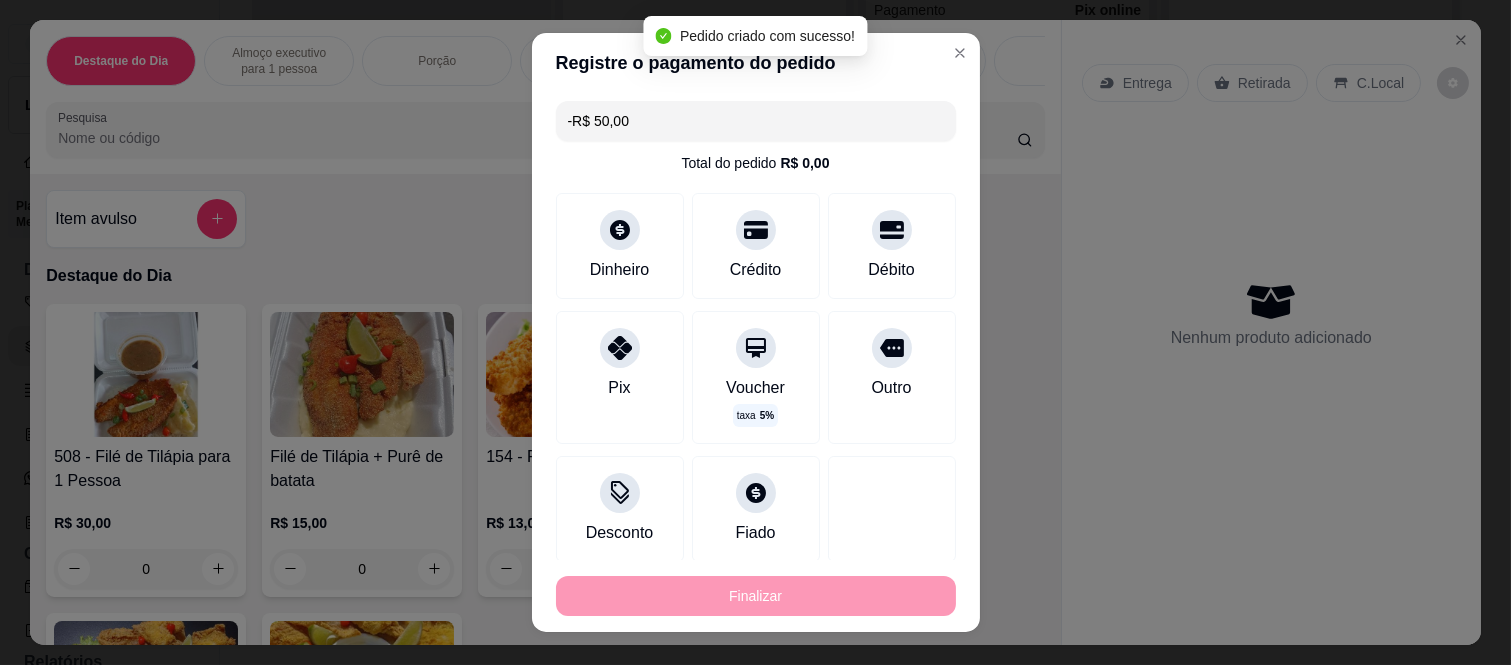 scroll, scrollTop: 0, scrollLeft: 0, axis: both 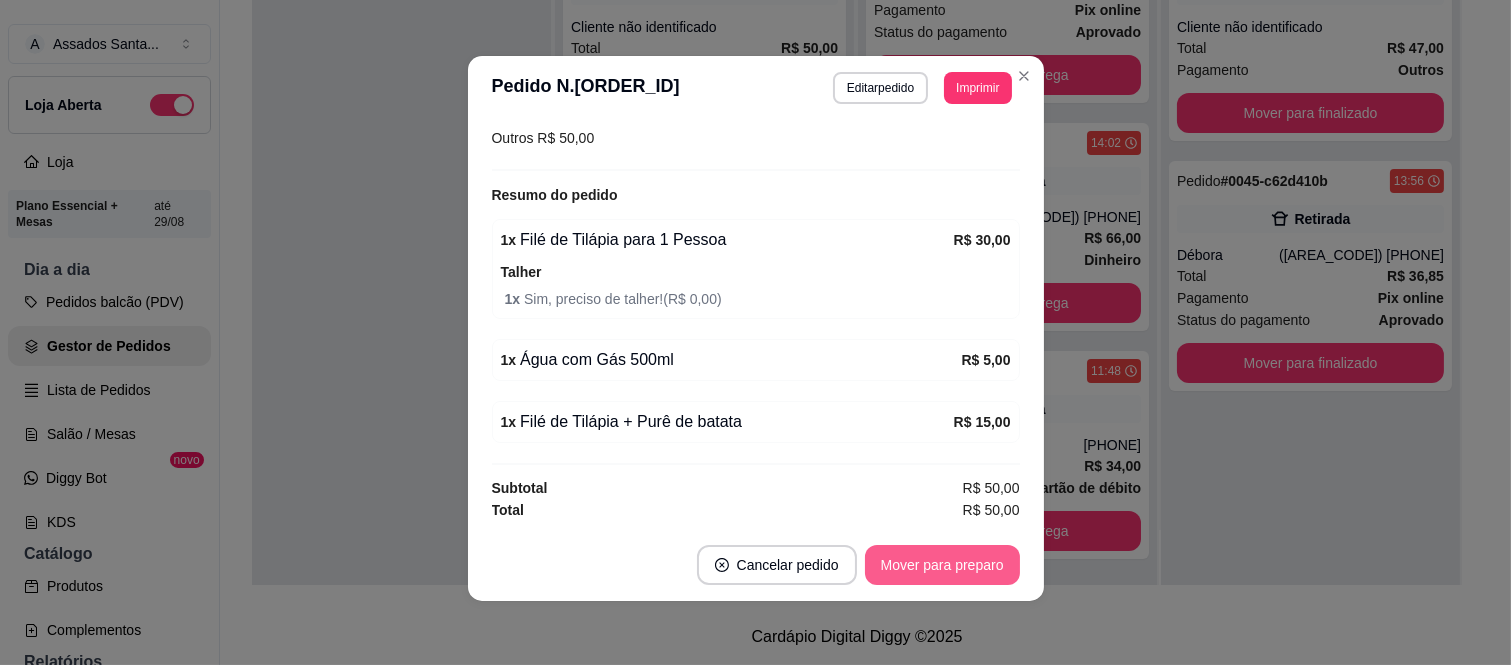 click on "Mover para preparo" at bounding box center [942, 565] 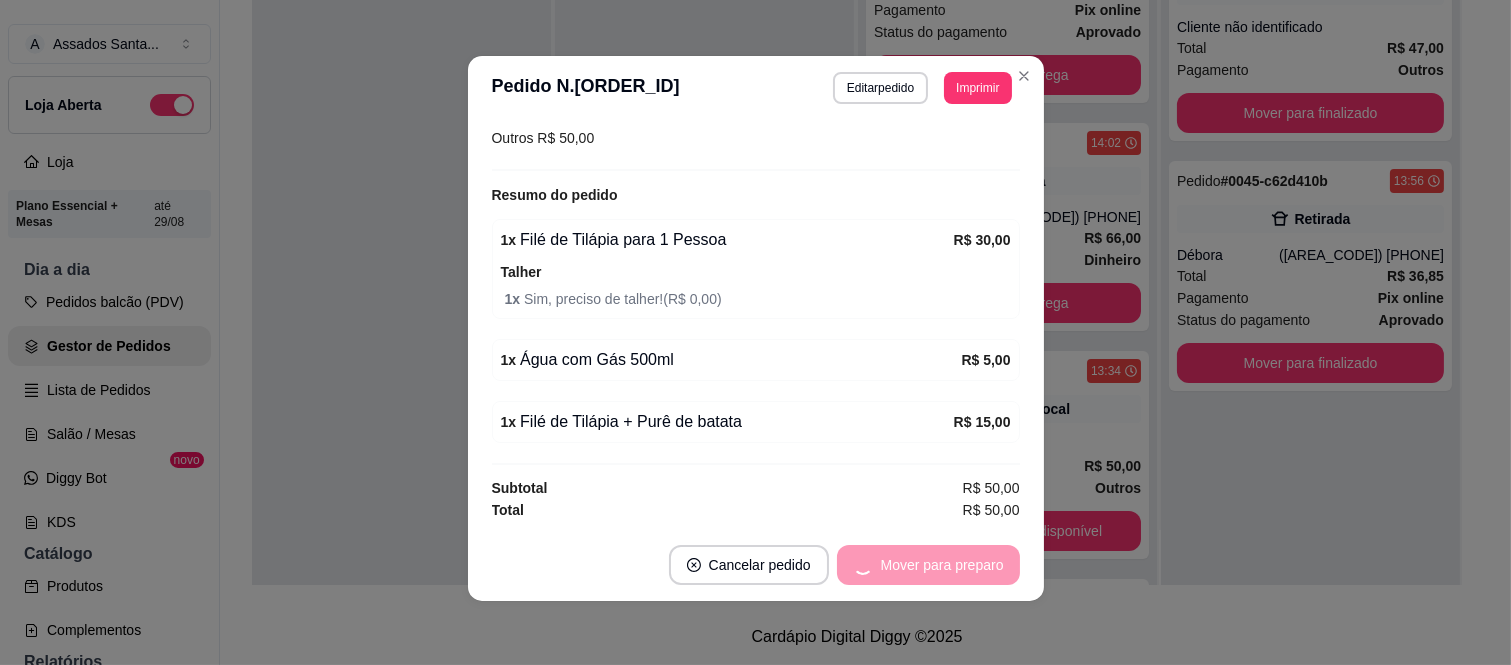 scroll, scrollTop: 537, scrollLeft: 0, axis: vertical 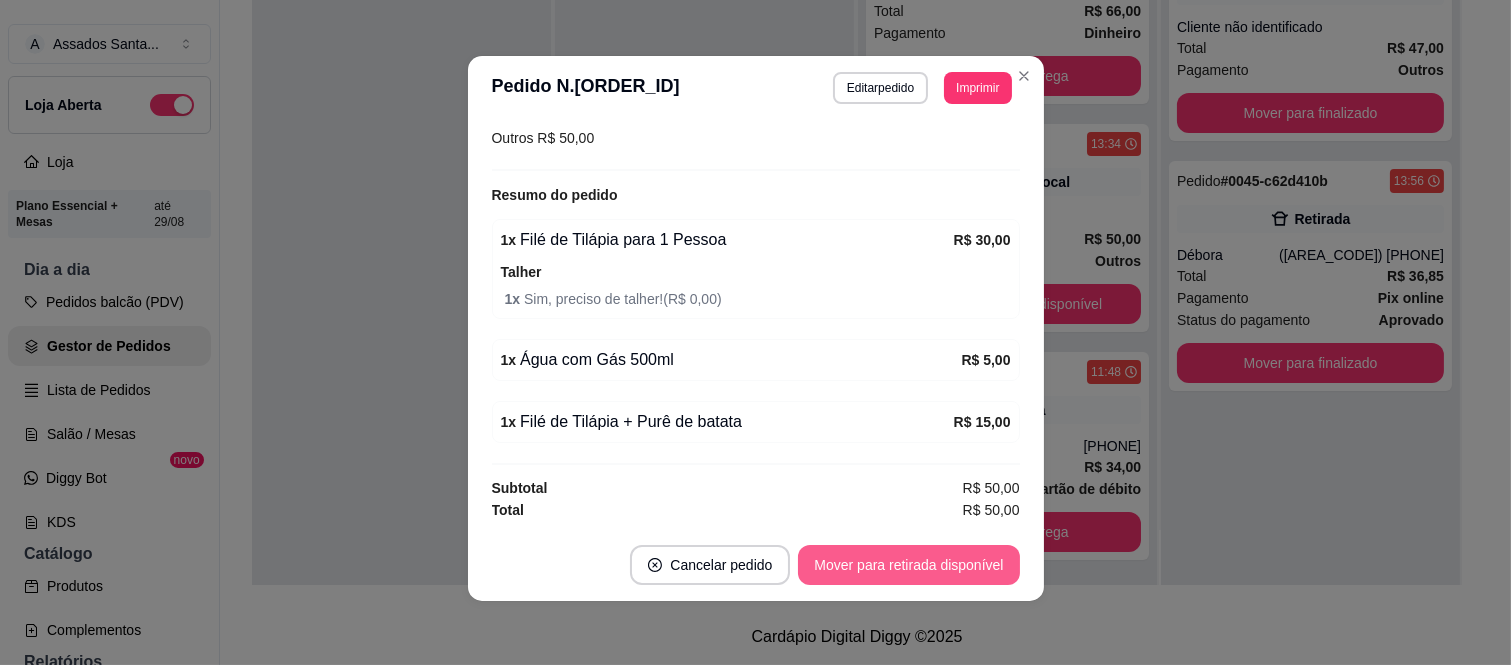 click on "Mover para retirada disponível" at bounding box center [908, 565] 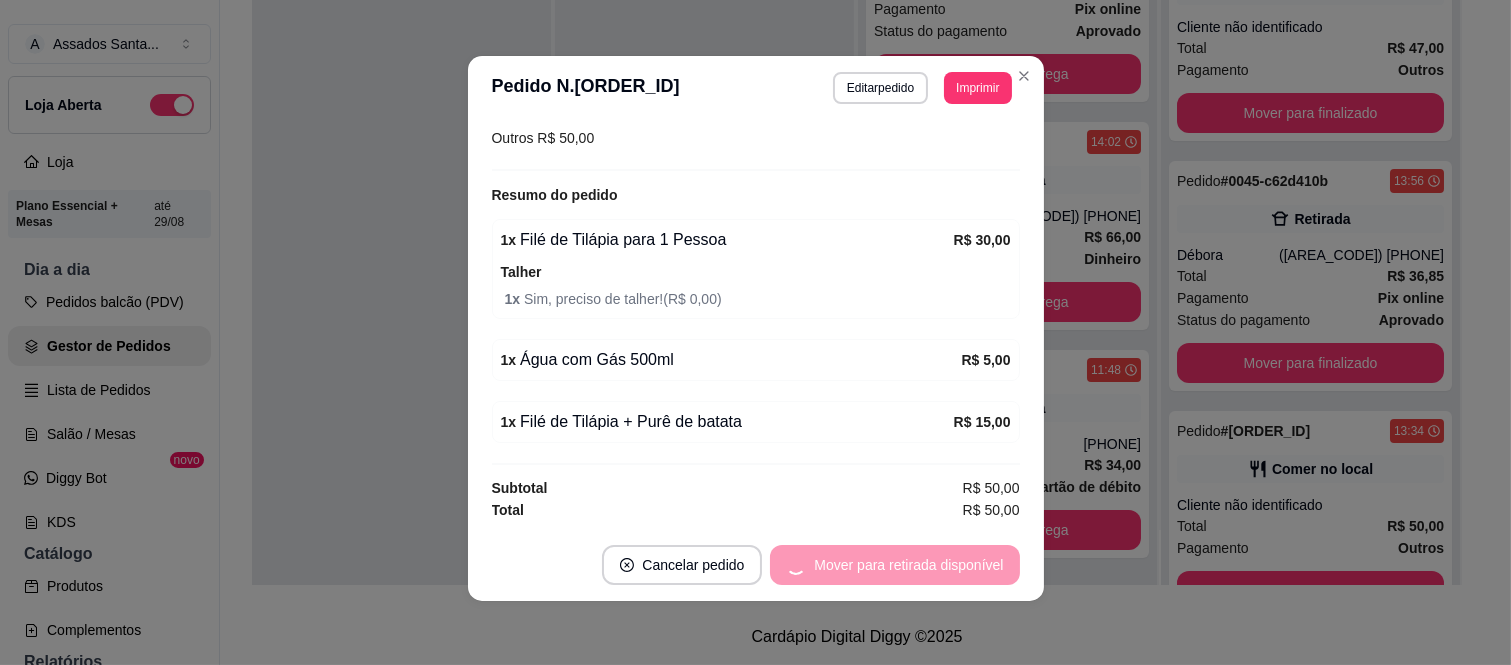 scroll, scrollTop: 310, scrollLeft: 0, axis: vertical 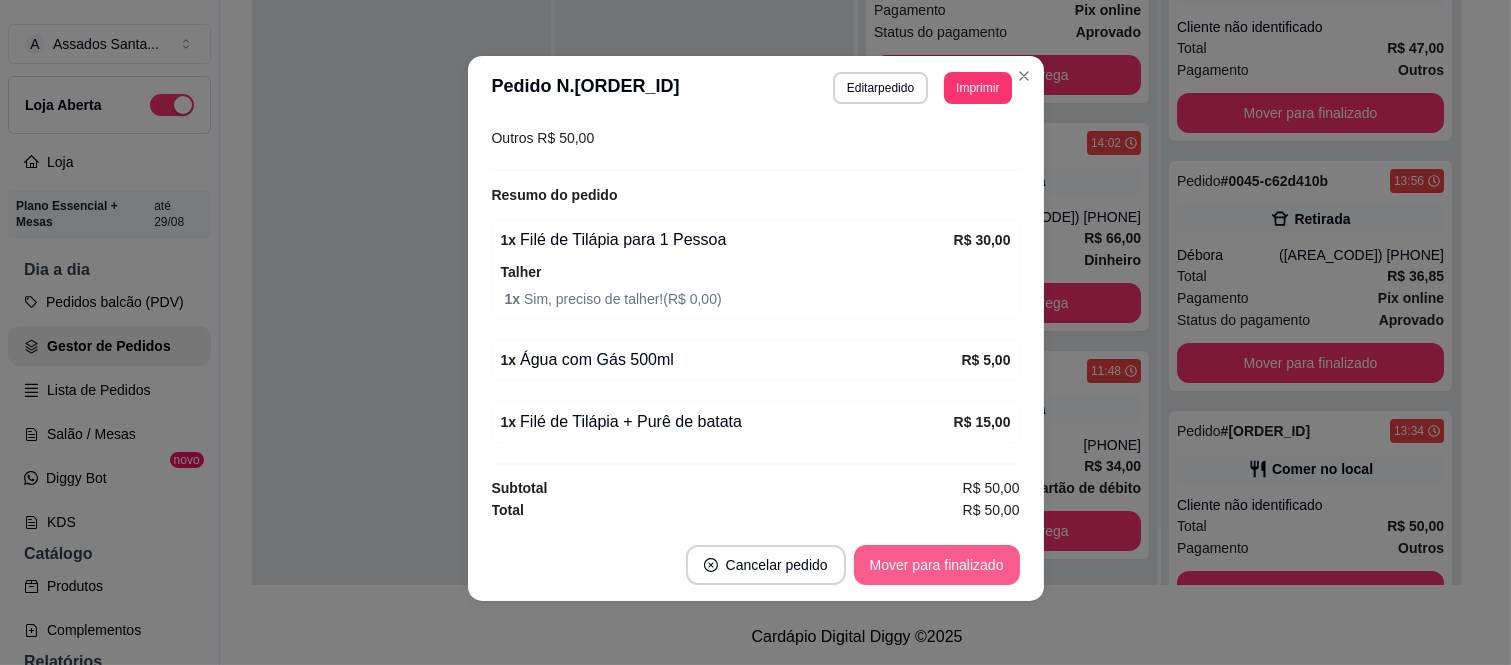 click on "Mover para finalizado" at bounding box center [937, 565] 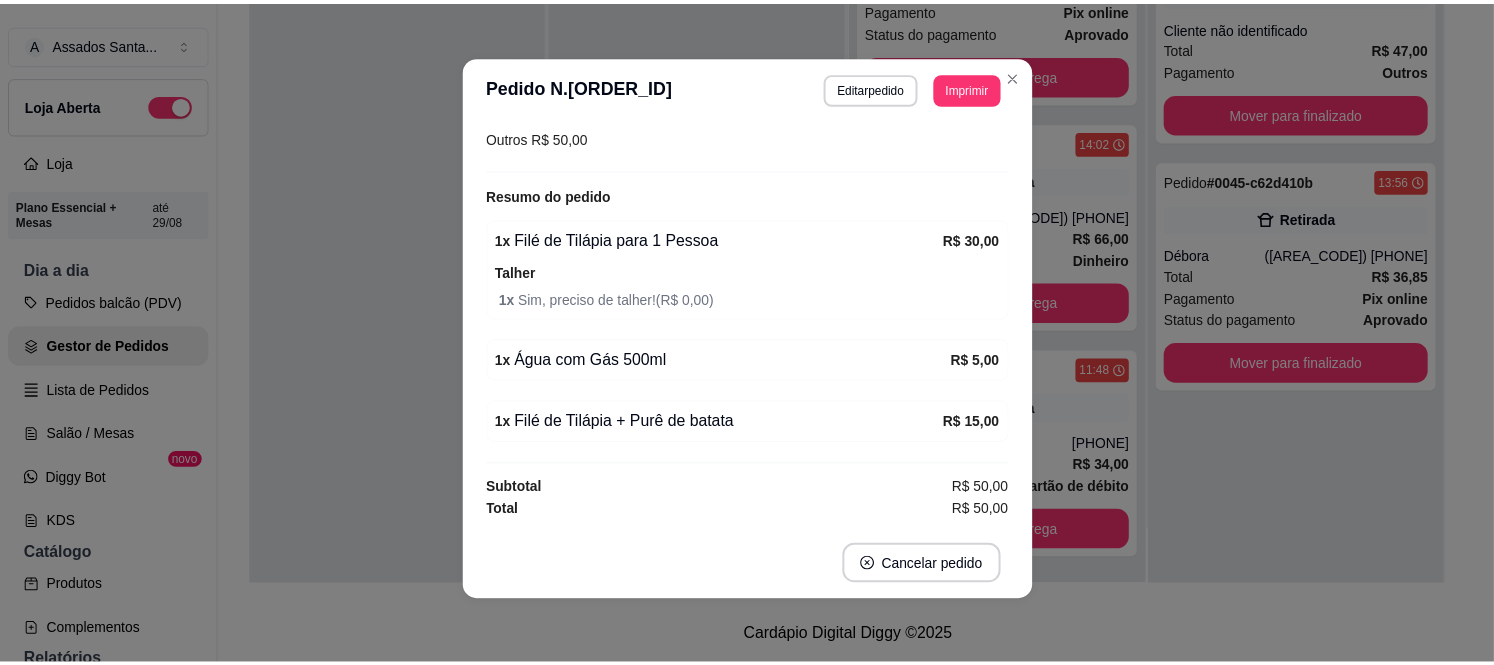 scroll, scrollTop: 245, scrollLeft: 0, axis: vertical 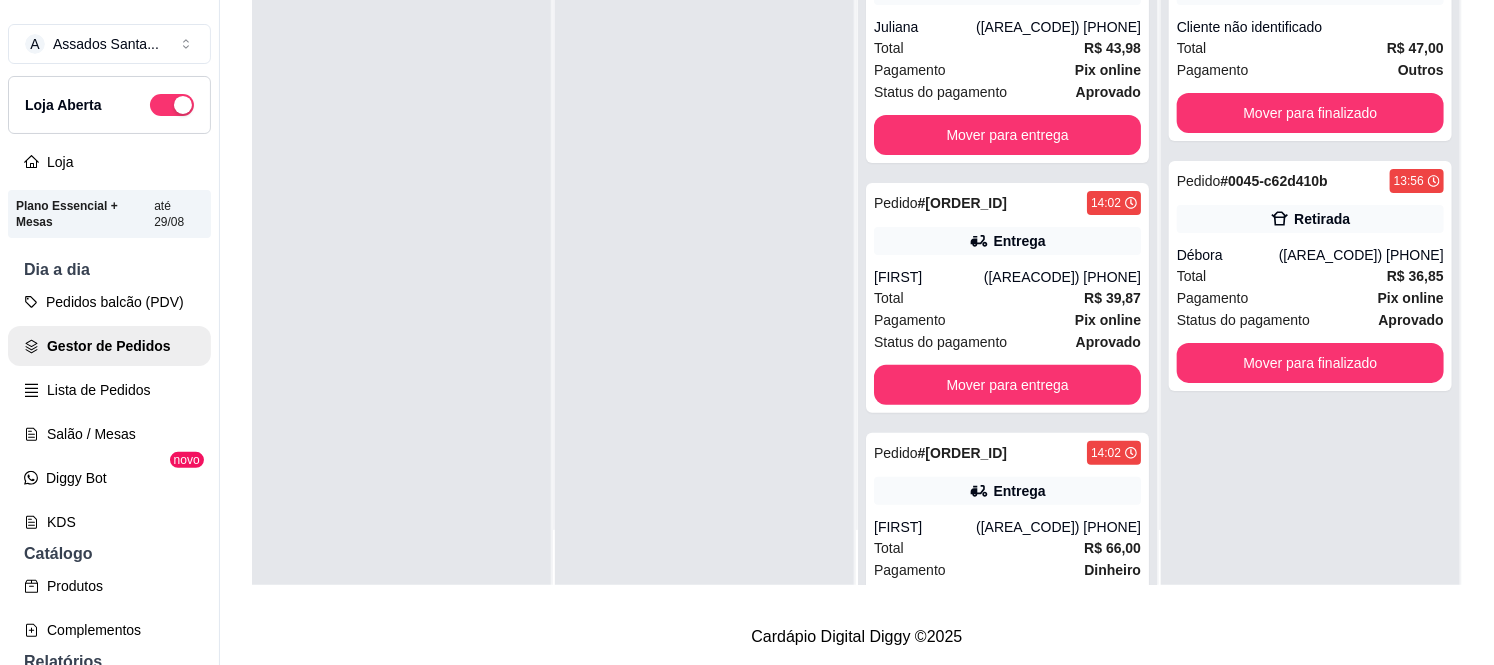 click at bounding box center (704, 253) 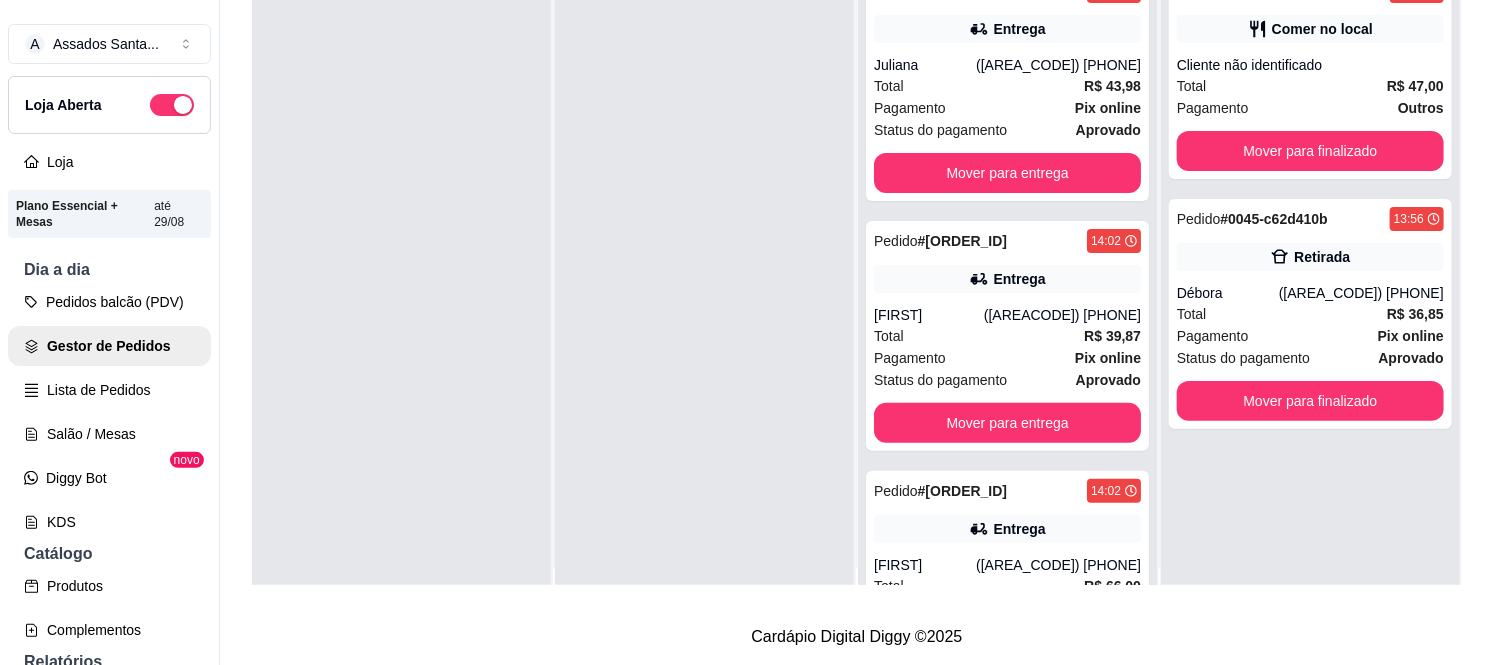 scroll, scrollTop: 0, scrollLeft: 0, axis: both 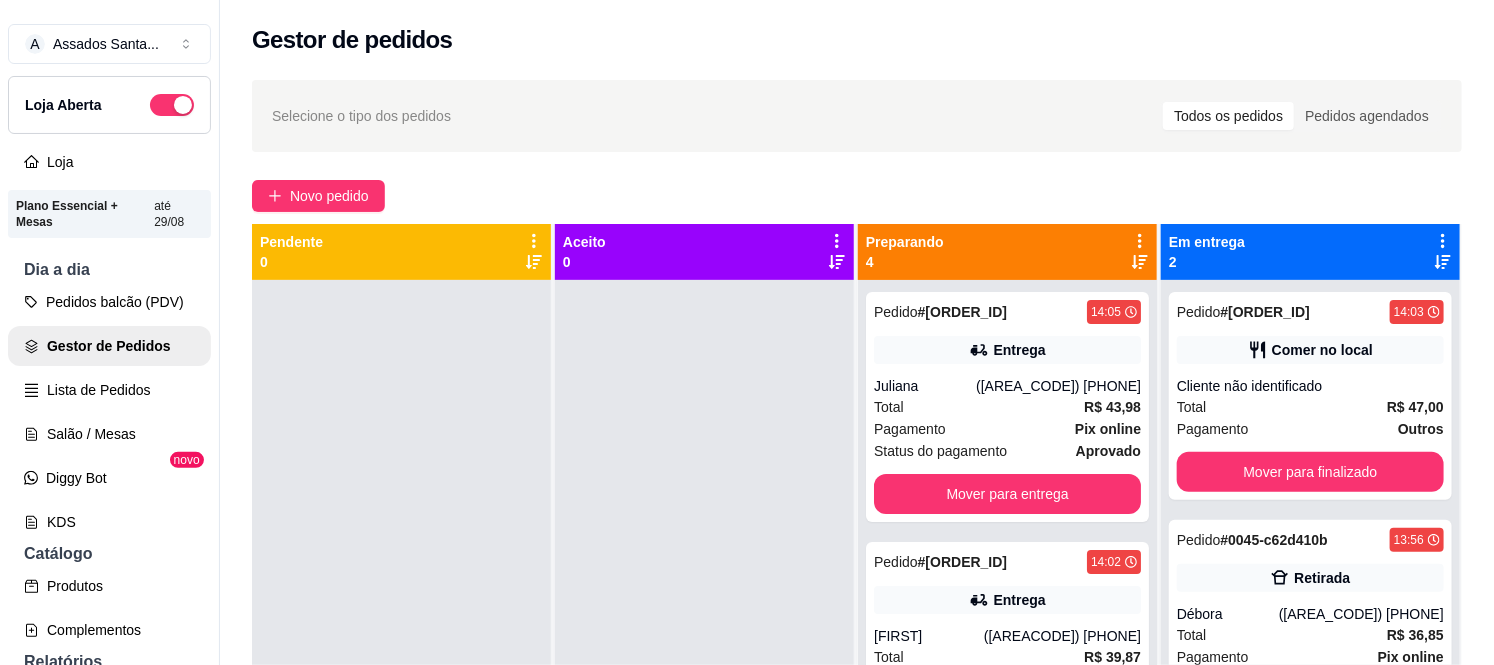 click on "Selecione o tipo dos pedidos Todos os pedidos Pedidos agendados Novo pedido Pendente 0 Aceito 0 Preparando 4 Pedido  # 0049-ae7f62c7 14:05 Entrega Juliana  (11) 96330-2721 Total R$ 43,98 Pagamento Pix online Status do pagamento aprovado Mover para entrega Pedido  # 0047-7f548b6c 14:02 Entrega Vinícius  (11) 97446-0450 Total R$ 39,87 Pagamento Pix online Status do pagamento aprovado Mover para entrega Pedido  # 0046-52be69dc 14:02 Entrega Kamylla (11) 91184-1181 Total R$ 66,00 Pagamento Dinheiro Mover para entrega Pedido  # 0034-81fba 11:48 Entrega SHIRLEY 119 49669-7846 Total R$ 34,00 Pagamento Cartão de débito Mover para entrega Em entrega 2 Pedido  # 0048-635cc 14:03 Comer no local Cliente não identificado Total R$ 47,00 Pagamento Outros Mover para finalizado Pedido  # 0045-c62d410b 13:56 Retirada Débora  (11) 98454-9638 Total R$ 36,85 Pagamento Pix online Status do pagamento aprovado Mover para finalizado" at bounding box center (857, 490) 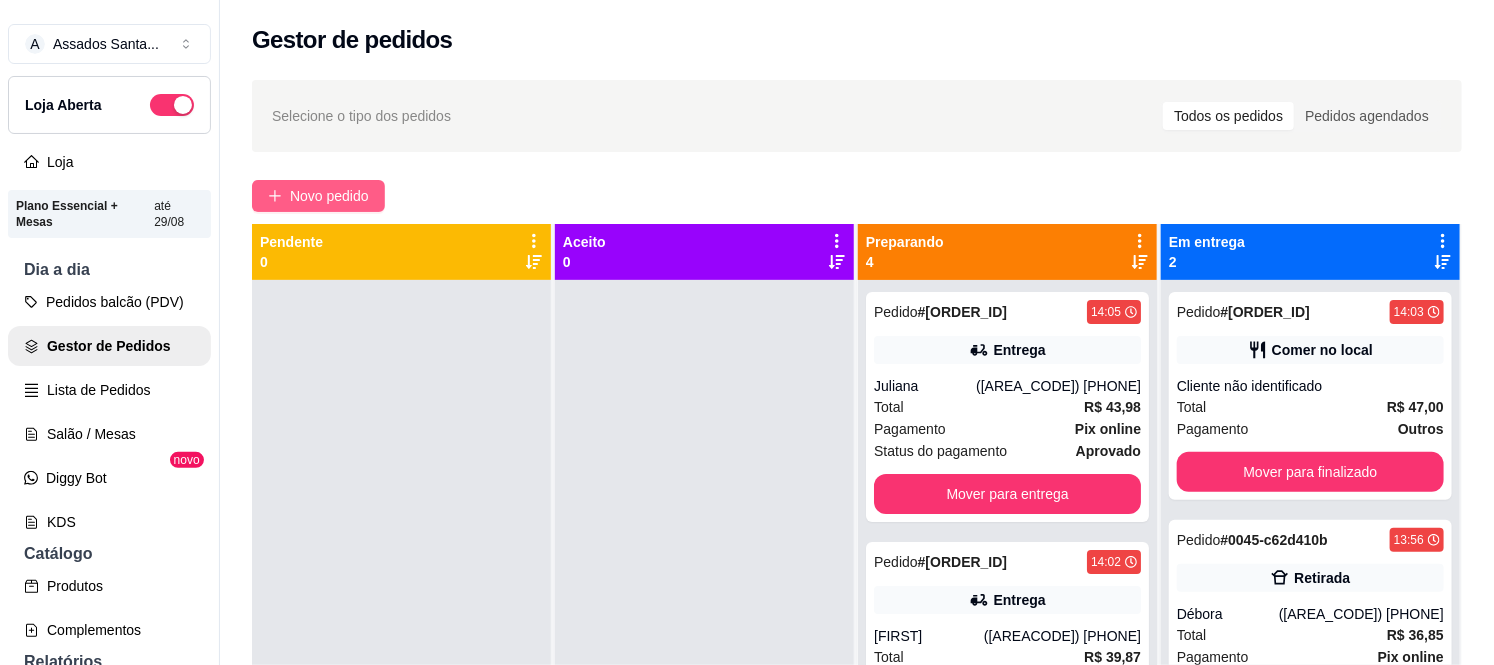 click on "Novo pedido" at bounding box center (318, 196) 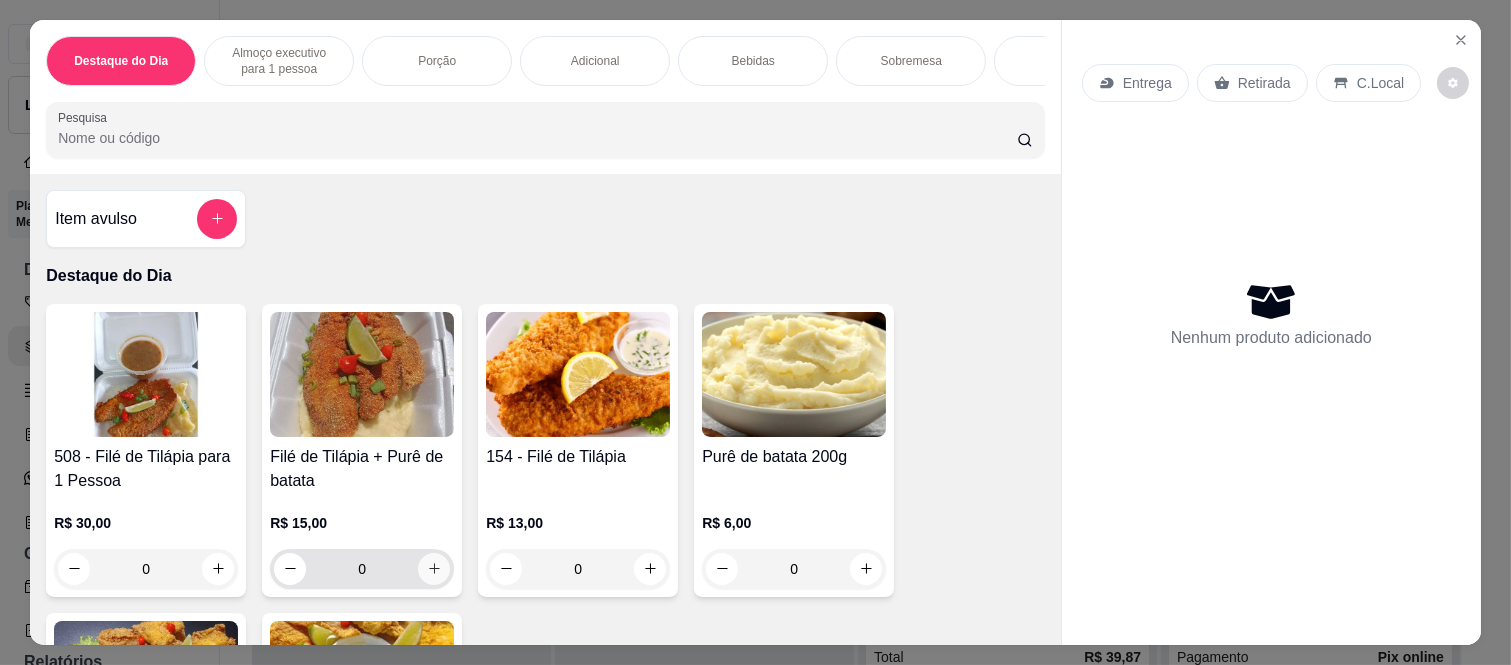 click at bounding box center [434, 569] 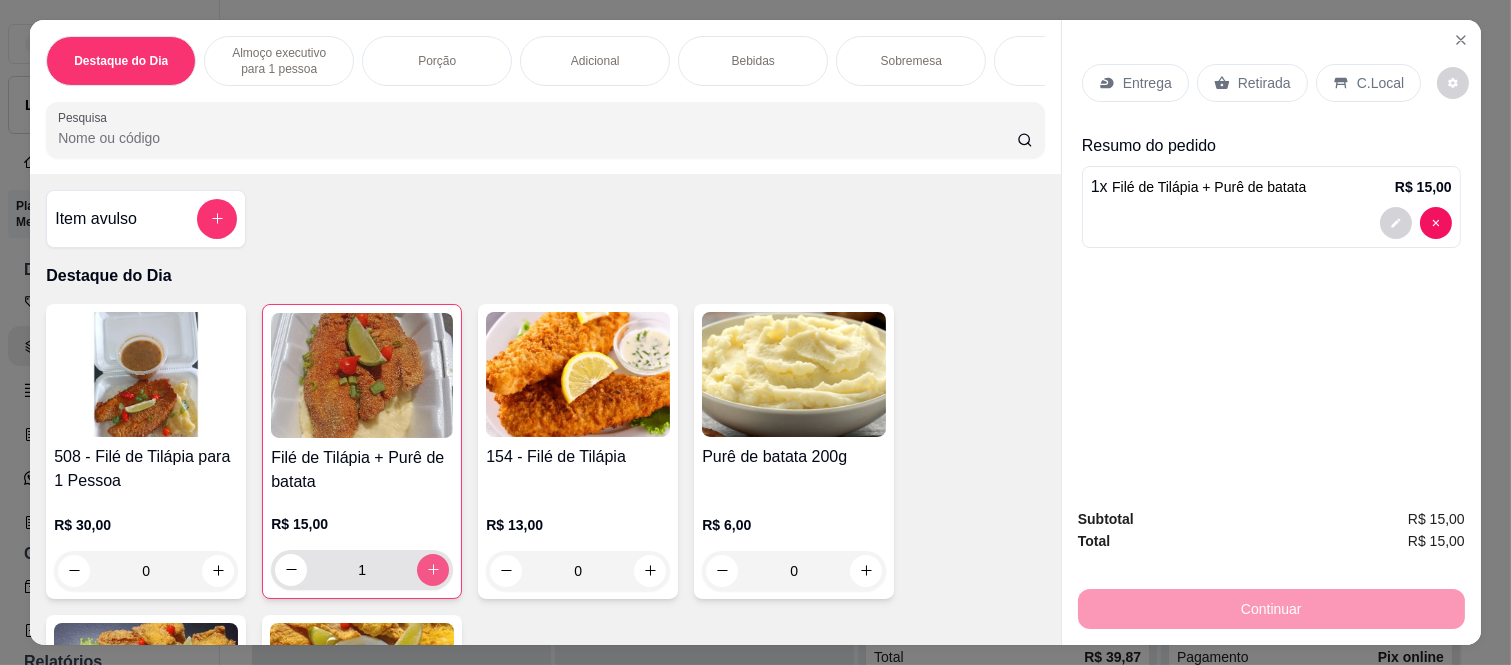 click 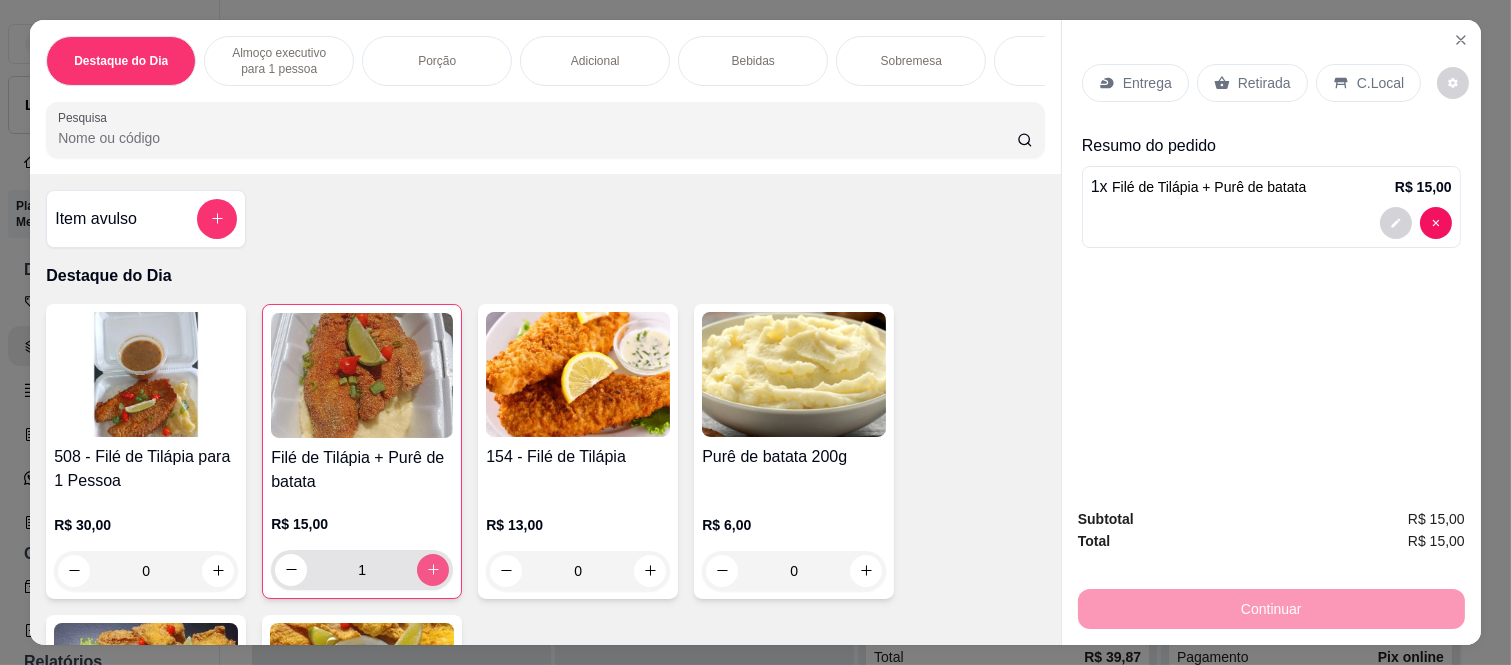 type on "2" 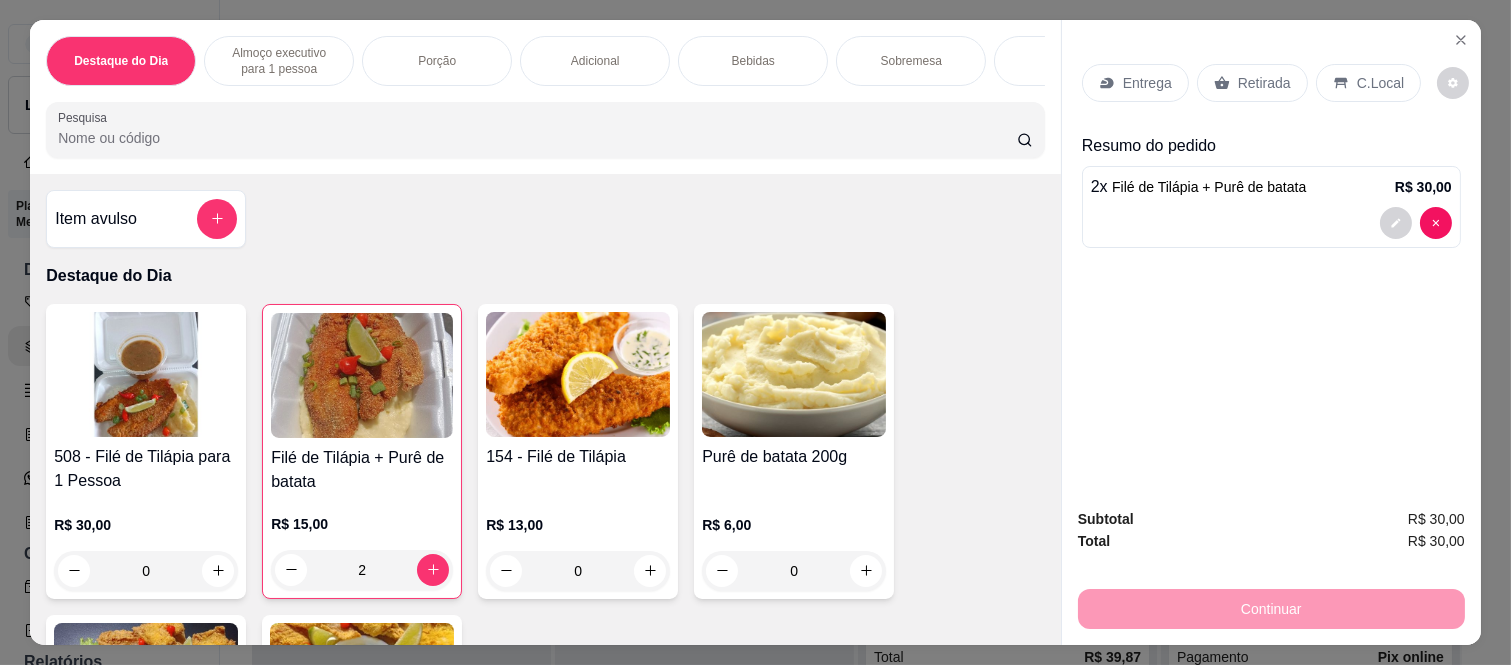 click on "Retirada" at bounding box center (1264, 83) 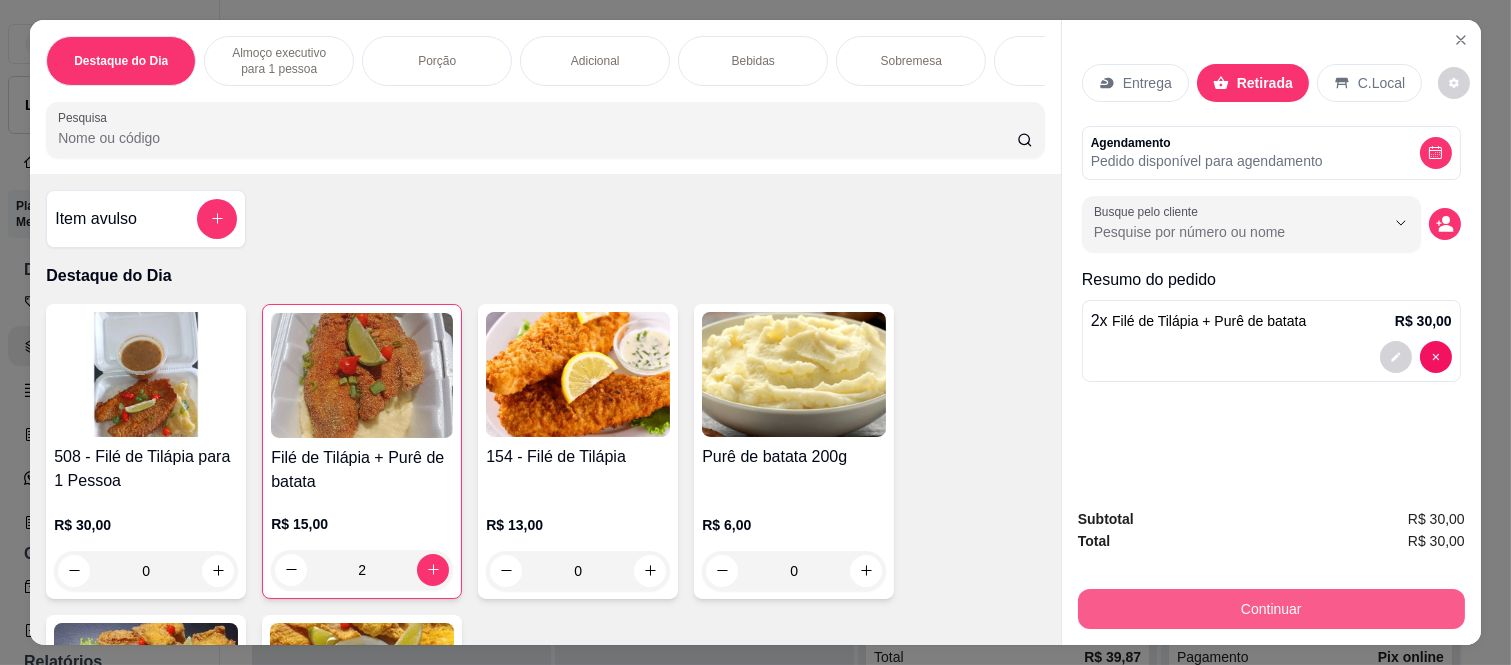 click on "Continuar" at bounding box center (1271, 609) 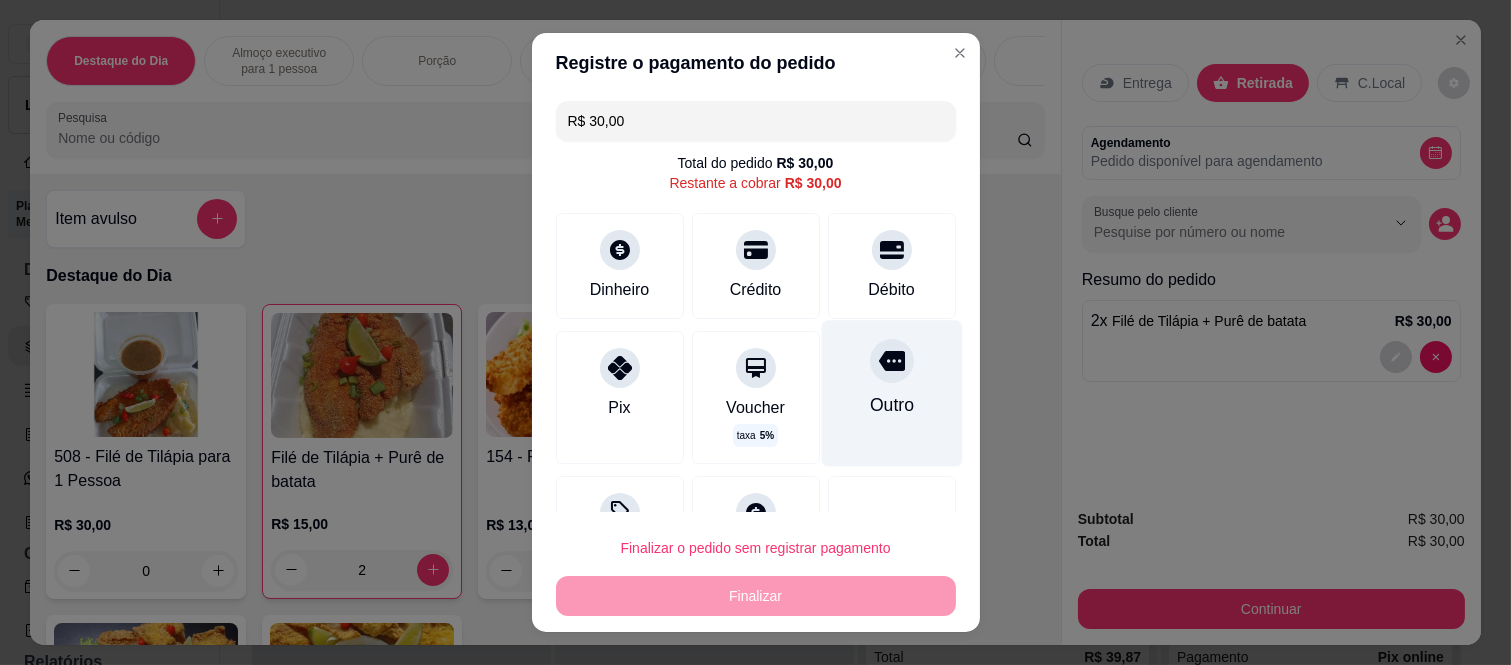 click on "Outro" at bounding box center [891, 394] 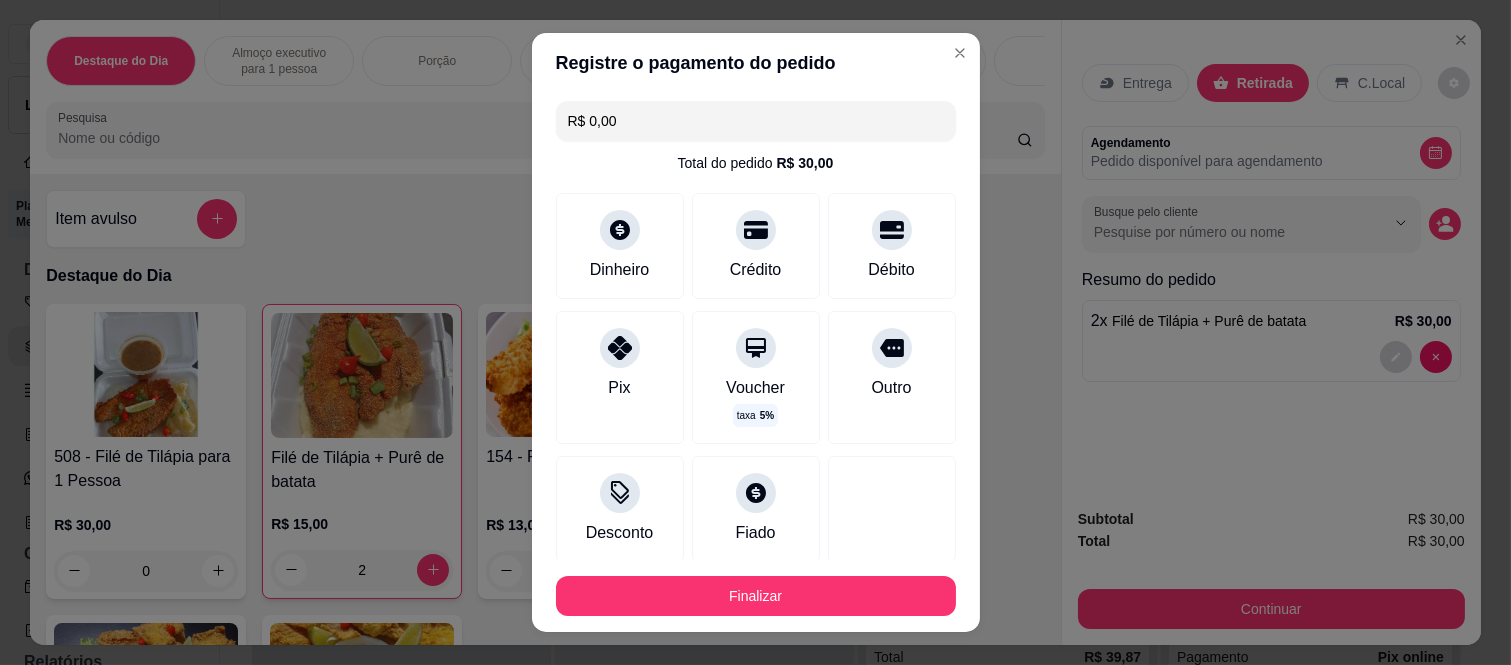 click on "Finalizar" at bounding box center [756, 596] 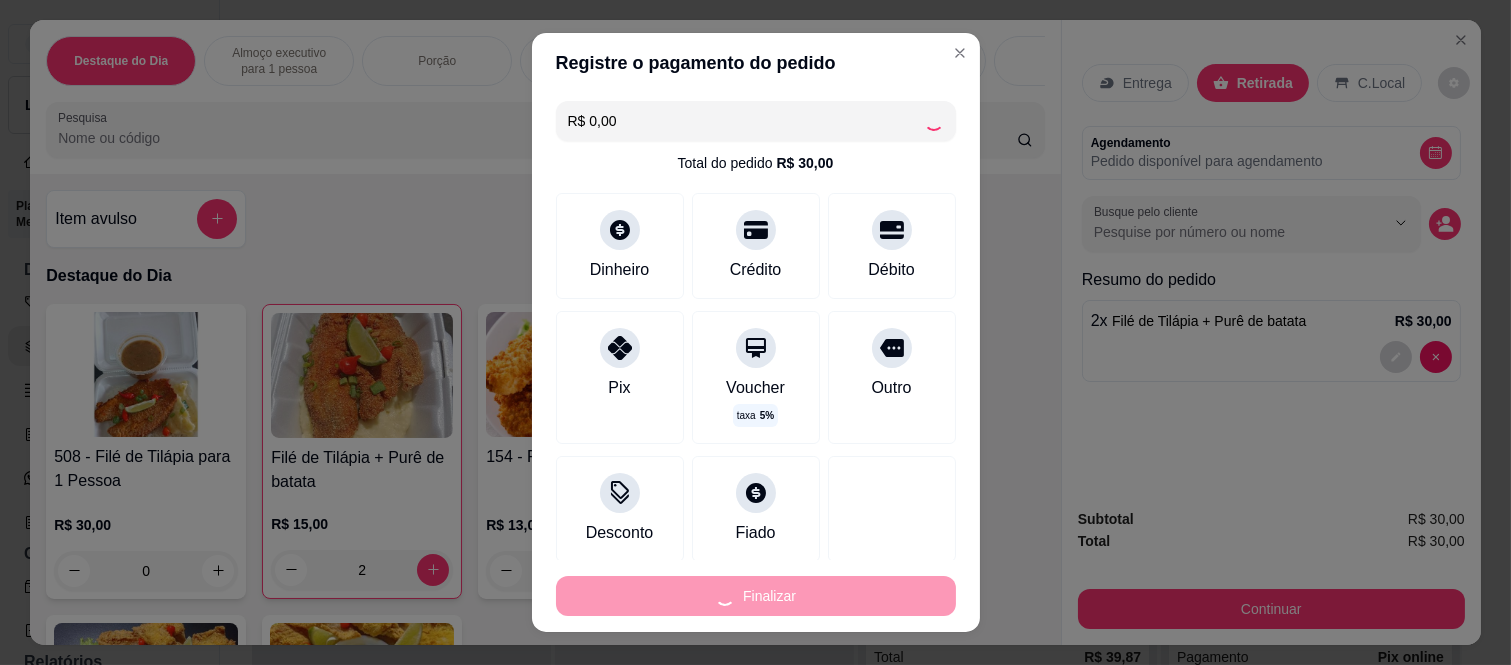 type on "0" 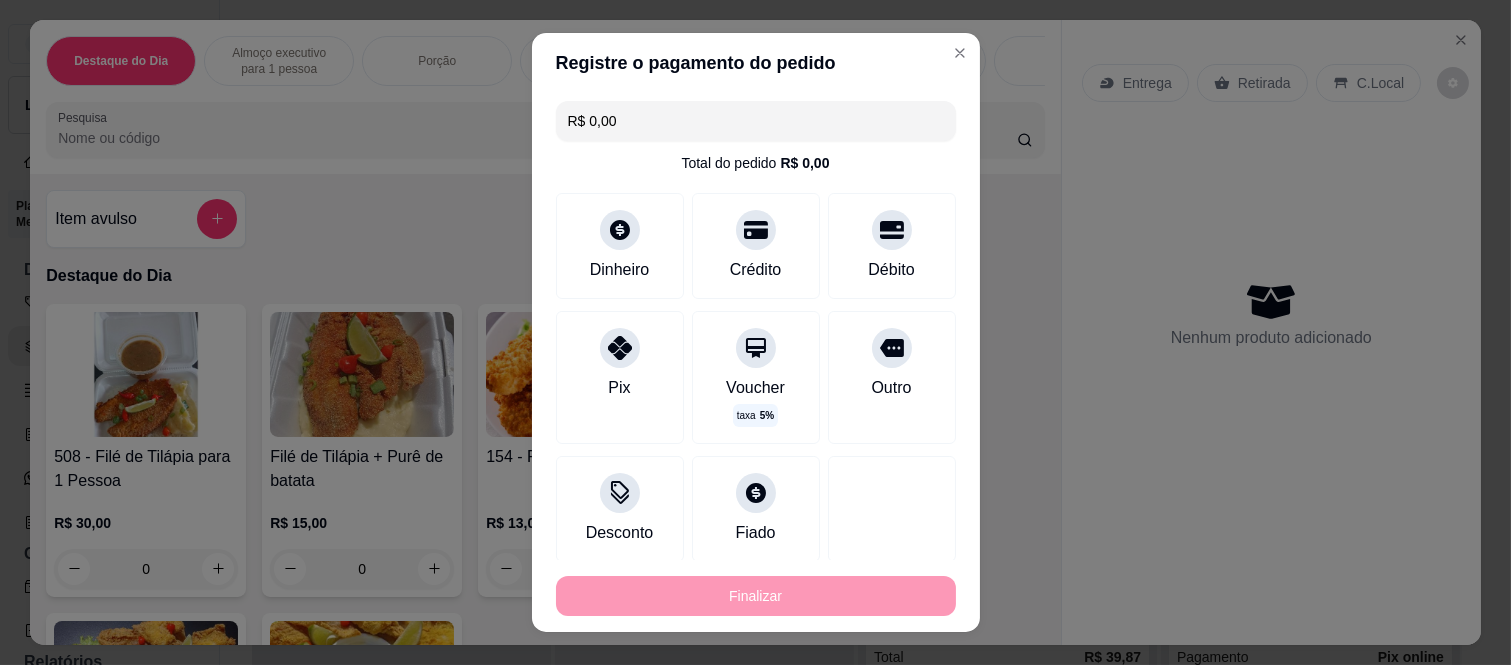 type on "-R$ 30,00" 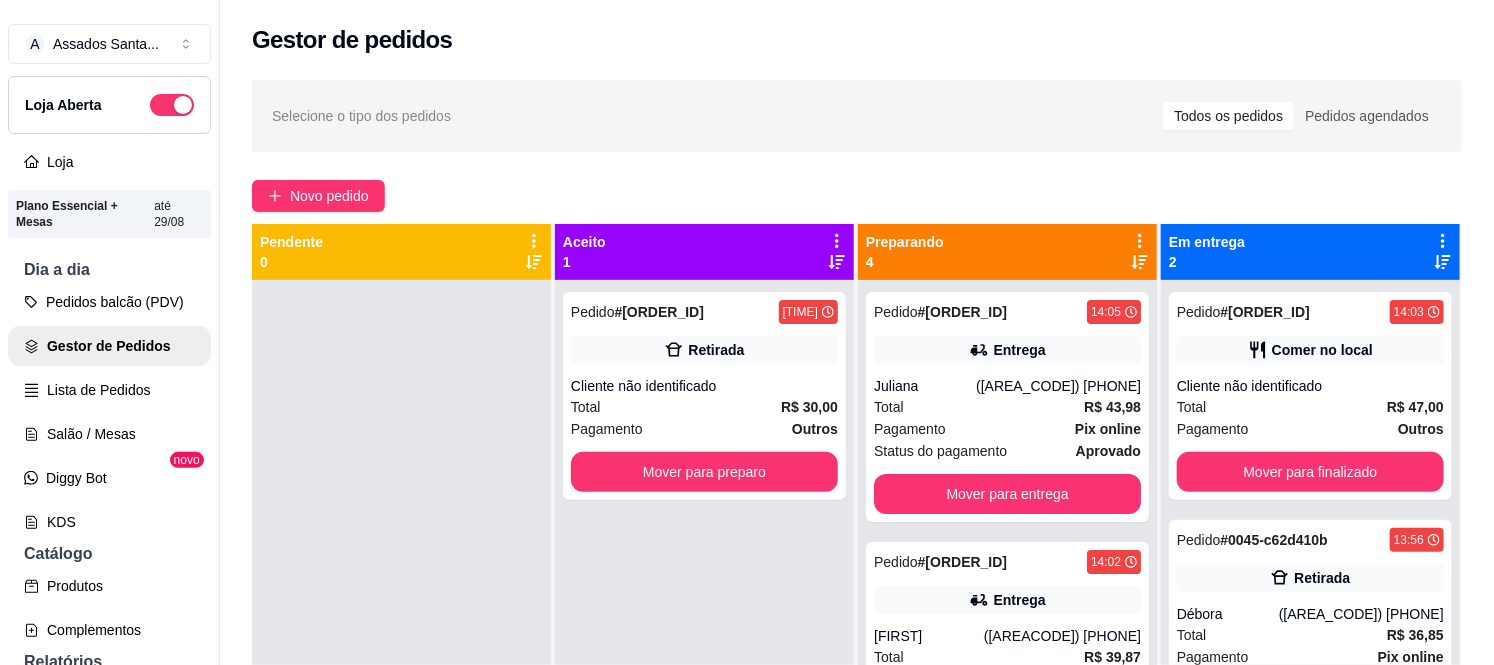 click on "Pedido  # 0049-ae7f62c7 14:05 Entrega Juliana  (11) 96330-2721 Total R$ 43,98 Pagamento Pix online Status do pagamento aprovado Mover para entrega Pedido  # 0047-7f548b6c 14:02 Entrega Vinícius  (11) 97446-0450 Total R$ 39,87 Pagamento Pix online Status do pagamento aprovado Mover para entrega Pedido  # 0046-52be69dc 14:02 Entrega Kamylla (11) 91184-1181 Total R$ 66,00 Pagamento Dinheiro Mover para entrega Pedido  # 0034-81fba 11:48 Entrega SHIRLEY 119 49669-7846 Total R$ 34,00 Pagamento Cartão de débito Mover para entrega" at bounding box center (1007, 612) 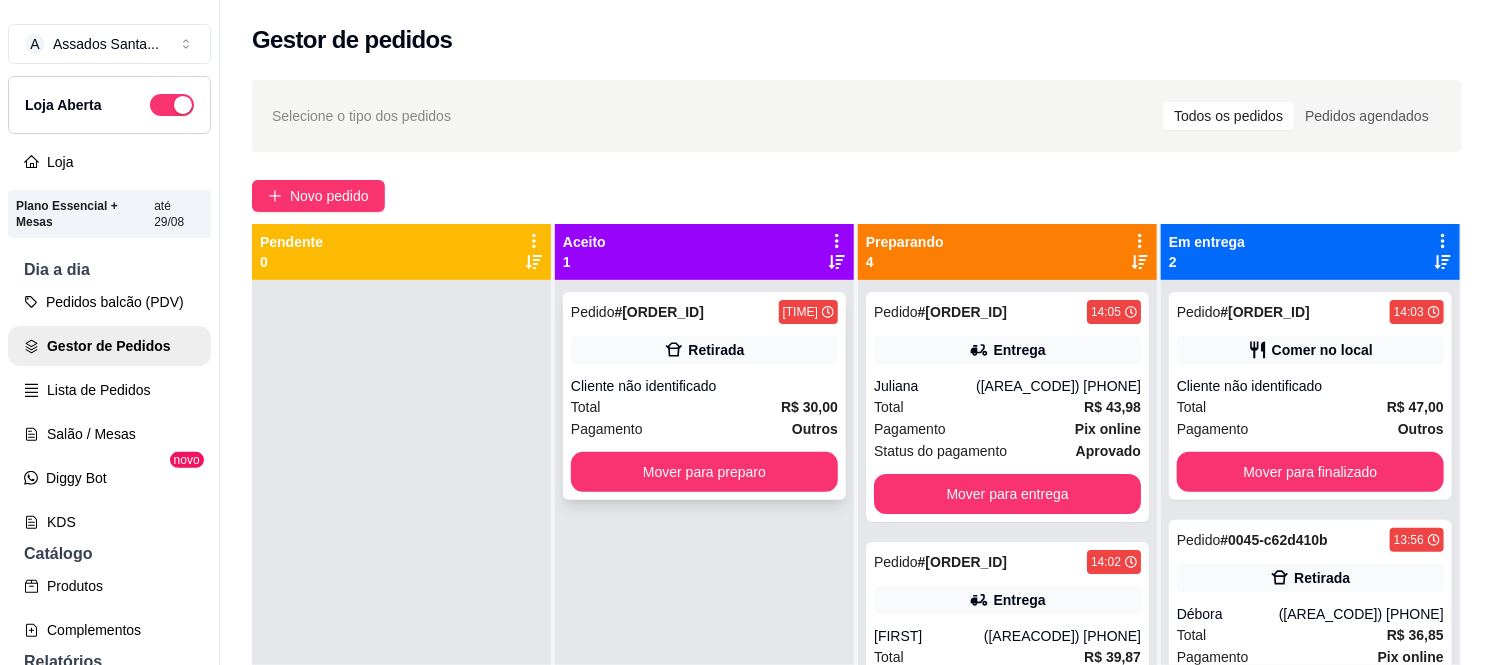 click on "Pedido  # 0050-89173 14:14 Retirada Cliente não identificado Total R$ 30,00 Pagamento Outros Mover para preparo" at bounding box center [704, 396] 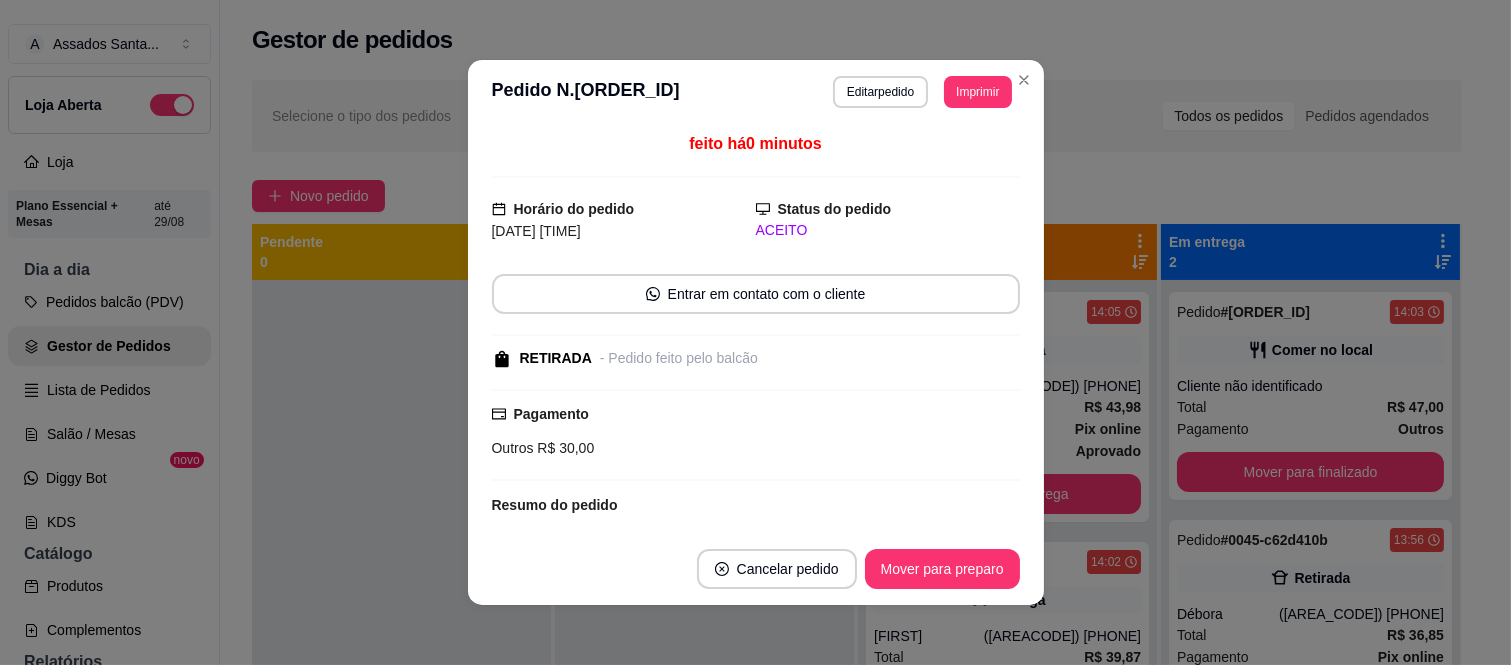 click on "Editar  pedido" at bounding box center (880, 92) 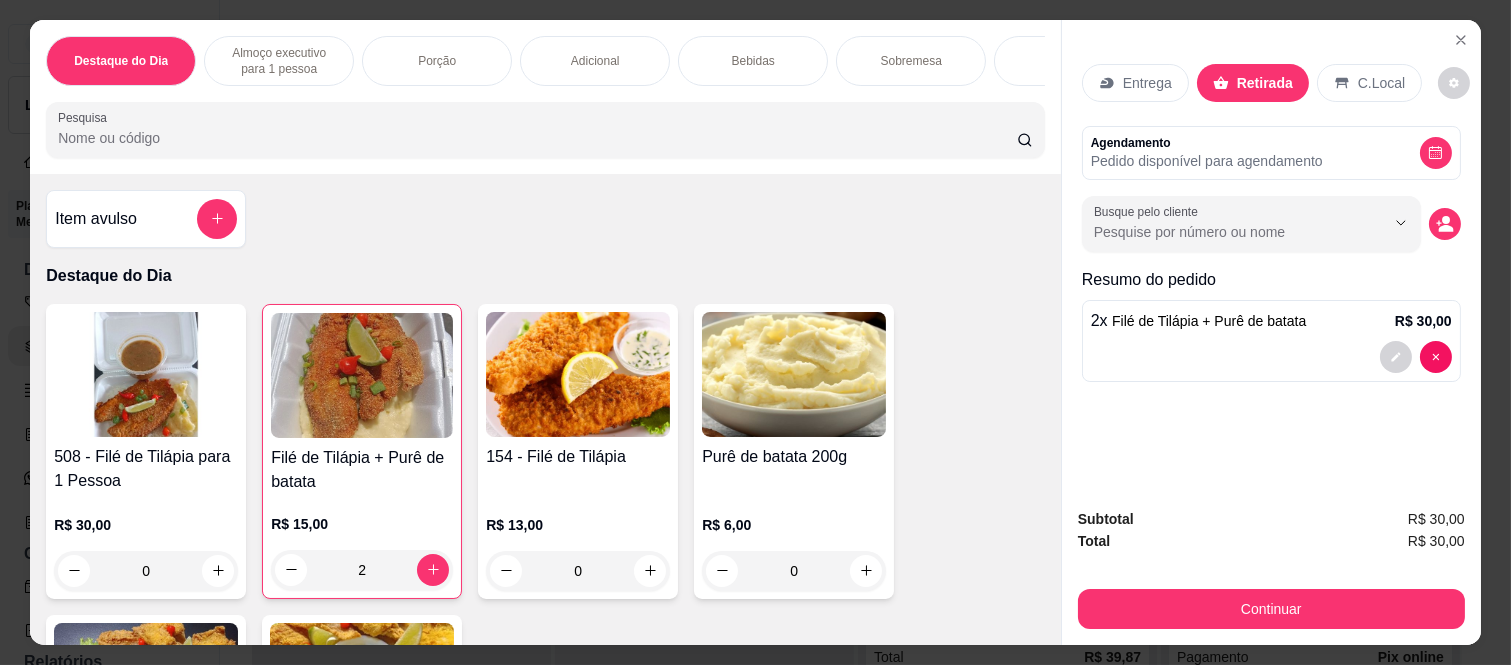 click on "Pedido disponível para agendamento" at bounding box center [1207, 161] 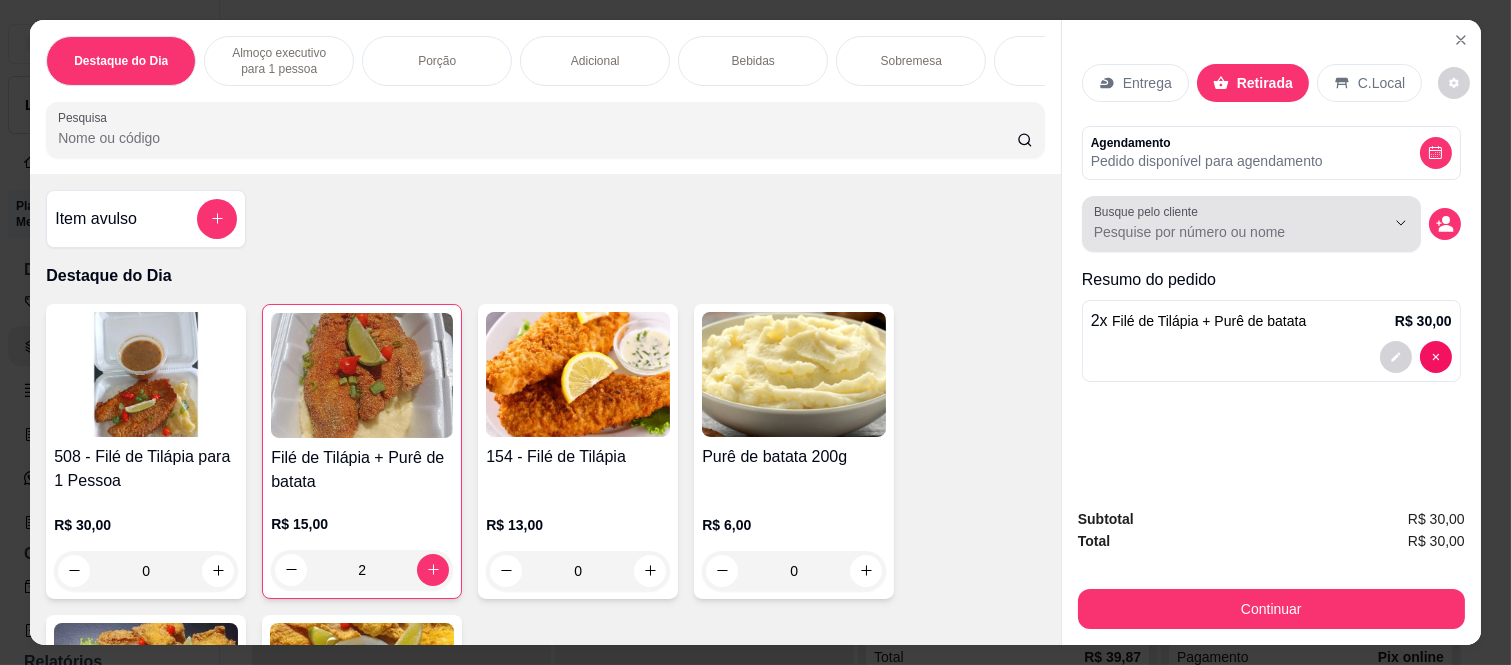 click at bounding box center [1251, 224] 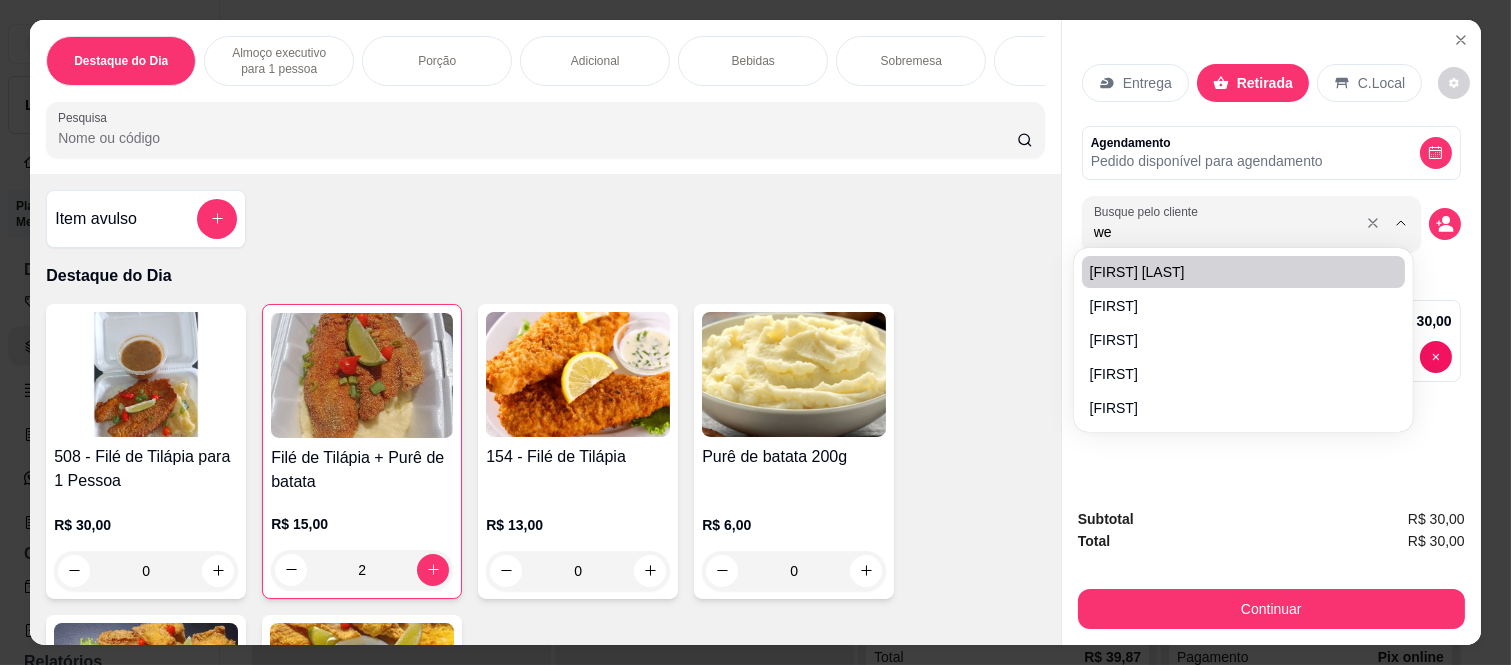 type on "wen" 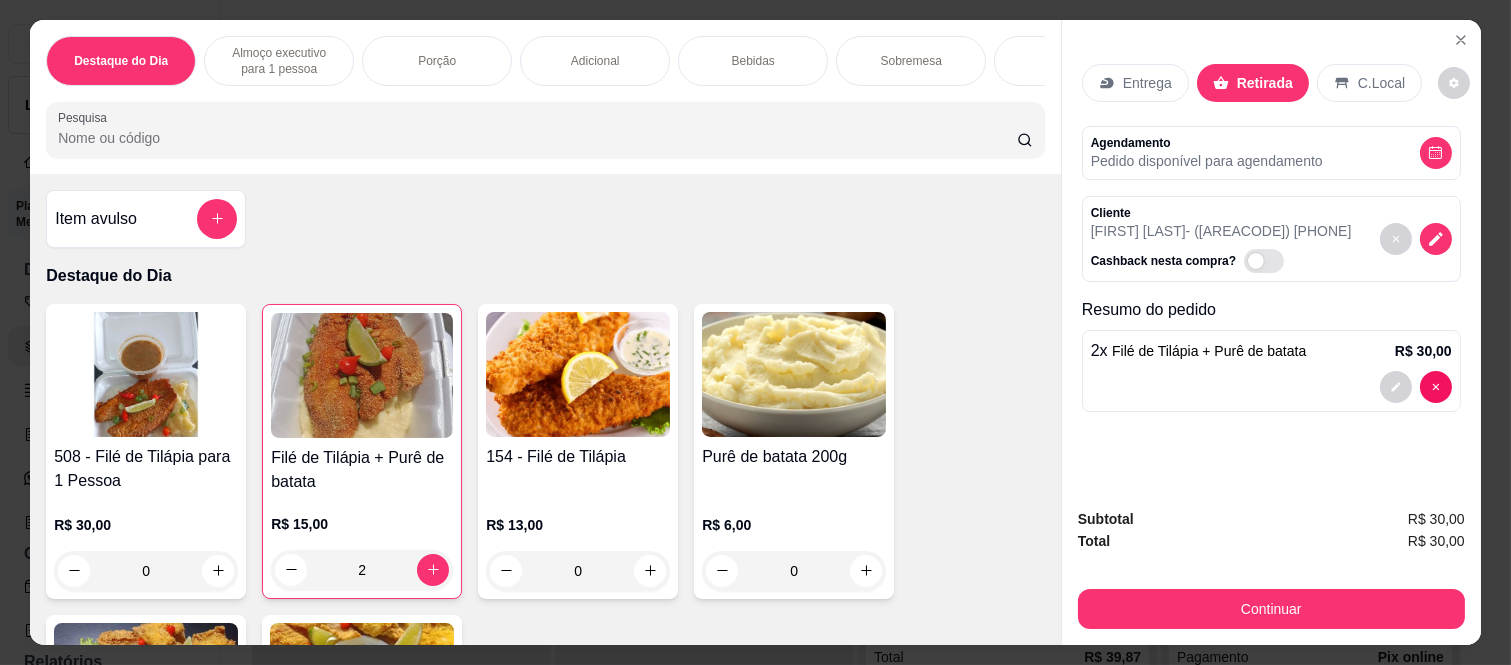click on "Continuar" at bounding box center (1271, 609) 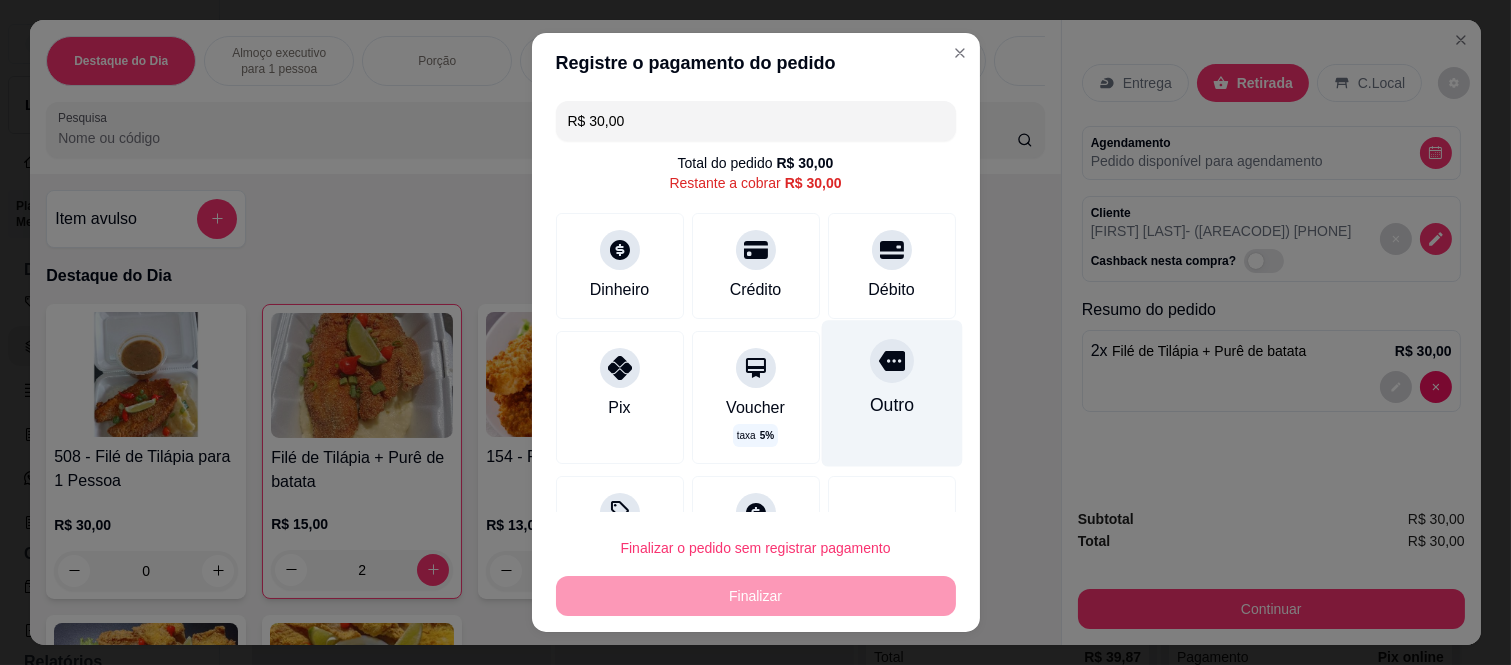 click on "Outro" at bounding box center (891, 394) 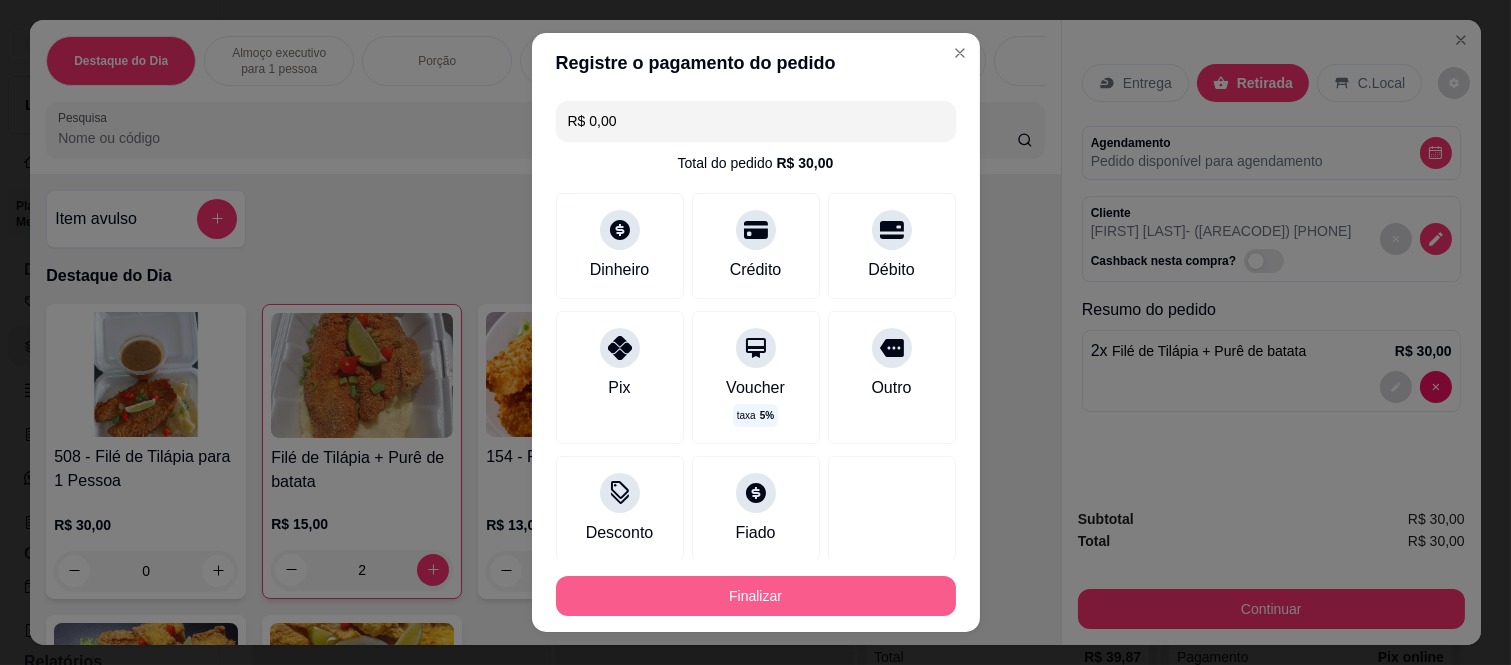 click on "Finalizar" at bounding box center (756, 596) 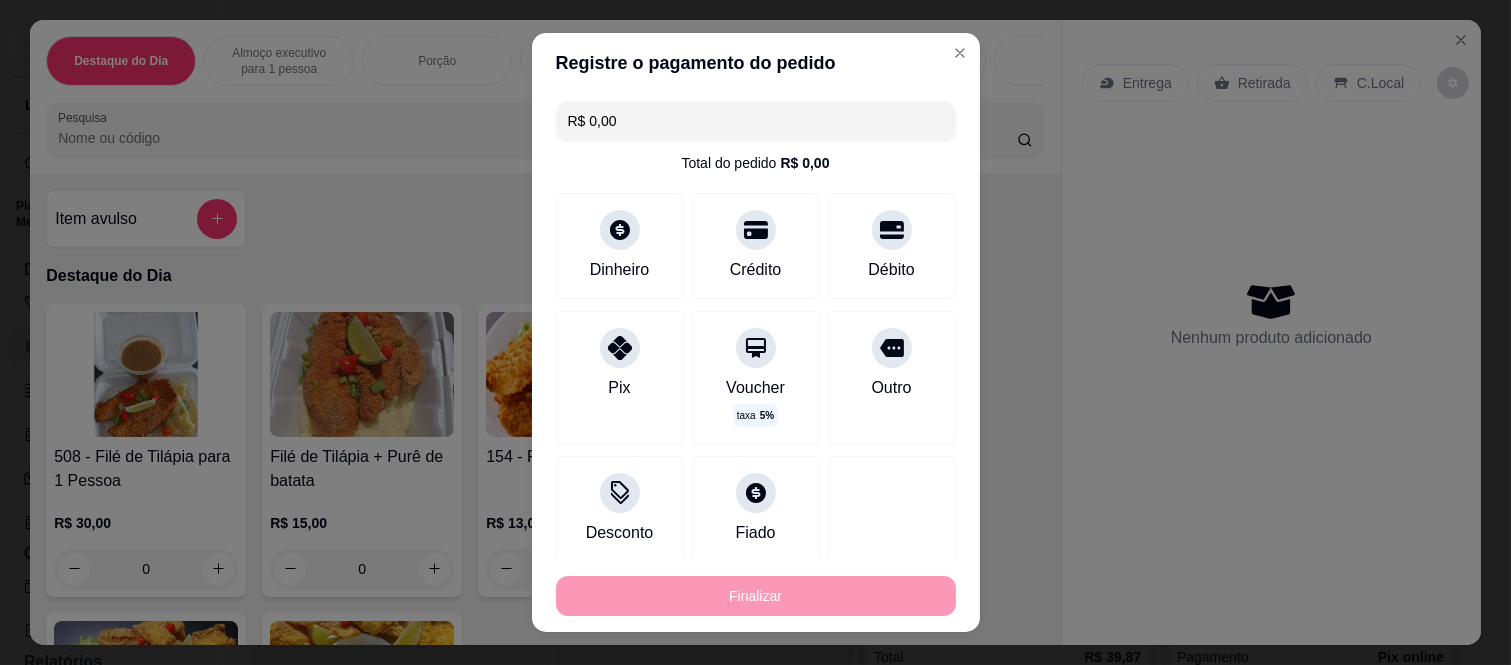 type on "0" 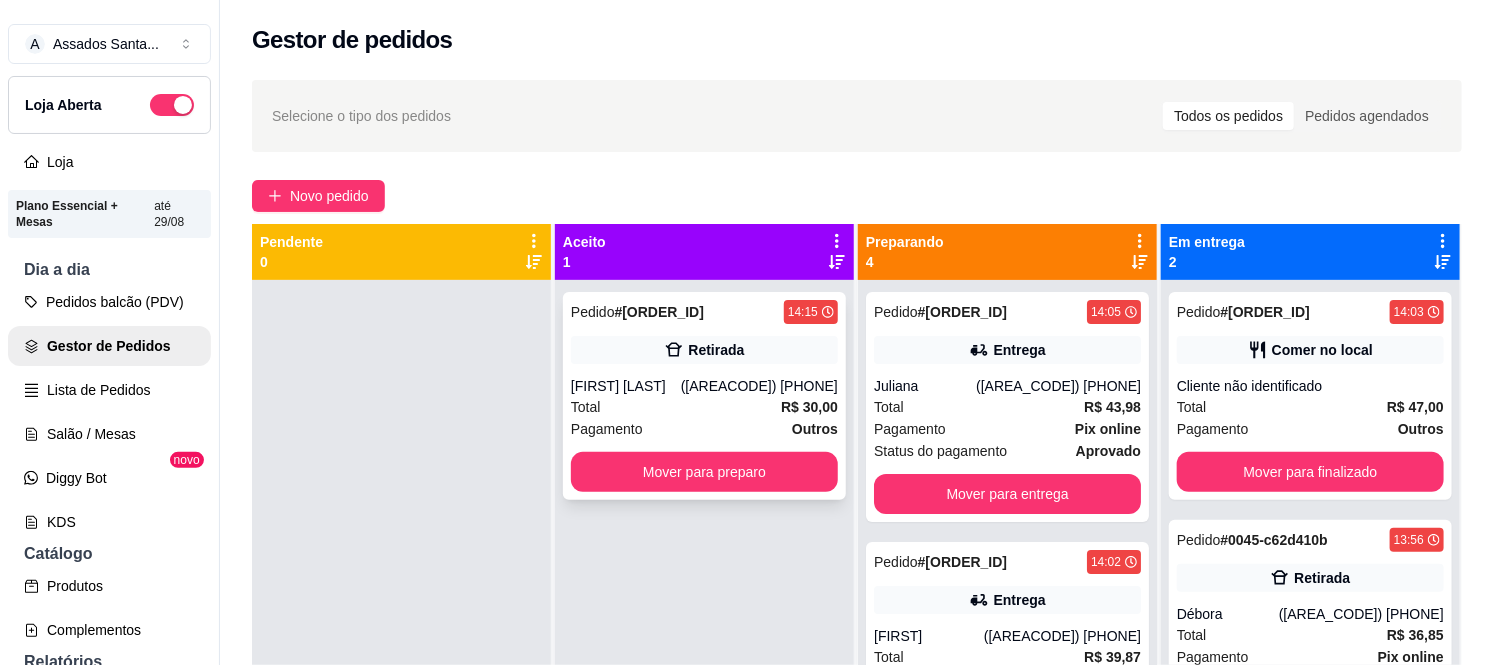 click on "([PHONE])" at bounding box center [759, 386] 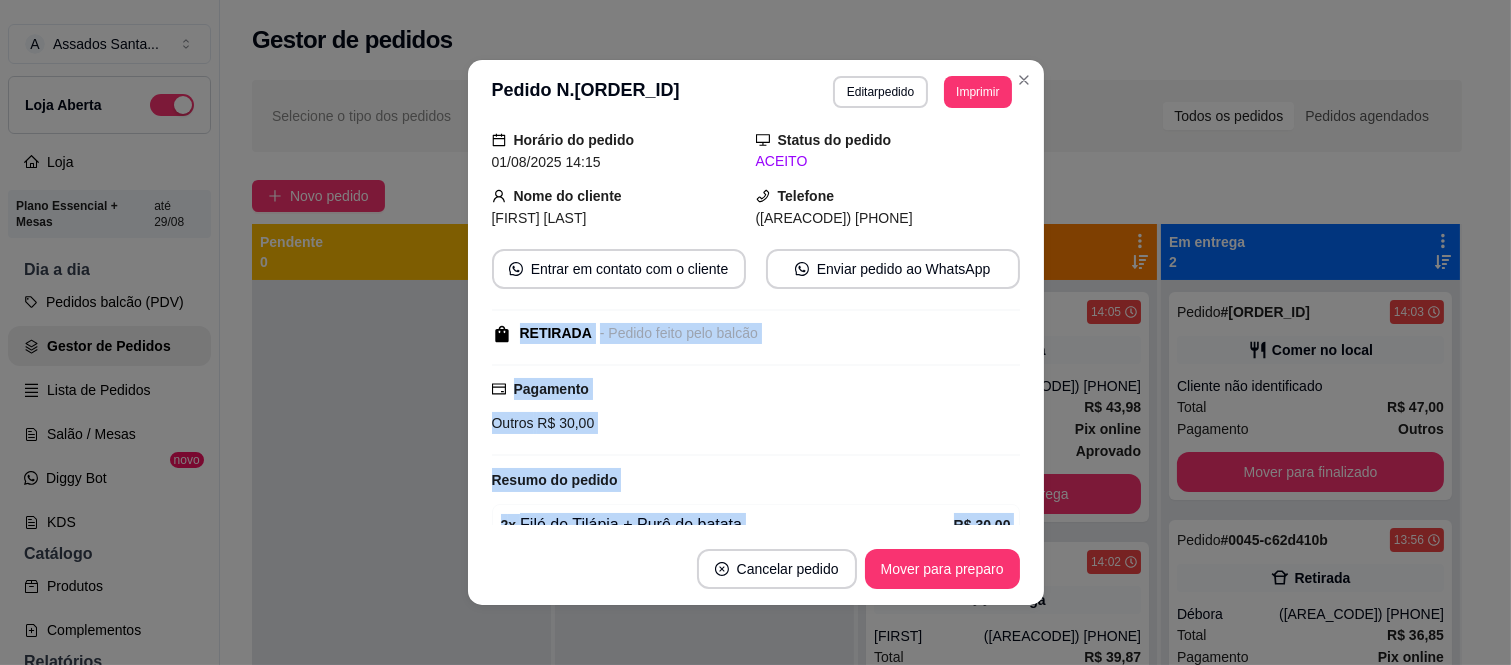 scroll, scrollTop: 214, scrollLeft: 0, axis: vertical 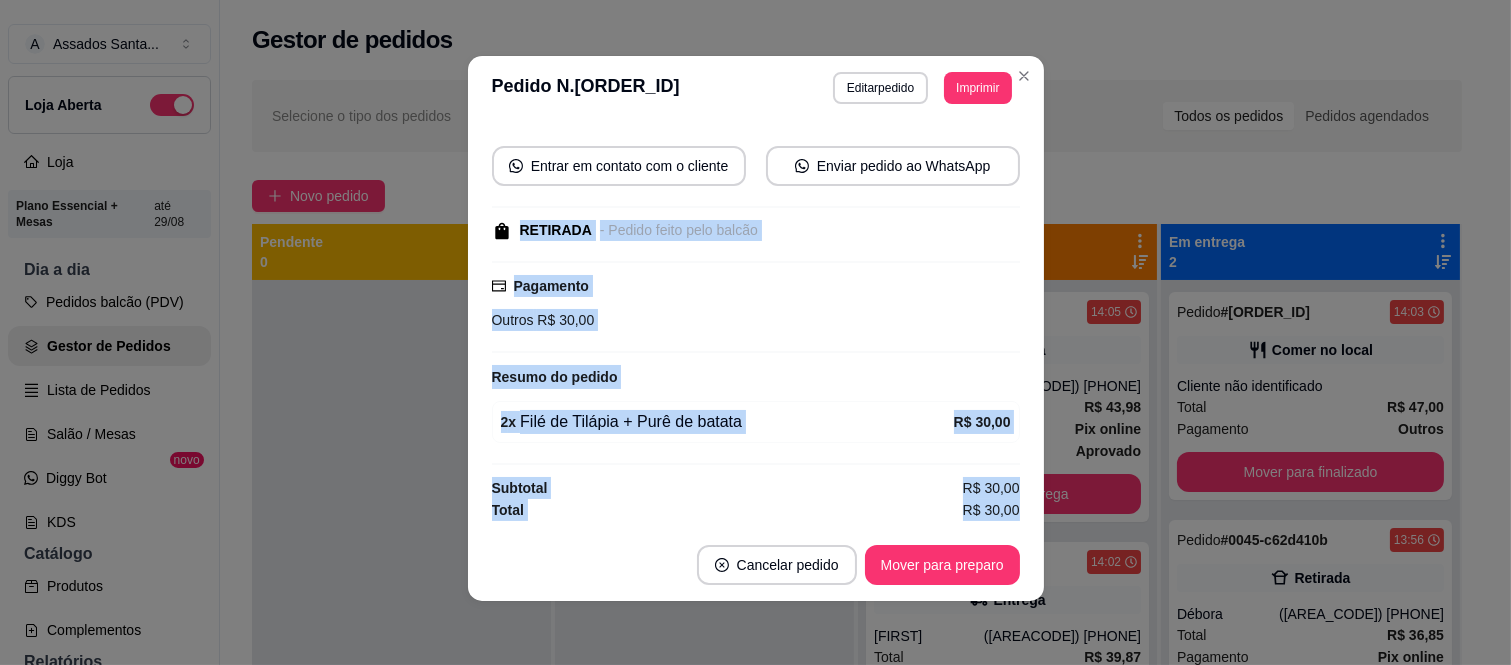 drag, startPoint x: 493, startPoint y: 451, endPoint x: 1008, endPoint y: 527, distance: 520.5776 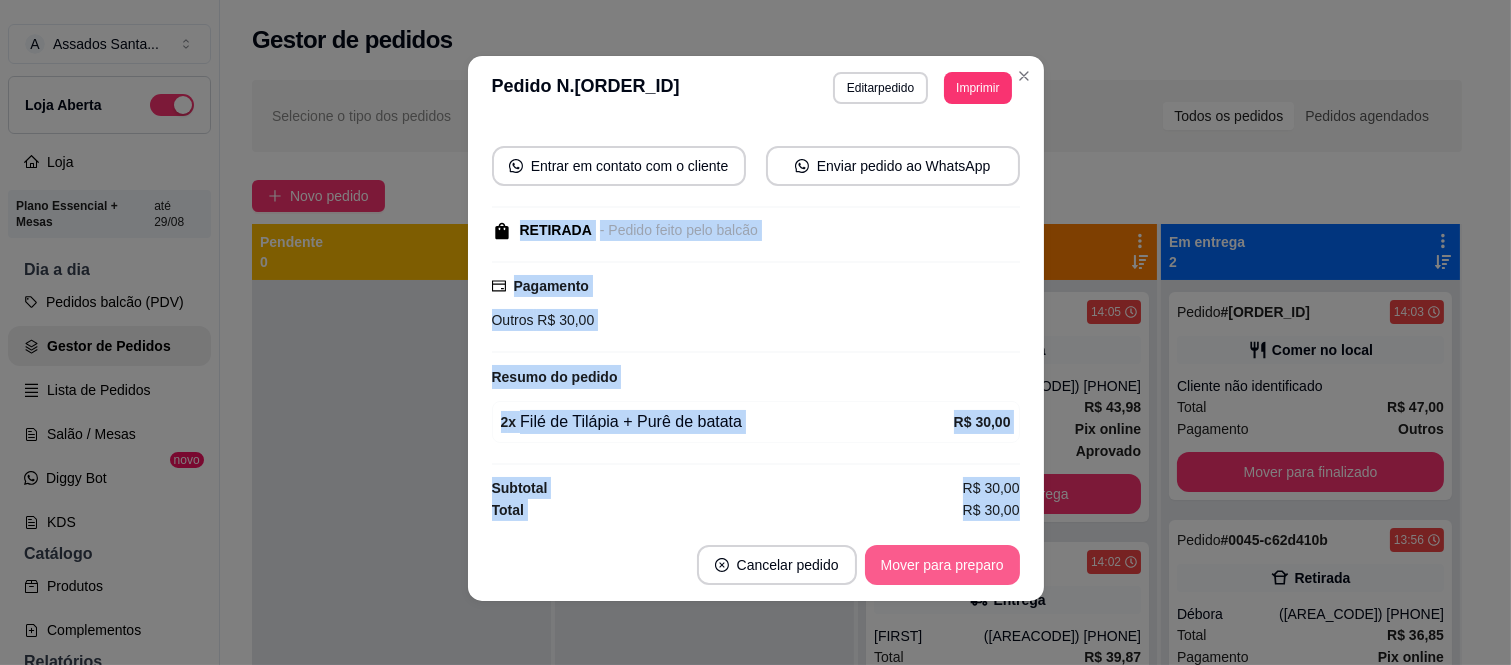 click on "Mover para preparo" at bounding box center [942, 565] 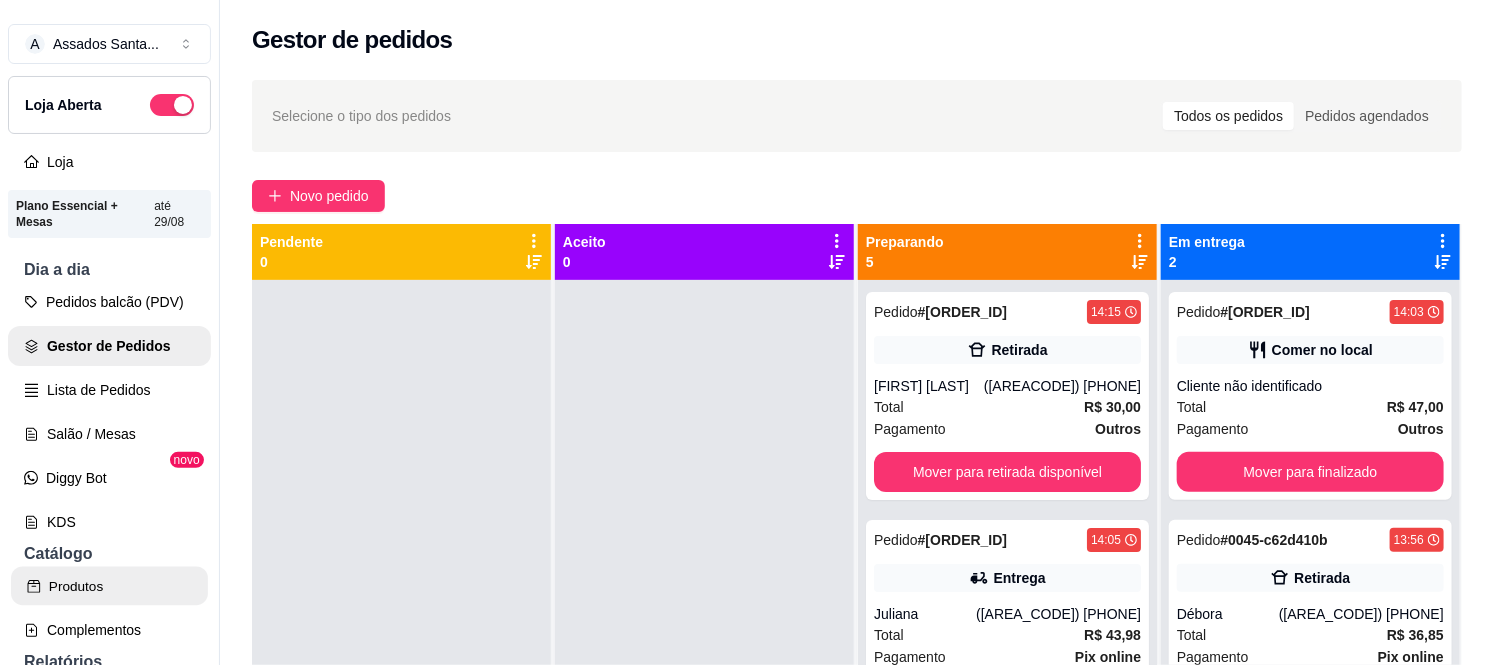 click on "Produtos" at bounding box center [109, 586] 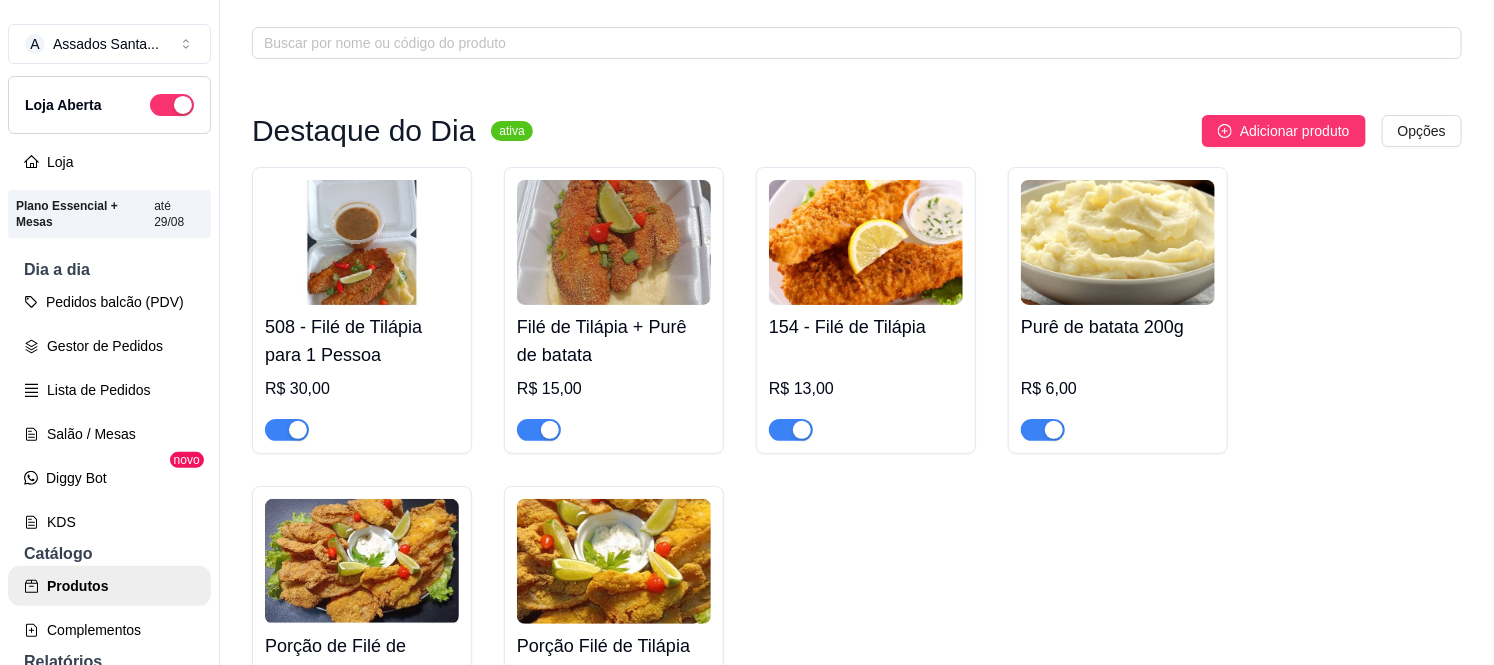 scroll, scrollTop: 111, scrollLeft: 0, axis: vertical 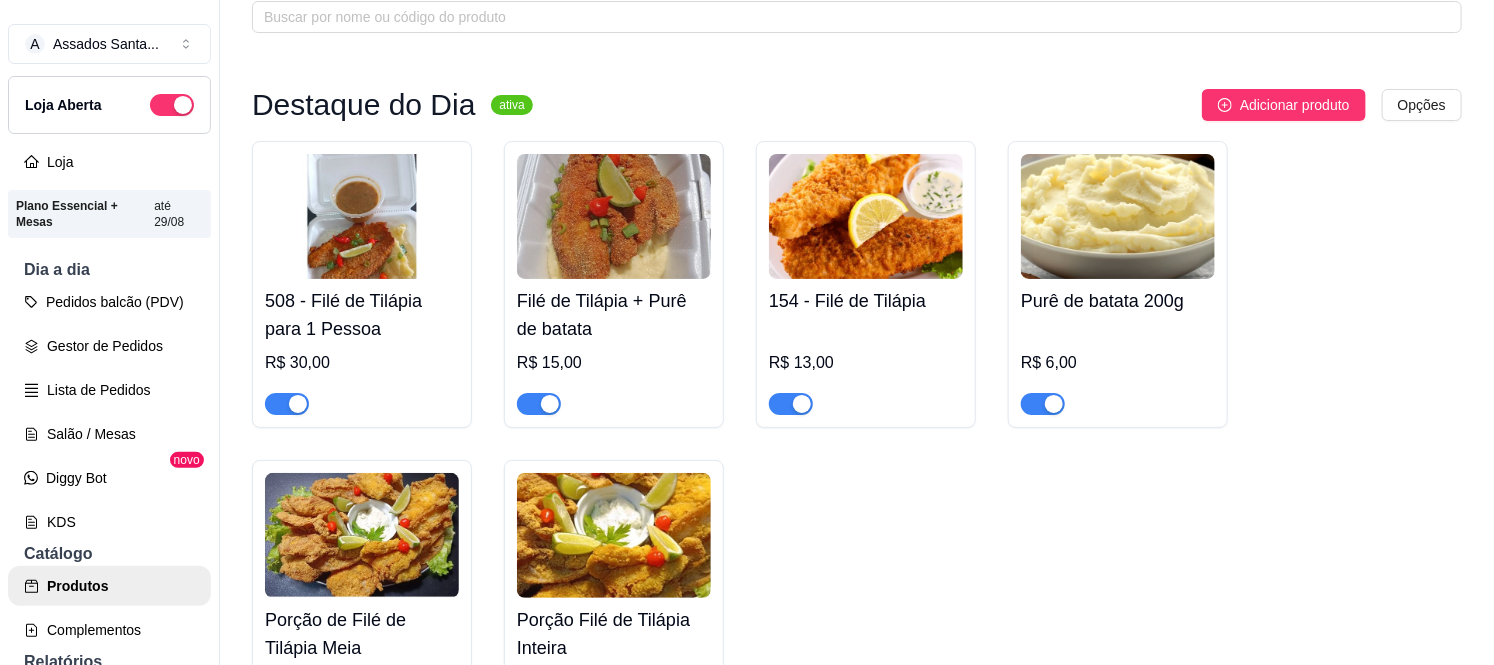 click at bounding box center [298, 404] 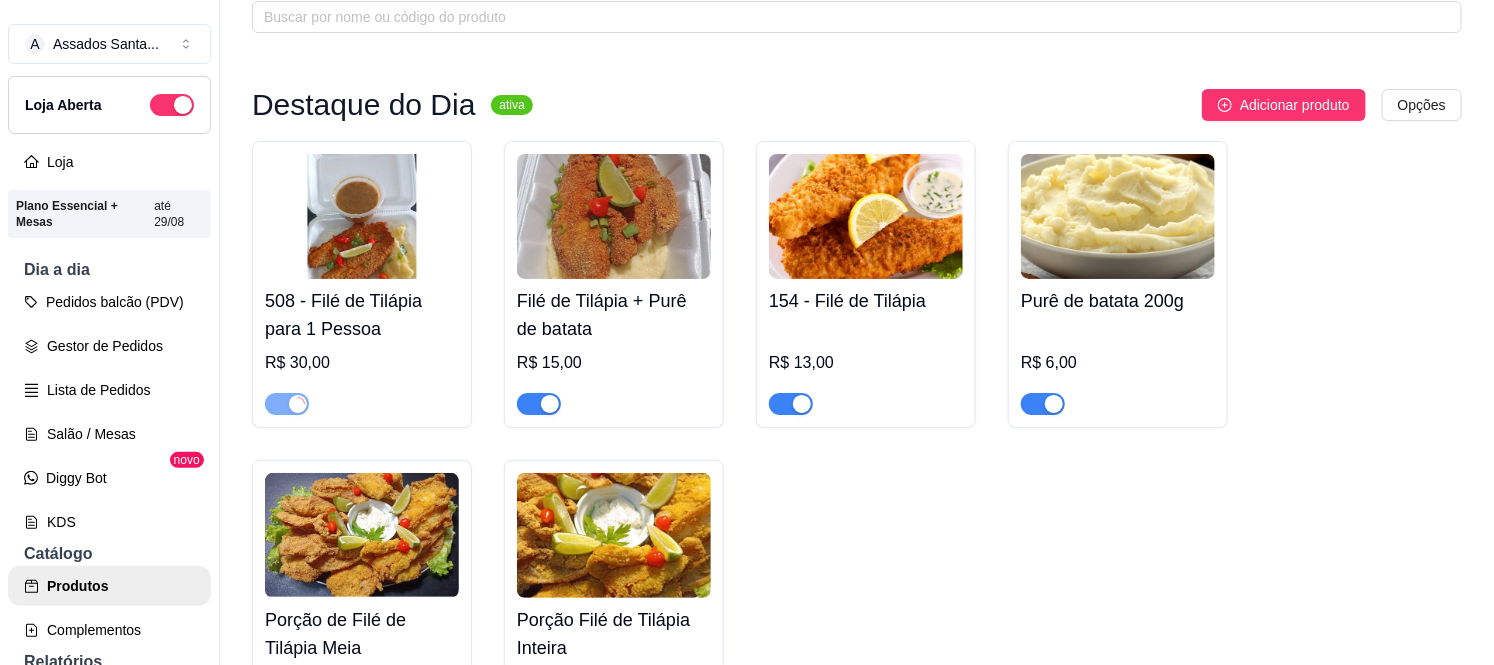 click at bounding box center (539, 404) 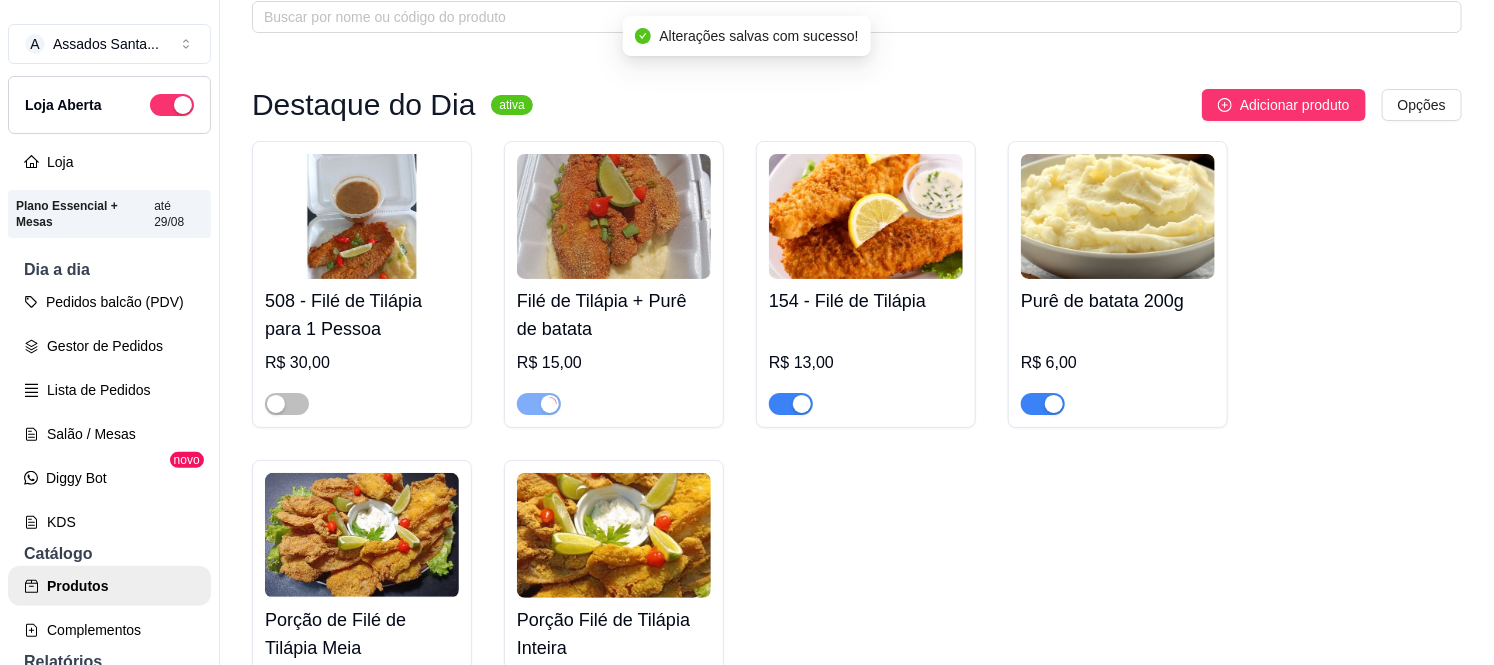 click at bounding box center [791, 403] 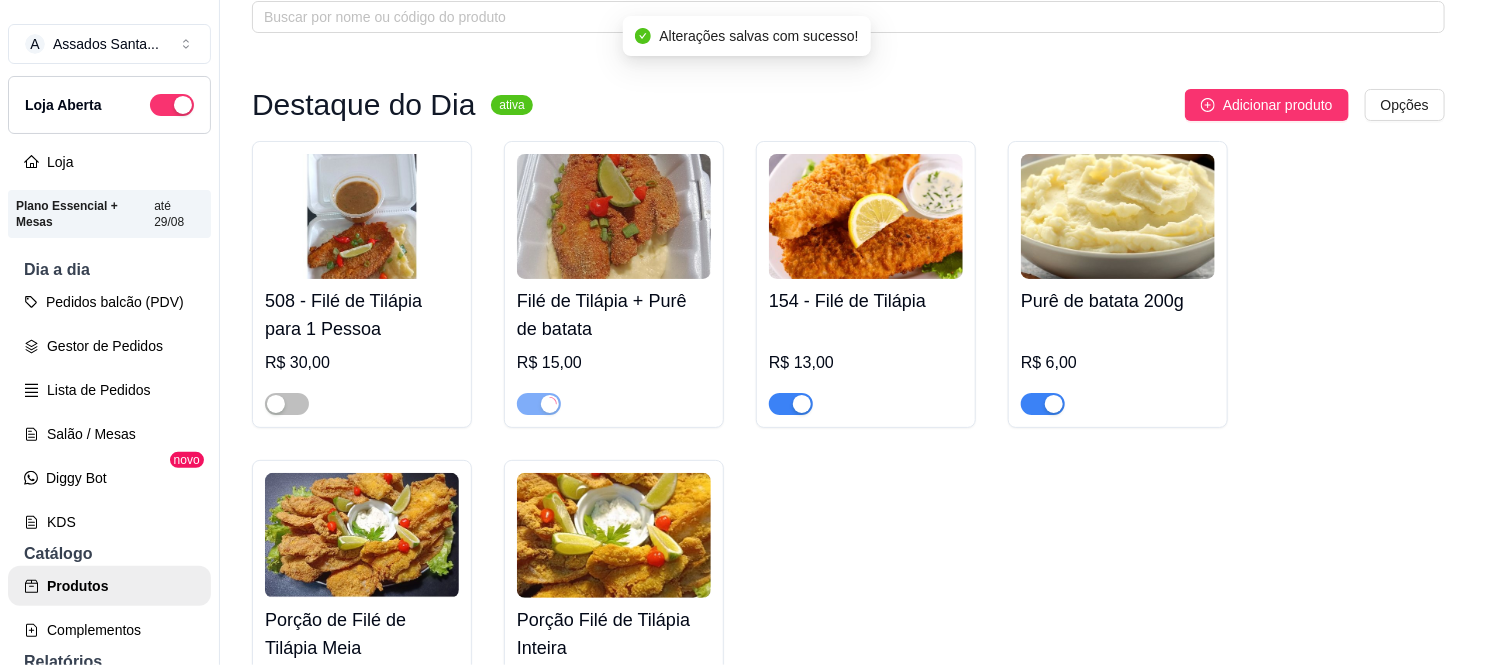 type 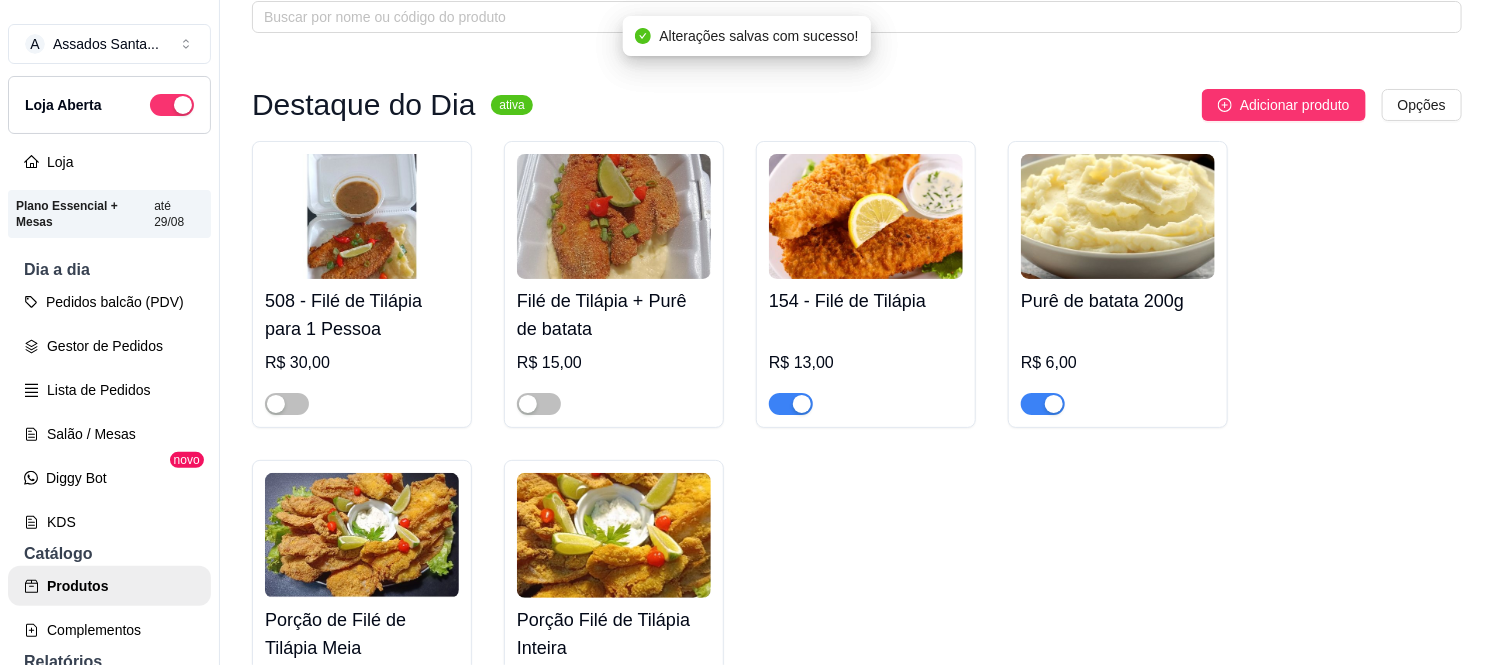 click at bounding box center [791, 404] 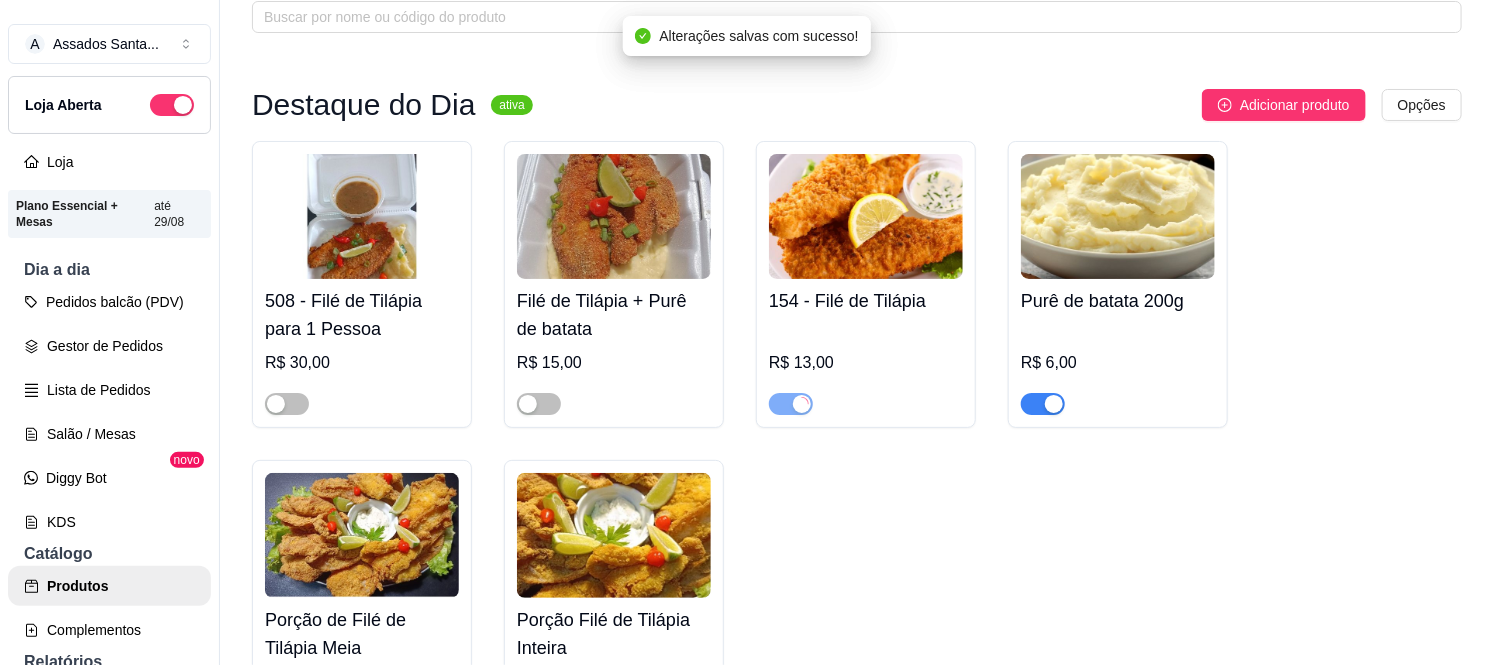 click at bounding box center [1043, 404] 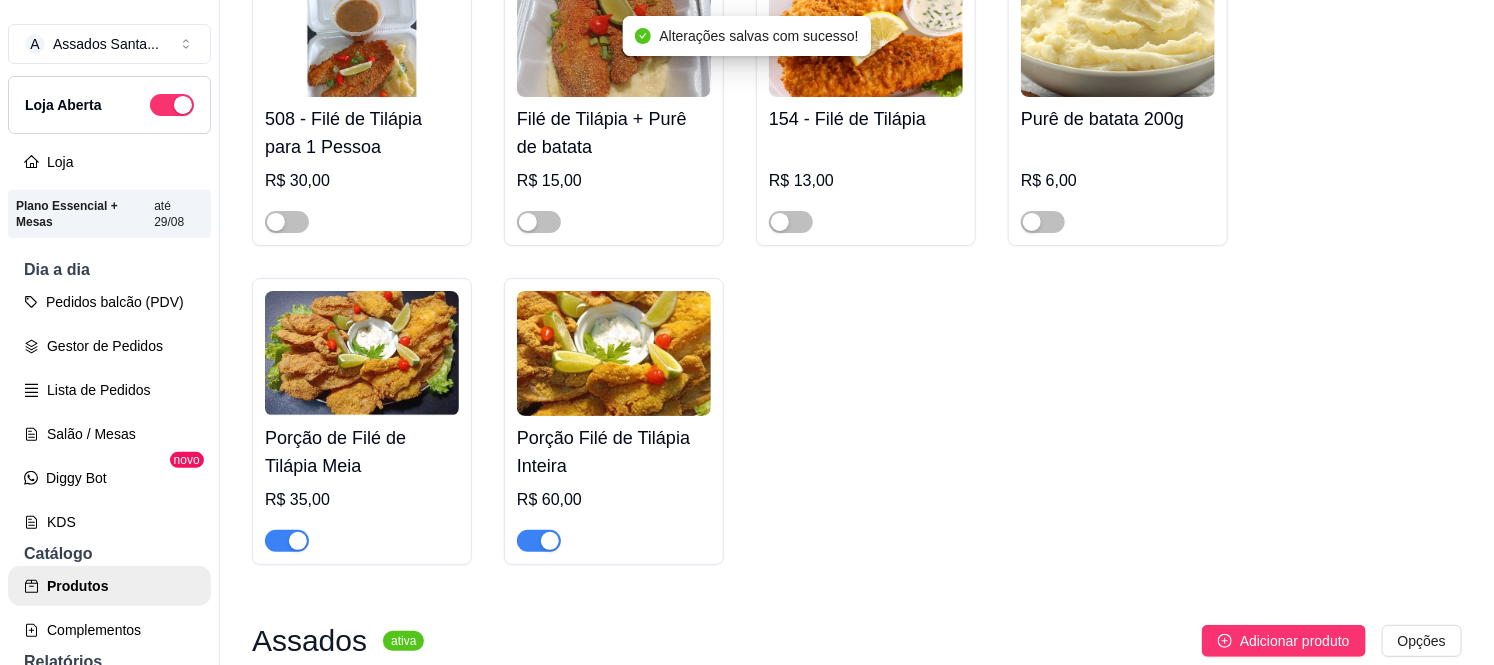 scroll, scrollTop: 333, scrollLeft: 0, axis: vertical 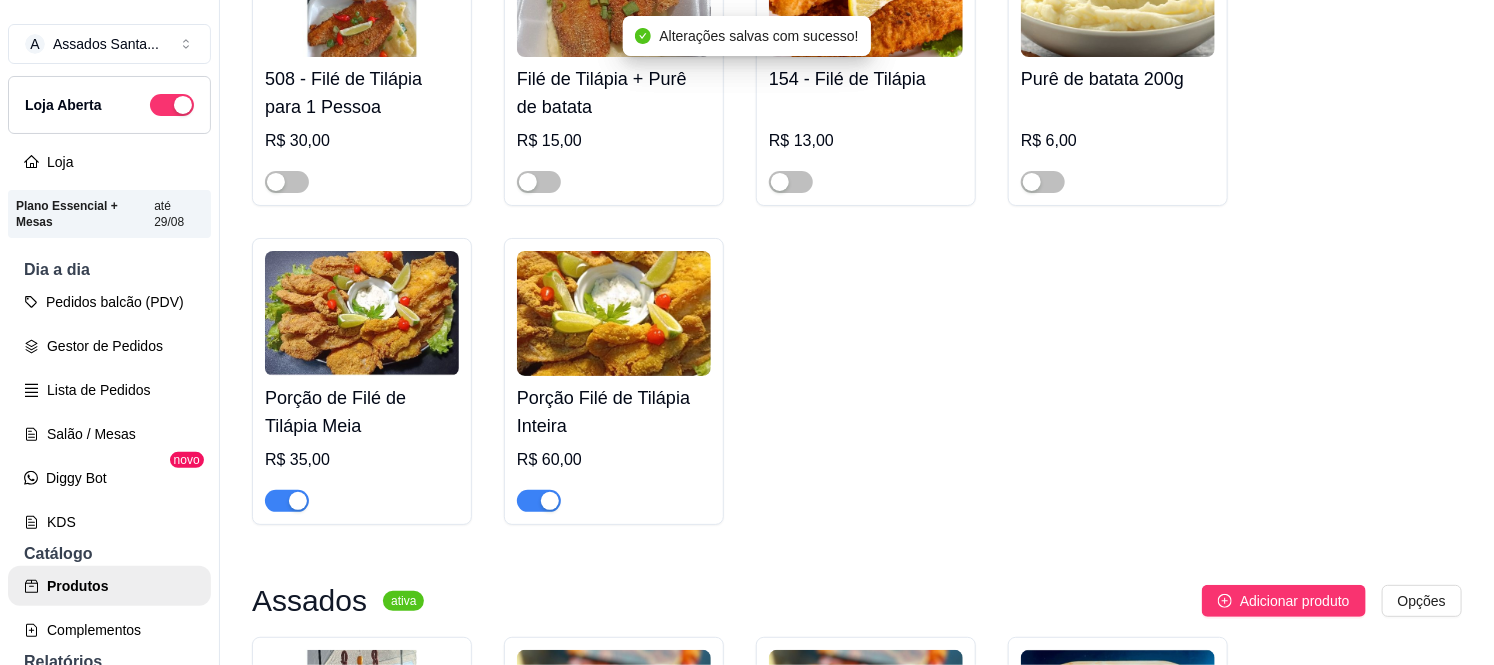 click at bounding box center [550, 501] 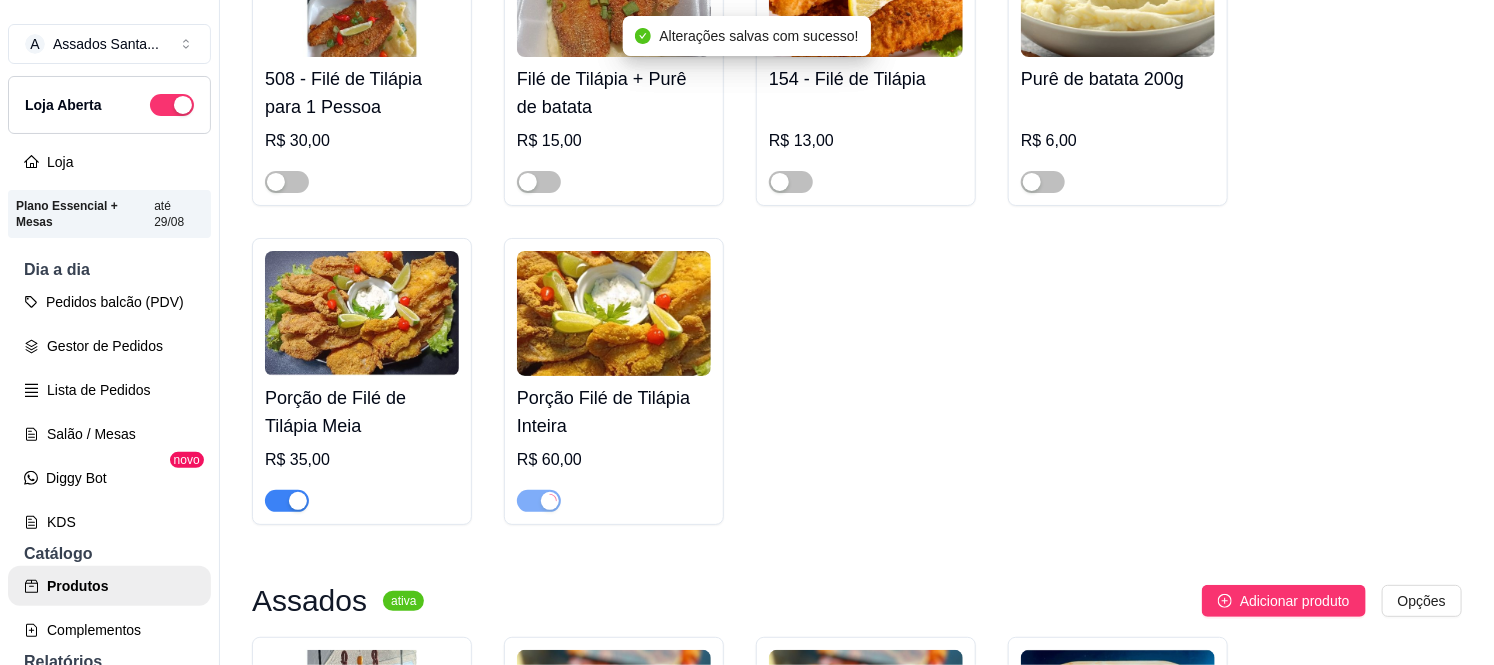 click at bounding box center [298, 501] 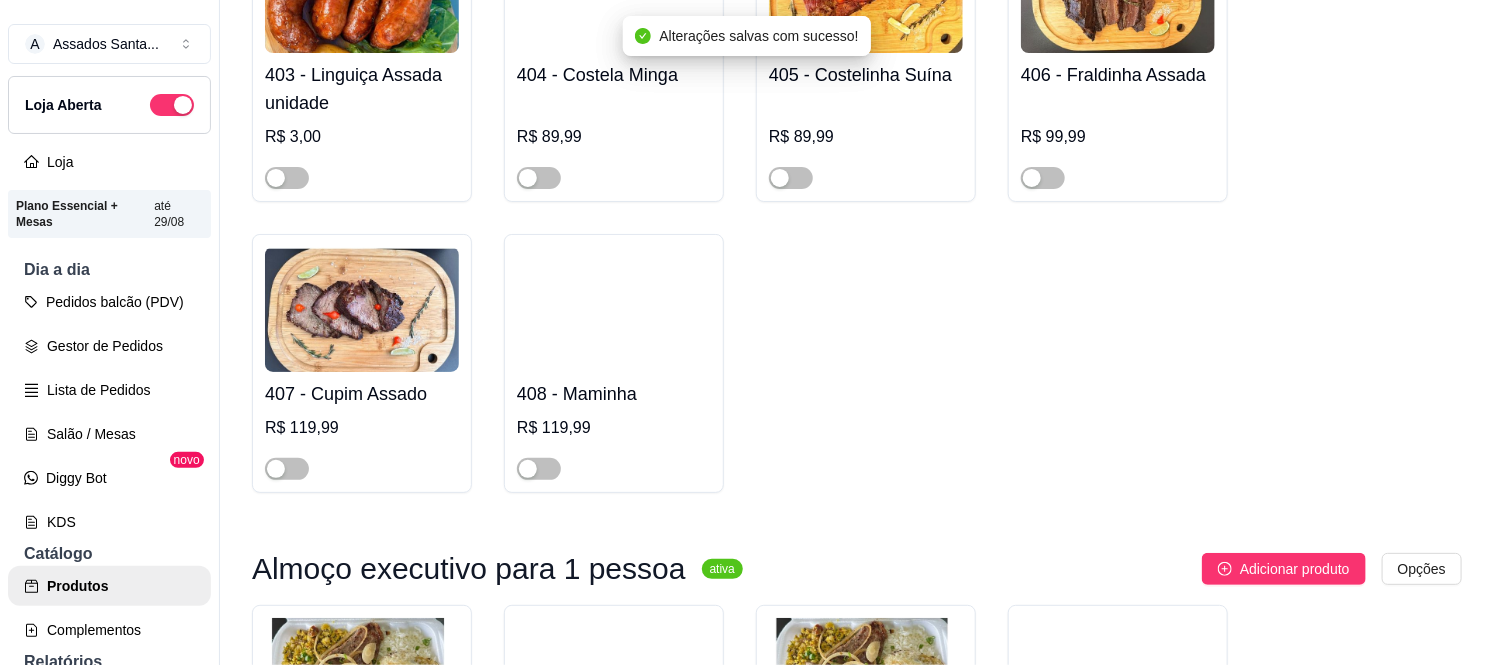 scroll, scrollTop: 1555, scrollLeft: 0, axis: vertical 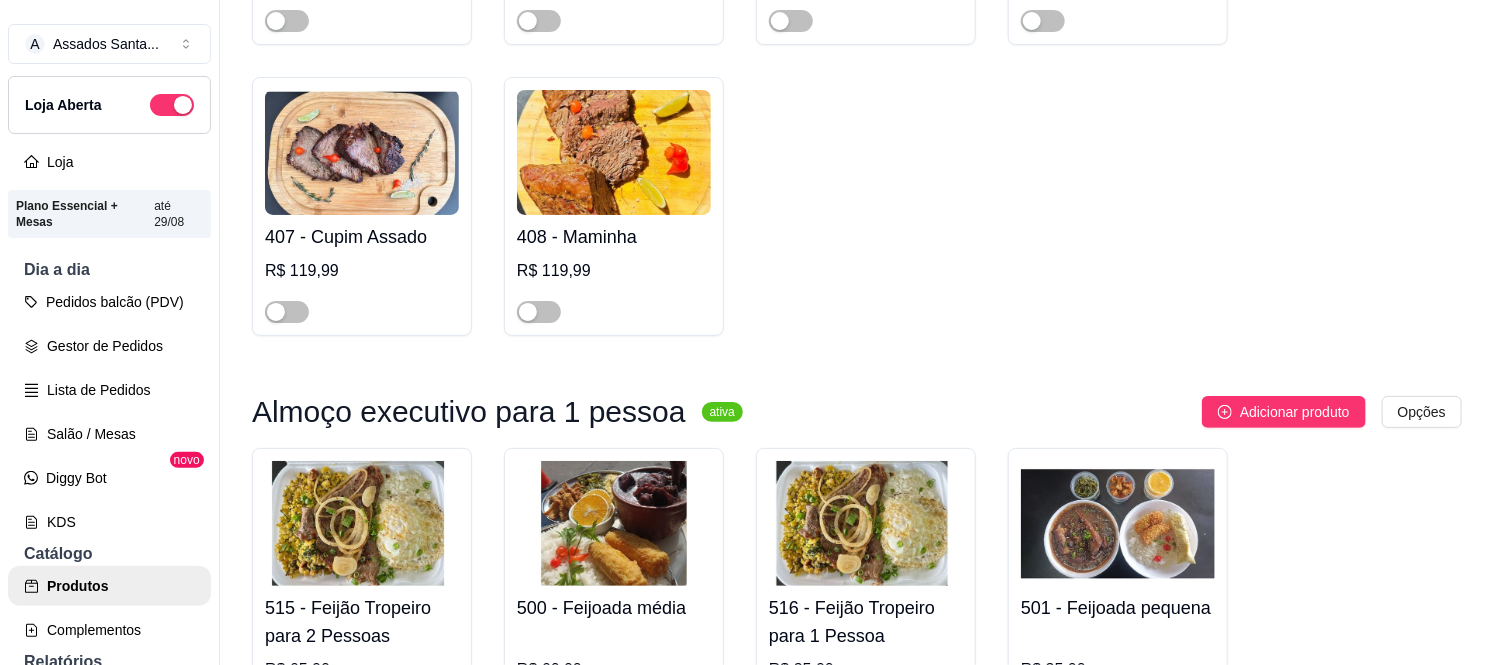 click on "409 - Porco no Rolete 1kg   R$ 65,00 400 - Frango Assado   4 em estoque R$ 45,00 401 - Frango Assado Recheado   1 em estoque R$ 49,99 402 - Coxa com Sobrecoxa Assada   R$ 39,99 403 -  Linguiça Assada unidade   R$ 3,00 404 -  Costela Minga   R$ 89,99 405 -  Costelinha Suína    R$ 89,99 406 -  Fraldinha Assada    R$ 99,99 407 - Cupim Assado   R$ 119,99 408 -  Maminha    R$ 119,99" at bounding box center (857, -125) 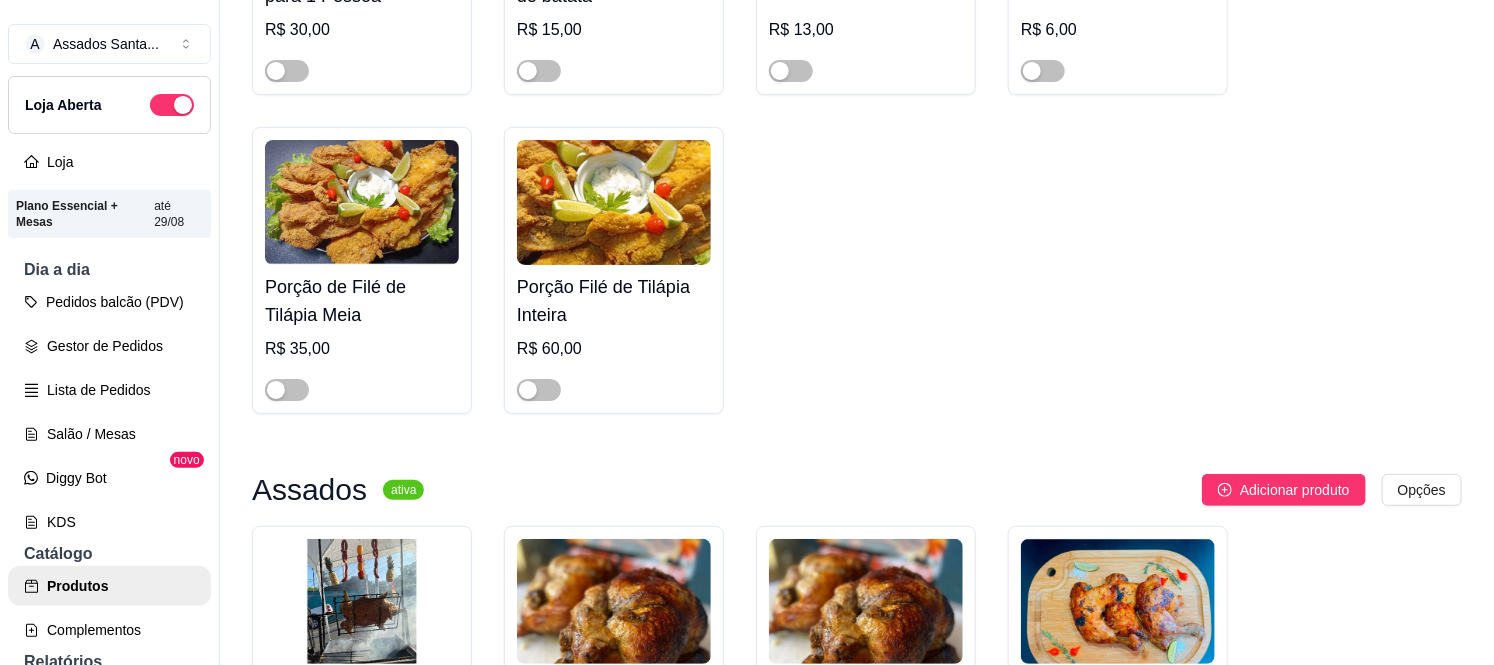 scroll, scrollTop: 0, scrollLeft: 0, axis: both 